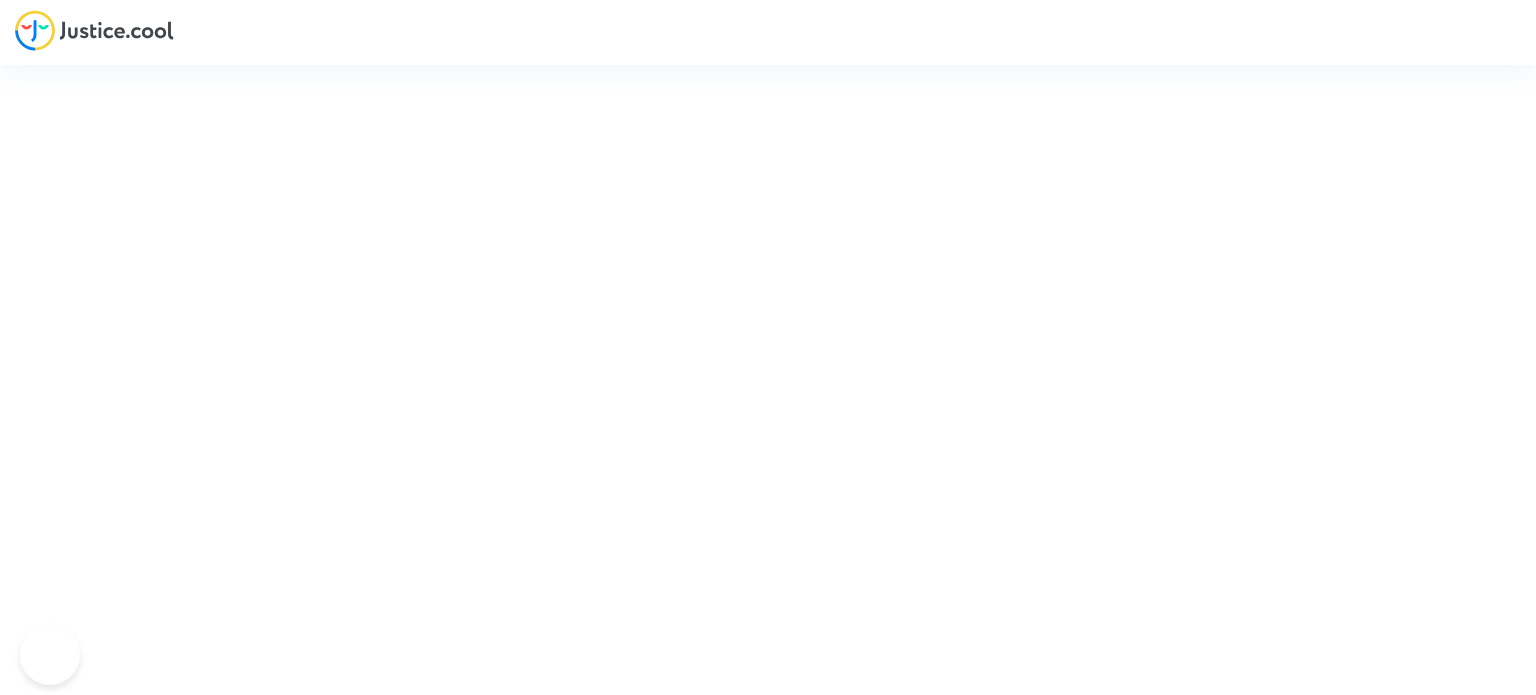 scroll, scrollTop: 0, scrollLeft: 0, axis: both 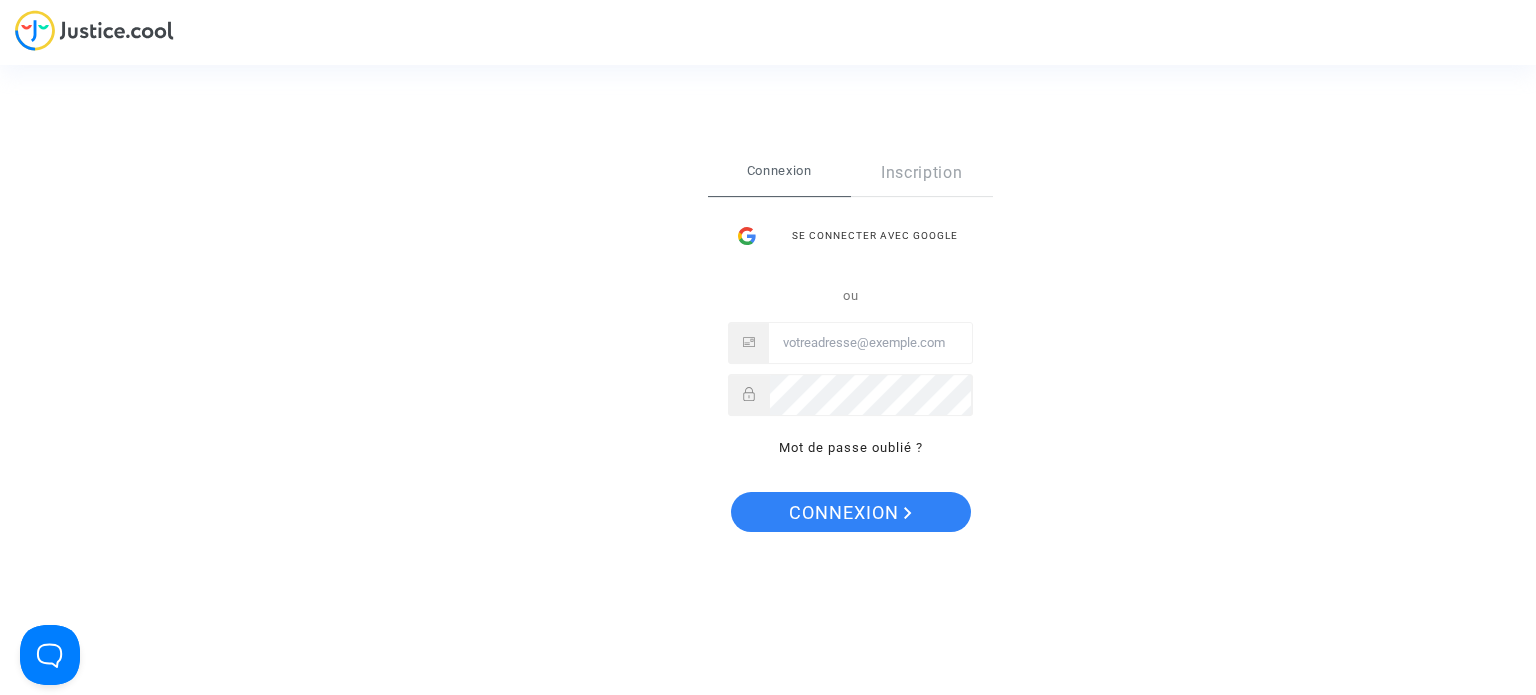 click at bounding box center [870, 343] 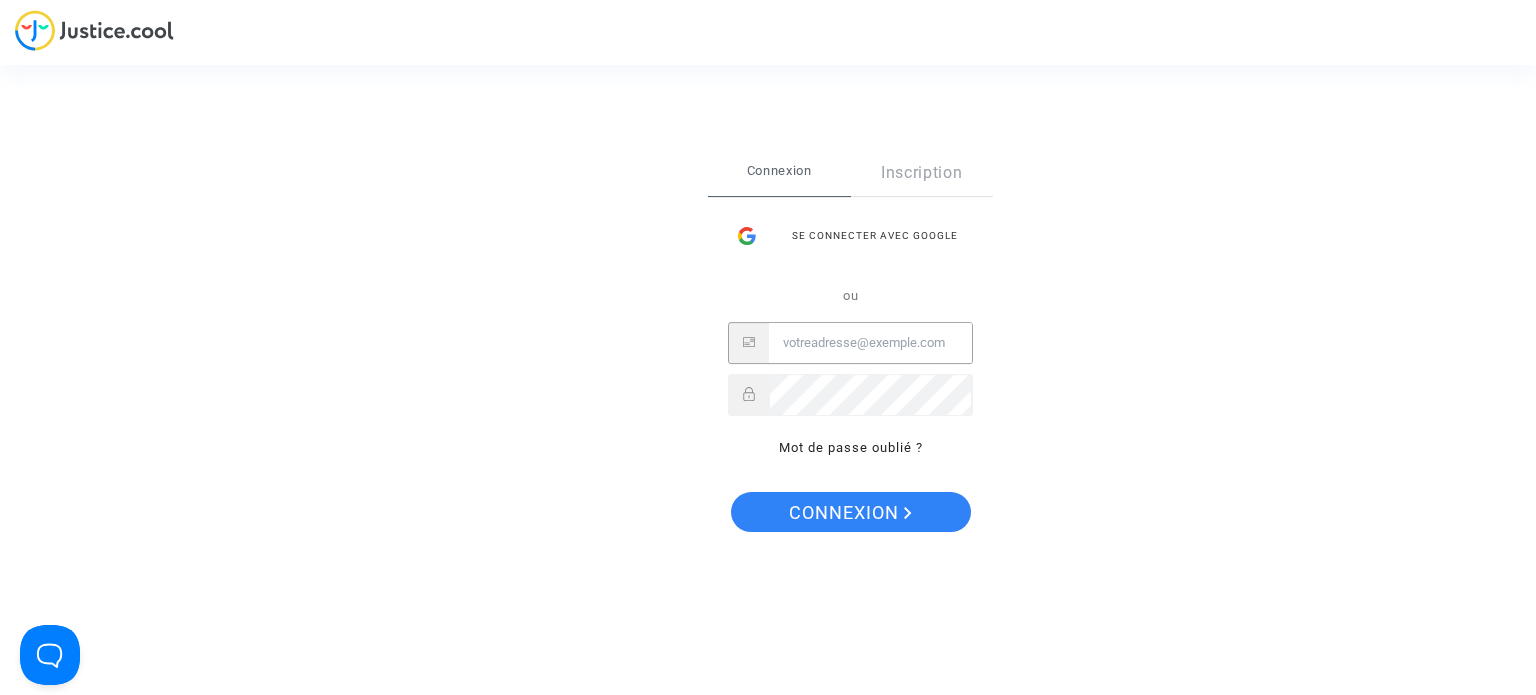 click at bounding box center (870, 343) 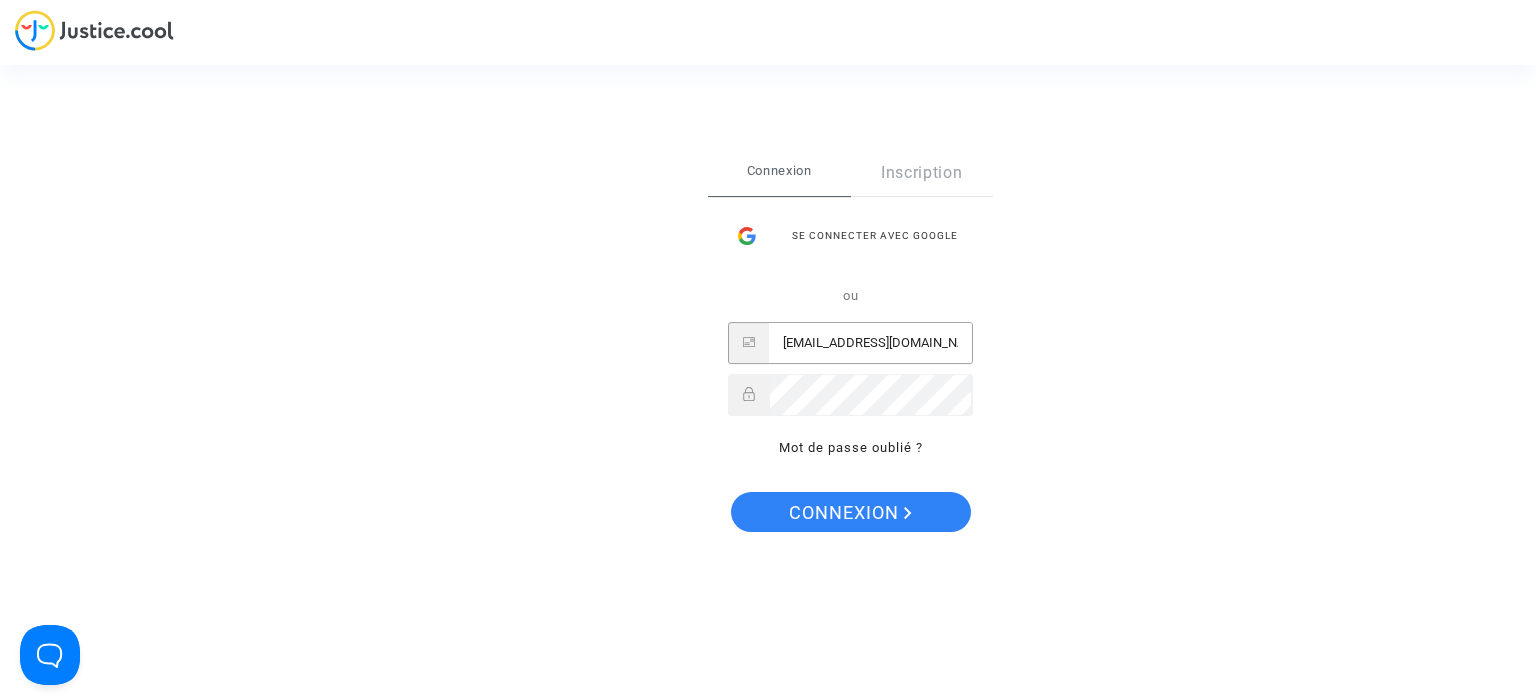 type on "[EMAIL_ADDRESS][DOMAIN_NAME]" 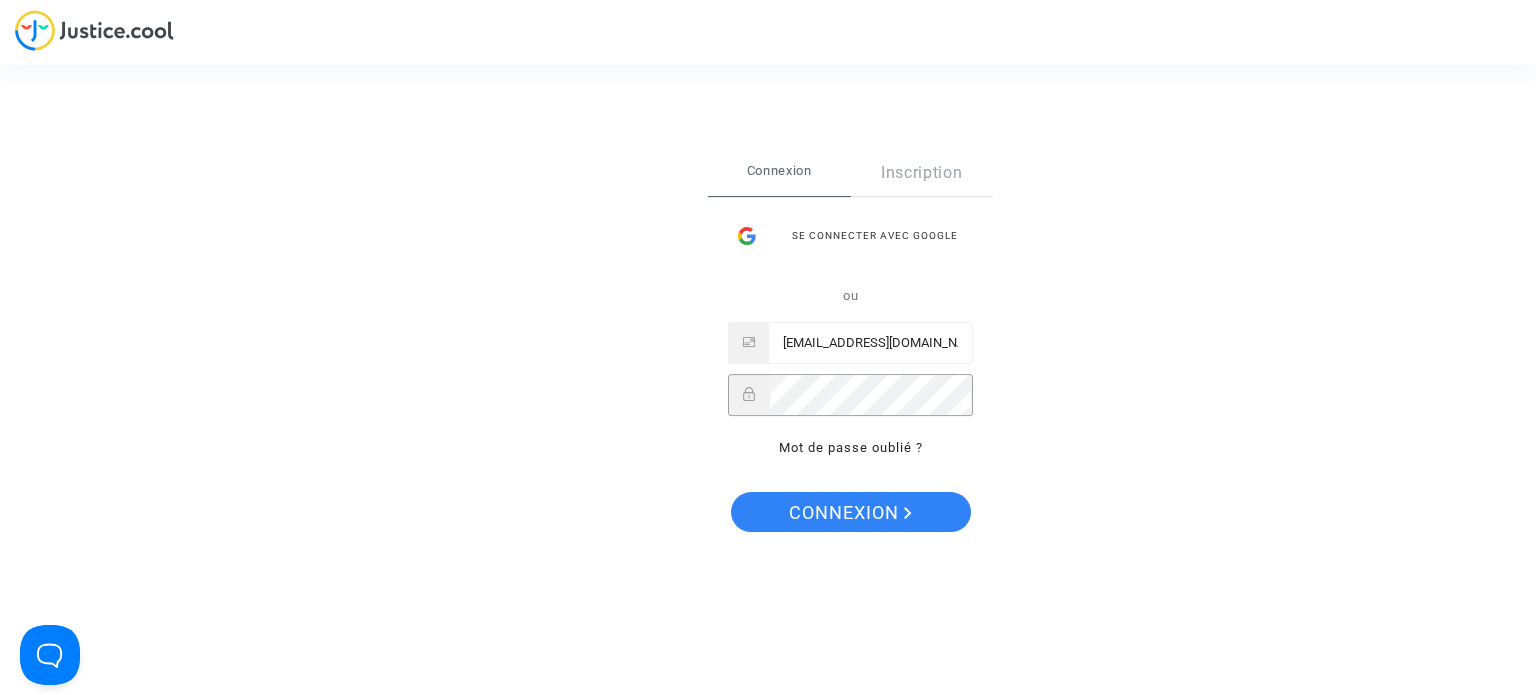click on "Connexion" at bounding box center [851, 512] 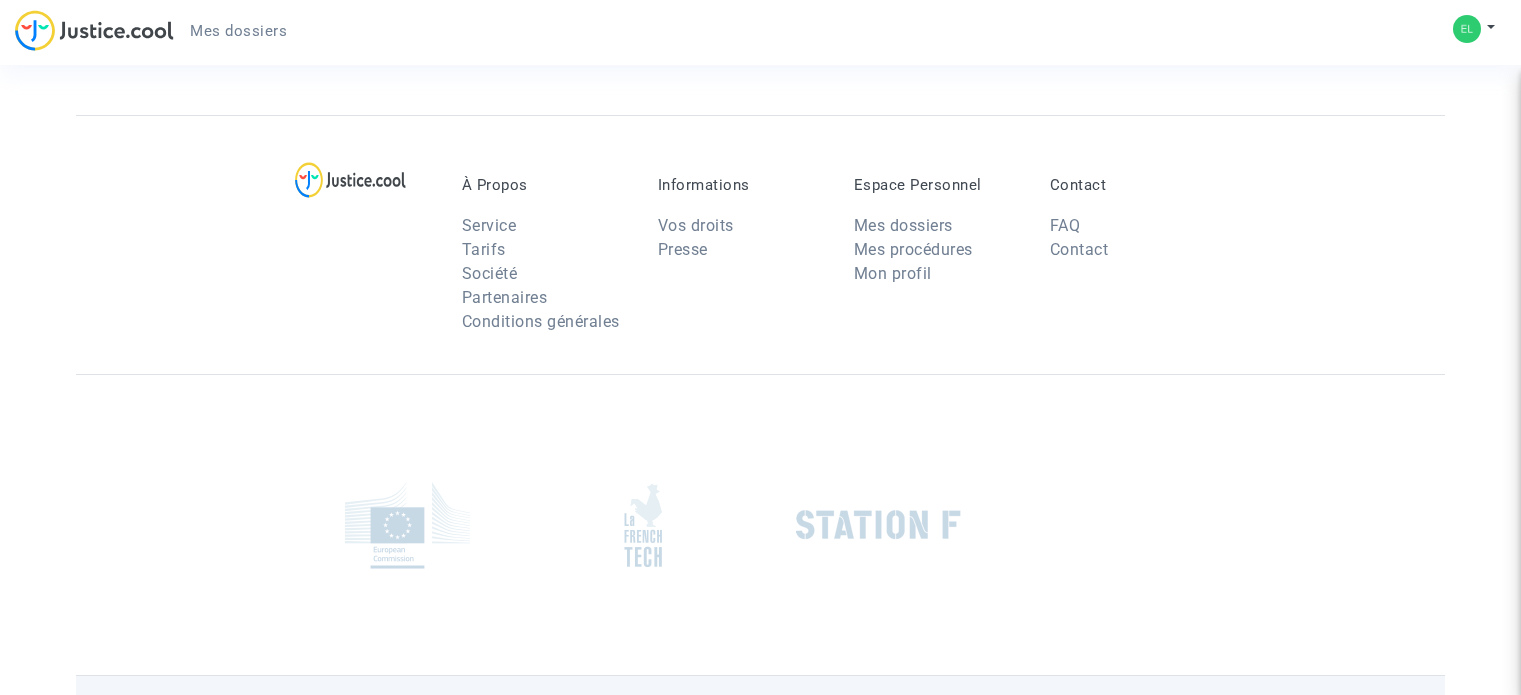 scroll, scrollTop: 0, scrollLeft: 0, axis: both 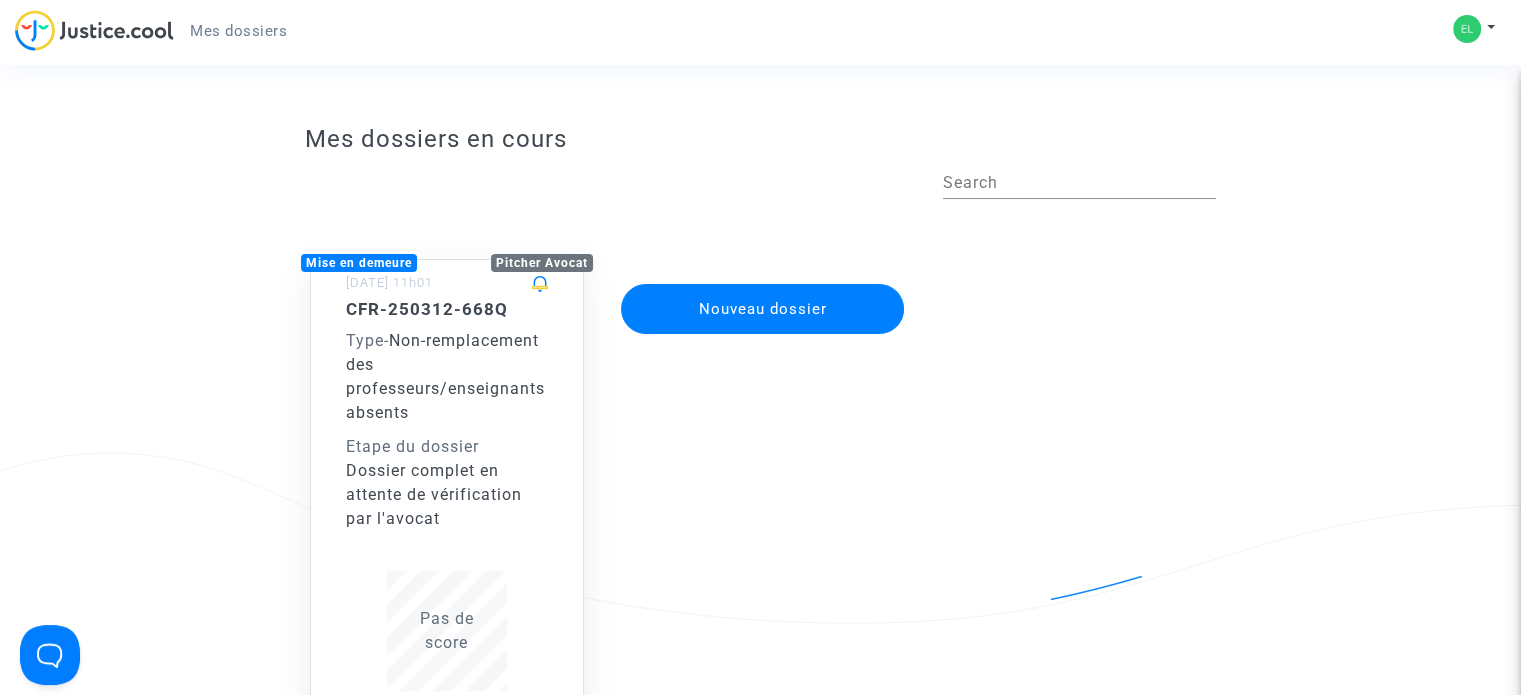 click on "Non-remplacement des professeurs/enseignants absents" 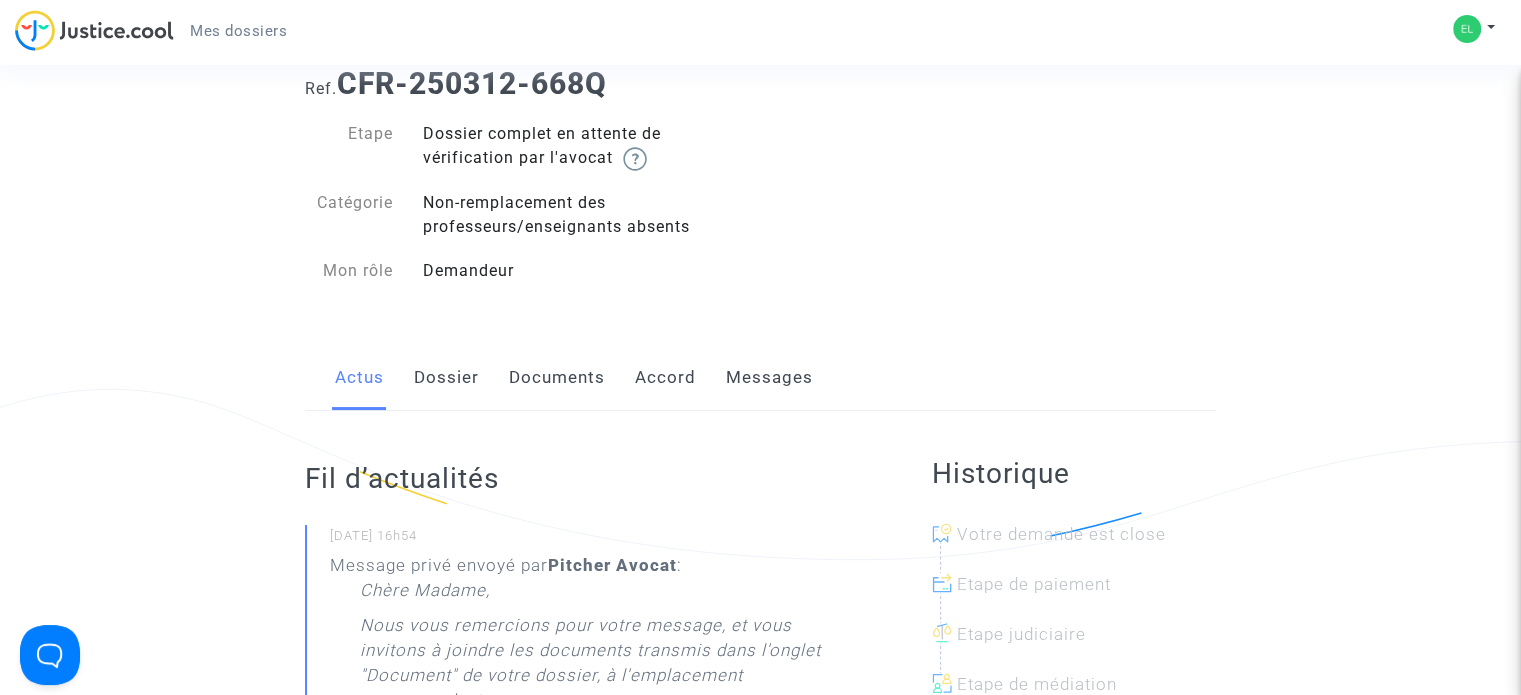 scroll, scrollTop: 100, scrollLeft: 0, axis: vertical 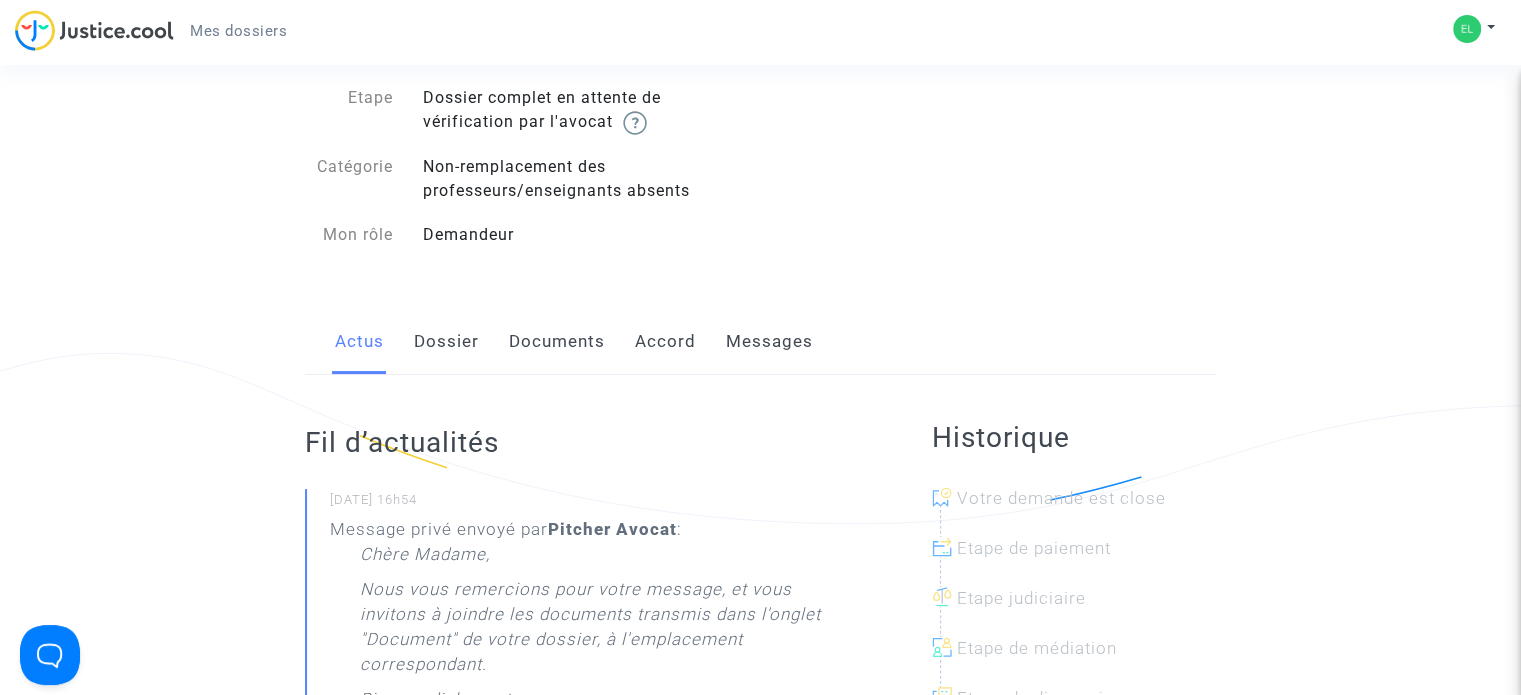 click on "Documents" 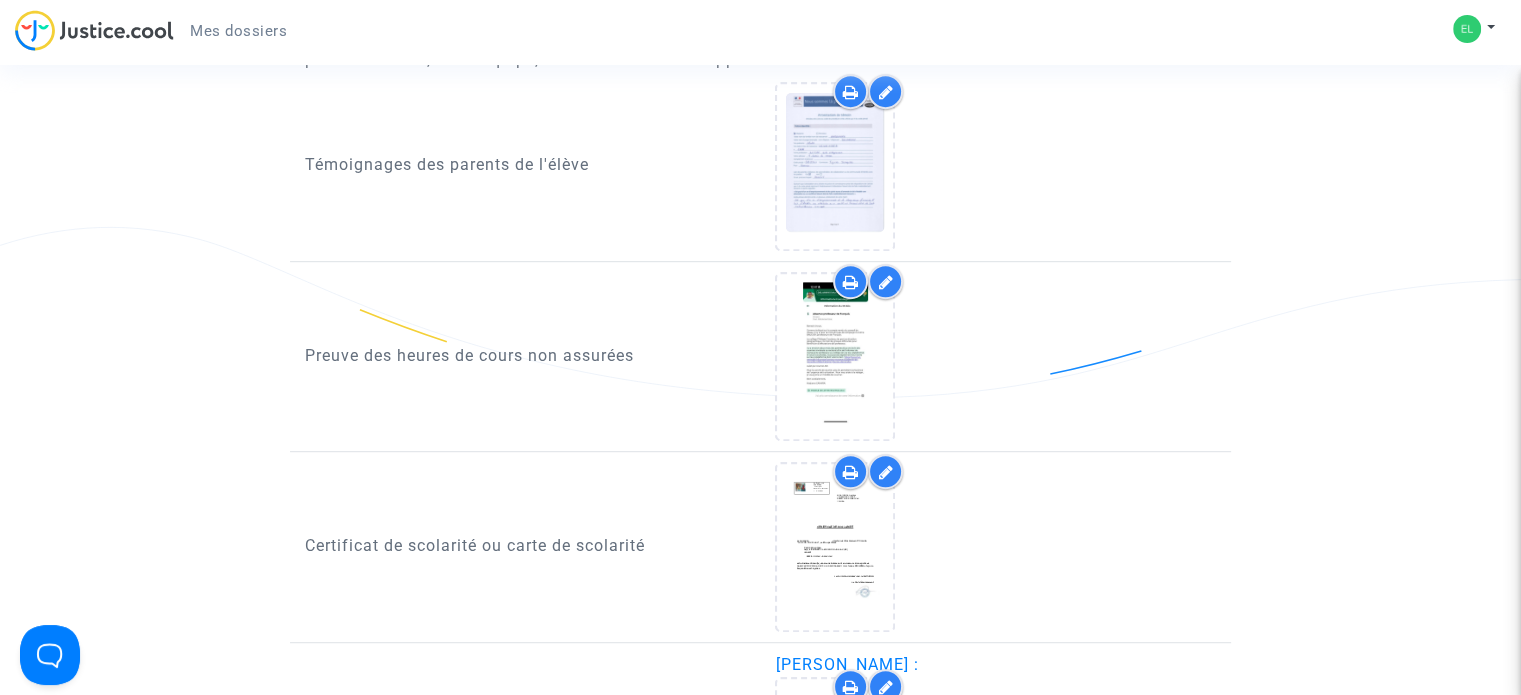 scroll, scrollTop: 1100, scrollLeft: 0, axis: vertical 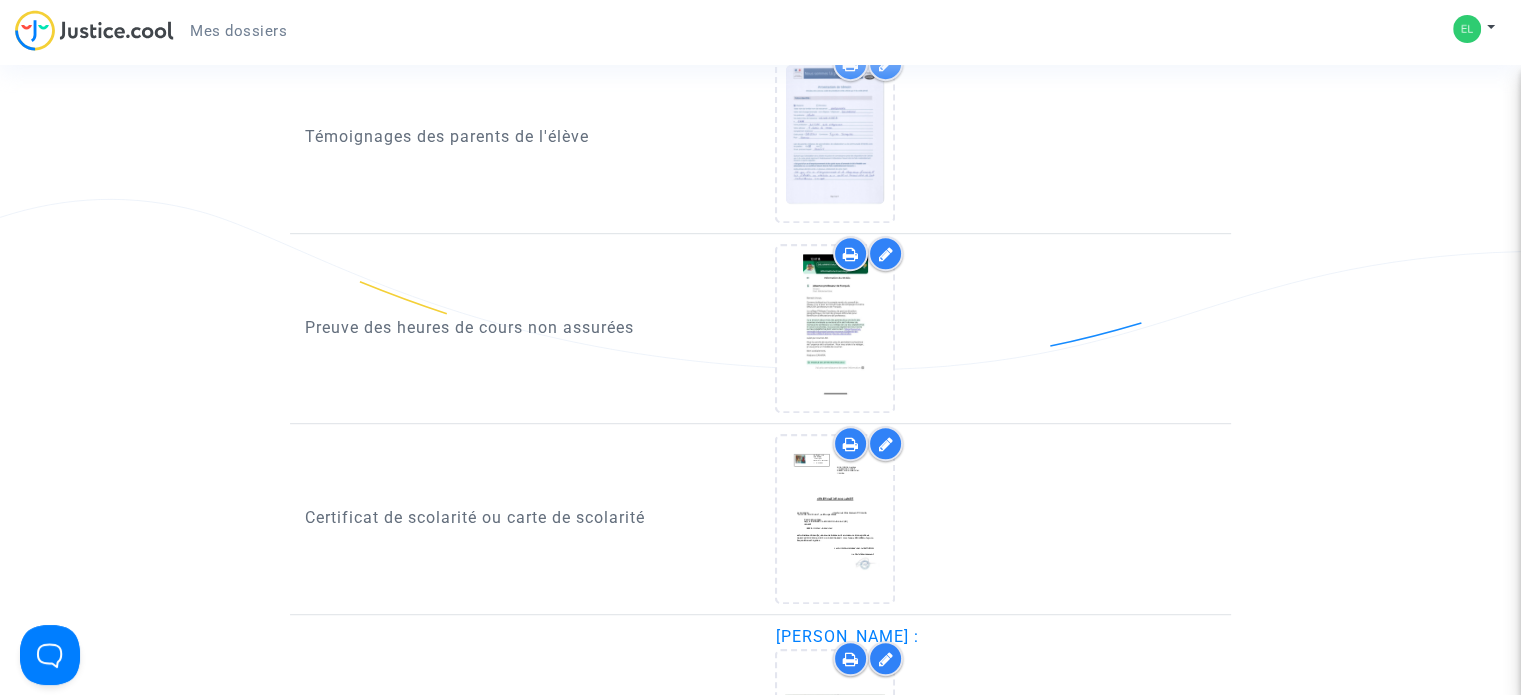 click at bounding box center (885, 253) 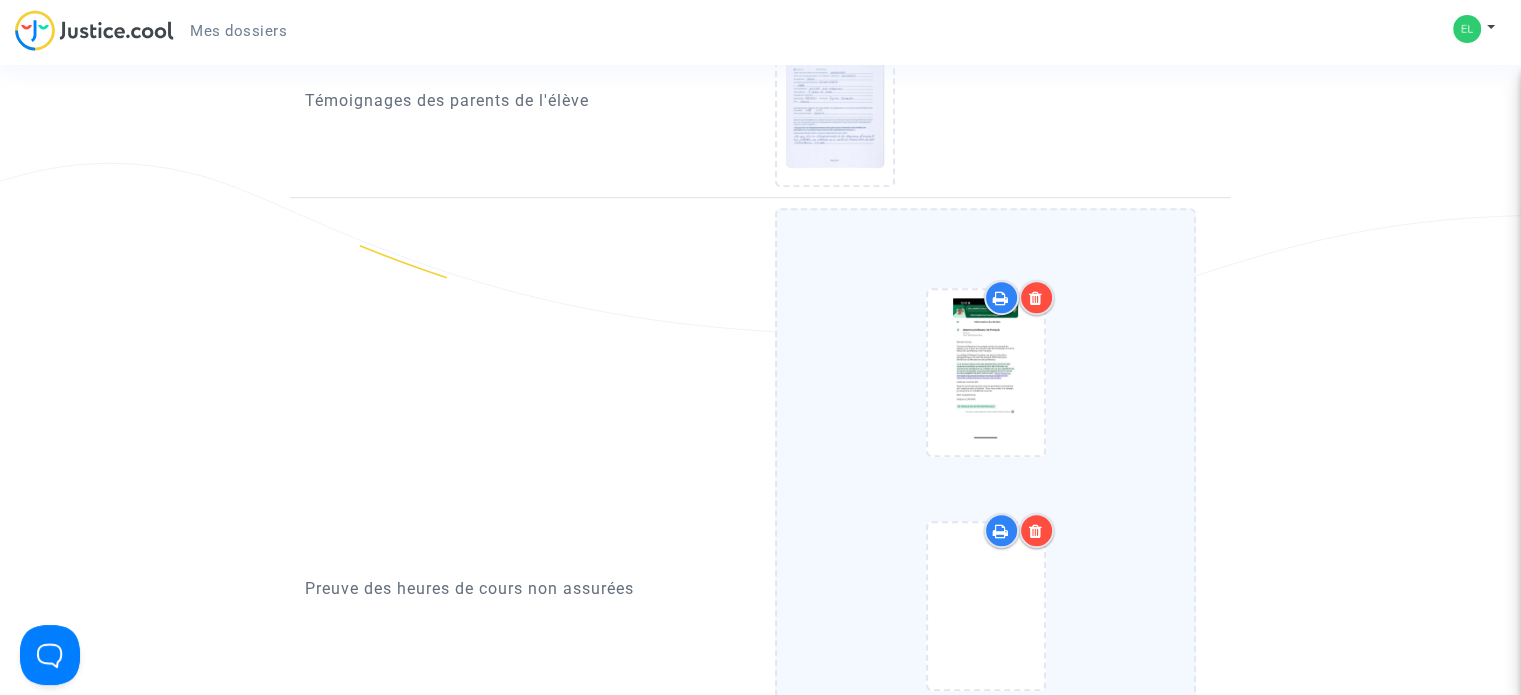 scroll, scrollTop: 1500, scrollLeft: 0, axis: vertical 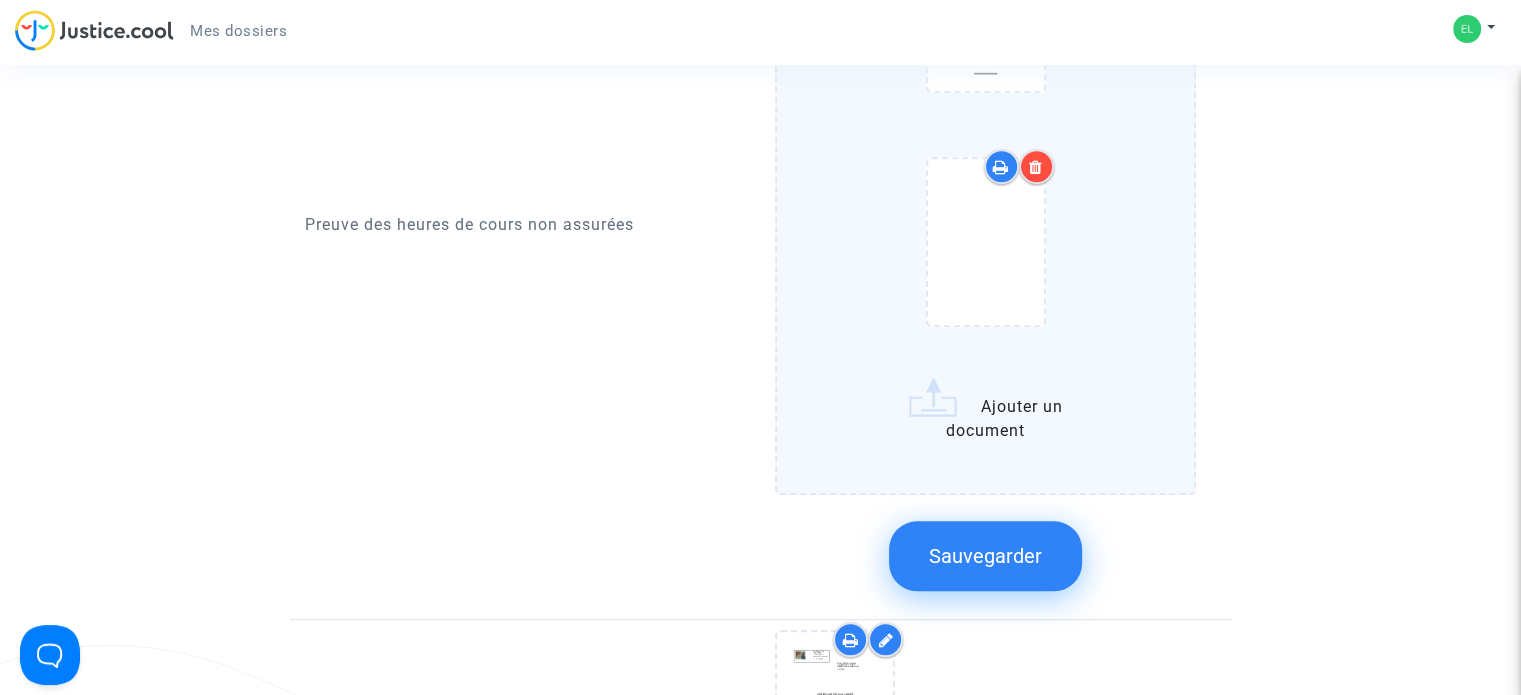 click on "Ajouter un document" 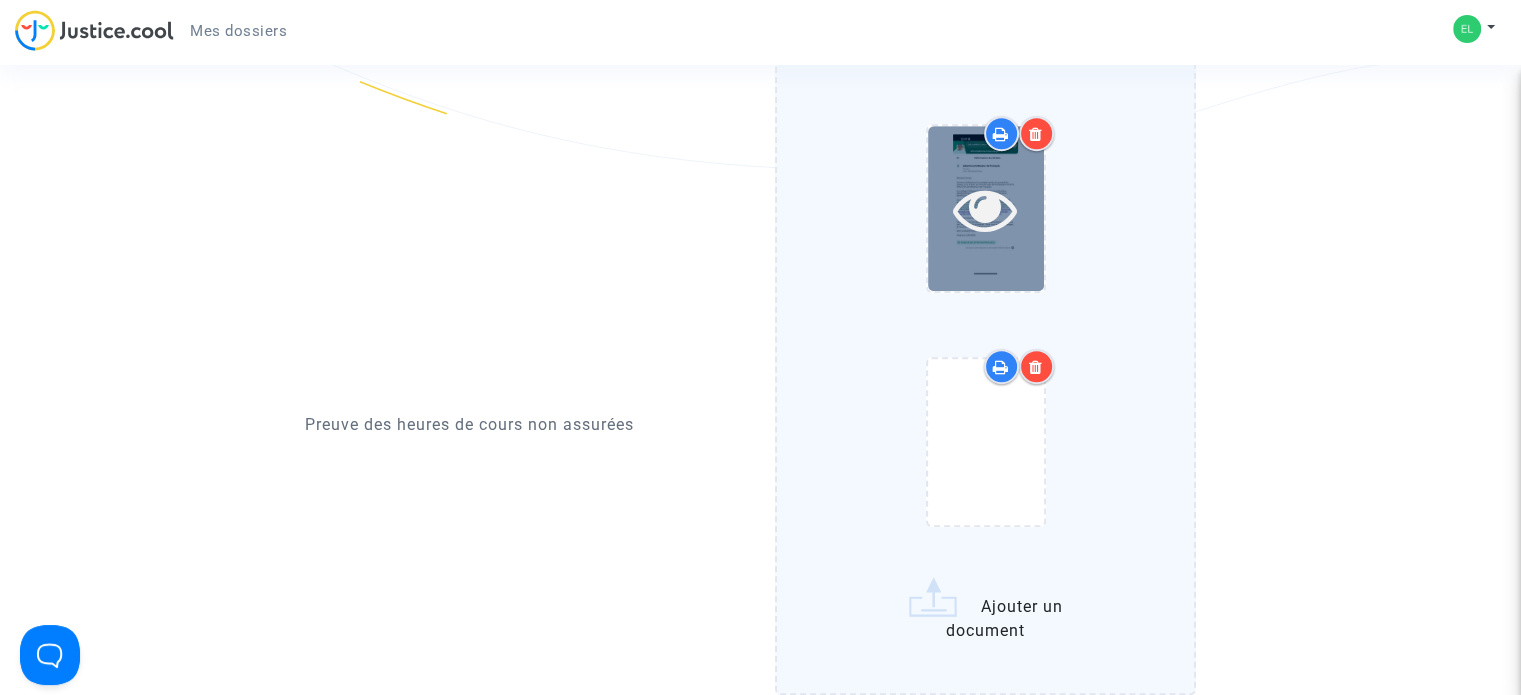 scroll, scrollTop: 1400, scrollLeft: 0, axis: vertical 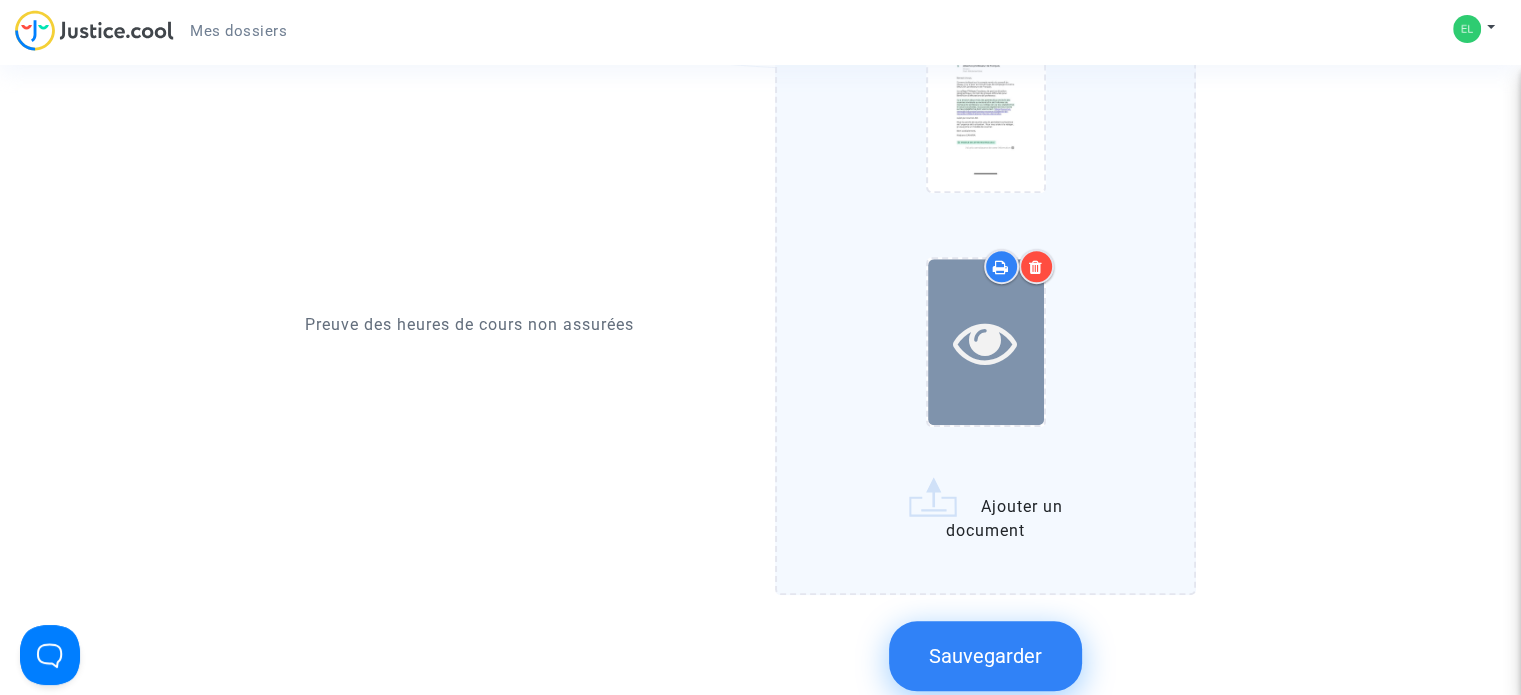 click at bounding box center [985, 342] 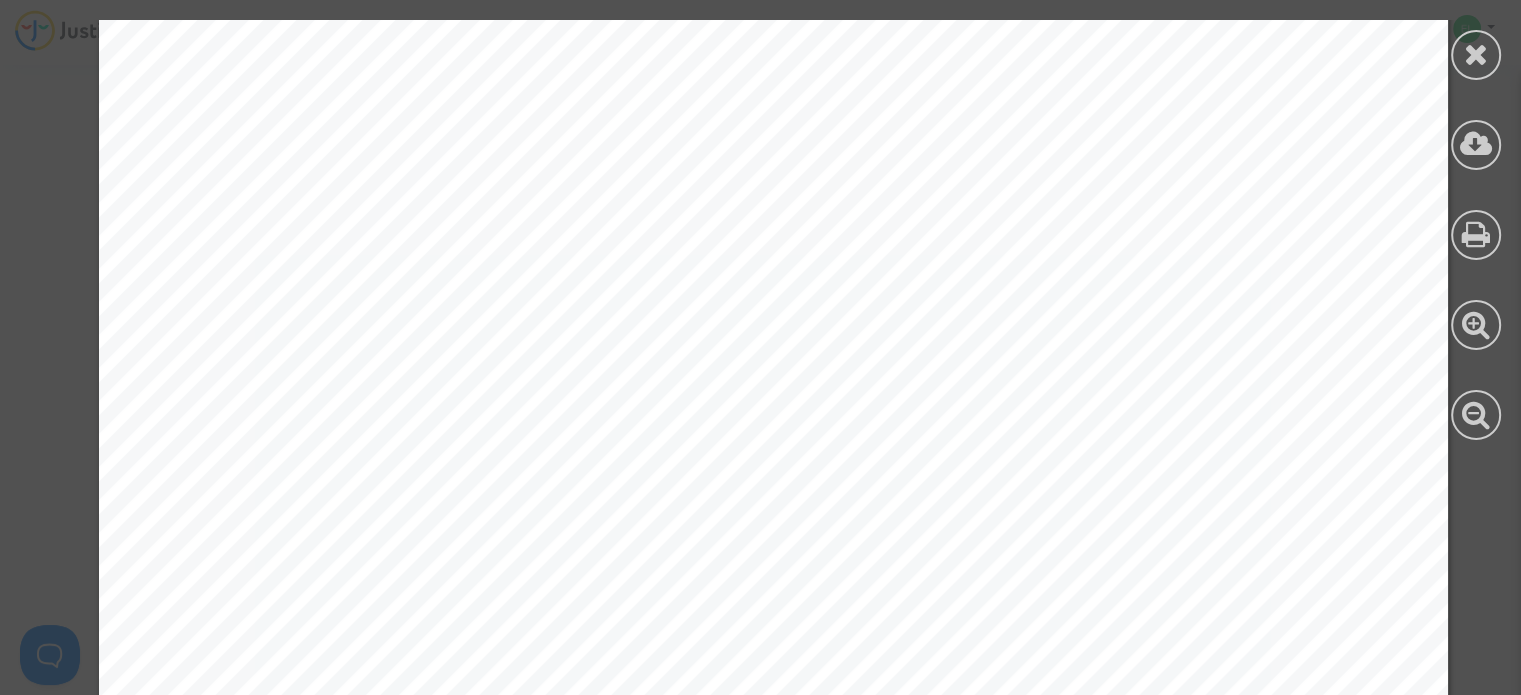 scroll, scrollTop: 100, scrollLeft: 0, axis: vertical 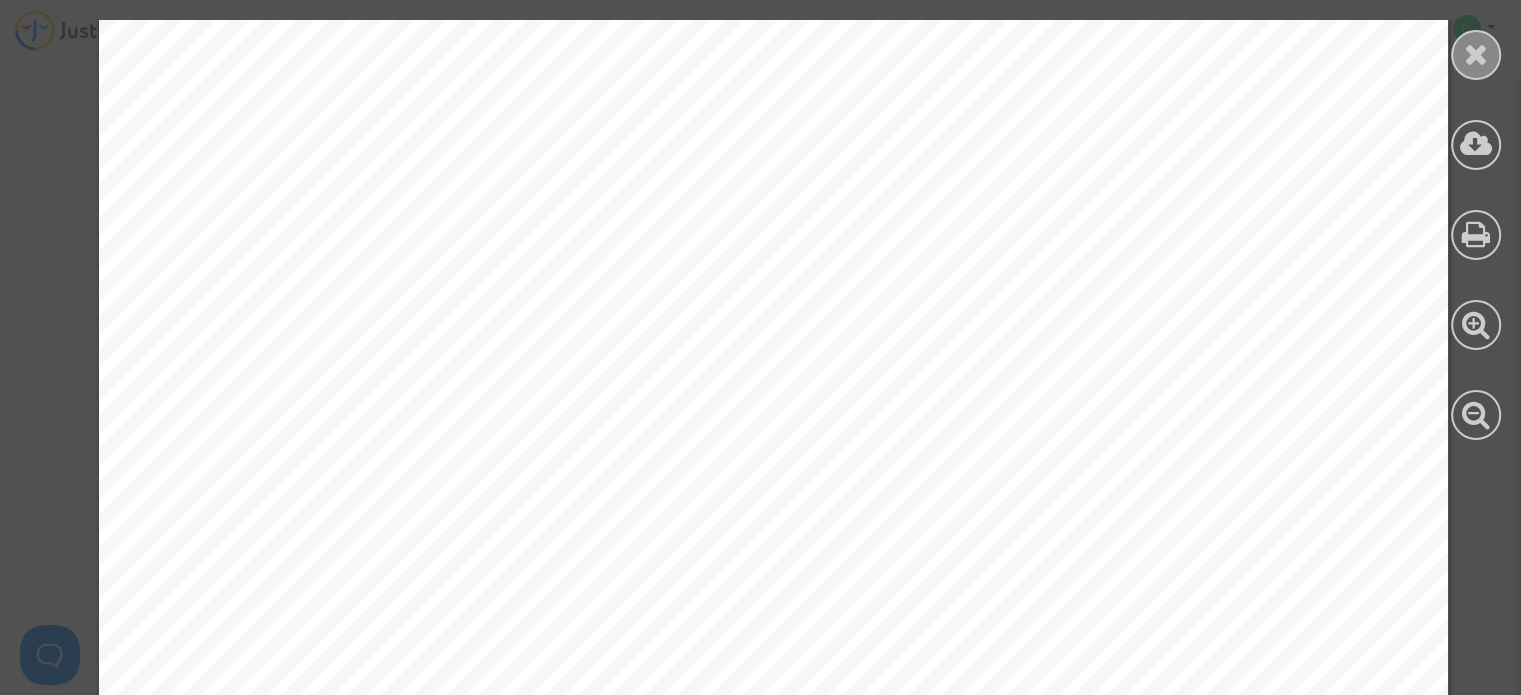 click at bounding box center [1476, 54] 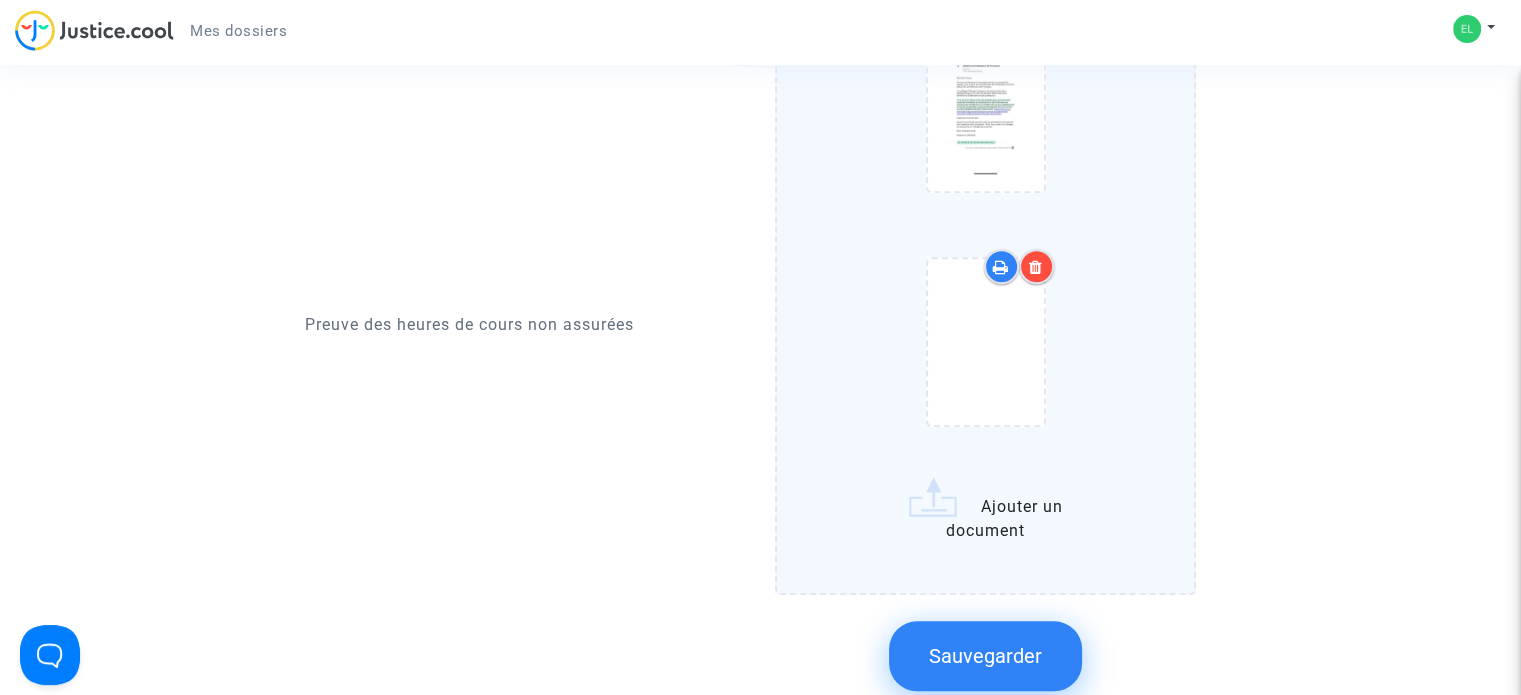 click at bounding box center (1036, 266) 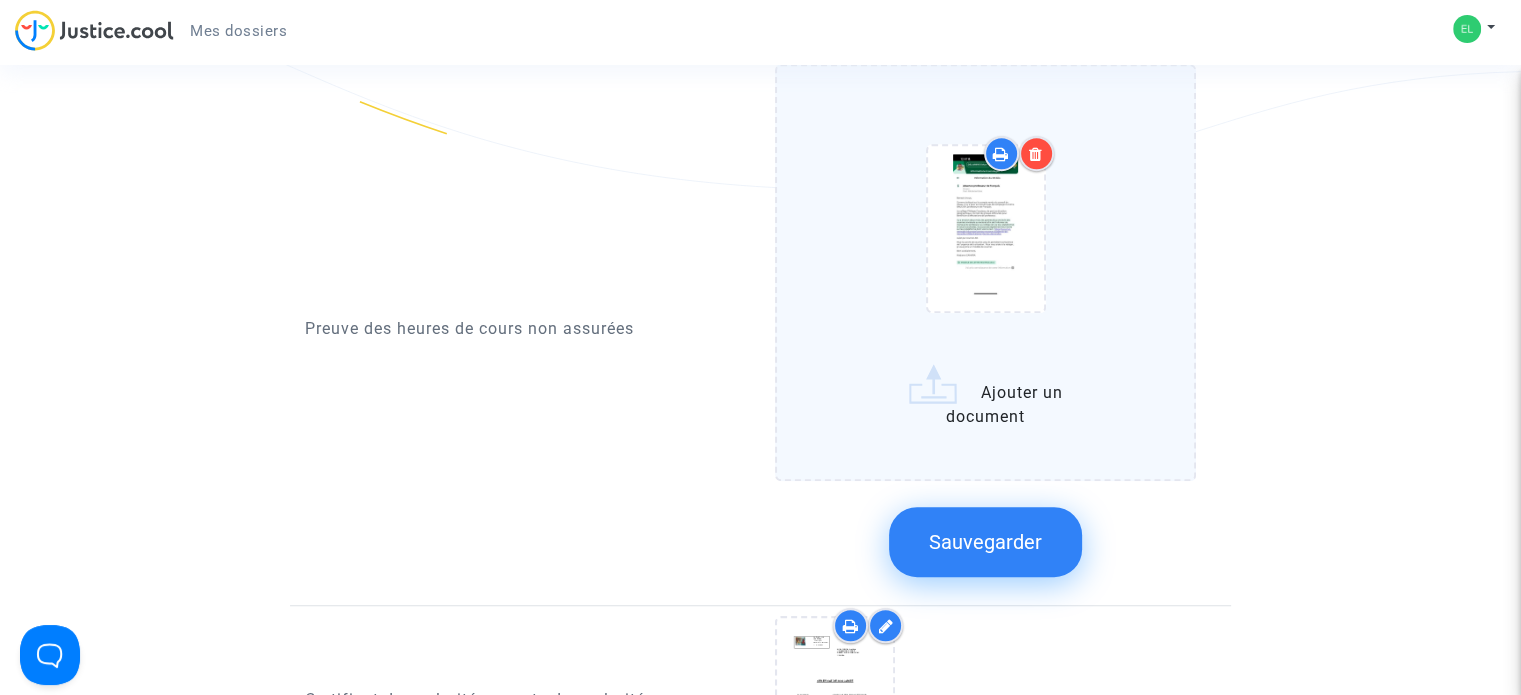 scroll, scrollTop: 1300, scrollLeft: 0, axis: vertical 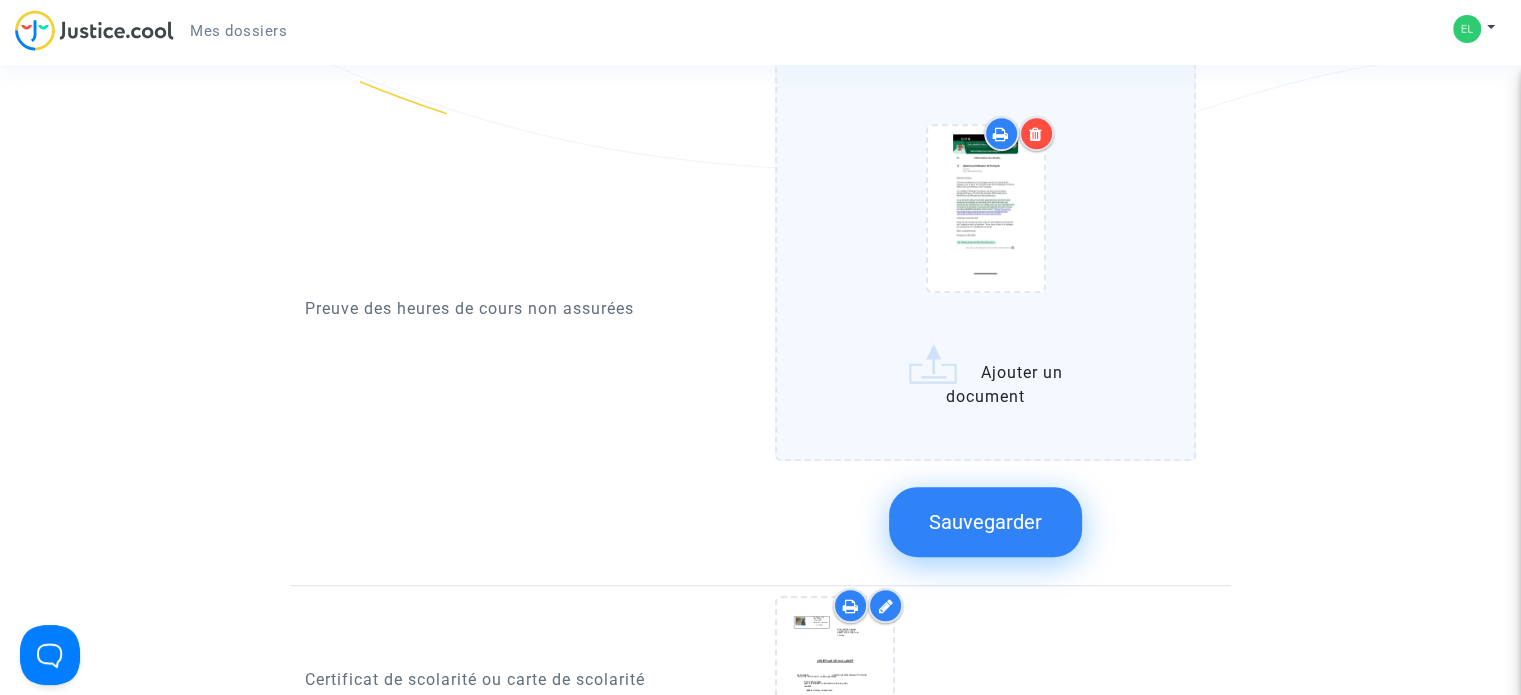 click on "Ajouter un document" 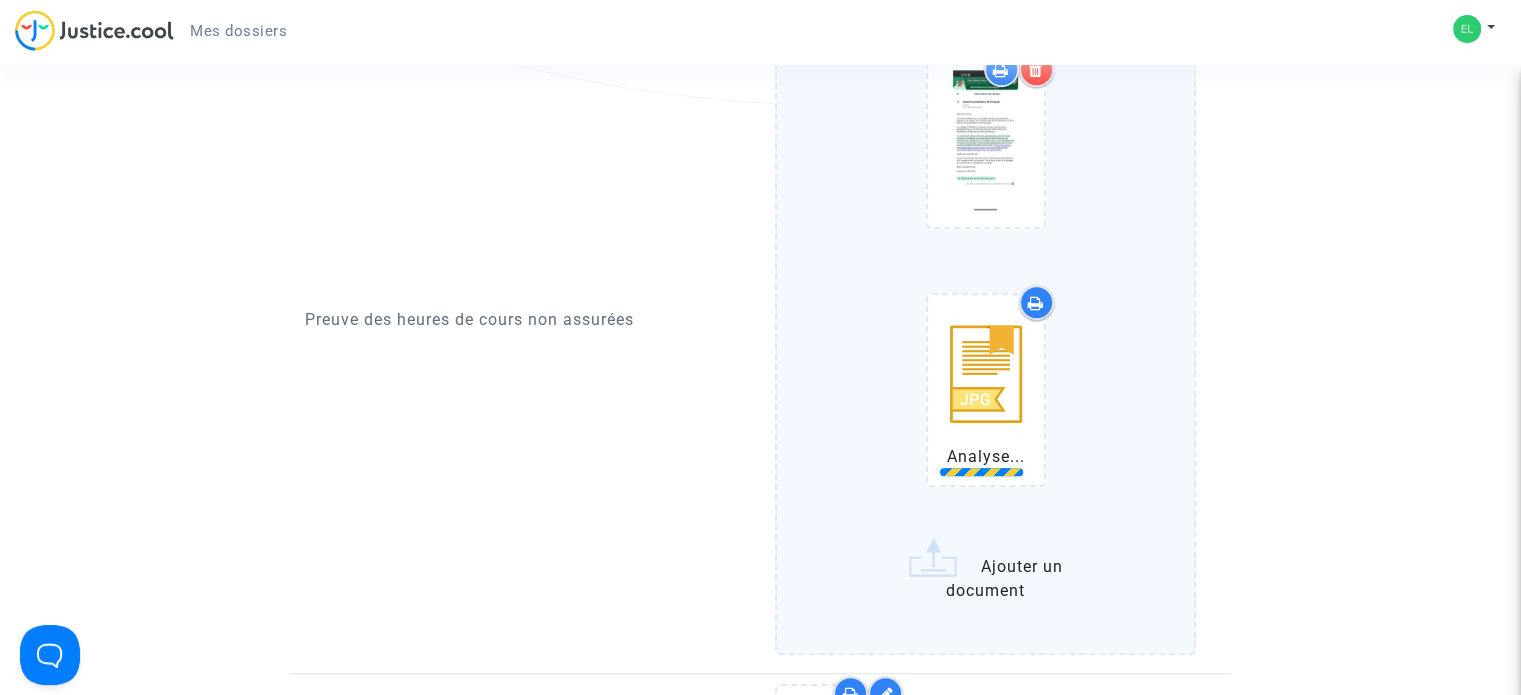scroll, scrollTop: 1400, scrollLeft: 0, axis: vertical 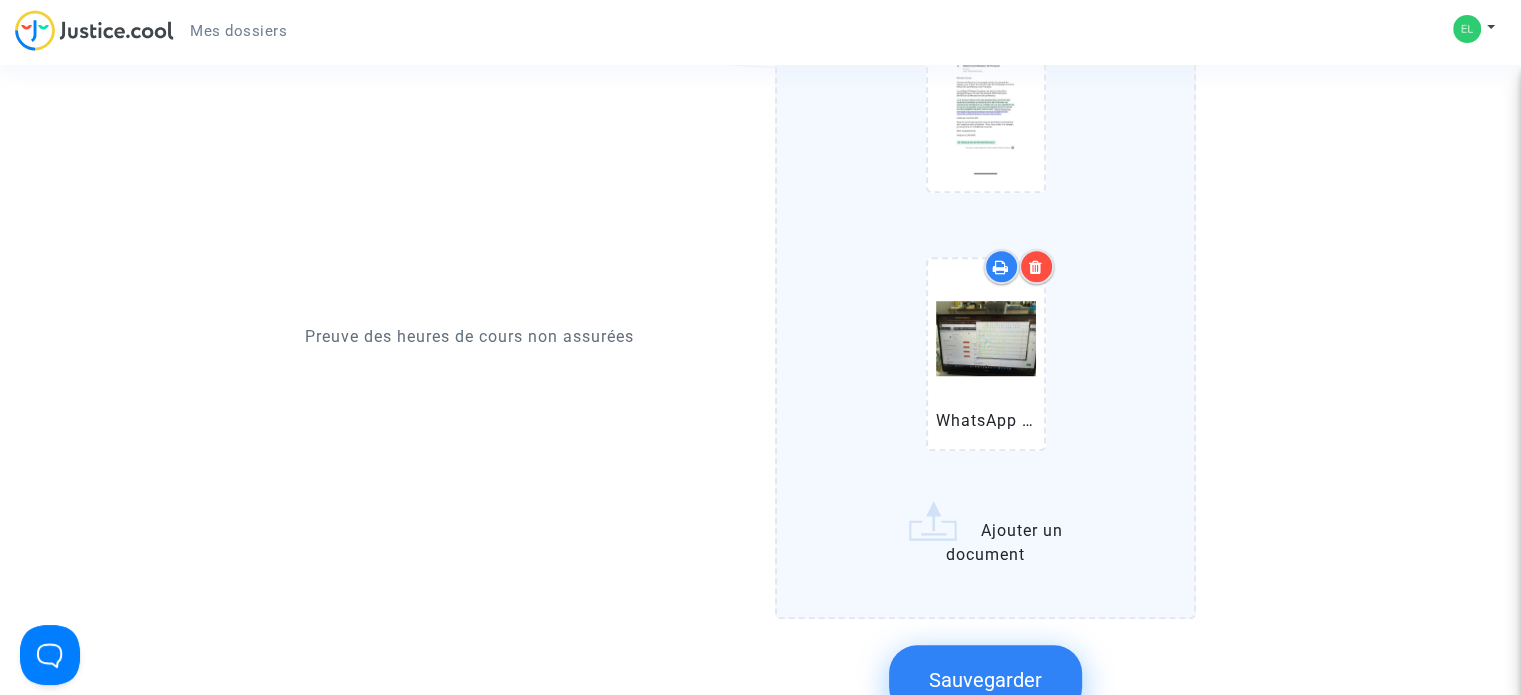 click on "WhatsApp Image 2025-07-04 à 13.17.23_d6473b89.jpg   Ajouter un document" 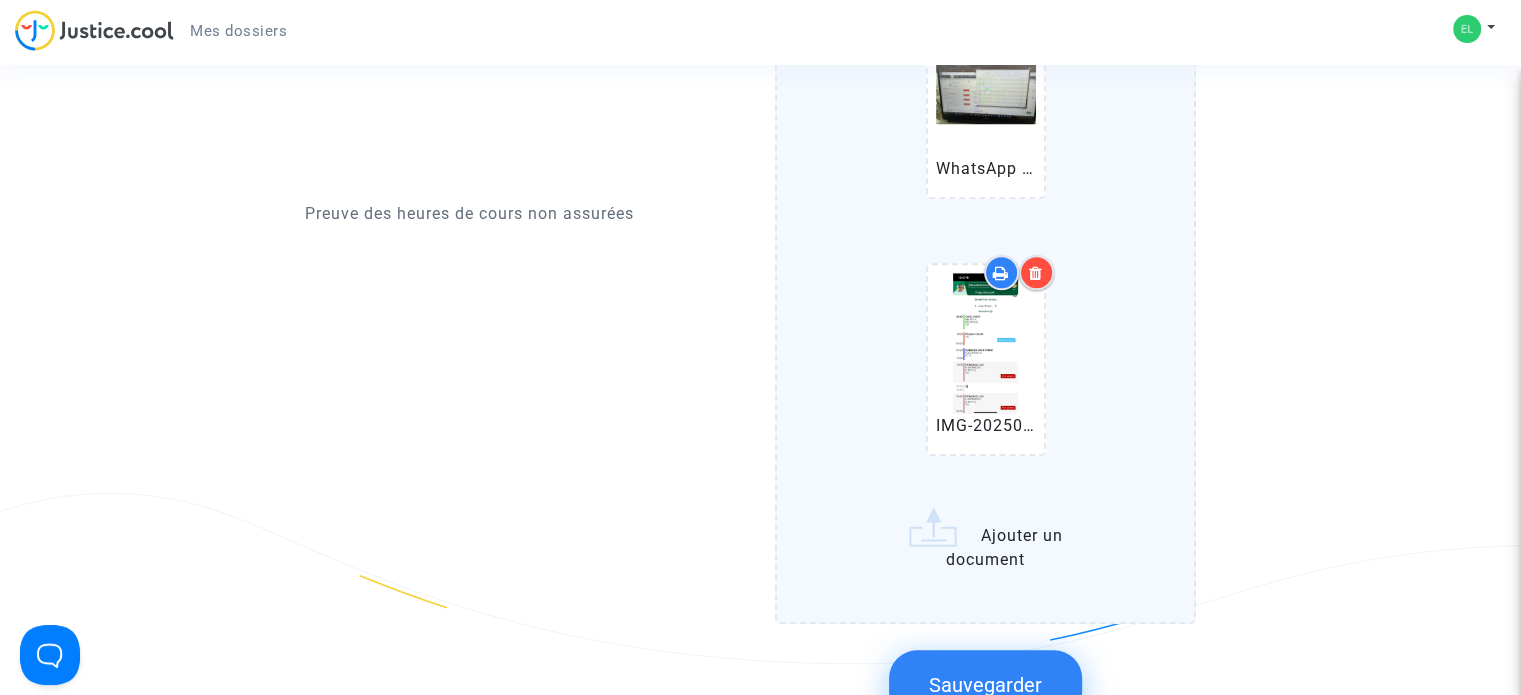 scroll, scrollTop: 1800, scrollLeft: 0, axis: vertical 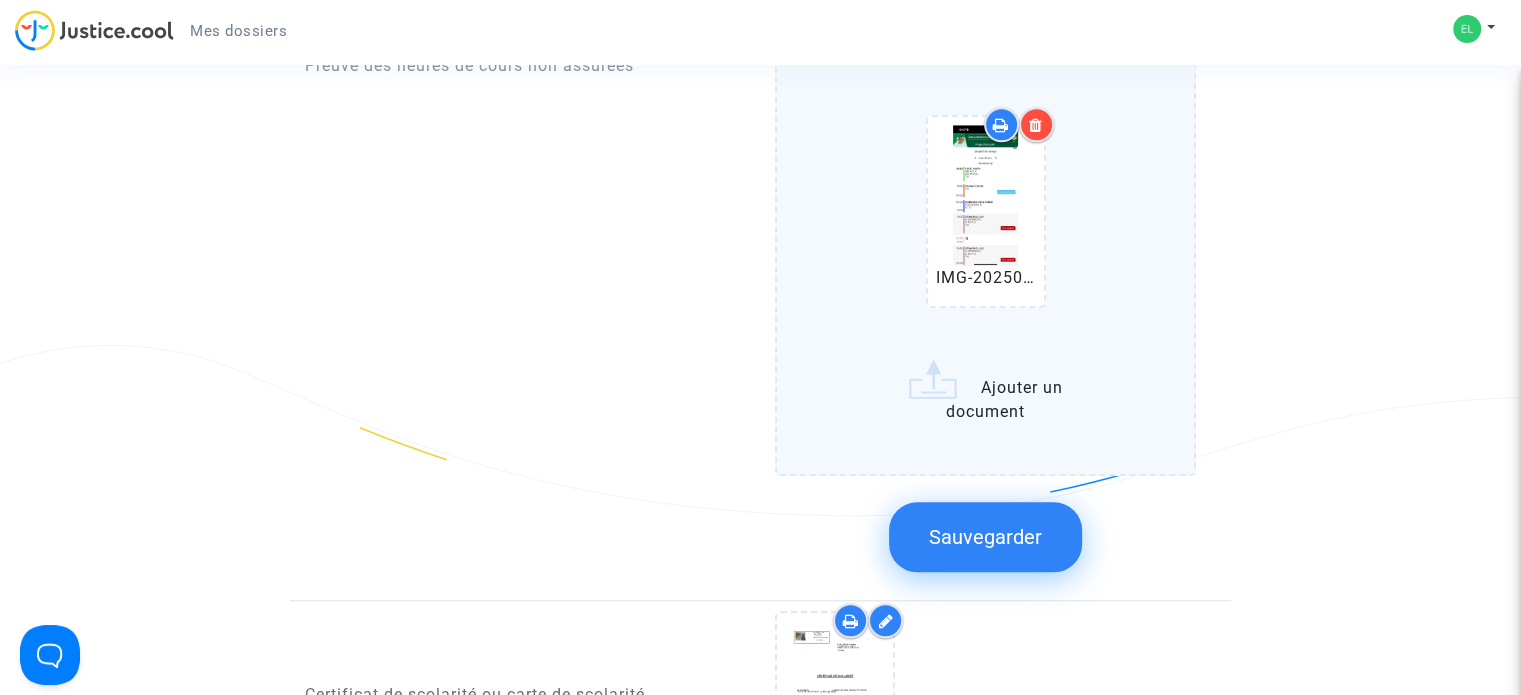 click on "WhatsApp Image 2025-07-04 à 13.17.23_d6473b89.jpg   IMG-20250704-WA0004.jpg   Ajouter un document" 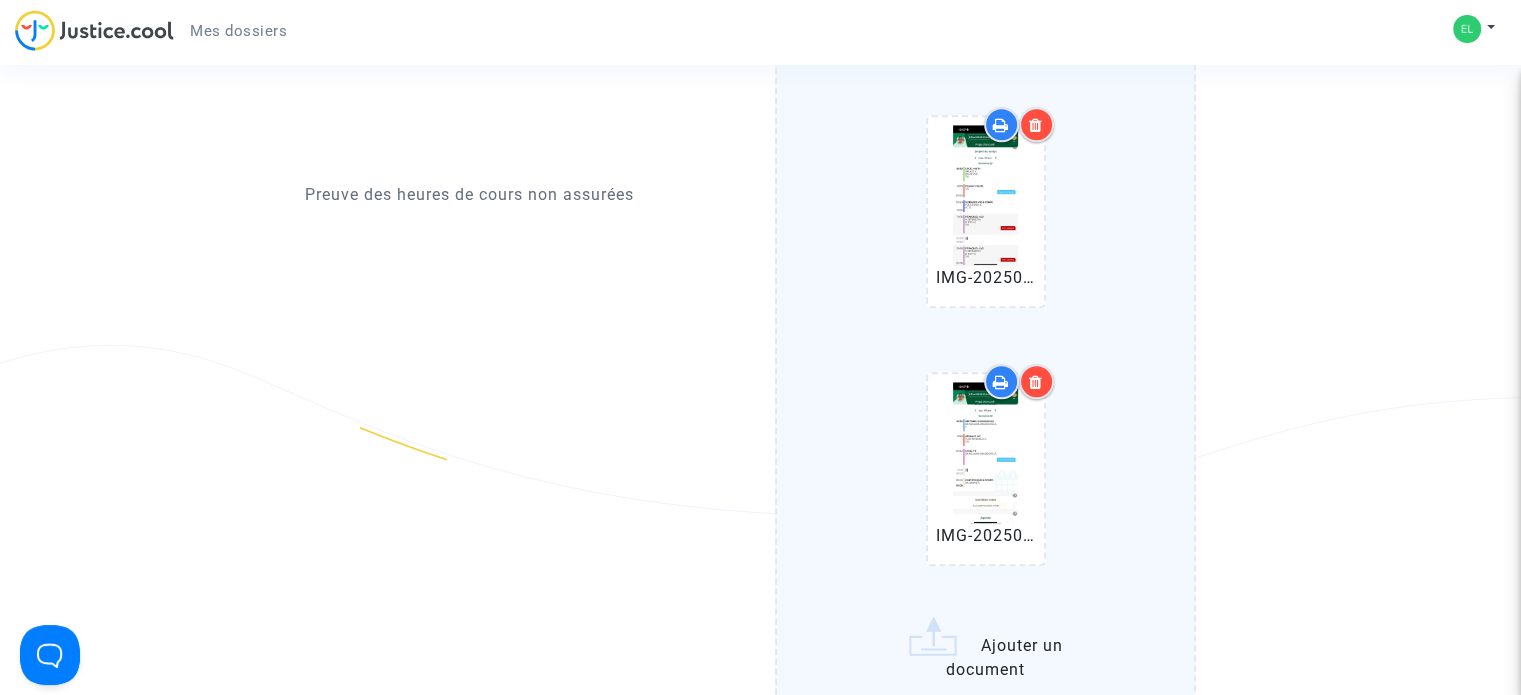 click on "WhatsApp Image 2025-07-04 à 13.17.23_d6473b89.jpg   IMG-20250704-WA0004.jpg   IMG-20250704-WA0005.jpg   Ajouter un document" 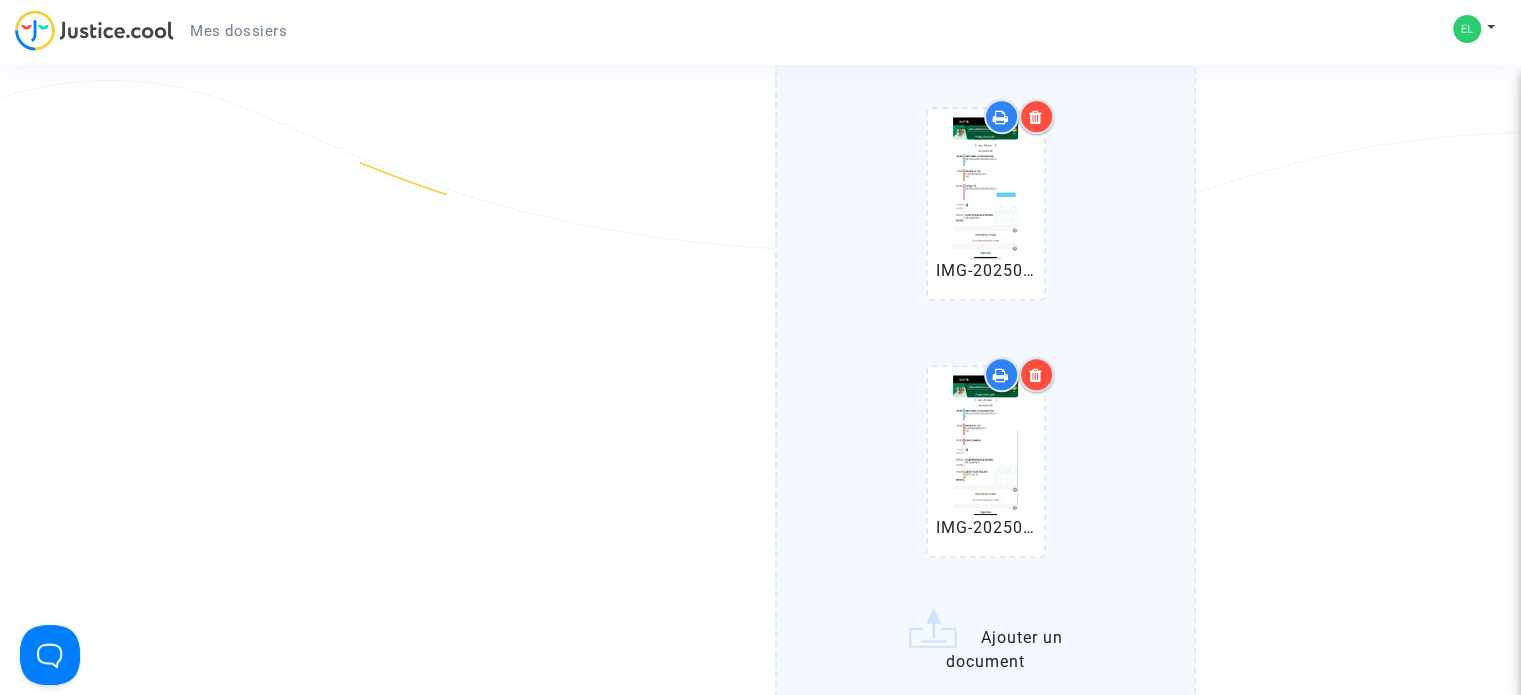 scroll, scrollTop: 2100, scrollLeft: 0, axis: vertical 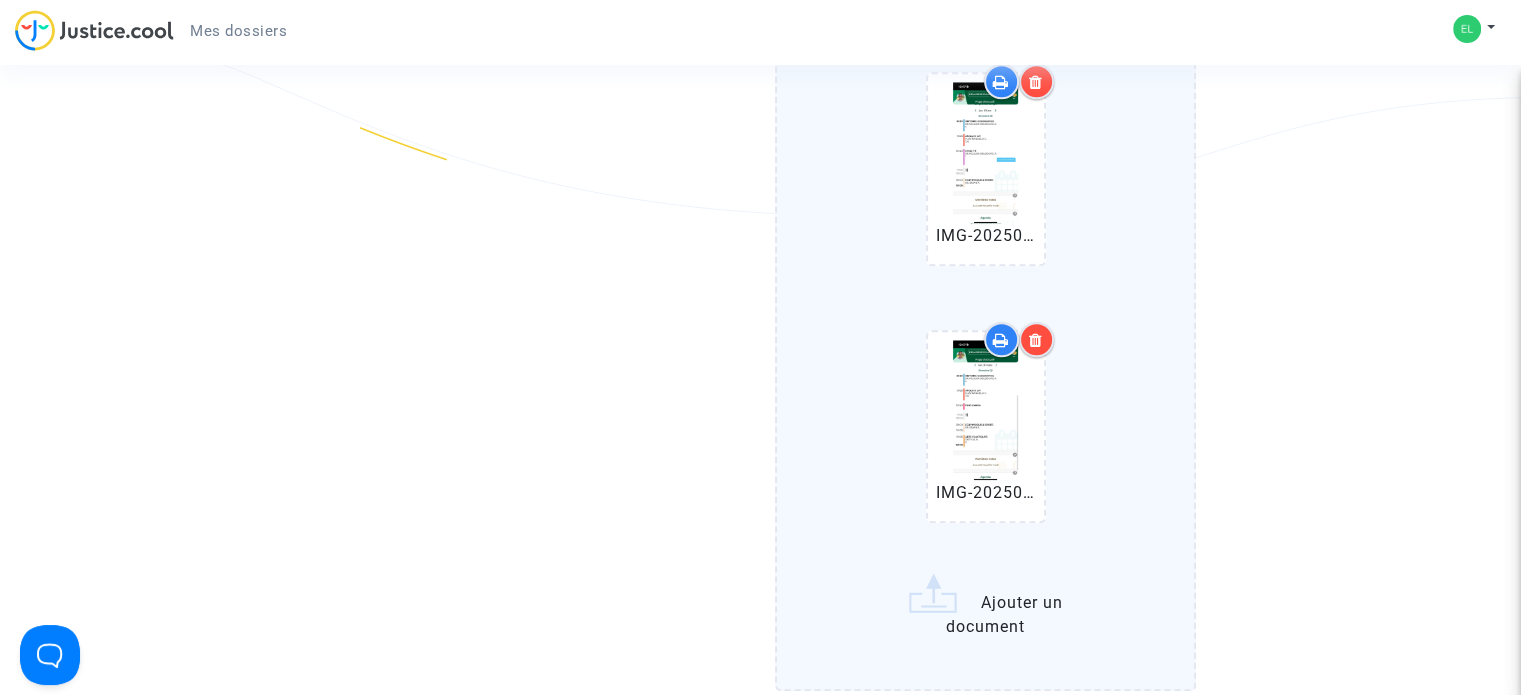 click on "WhatsApp Image 2025-07-04 à 13.17.23_d6473b89.jpg   IMG-20250704-WA0004.jpg   IMG-20250704-WA0005.jpg   IMG-20250704-WA0006.jpg   Ajouter un document" 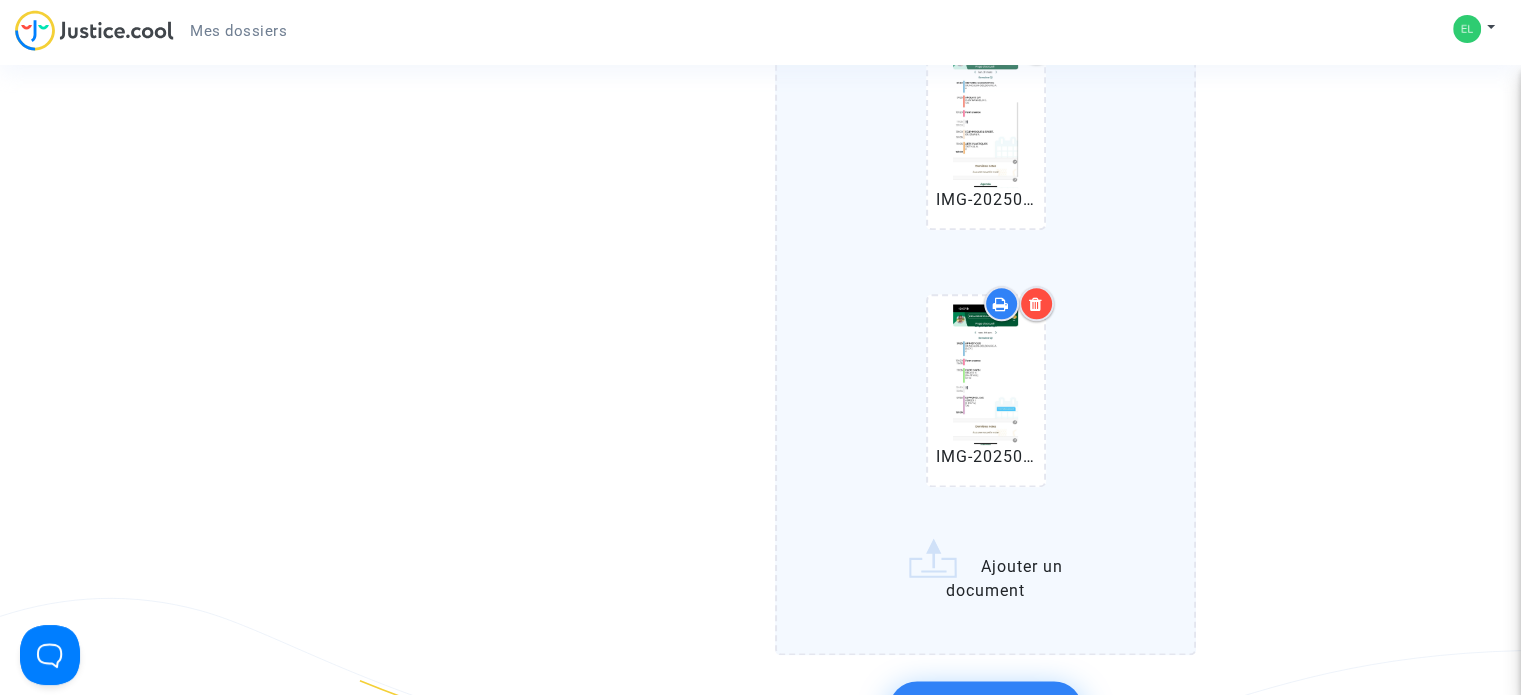 scroll, scrollTop: 2500, scrollLeft: 0, axis: vertical 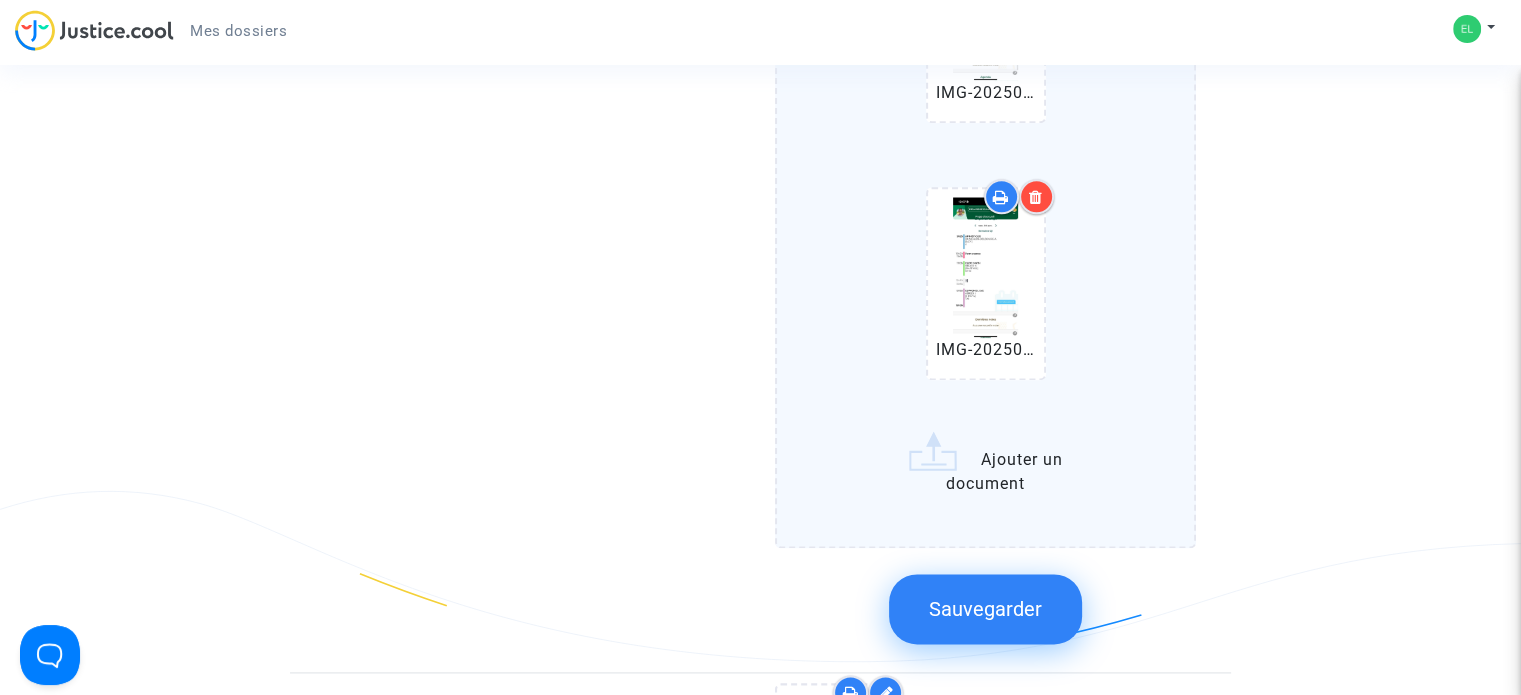 click on "WhatsApp Image 2025-07-04 à 13.17.23_d6473b89.jpg   IMG-20250704-WA0004.jpg   IMG-20250704-WA0005.jpg   IMG-20250704-WA0006.jpg   IMG-20250704-WA0007.jpg   Ajouter un document" 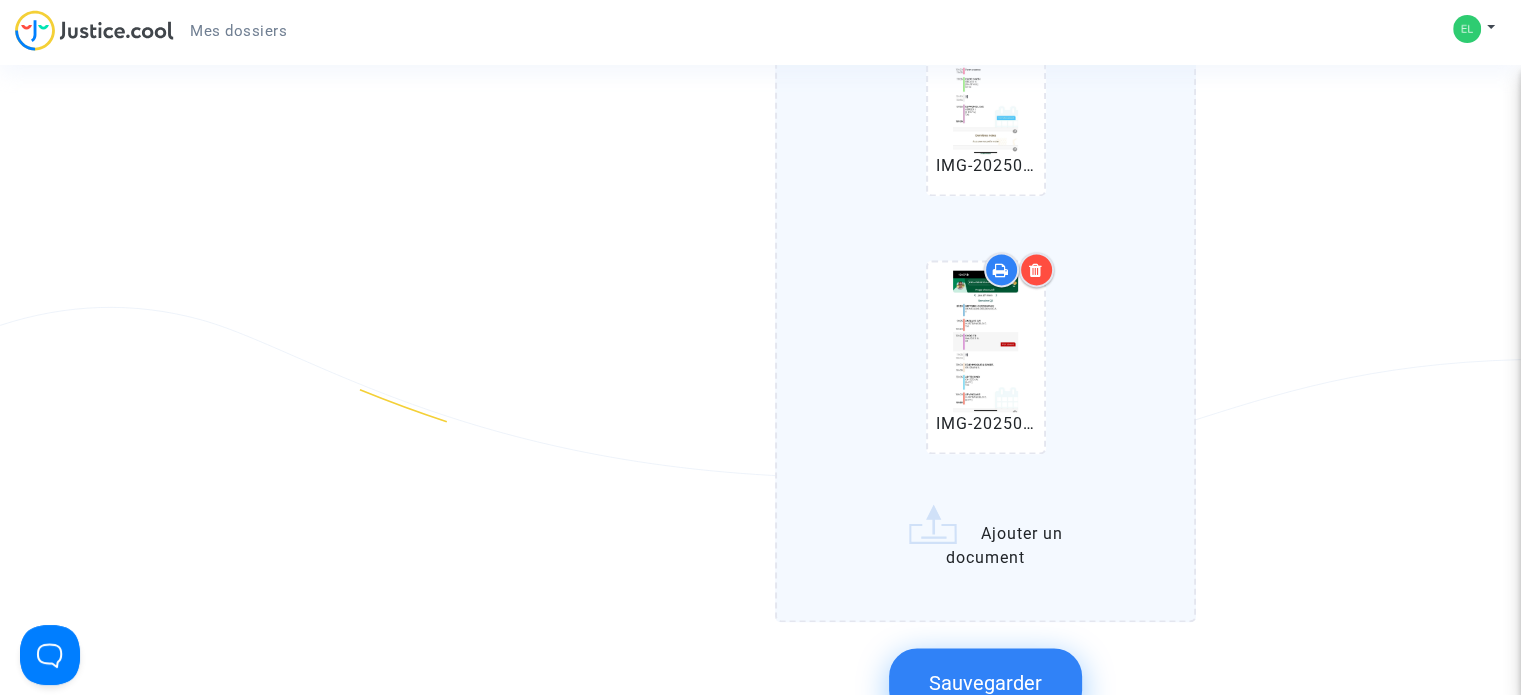 scroll, scrollTop: 2700, scrollLeft: 0, axis: vertical 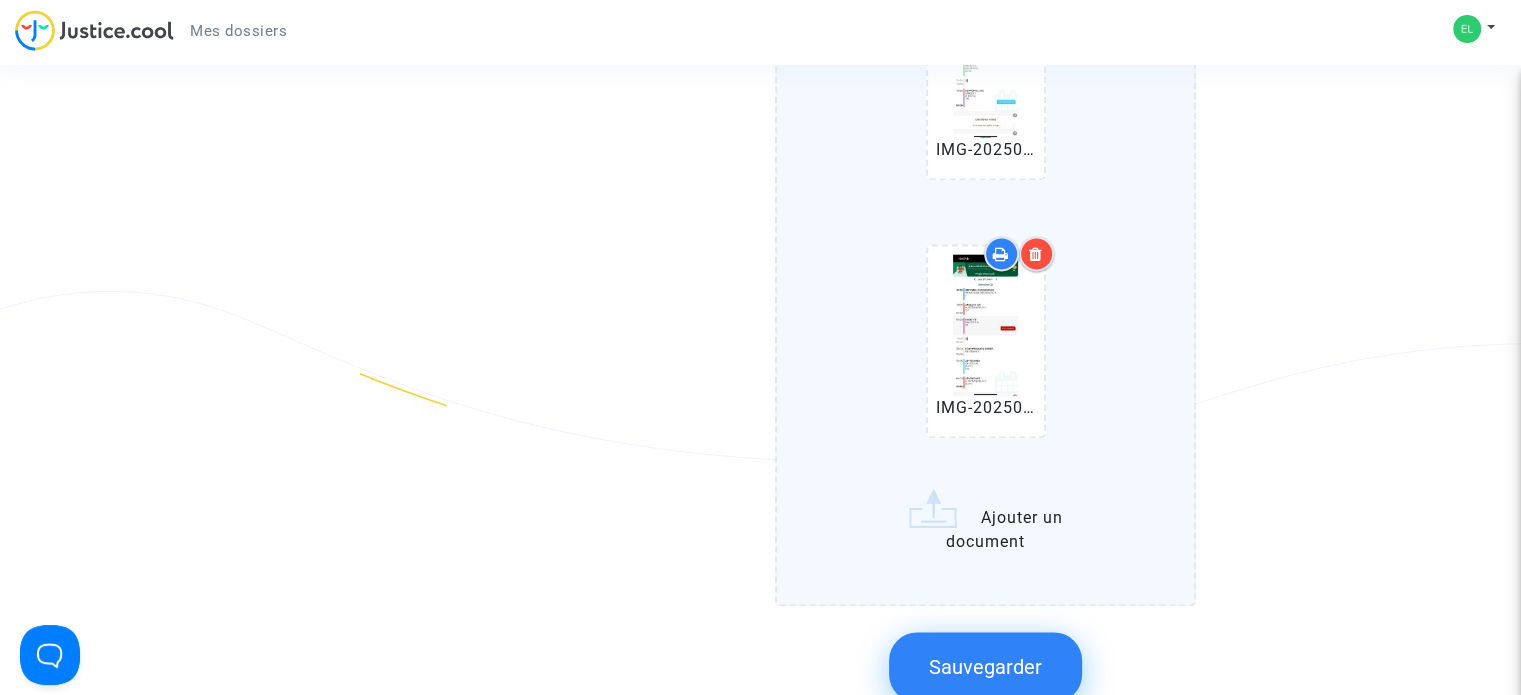 click on "WhatsApp Image 2025-07-04 à 13.17.23_d6473b89.jpg   IMG-20250704-WA0004.jpg   IMG-20250704-WA0005.jpg   IMG-20250704-WA0006.jpg   IMG-20250704-WA0007.jpg   IMG-20250704-WA0008.jpg   Ajouter un document" 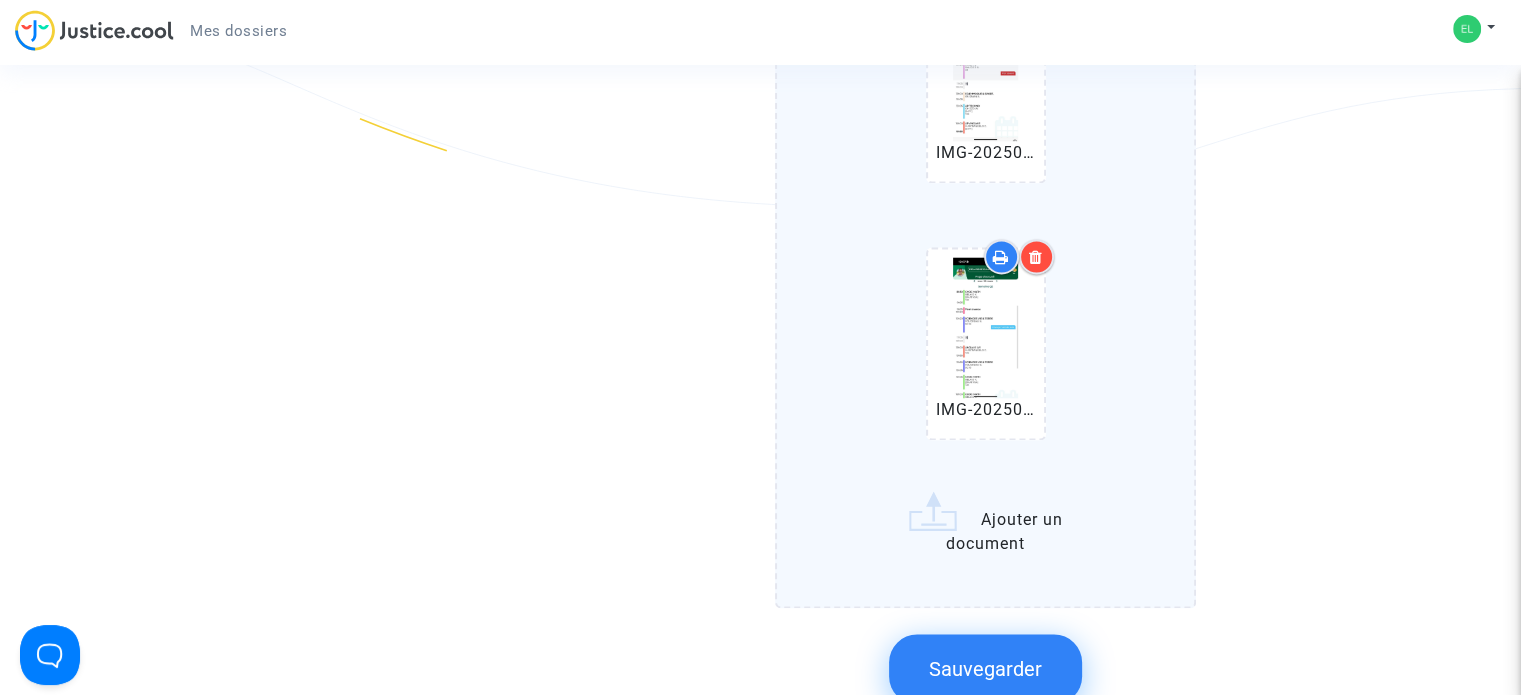 scroll, scrollTop: 3000, scrollLeft: 0, axis: vertical 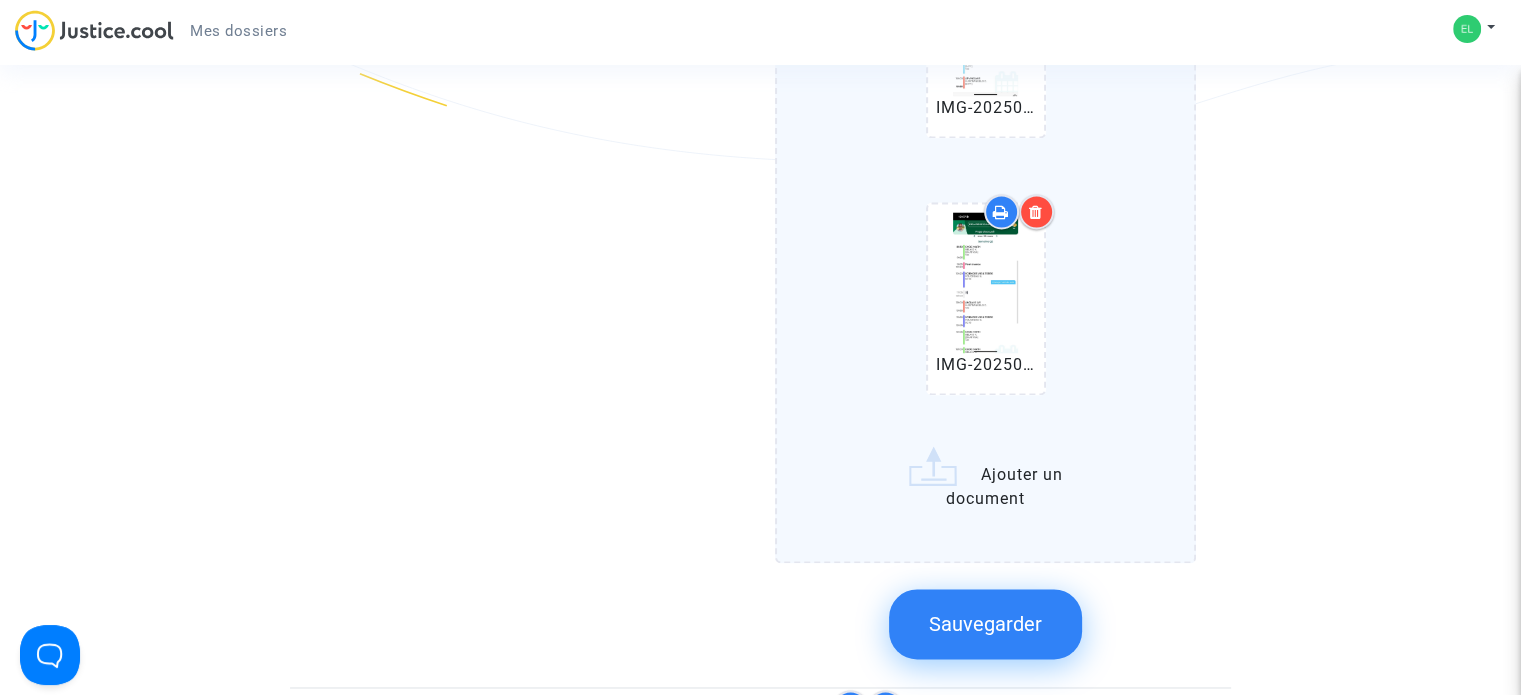 click on "WhatsApp Image 2025-07-04 à 13.17.23_d6473b89.jpg   IMG-20250704-WA0004.jpg   IMG-20250704-WA0005.jpg   IMG-20250704-WA0006.jpg   IMG-20250704-WA0007.jpg   IMG-20250704-WA0008.jpg   IMG-20250704-WA0009.jpg   Ajouter un document" 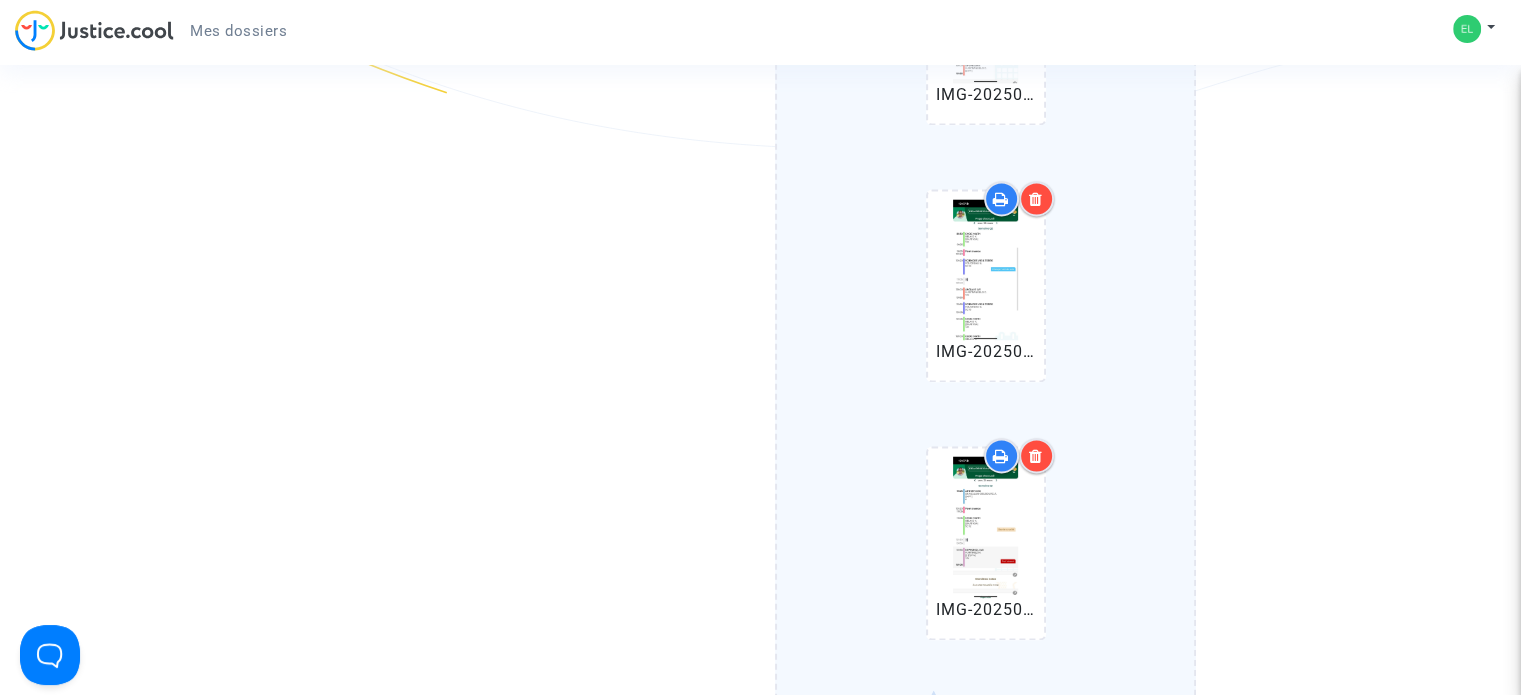 scroll, scrollTop: 3100, scrollLeft: 0, axis: vertical 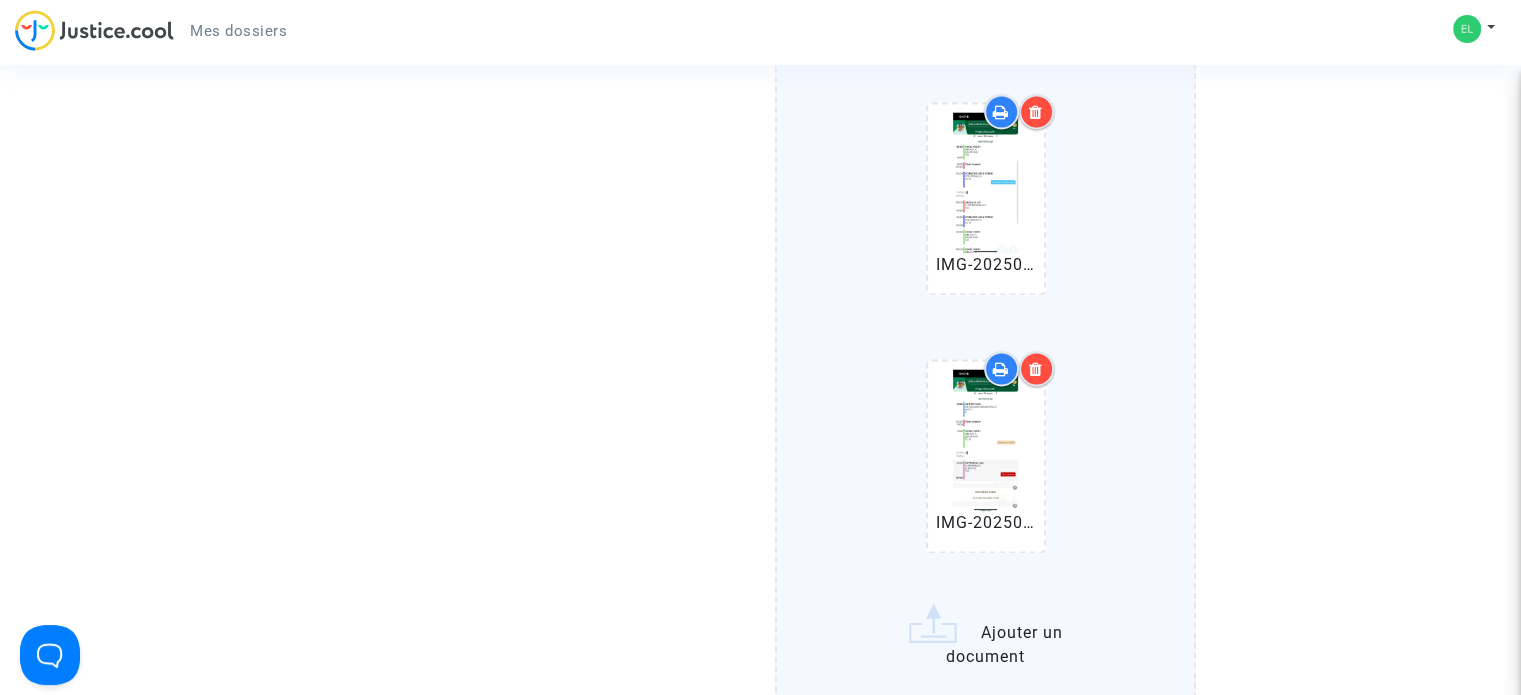 click on "WhatsApp Image 2025-07-04 à 13.17.23_d6473b89.jpg   IMG-20250704-WA0004.jpg   IMG-20250704-WA0005.jpg   IMG-20250704-WA0006.jpg   IMG-20250704-WA0007.jpg   IMG-20250704-WA0008.jpg   IMG-20250704-WA0009.jpg   IMG-20250704-WA0010.jpg   Ajouter un document" 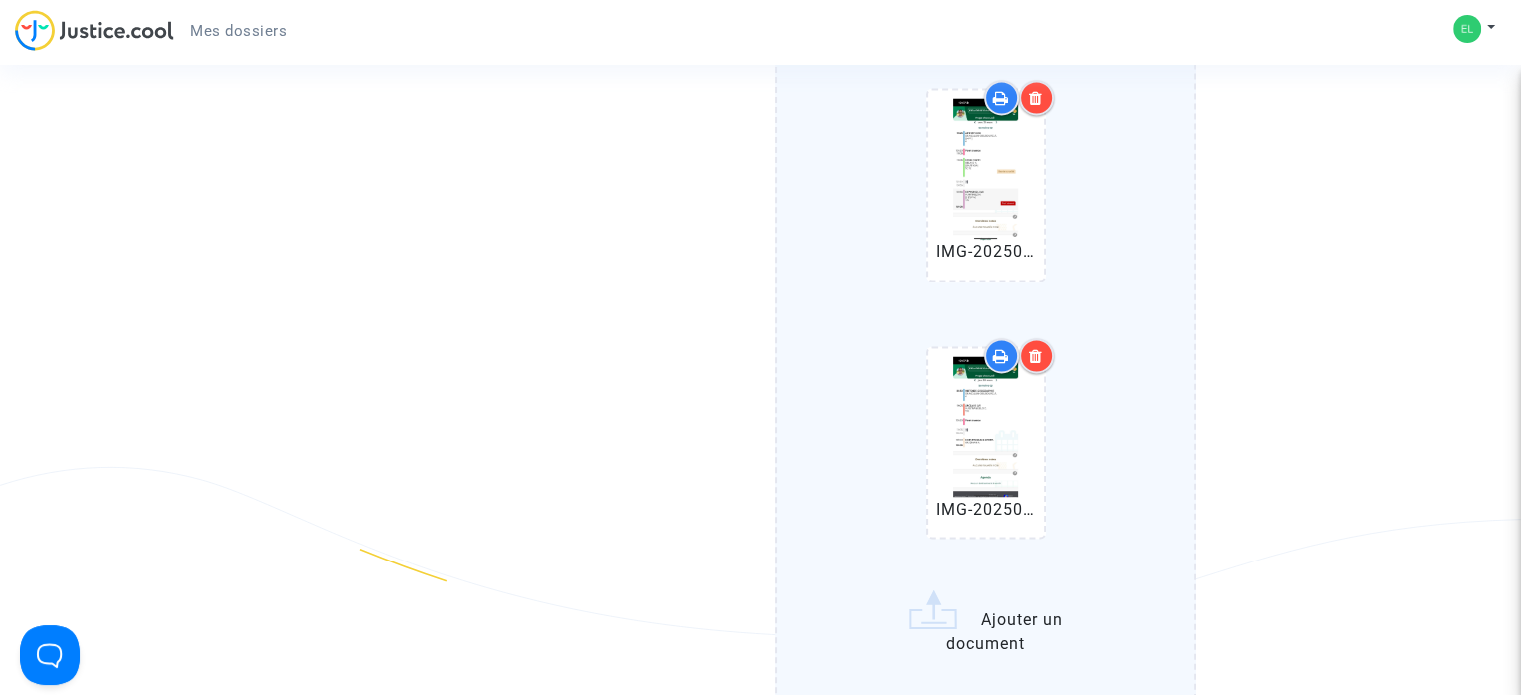 scroll, scrollTop: 3400, scrollLeft: 0, axis: vertical 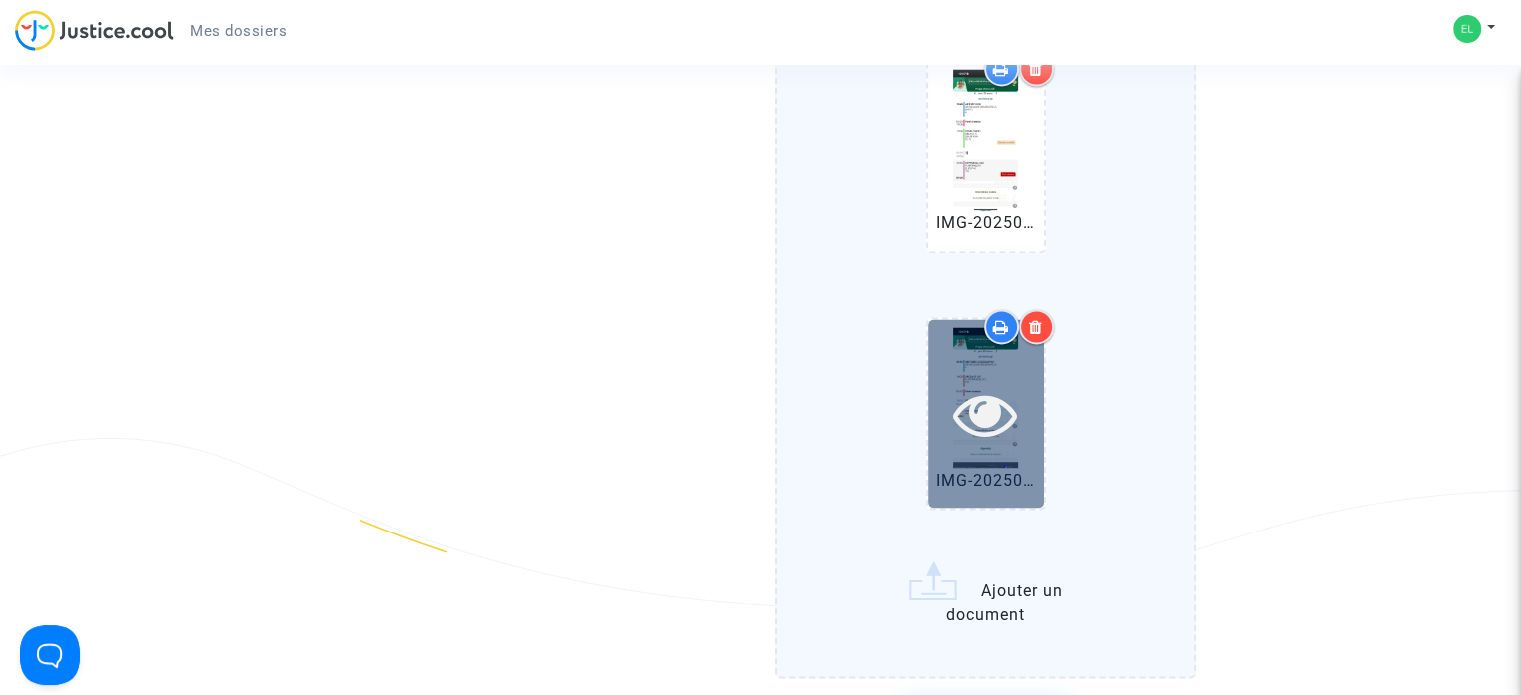 click at bounding box center [985, 413] 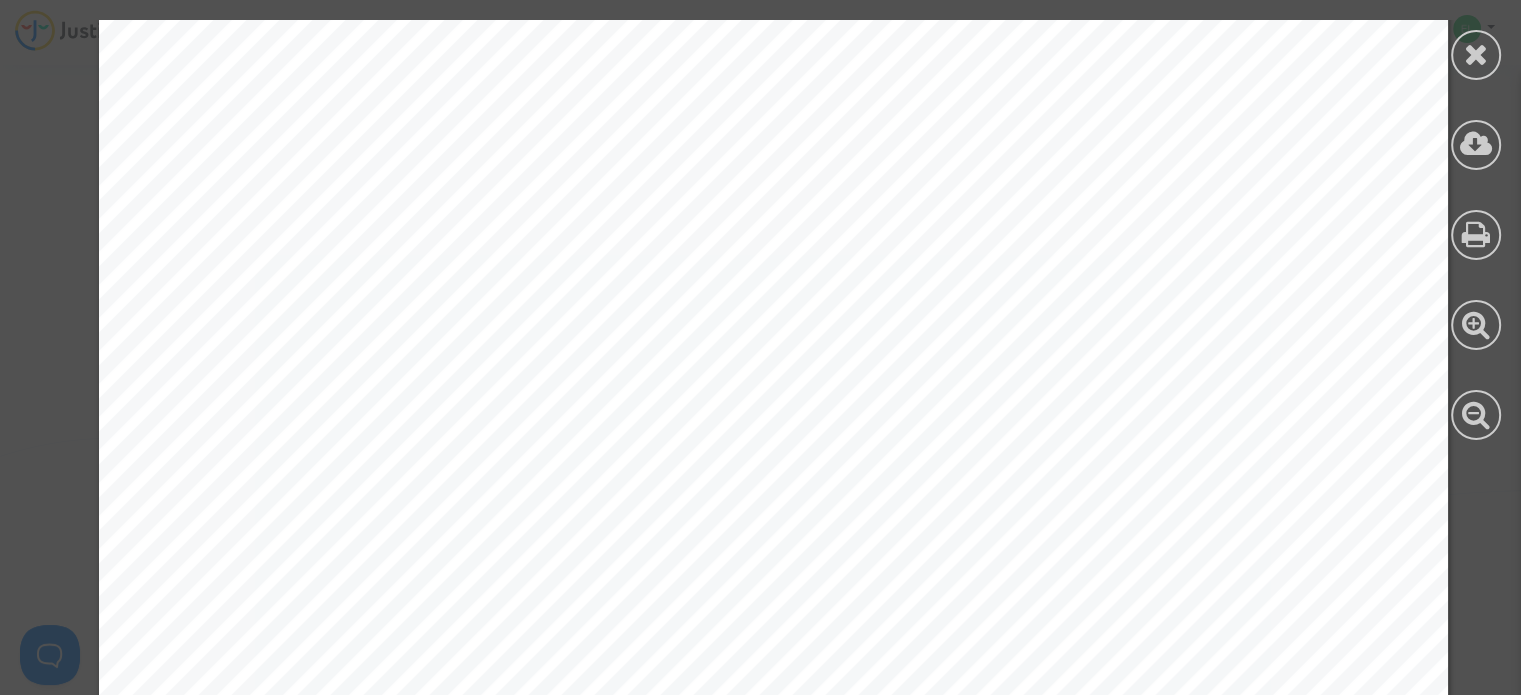 scroll, scrollTop: 200, scrollLeft: 0, axis: vertical 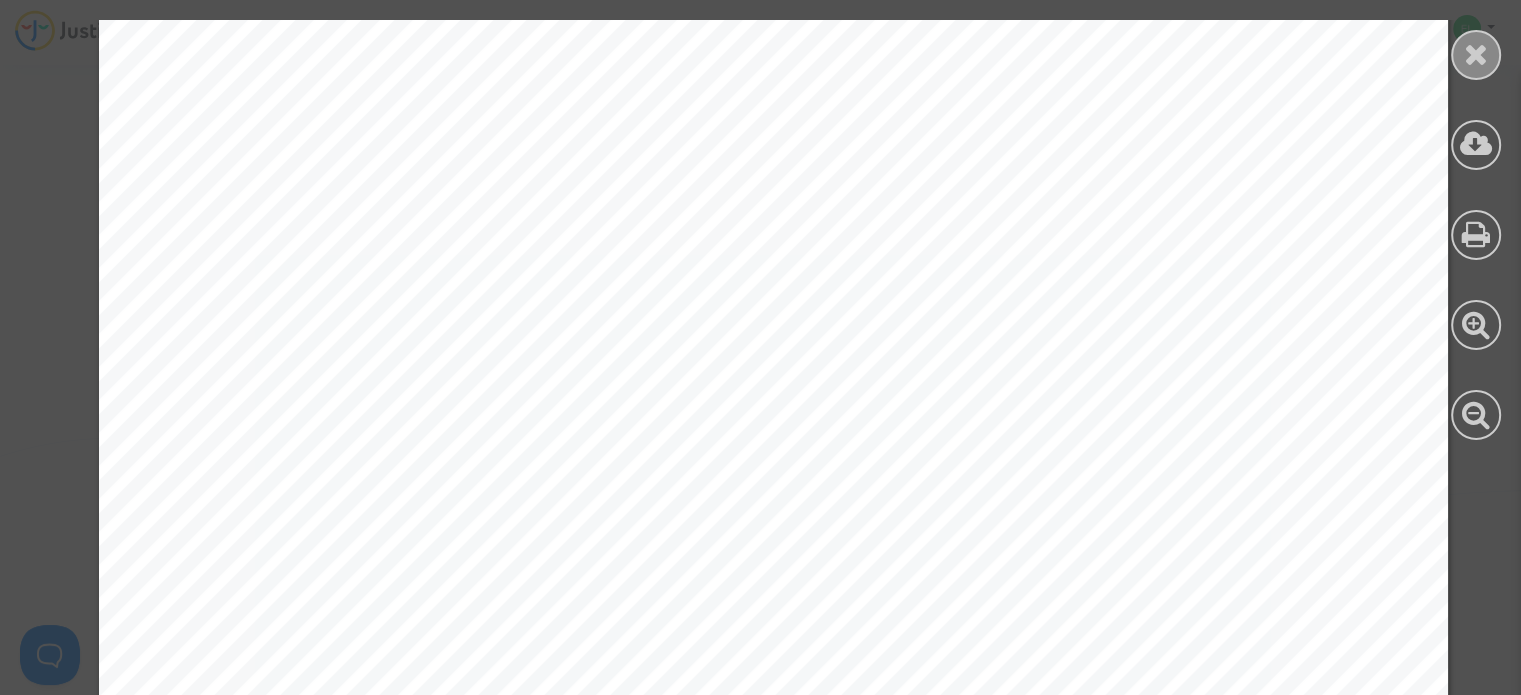 click at bounding box center (1476, 55) 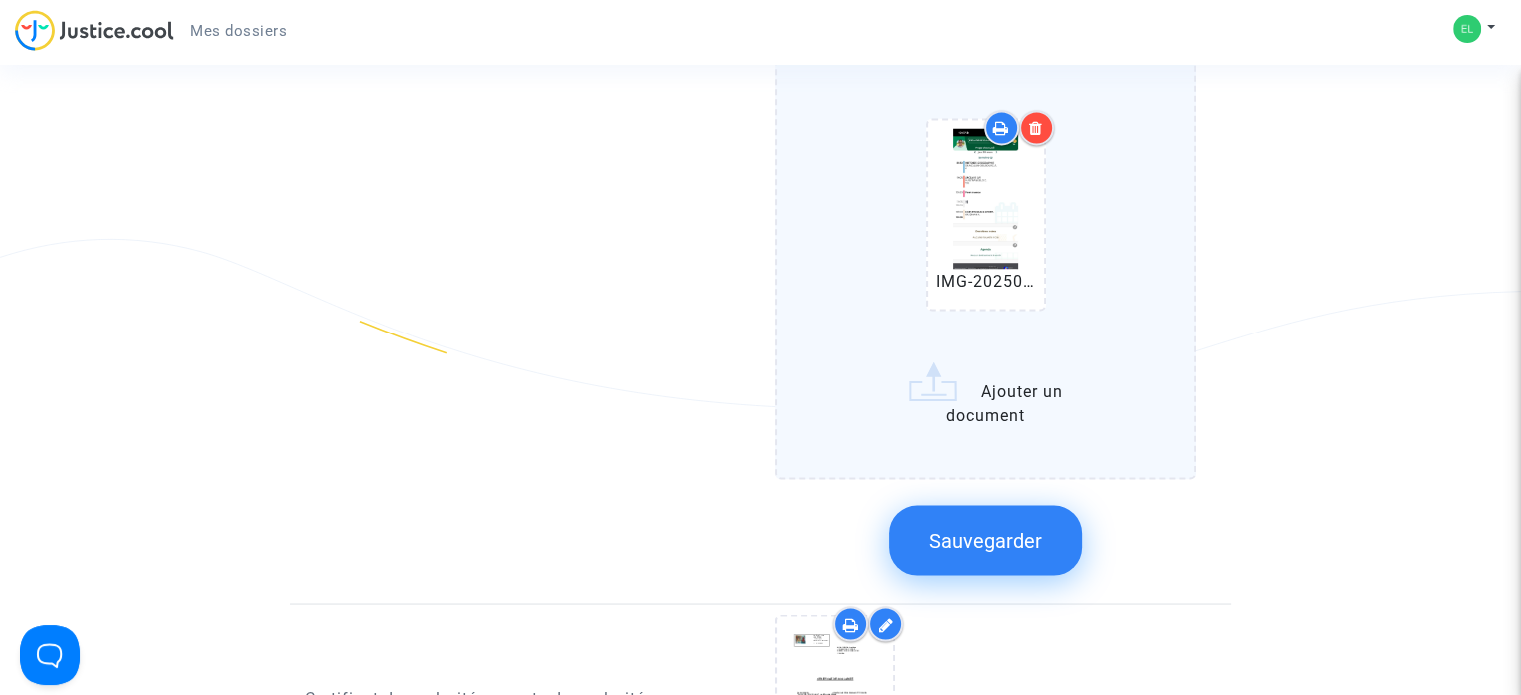 scroll, scrollTop: 3600, scrollLeft: 0, axis: vertical 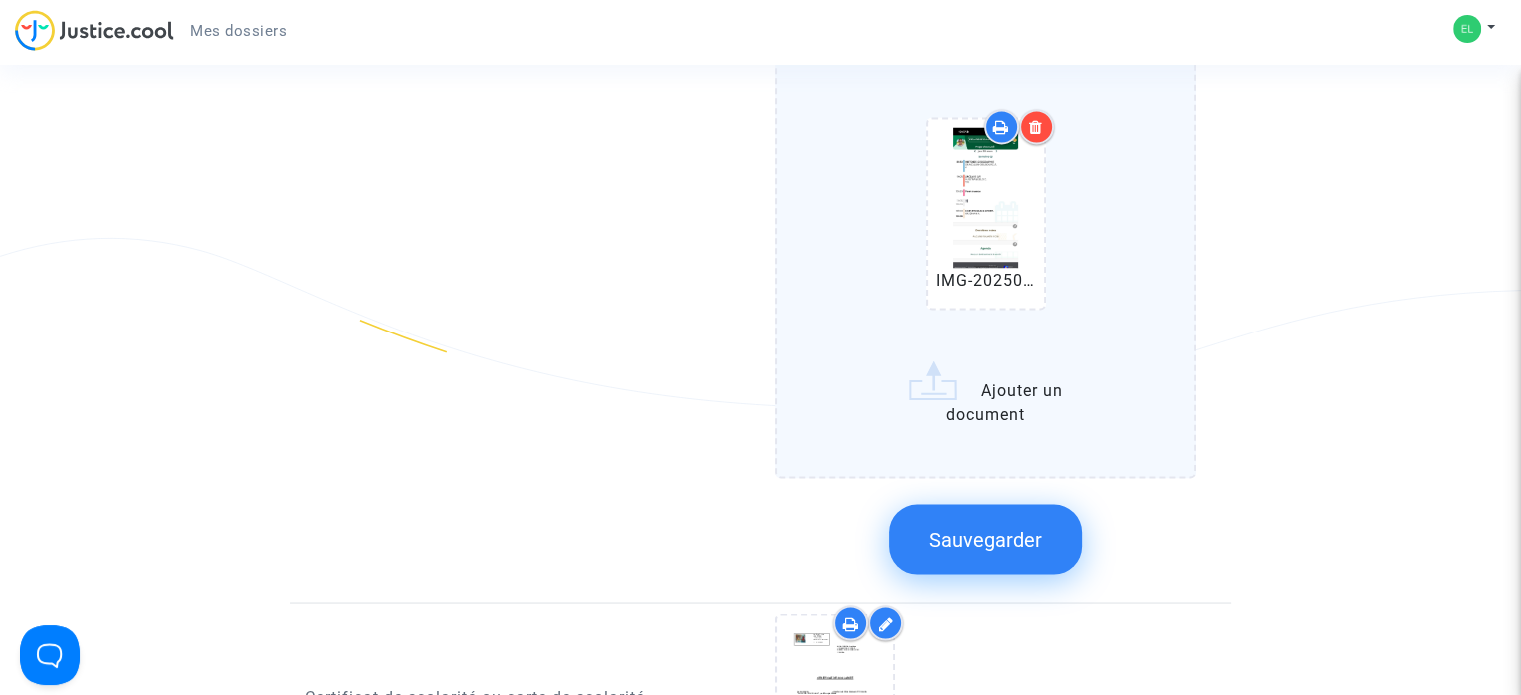 click on "WhatsApp Image 2025-07-04 à 13.17.23_d6473b89.jpg   IMG-20250704-WA0004.jpg   IMG-20250704-WA0005.jpg   IMG-20250704-WA0006.jpg   IMG-20250704-WA0007.jpg   IMG-20250704-WA0008.jpg   IMG-20250704-WA0009.jpg   IMG-20250704-WA0010.jpg   IMG-20250704-WA0011.jpg   Ajouter un document" 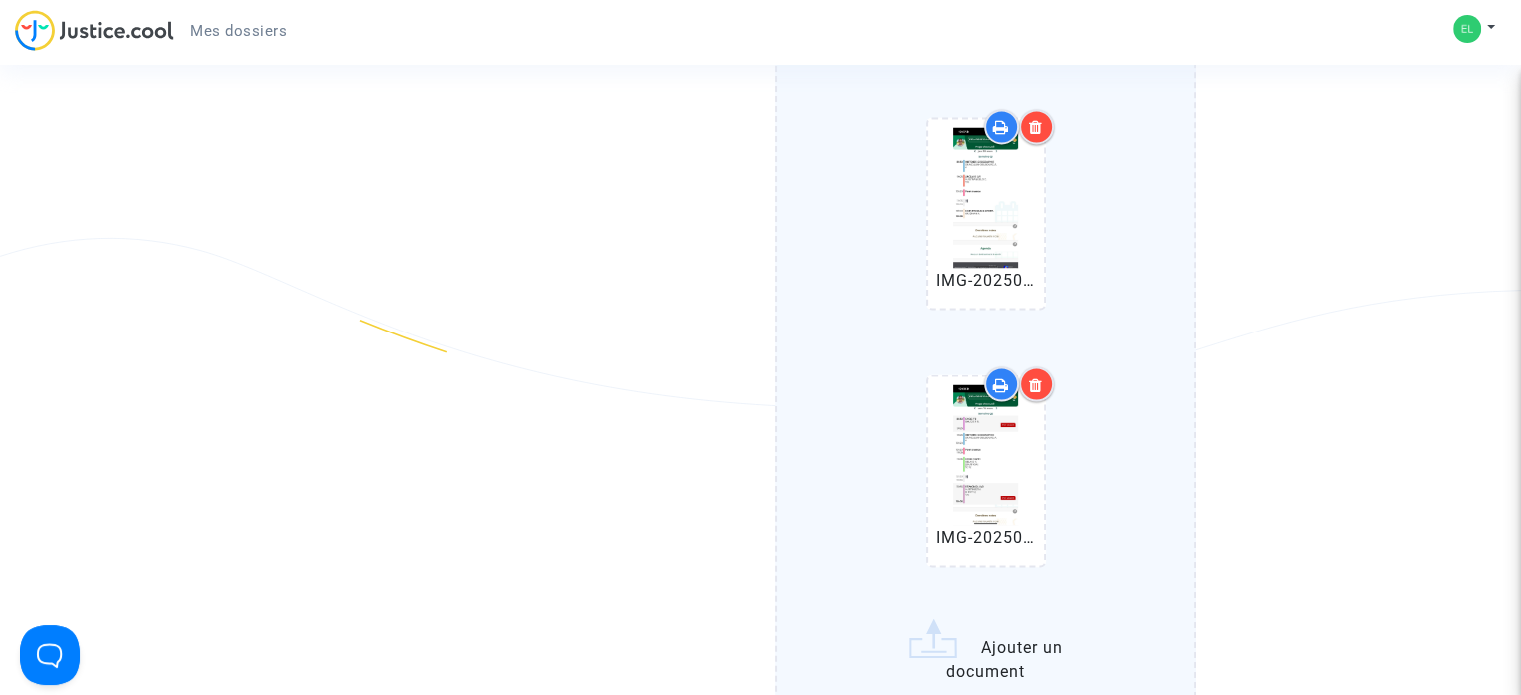 click on "WhatsApp Image 2025-07-04 à 13.17.23_d6473b89.jpg   IMG-20250704-WA0004.jpg   IMG-20250704-WA0005.jpg   IMG-20250704-WA0006.jpg   IMG-20250704-WA0007.jpg   IMG-20250704-WA0008.jpg   IMG-20250704-WA0009.jpg   IMG-20250704-WA0010.jpg   IMG-20250704-WA0011.jpg   IMG-20250704-WA0012.jpg   Ajouter un document" 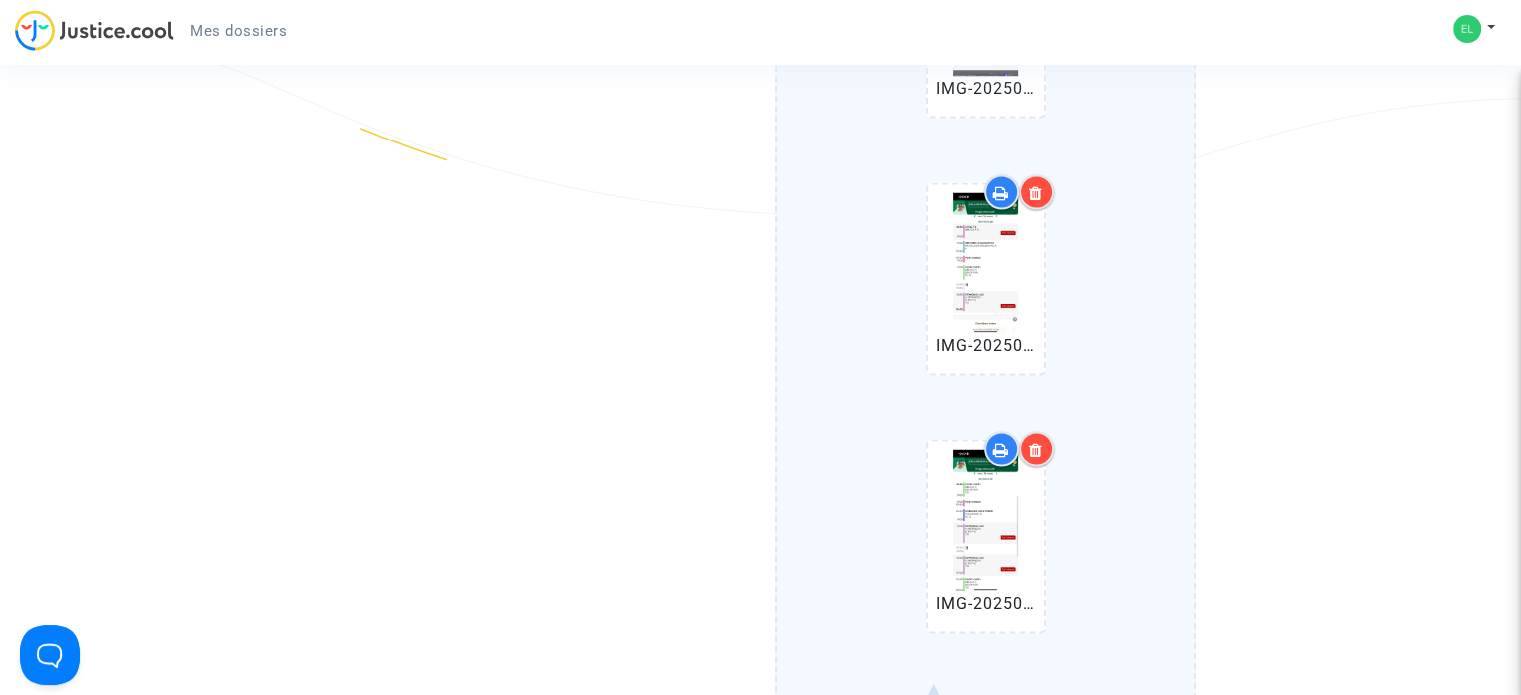 scroll, scrollTop: 3900, scrollLeft: 0, axis: vertical 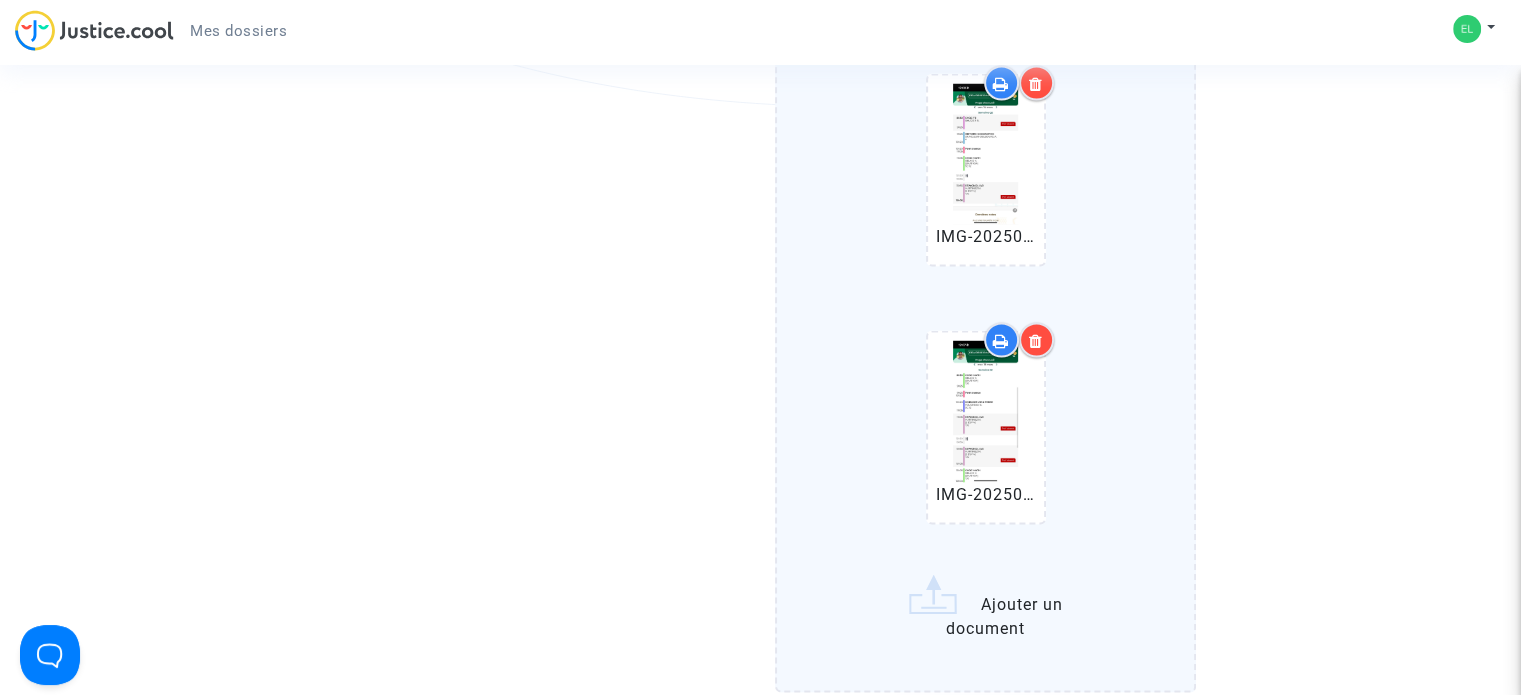 click on "WhatsApp Image 2025-07-04 à 13.17.23_d6473b89.jpg   IMG-20250704-WA0004.jpg   IMG-20250704-WA0005.jpg   IMG-20250704-WA0006.jpg   IMG-20250704-WA0007.jpg   IMG-20250704-WA0008.jpg   IMG-20250704-WA0009.jpg   IMG-20250704-WA0010.jpg   IMG-20250704-WA0011.jpg   IMG-20250704-WA0012.jpg   IMG-20250704-WA0013.jpg   Ajouter un document" 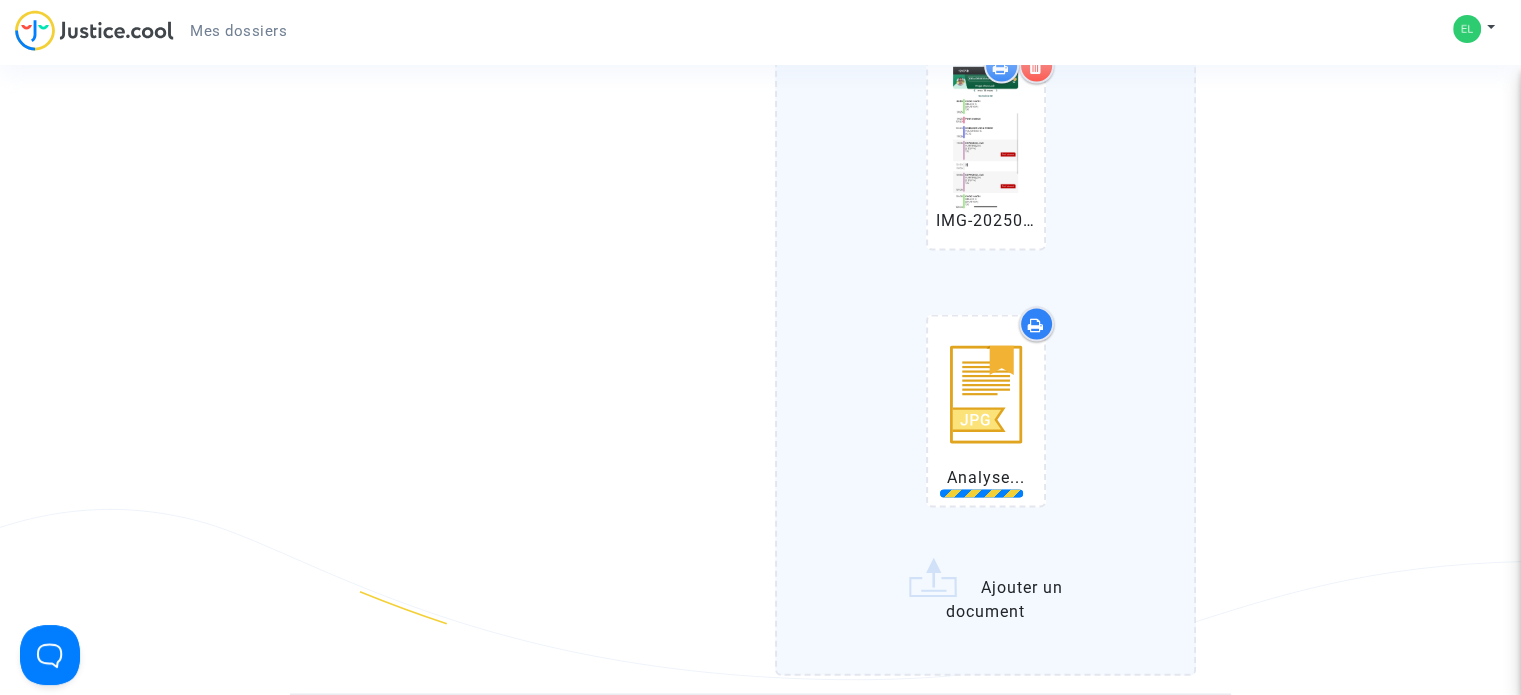 scroll, scrollTop: 4200, scrollLeft: 0, axis: vertical 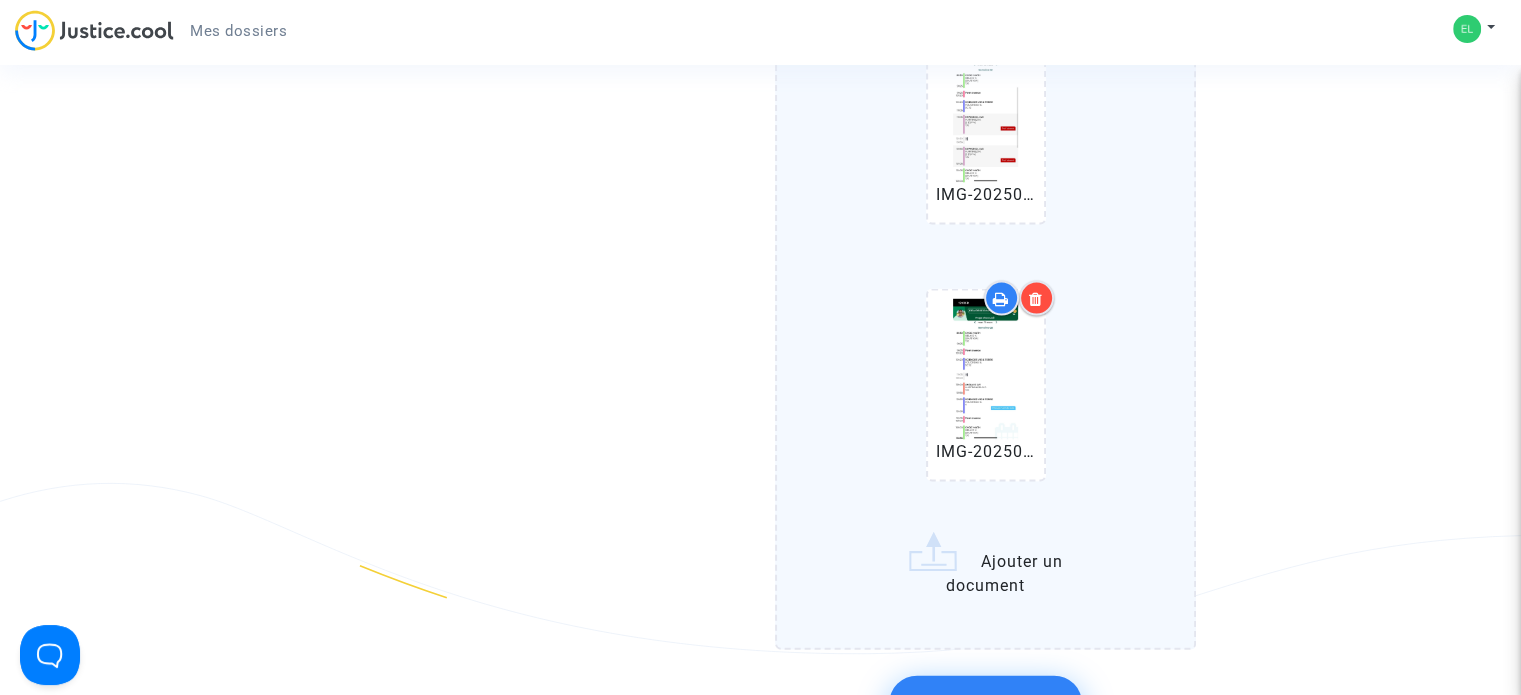click on "WhatsApp Image 2025-07-04 à 13.17.23_d6473b89.jpg   IMG-20250704-WA0004.jpg   IMG-20250704-WA0005.jpg   IMG-20250704-WA0006.jpg   IMG-20250704-WA0007.jpg   IMG-20250704-WA0008.jpg   IMG-20250704-WA0009.jpg   IMG-20250704-WA0010.jpg   IMG-20250704-WA0011.jpg   IMG-20250704-WA0012.jpg   IMG-20250704-WA0013.jpg   IMG-20250704-WA0014.jpg   Ajouter un document" 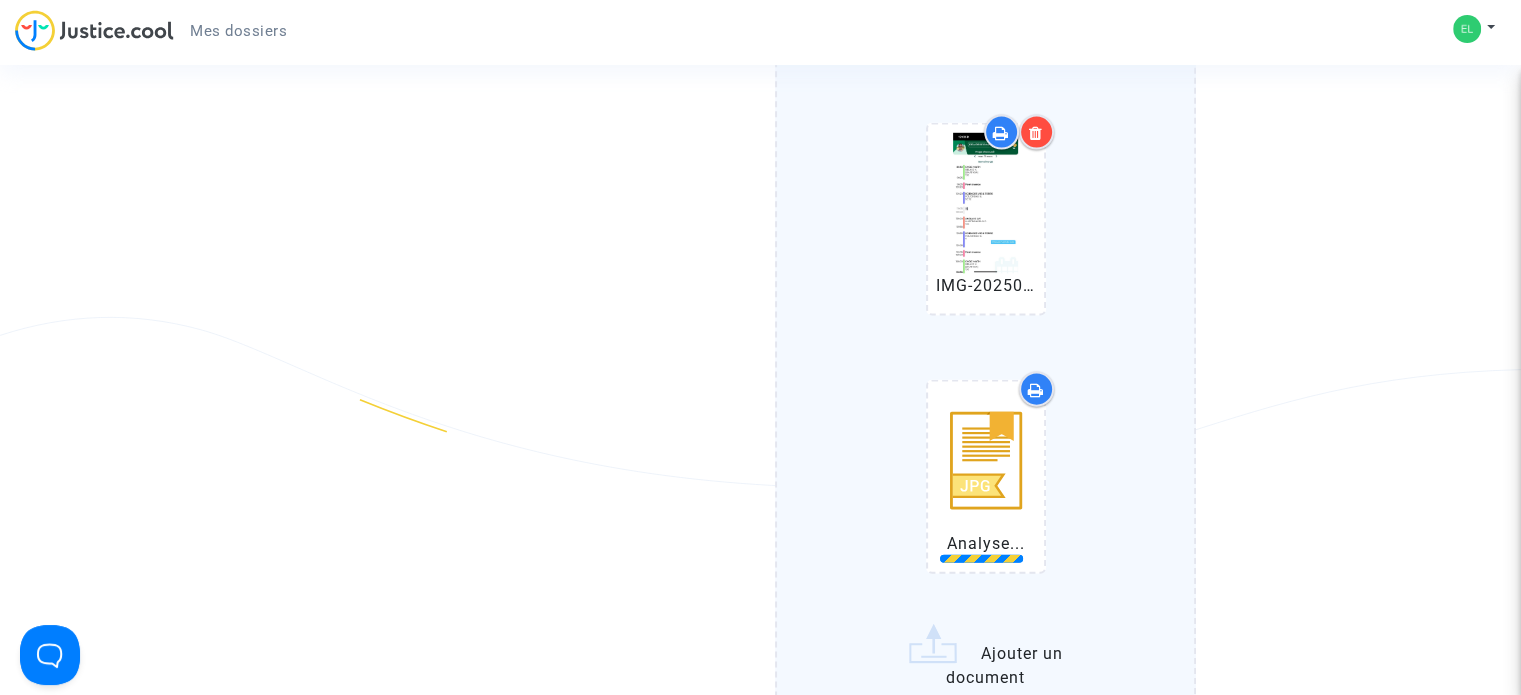 scroll, scrollTop: 4400, scrollLeft: 0, axis: vertical 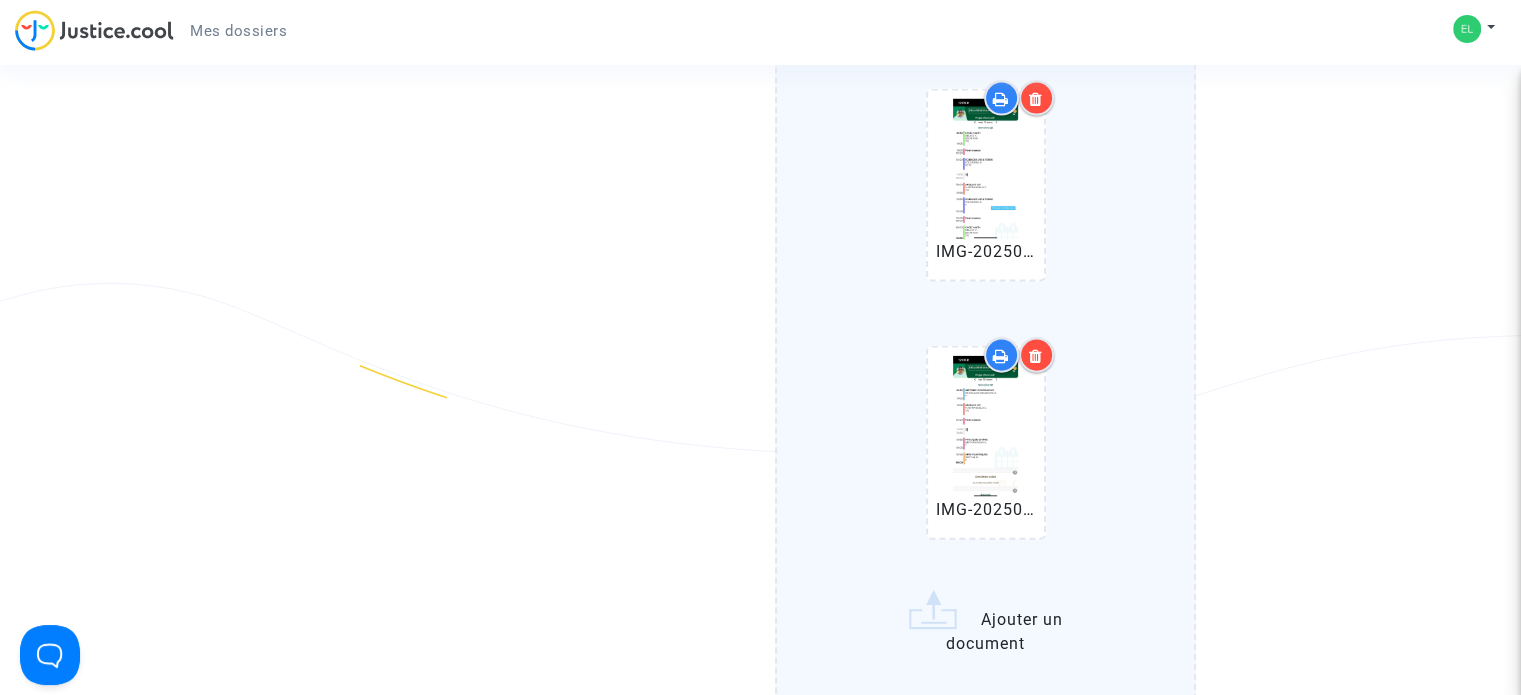 click on "WhatsApp Image 2025-07-04 à 13.17.23_d6473b89.jpg   IMG-20250704-WA0004.jpg   IMG-20250704-WA0005.jpg   IMG-20250704-WA0006.jpg   IMG-20250704-WA0007.jpg   IMG-20250704-WA0008.jpg   IMG-20250704-WA0009.jpg   IMG-20250704-WA0010.jpg   IMG-20250704-WA0011.jpg   IMG-20250704-WA0012.jpg   IMG-20250704-WA0013.jpg   IMG-20250704-WA0014.jpg   IMG-20250704-WA0015.jpg   Ajouter un document" 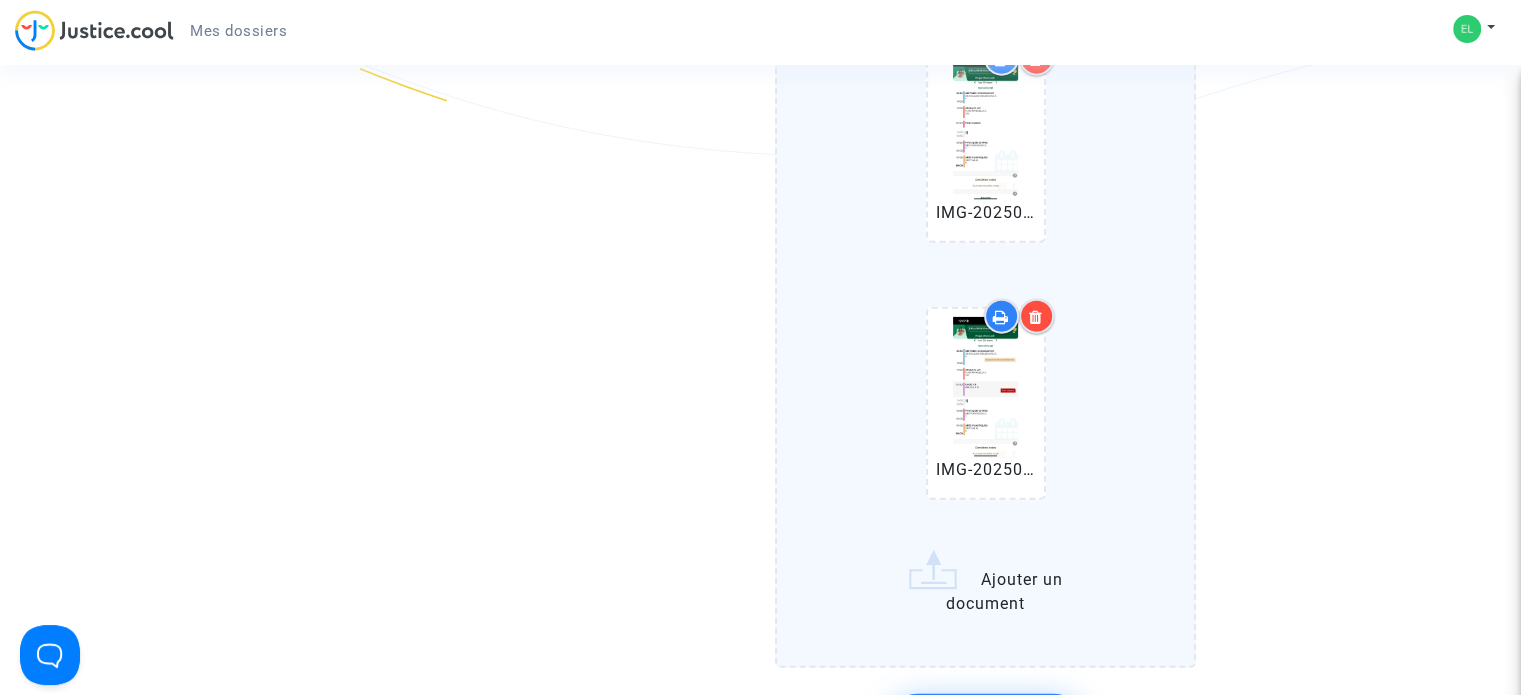 scroll, scrollTop: 4700, scrollLeft: 0, axis: vertical 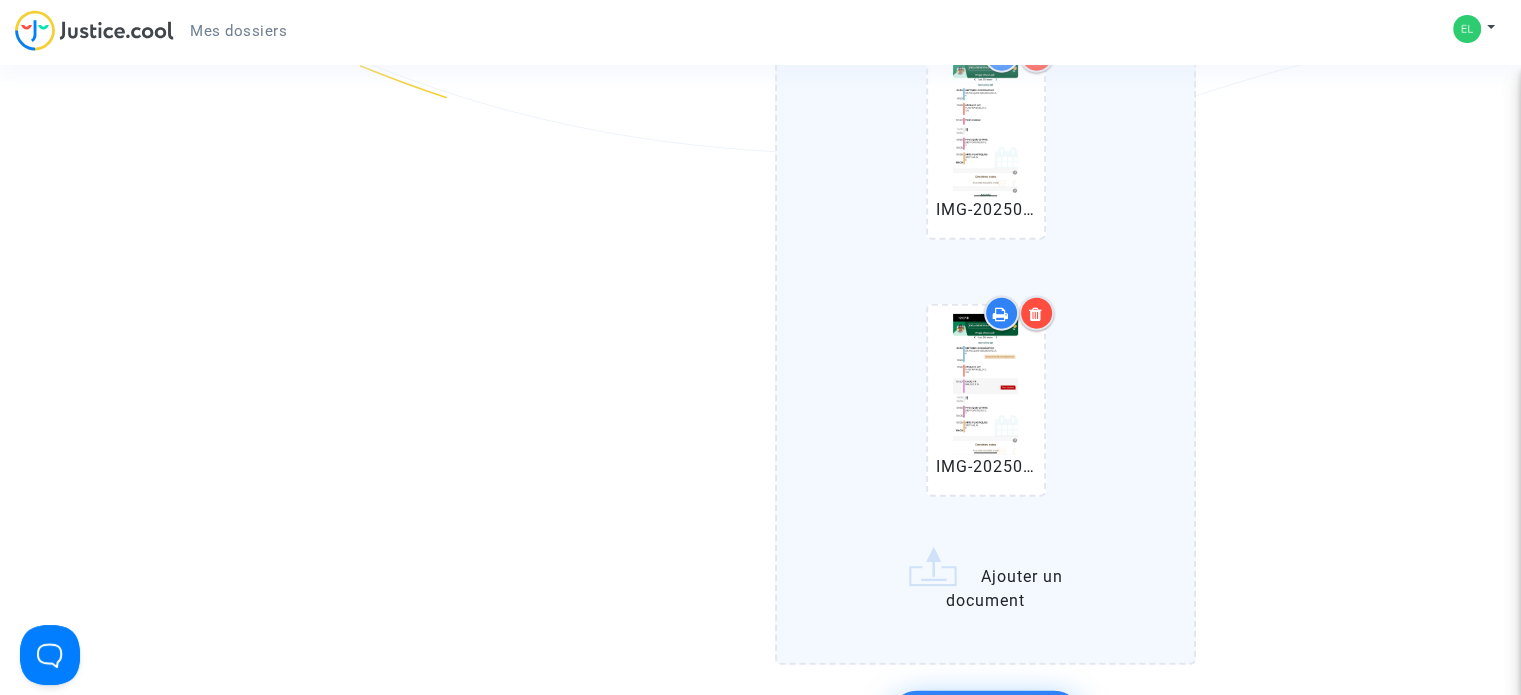 click on "WhatsApp Image 2025-07-04 à 13.17.23_d6473b89.jpg   IMG-20250704-WA0004.jpg   IMG-20250704-WA0005.jpg   IMG-20250704-WA0006.jpg   IMG-20250704-WA0007.jpg   IMG-20250704-WA0008.jpg   IMG-20250704-WA0009.jpg   IMG-20250704-WA0010.jpg   IMG-20250704-WA0011.jpg   IMG-20250704-WA0012.jpg   IMG-20250704-WA0013.jpg   IMG-20250704-WA0014.jpg   IMG-20250704-WA0015.jpg   IMG-20250704-WA0016.jpg   Ajouter un document" 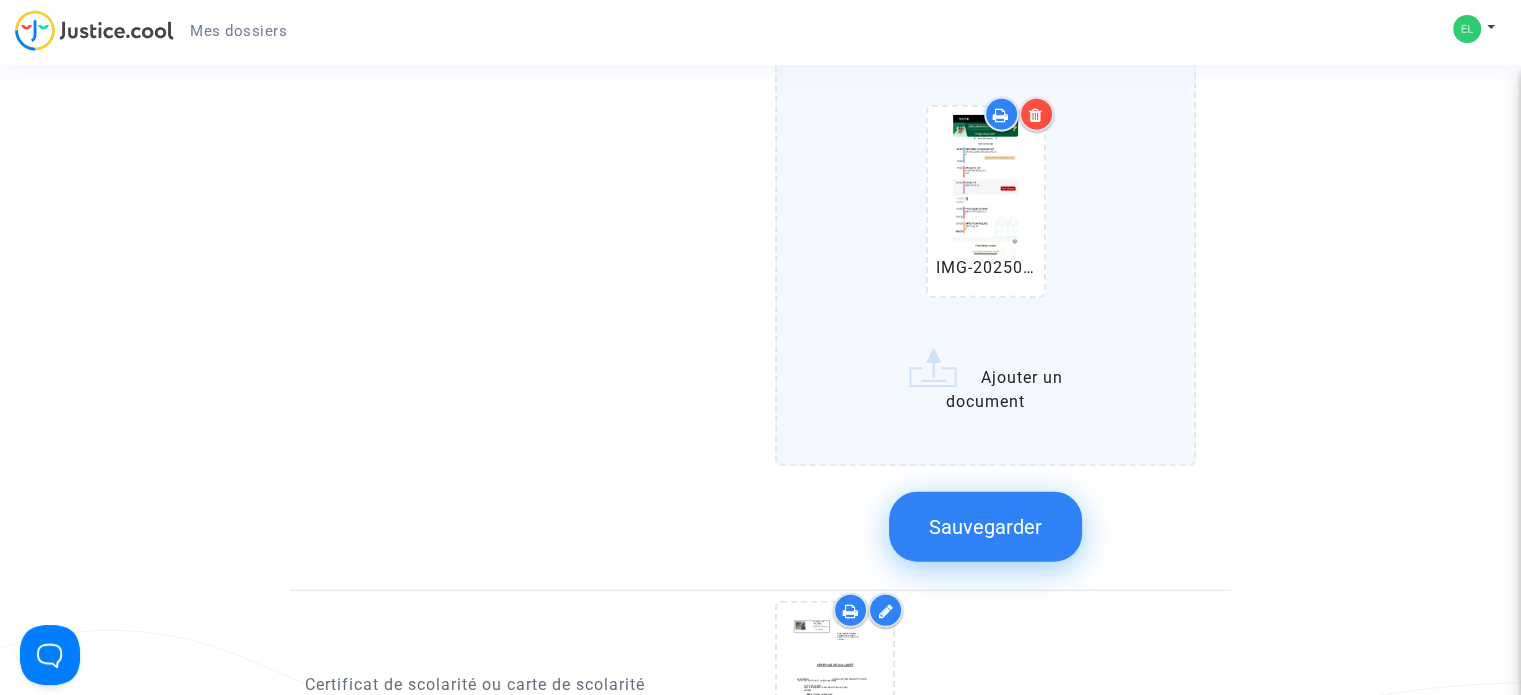 scroll, scrollTop: 4900, scrollLeft: 0, axis: vertical 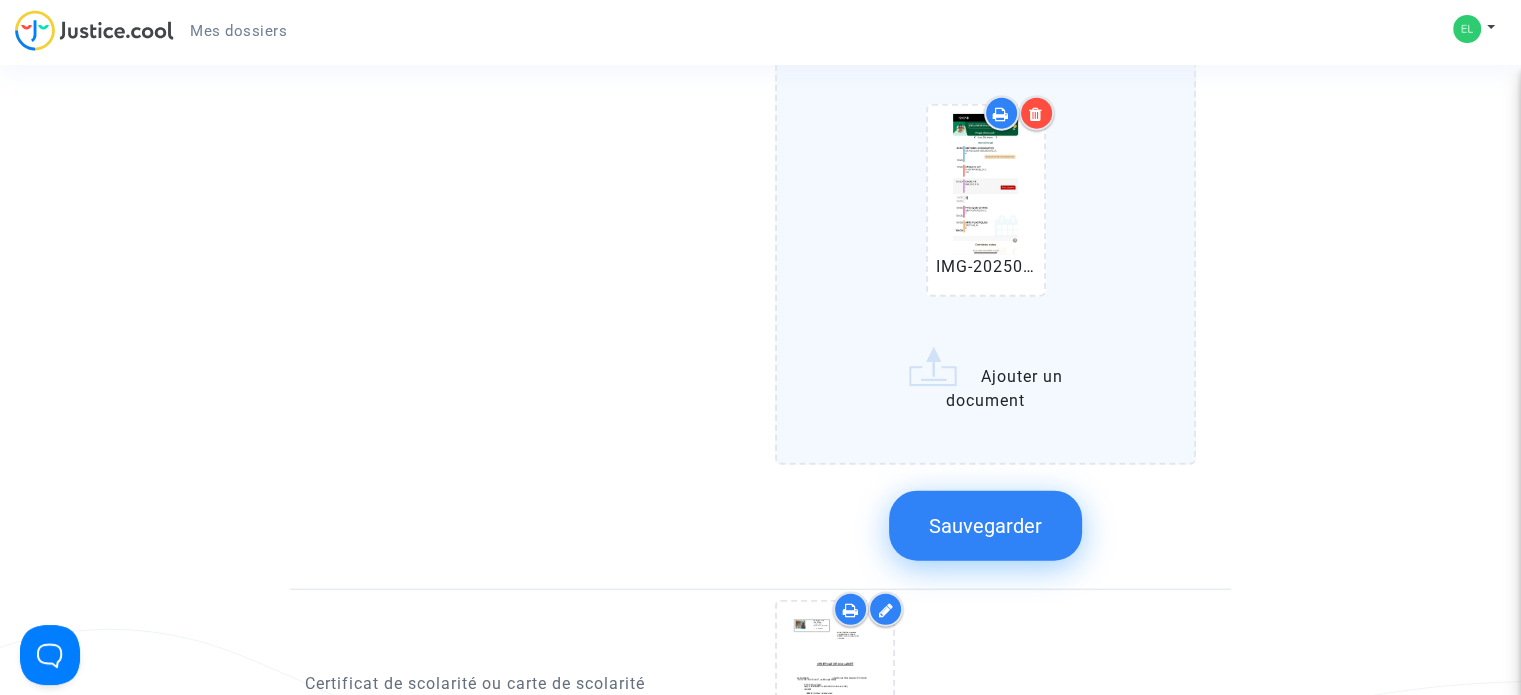click on "WhatsApp Image 2025-07-04 à 13.17.23_d6473b89.jpg   IMG-20250704-WA0004.jpg   IMG-20250704-WA0005.jpg   IMG-20250704-WA0006.jpg   IMG-20250704-WA0007.jpg   IMG-20250704-WA0008.jpg   IMG-20250704-WA0009.jpg   IMG-20250704-WA0010.jpg   IMG-20250704-WA0011.jpg   IMG-20250704-WA0012.jpg   IMG-20250704-WA0013.jpg   IMG-20250704-WA0014.jpg   IMG-20250704-WA0015.jpg   IMG-20250704-WA0016.jpg   Ajouter un document" 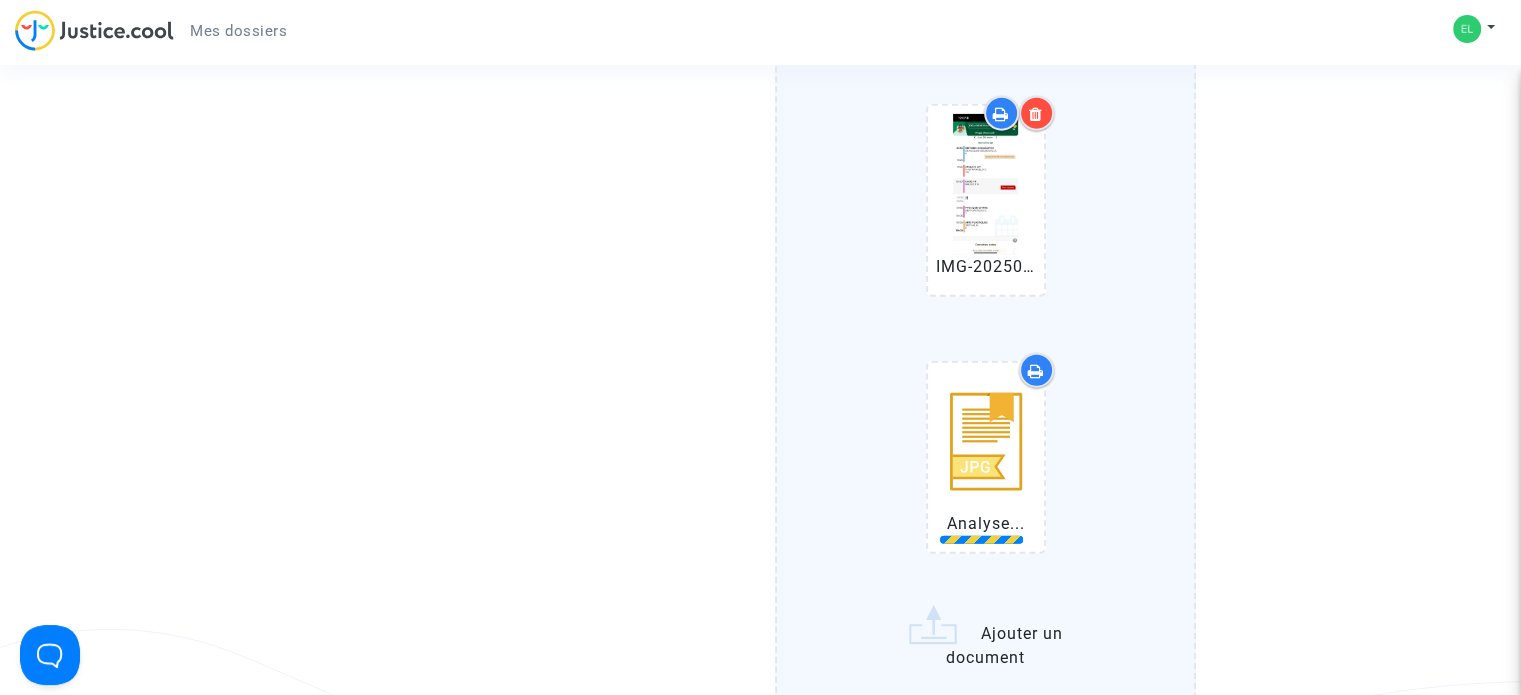 click on "WhatsApp Image 2025-07-04 à 13.17.23_d6473b89.jpg   IMG-20250704-WA0004.jpg   IMG-20250704-WA0005.jpg   IMG-20250704-WA0006.jpg   IMG-20250704-WA0007.jpg   IMG-20250704-WA0008.jpg   IMG-20250704-WA0009.jpg   IMG-20250704-WA0010.jpg   IMG-20250704-WA0011.jpg   IMG-20250704-WA0012.jpg   IMG-20250704-WA0013.jpg   IMG-20250704-WA0014.jpg   IMG-20250704-WA0015.jpg   IMG-20250704-WA0016.jpg   Analyse...   Ajouter un document" 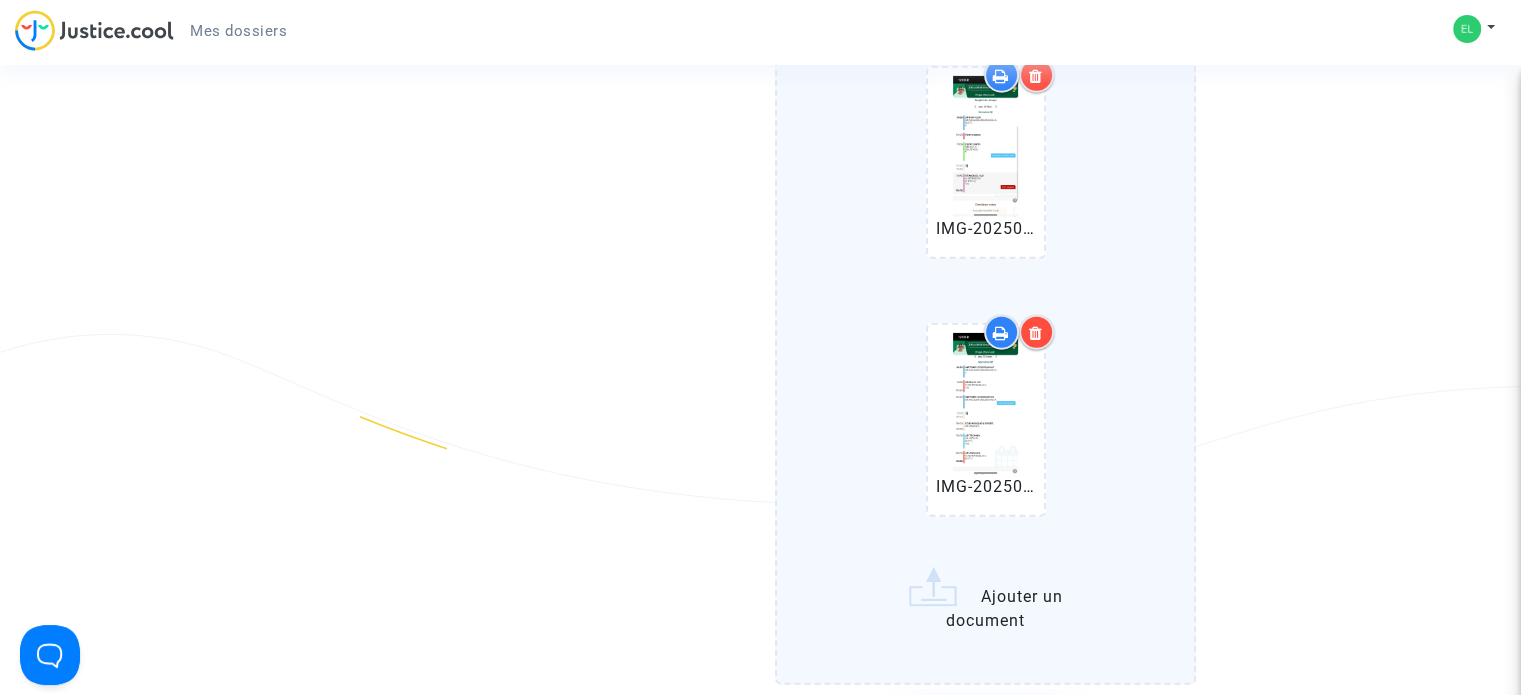 scroll, scrollTop: 5200, scrollLeft: 0, axis: vertical 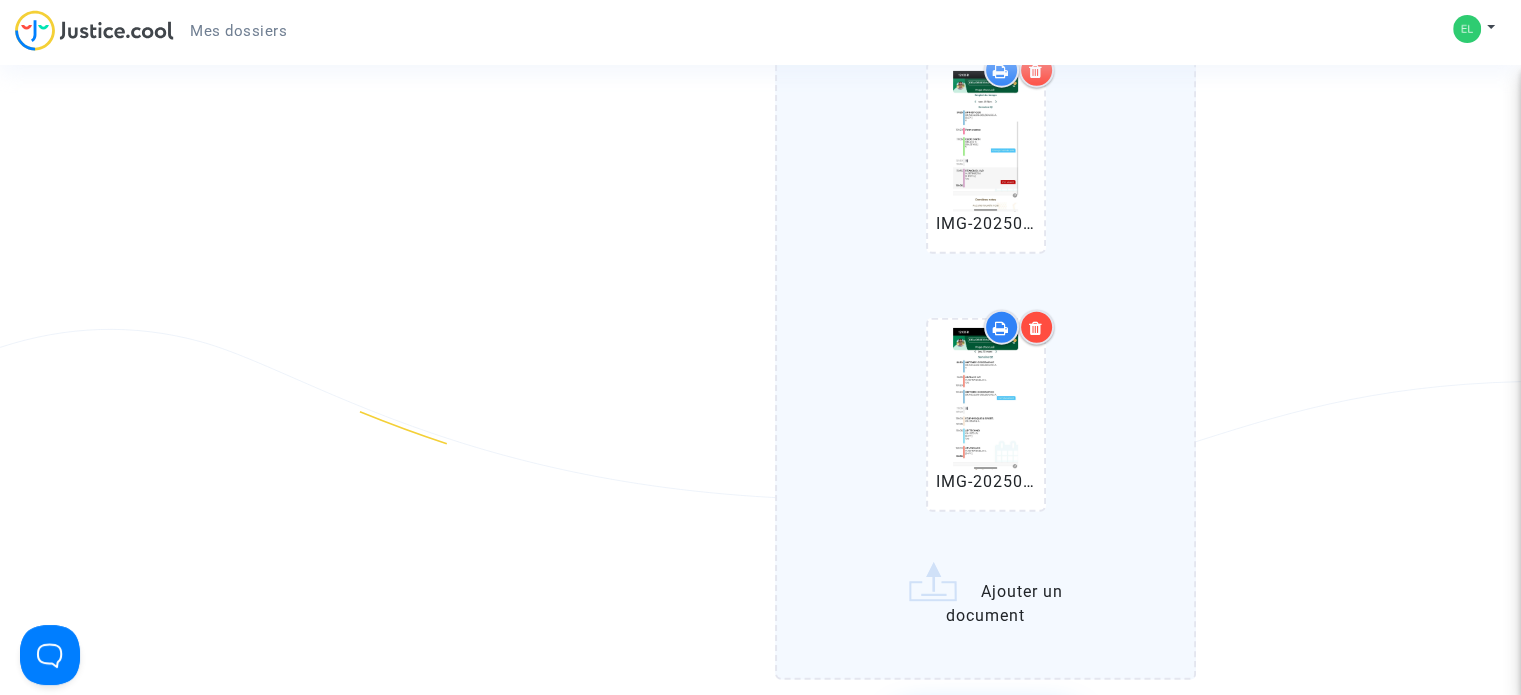 click on "WhatsApp Image 2025-07-04 à 13.17.23_d6473b89.jpg   IMG-20250704-WA0004.jpg   IMG-20250704-WA0005.jpg   IMG-20250704-WA0006.jpg   IMG-20250704-WA0007.jpg   IMG-20250704-WA0008.jpg   IMG-20250704-WA0009.jpg   IMG-20250704-WA0010.jpg   IMG-20250704-WA0011.jpg   IMG-20250704-WA0012.jpg   IMG-20250704-WA0013.jpg   IMG-20250704-WA0014.jpg   IMG-20250704-WA0015.jpg   IMG-20250704-WA0016.jpg   IMG-20250704-WA0017.jpg   IMG-20250704-WA0018.jpg   Ajouter un document" 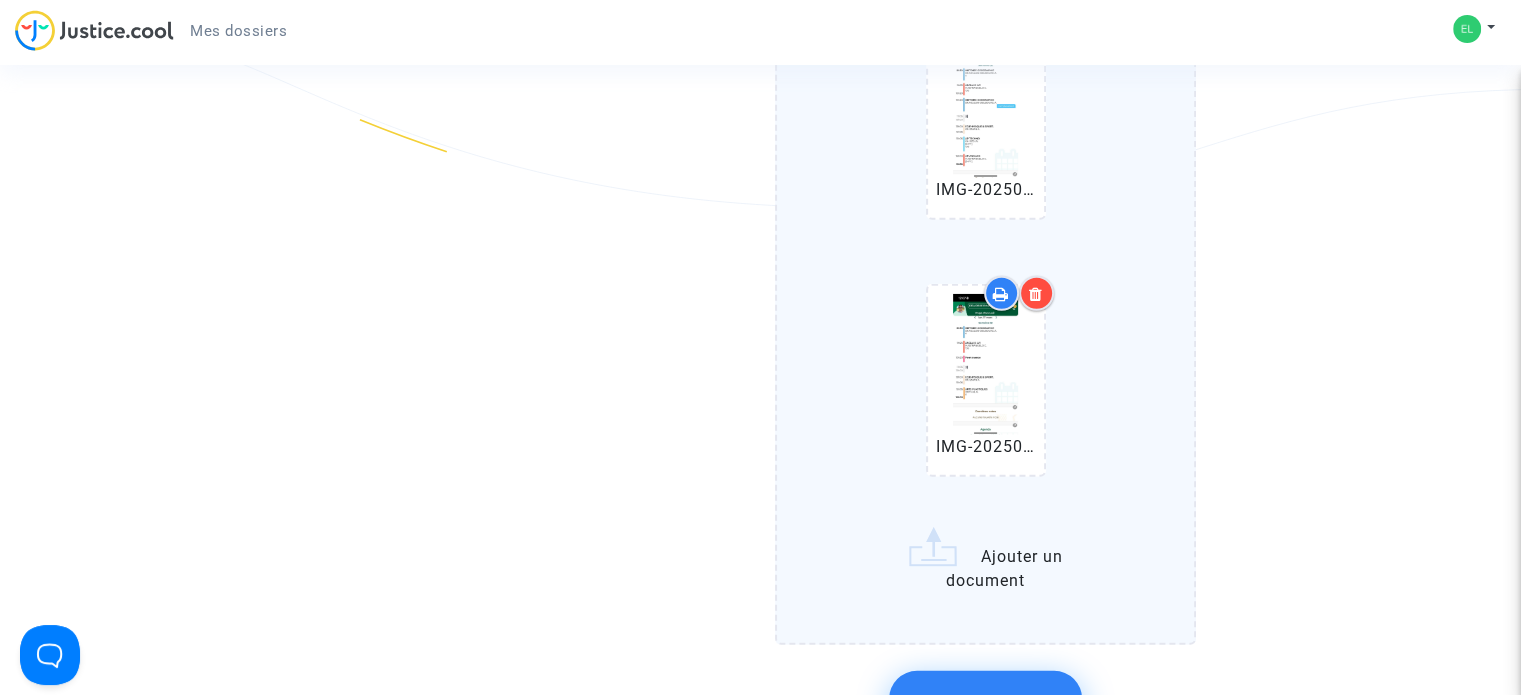 scroll, scrollTop: 5500, scrollLeft: 0, axis: vertical 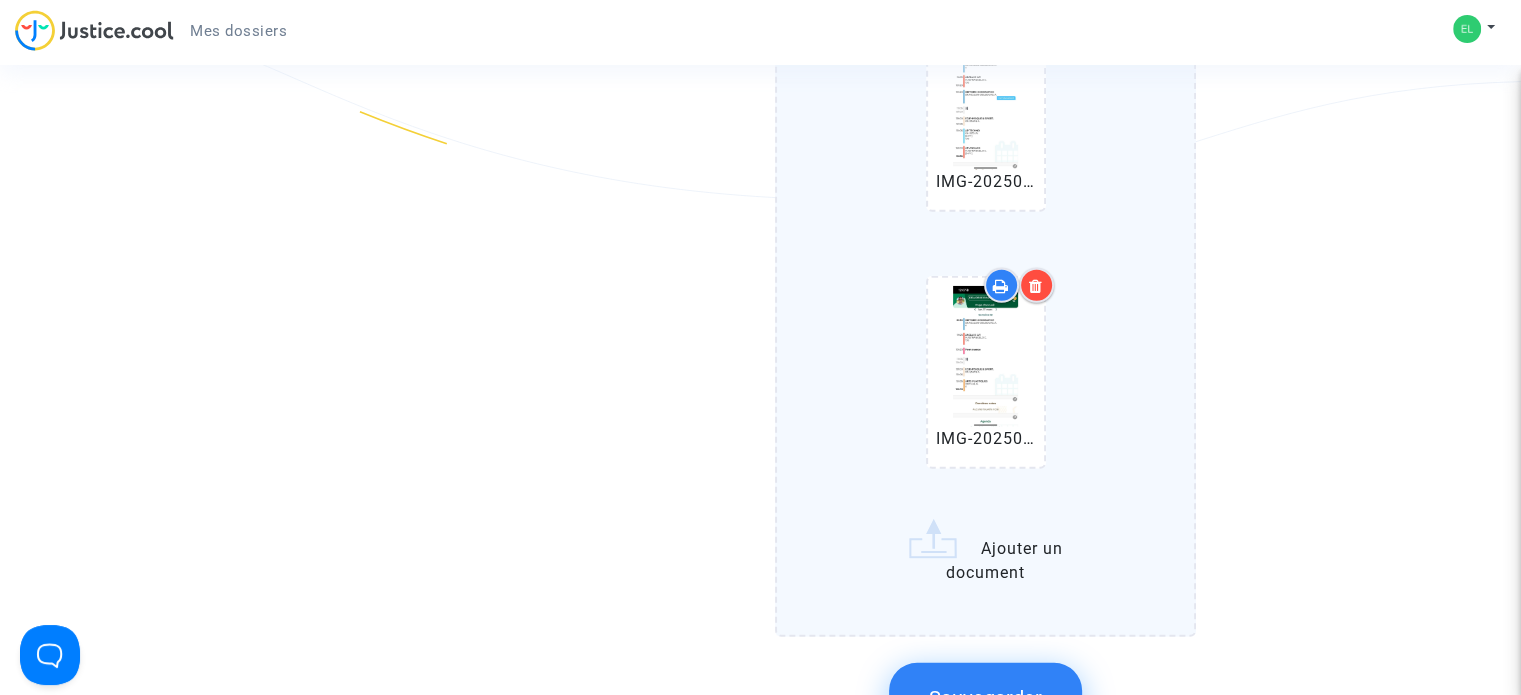 click on "WhatsApp Image 2025-07-04 à 13.17.23_d6473b89.jpg   IMG-20250704-WA0004.jpg   IMG-20250704-WA0005.jpg   IMG-20250704-WA0006.jpg   IMG-20250704-WA0007.jpg   IMG-20250704-WA0008.jpg   IMG-20250704-WA0009.jpg   IMG-20250704-WA0010.jpg   IMG-20250704-WA0011.jpg   IMG-20250704-WA0012.jpg   IMG-20250704-WA0013.jpg   IMG-20250704-WA0014.jpg   IMG-20250704-WA0015.jpg   IMG-20250704-WA0016.jpg   IMG-20250704-WA0017.jpg   IMG-20250704-WA0018.jpg   IMG-20250704-WA0019.jpg   Ajouter un document" 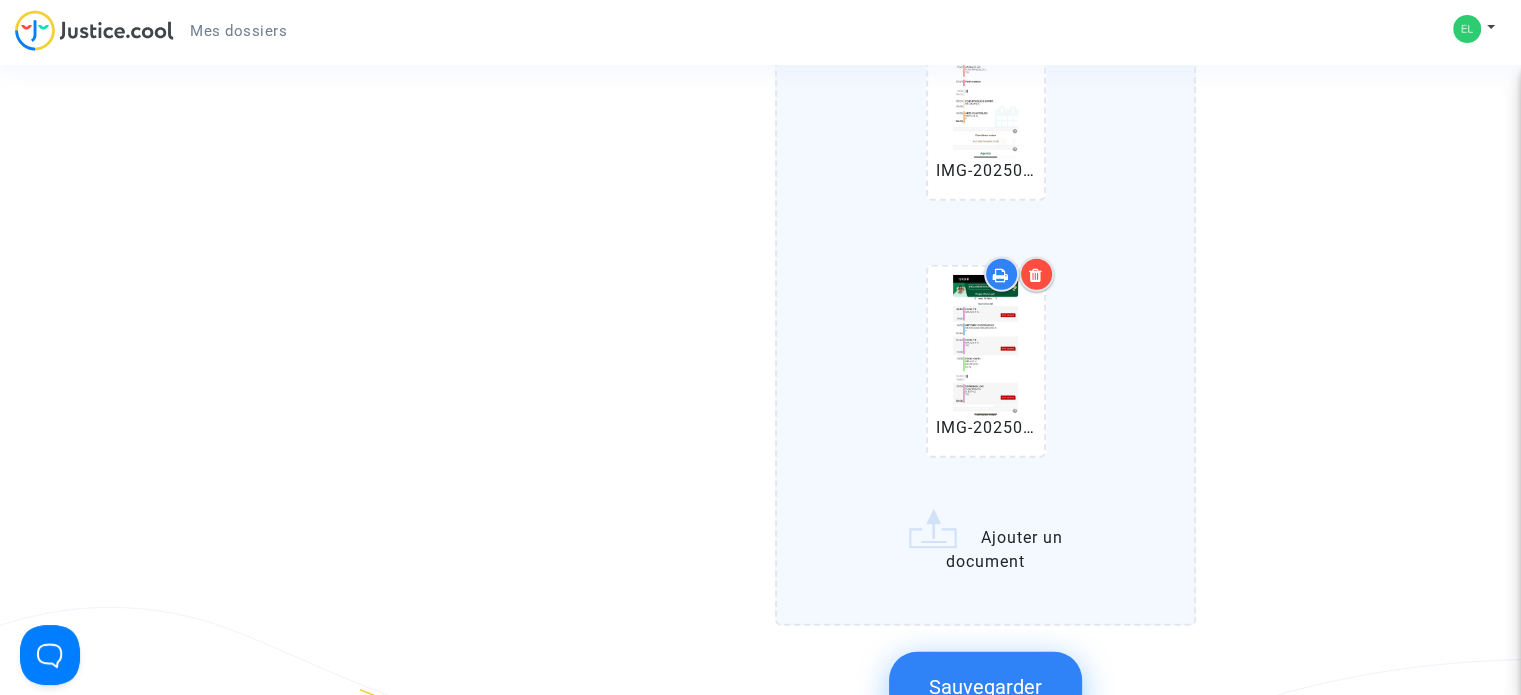 scroll, scrollTop: 5800, scrollLeft: 0, axis: vertical 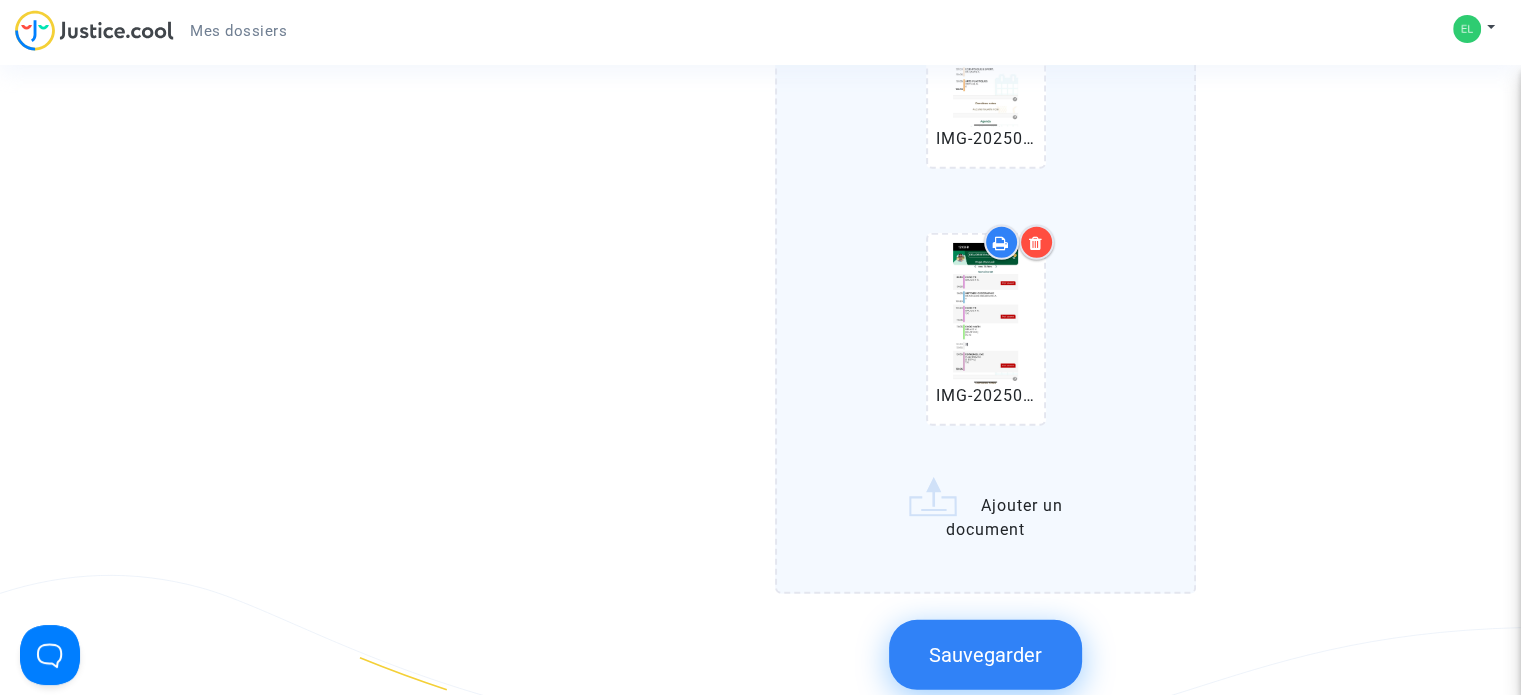 click on "WhatsApp Image 2025-07-04 à 13.17.23_d6473b89.jpg   IMG-20250704-WA0004.jpg   IMG-20250704-WA0005.jpg   IMG-20250704-WA0006.jpg   IMG-20250704-WA0007.jpg   IMG-20250704-WA0008.jpg   IMG-20250704-WA0009.jpg   IMG-20250704-WA0010.jpg   IMG-20250704-WA0011.jpg   IMG-20250704-WA0012.jpg   IMG-20250704-WA0013.jpg   IMG-20250704-WA0014.jpg   IMG-20250704-WA0015.jpg   IMG-20250704-WA0016.jpg   IMG-20250704-WA0017.jpg   IMG-20250704-WA0018.jpg   IMG-20250704-WA0019.jpg   IMG-20250704-WA0020.jpg   Ajouter un document" 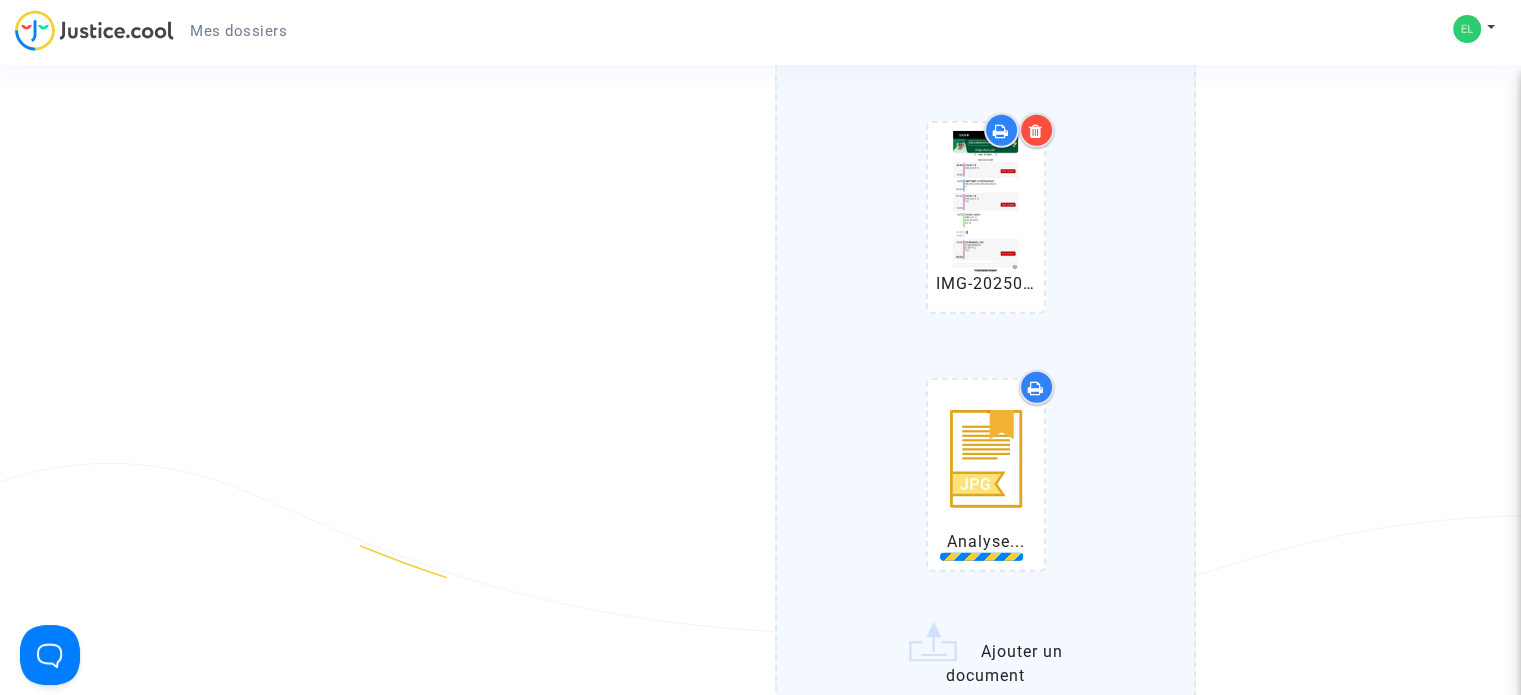 scroll, scrollTop: 6100, scrollLeft: 0, axis: vertical 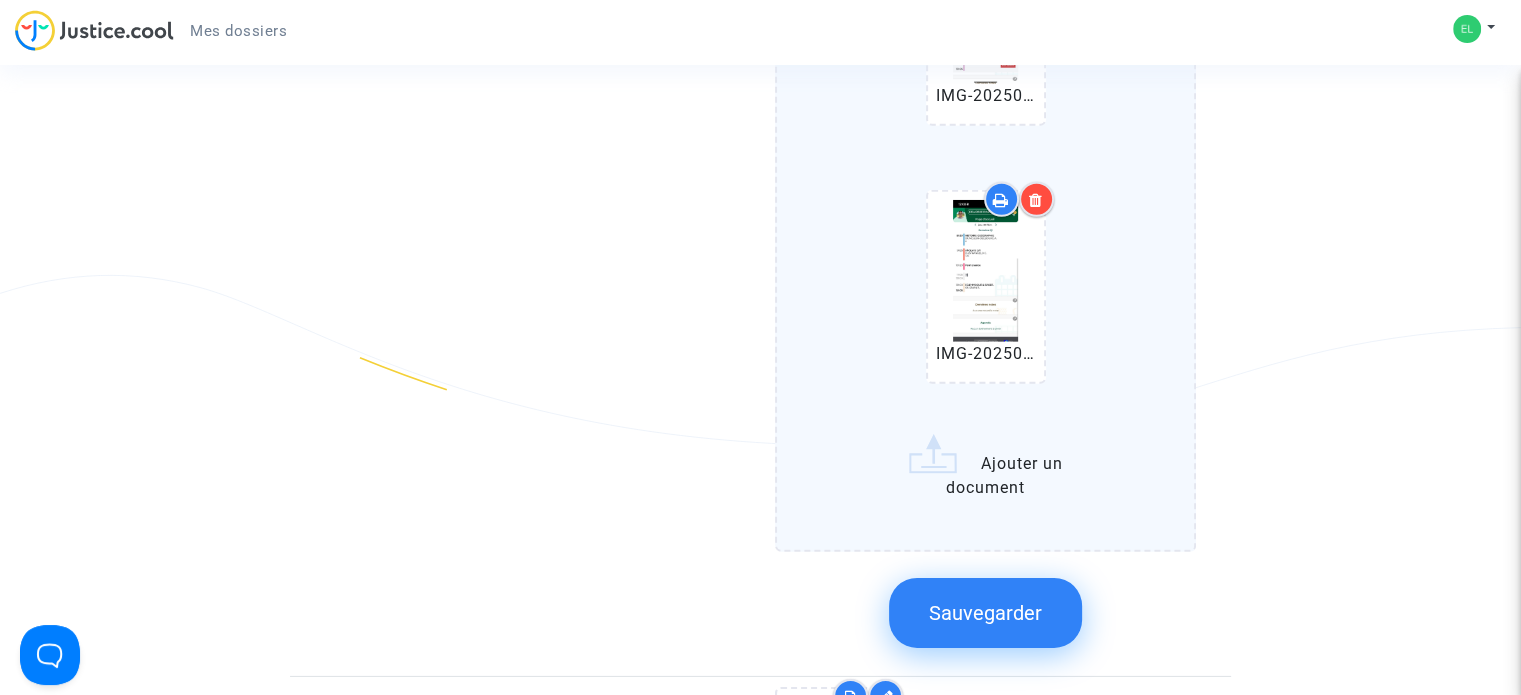 click on "WhatsApp Image 2025-07-04 à 13.17.23_d6473b89.jpg   IMG-20250704-WA0004.jpg   IMG-20250704-WA0005.jpg   IMG-20250704-WA0006.jpg   IMG-20250704-WA0007.jpg   IMG-20250704-WA0008.jpg   IMG-20250704-WA0009.jpg   IMG-20250704-WA0010.jpg   IMG-20250704-WA0011.jpg   IMG-20250704-WA0012.jpg   IMG-20250704-WA0013.jpg   IMG-20250704-WA0014.jpg   IMG-20250704-WA0015.jpg   IMG-20250704-WA0016.jpg   IMG-20250704-WA0017.jpg   IMG-20250704-WA0018.jpg   IMG-20250704-WA0019.jpg   IMG-20250704-WA0020.jpg   IMG-20250704-WA0021.jpg   Ajouter un document" 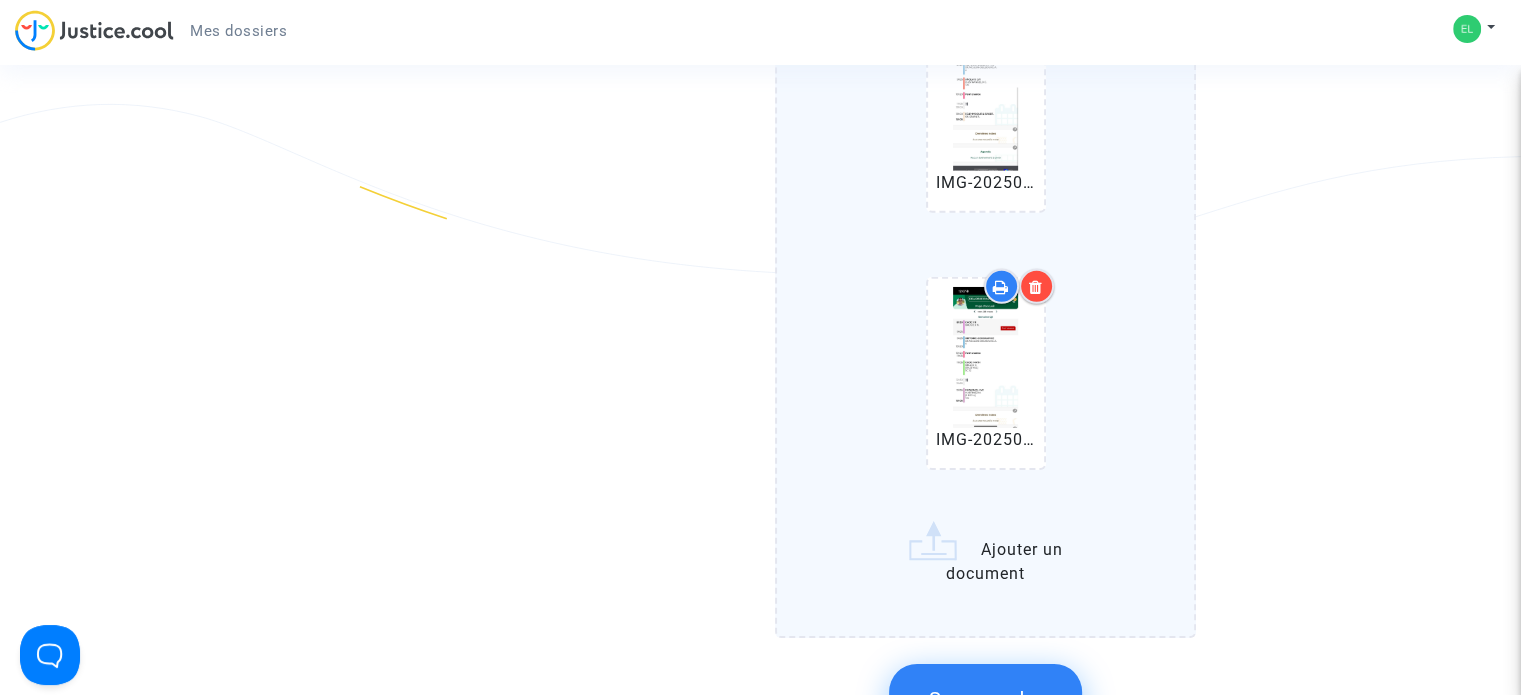 scroll, scrollTop: 6300, scrollLeft: 0, axis: vertical 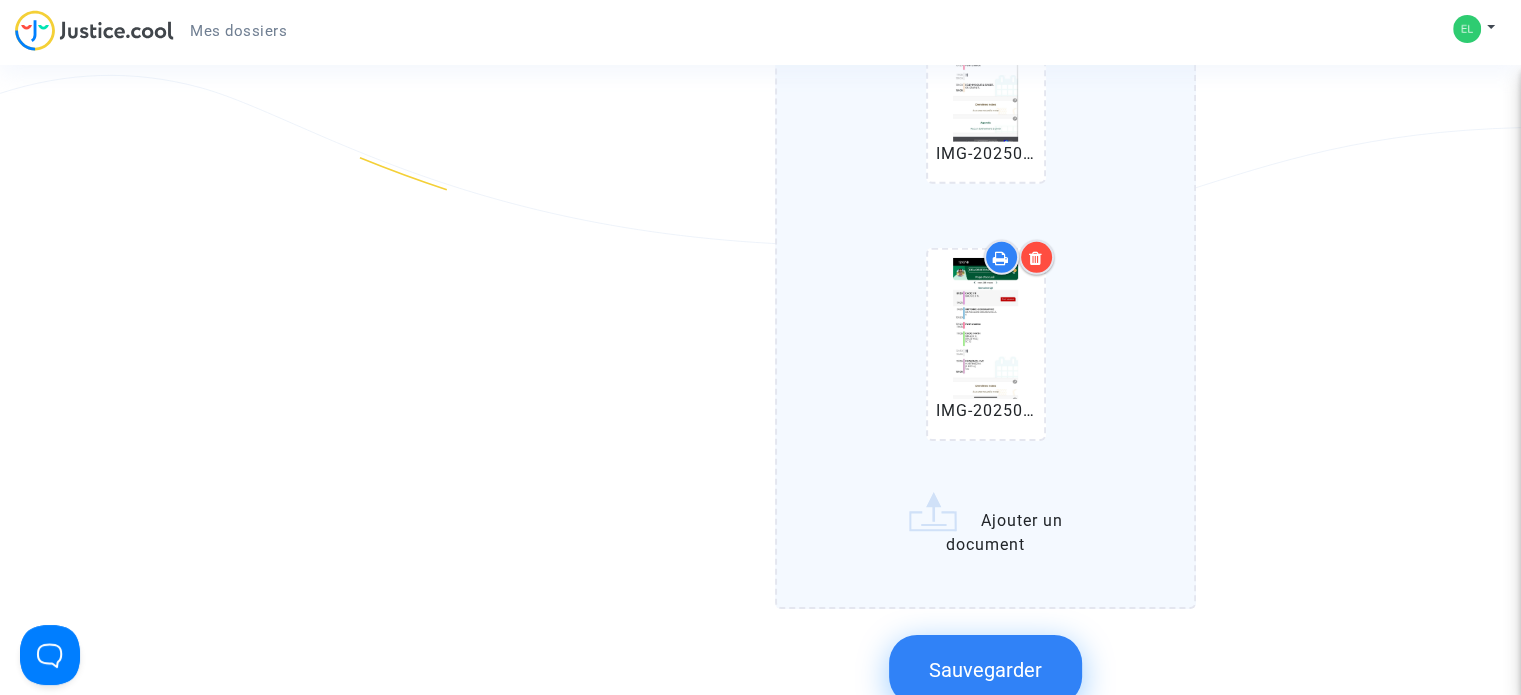 click on "WhatsApp Image 2025-07-04 à 13.17.23_d6473b89.jpg   IMG-20250704-WA0004.jpg   IMG-20250704-WA0005.jpg   IMG-20250704-WA0006.jpg   IMG-20250704-WA0007.jpg   IMG-20250704-WA0008.jpg   IMG-20250704-WA0009.jpg   IMG-20250704-WA0010.jpg   IMG-20250704-WA0011.jpg   IMG-20250704-WA0012.jpg   IMG-20250704-WA0013.jpg   IMG-20250704-WA0014.jpg   IMG-20250704-WA0015.jpg   IMG-20250704-WA0016.jpg   IMG-20250704-WA0017.jpg   IMG-20250704-WA0018.jpg   IMG-20250704-WA0019.jpg   IMG-20250704-WA0020.jpg   IMG-20250704-WA0021.jpg   IMG-20250704-WA0022.jpg   Ajouter un document" 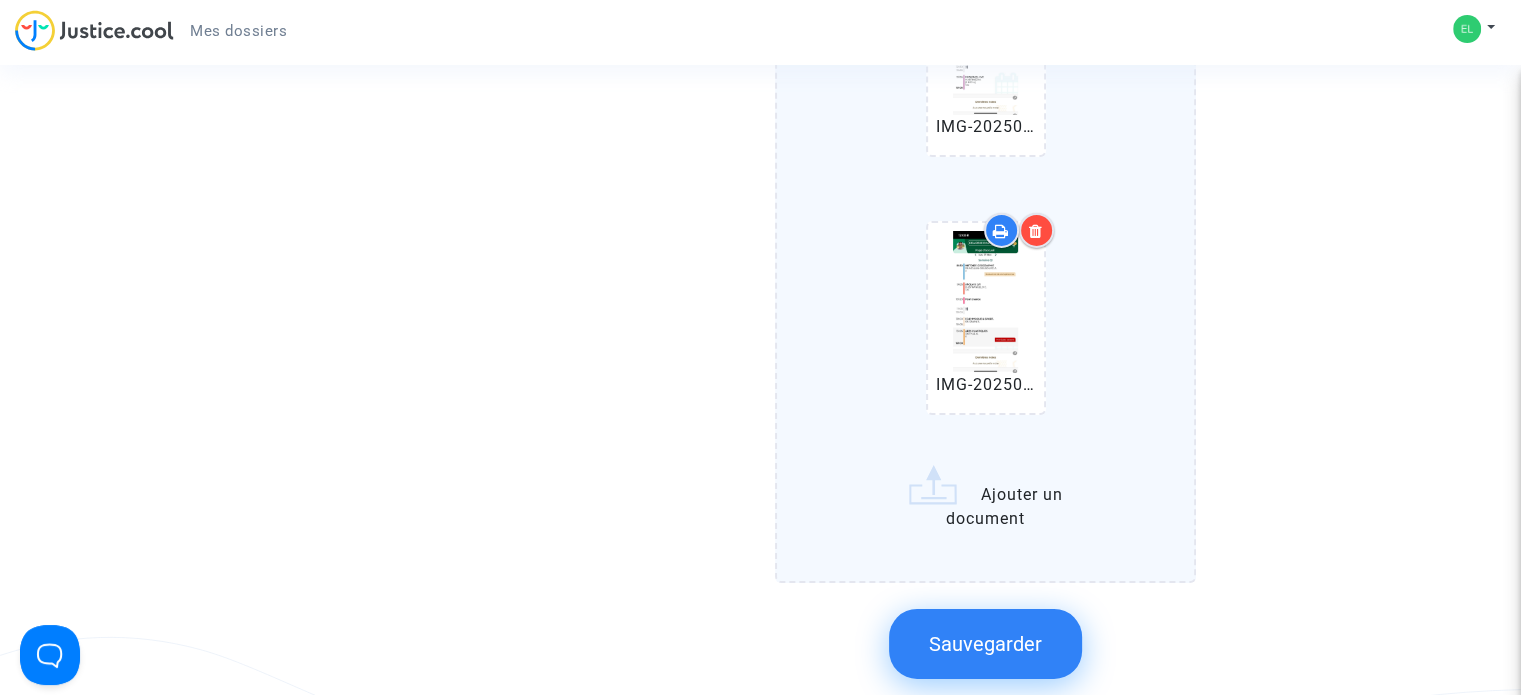 scroll, scrollTop: 6600, scrollLeft: 0, axis: vertical 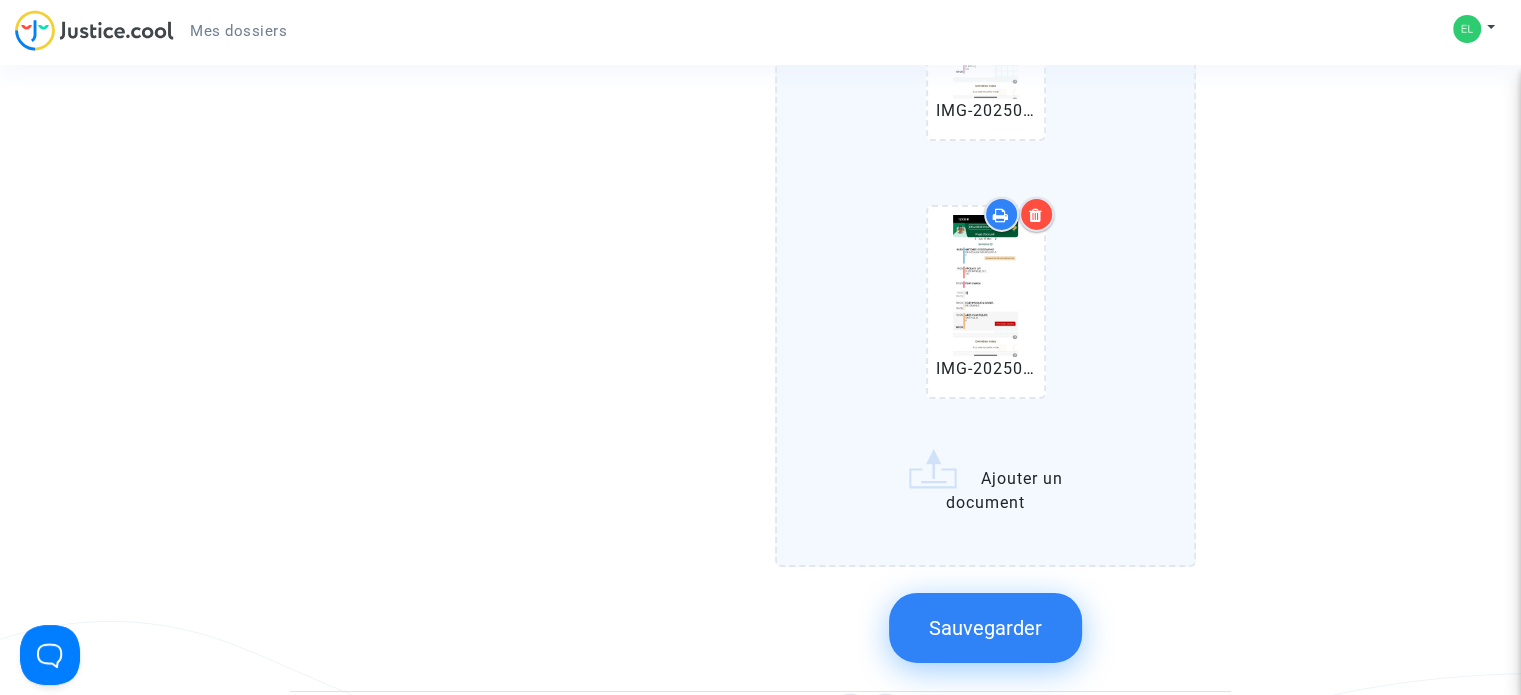 click on "WhatsApp Image 2025-07-04 à 13.17.23_d6473b89.jpg   IMG-20250704-WA0004.jpg   IMG-20250704-WA0005.jpg   IMG-20250704-WA0006.jpg   IMG-20250704-WA0007.jpg   IMG-20250704-WA0008.jpg   IMG-20250704-WA0009.jpg   IMG-20250704-WA0010.jpg   IMG-20250704-WA0011.jpg   IMG-20250704-WA0012.jpg   IMG-20250704-WA0013.jpg   IMG-20250704-WA0014.jpg   IMG-20250704-WA0015.jpg   IMG-20250704-WA0016.jpg   IMG-20250704-WA0017.jpg   IMG-20250704-WA0018.jpg   IMG-20250704-WA0019.jpg   IMG-20250704-WA0020.jpg   IMG-20250704-WA0021.jpg   IMG-20250704-WA0022.jpg   IMG-20250704-WA0023.jpg   Ajouter un document" 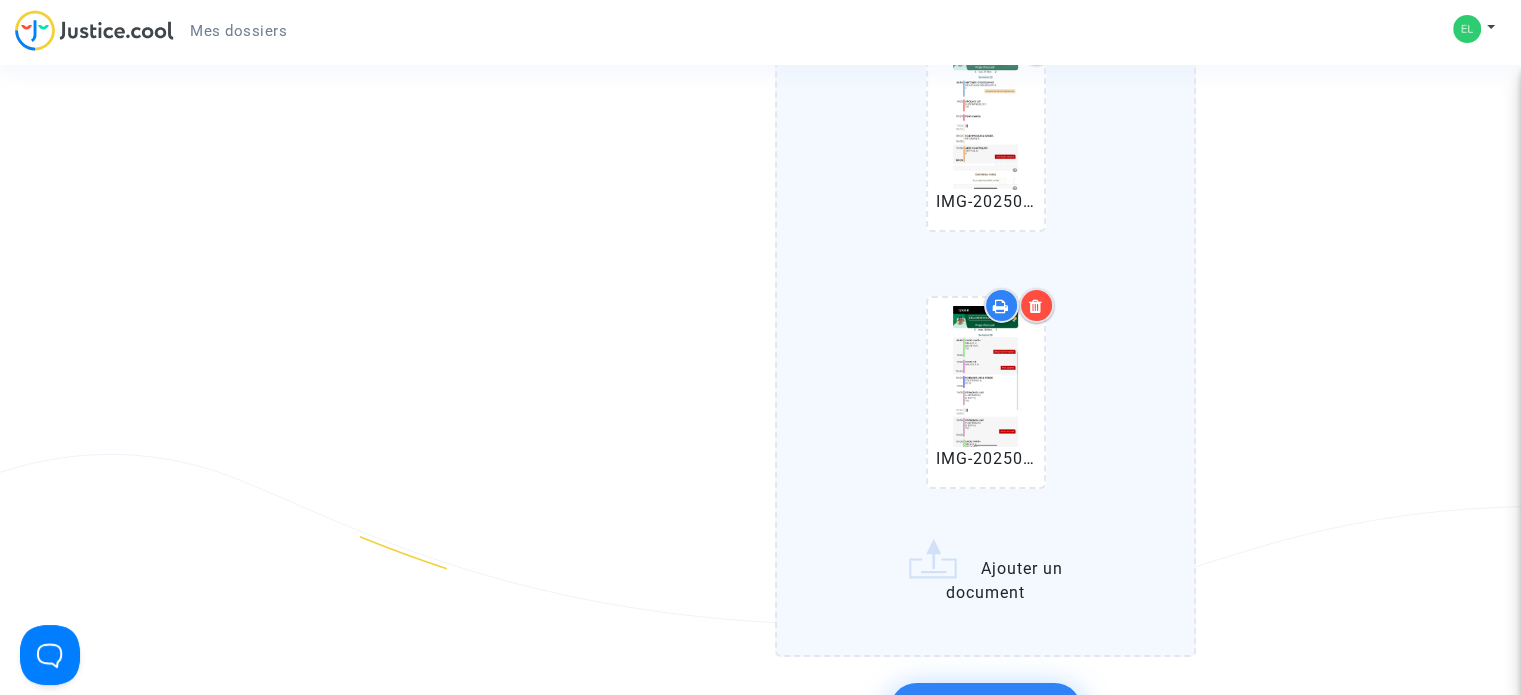 scroll, scrollTop: 6800, scrollLeft: 0, axis: vertical 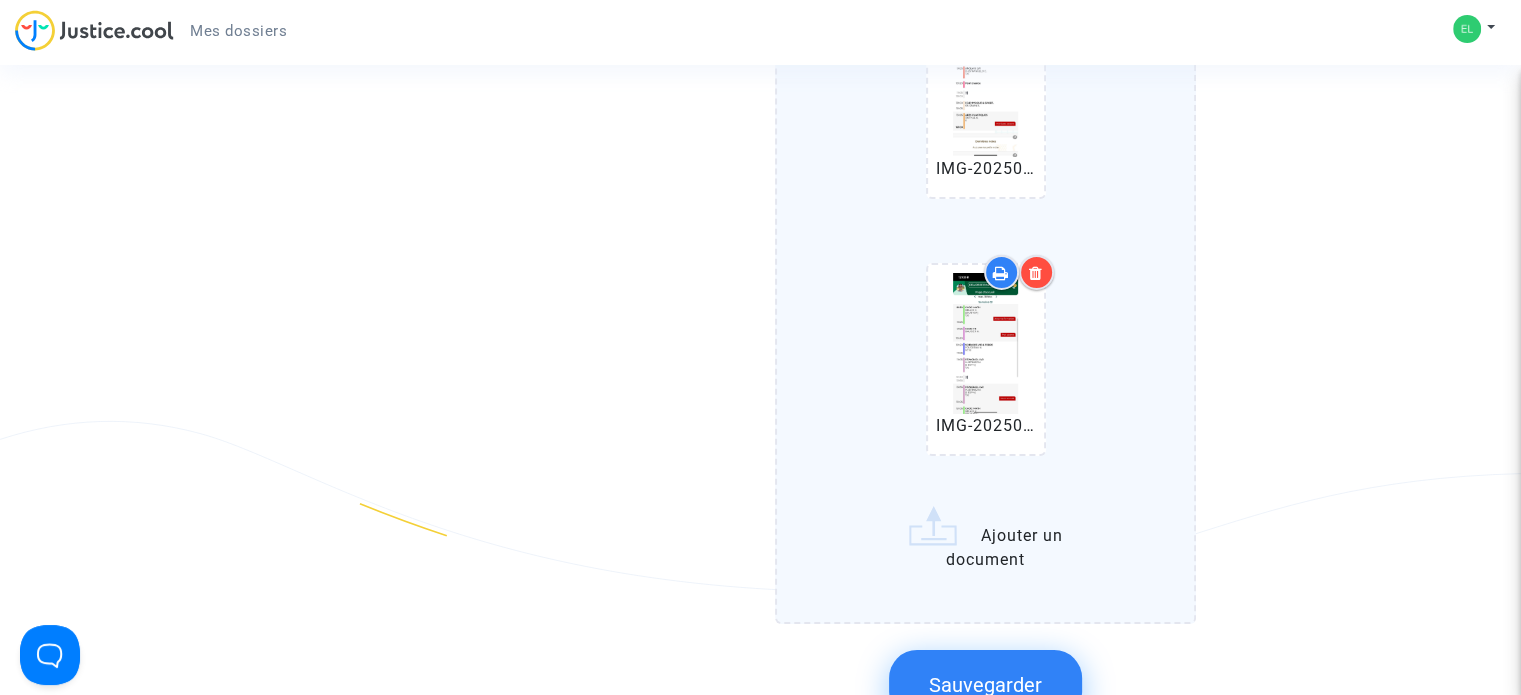 click on "WhatsApp Image 2025-07-04 à 13.17.23_d6473b89.jpg   IMG-20250704-WA0004.jpg   IMG-20250704-WA0005.jpg   IMG-20250704-WA0006.jpg   IMG-20250704-WA0007.jpg   IMG-20250704-WA0008.jpg   IMG-20250704-WA0009.jpg   IMG-20250704-WA0010.jpg   IMG-20250704-WA0011.jpg   IMG-20250704-WA0012.jpg   IMG-20250704-WA0013.jpg   IMG-20250704-WA0014.jpg   IMG-20250704-WA0015.jpg   IMG-20250704-WA0016.jpg   IMG-20250704-WA0017.jpg   IMG-20250704-WA0018.jpg   IMG-20250704-WA0019.jpg   IMG-20250704-WA0020.jpg   IMG-20250704-WA0021.jpg   IMG-20250704-WA0022.jpg   IMG-20250704-WA0023.jpg   IMG-20250704-WA0024.jpg   Ajouter un document" 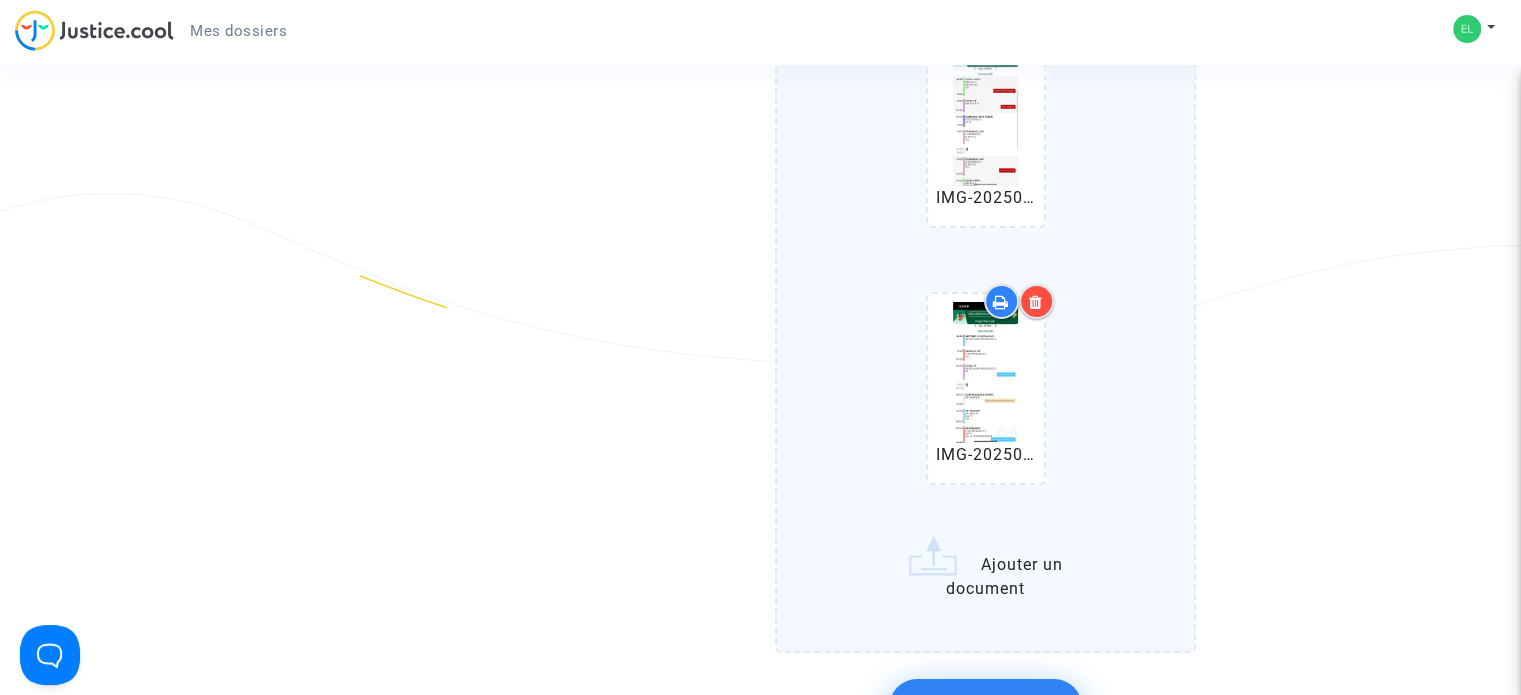scroll, scrollTop: 7100, scrollLeft: 0, axis: vertical 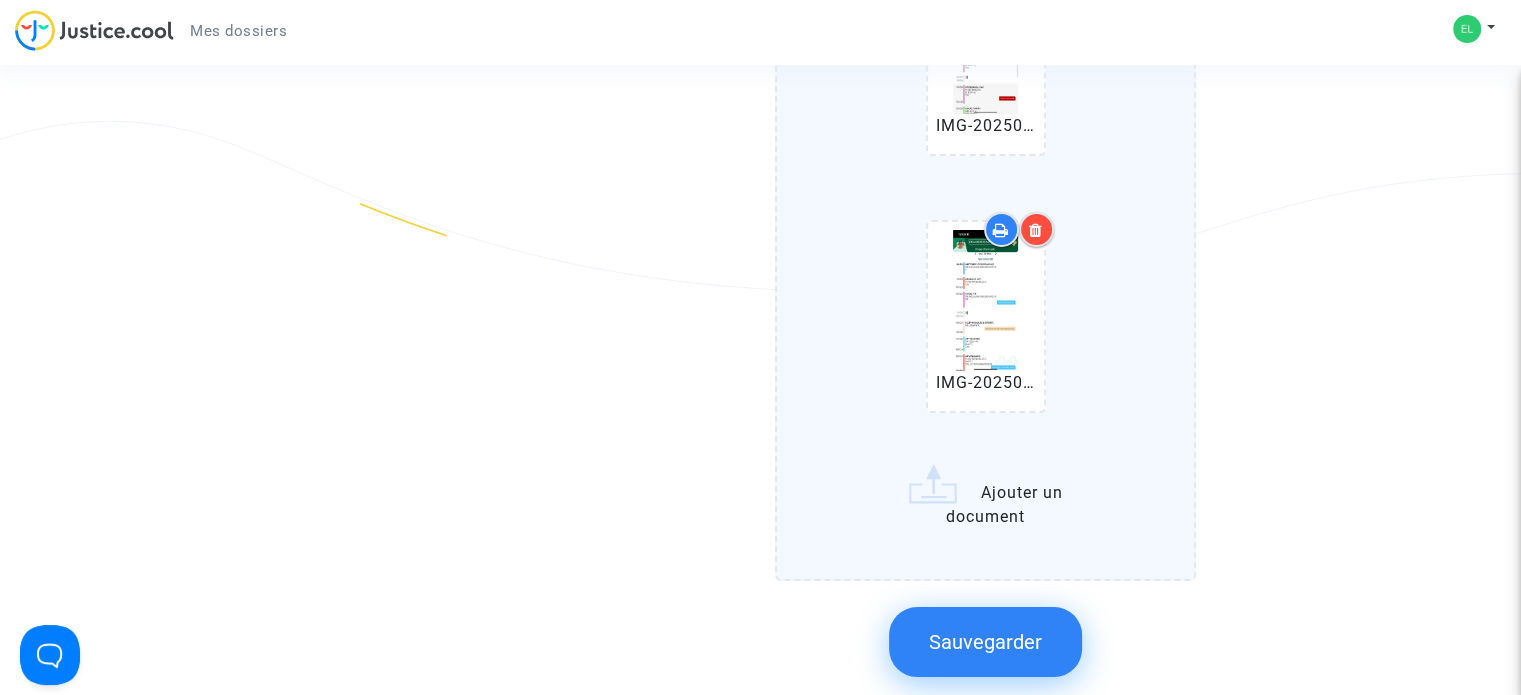 click on "WhatsApp Image 2025-07-04 à 13.17.23_d6473b89.jpg   IMG-20250704-WA0004.jpg   IMG-20250704-WA0005.jpg   IMG-20250704-WA0006.jpg   IMG-20250704-WA0007.jpg   IMG-20250704-WA0008.jpg   IMG-20250704-WA0009.jpg   IMG-20250704-WA0010.jpg   IMG-20250704-WA0011.jpg   IMG-20250704-WA0012.jpg   IMG-20250704-WA0013.jpg   IMG-20250704-WA0014.jpg   IMG-20250704-WA0015.jpg   IMG-20250704-WA0016.jpg   IMG-20250704-WA0017.jpg   IMG-20250704-WA0018.jpg   IMG-20250704-WA0019.jpg   IMG-20250704-WA0020.jpg   IMG-20250704-WA0021.jpg   IMG-20250704-WA0022.jpg   IMG-20250704-WA0023.jpg   IMG-20250704-WA0024.jpg   IMG-20250704-WA0025.jpg   Ajouter un document" 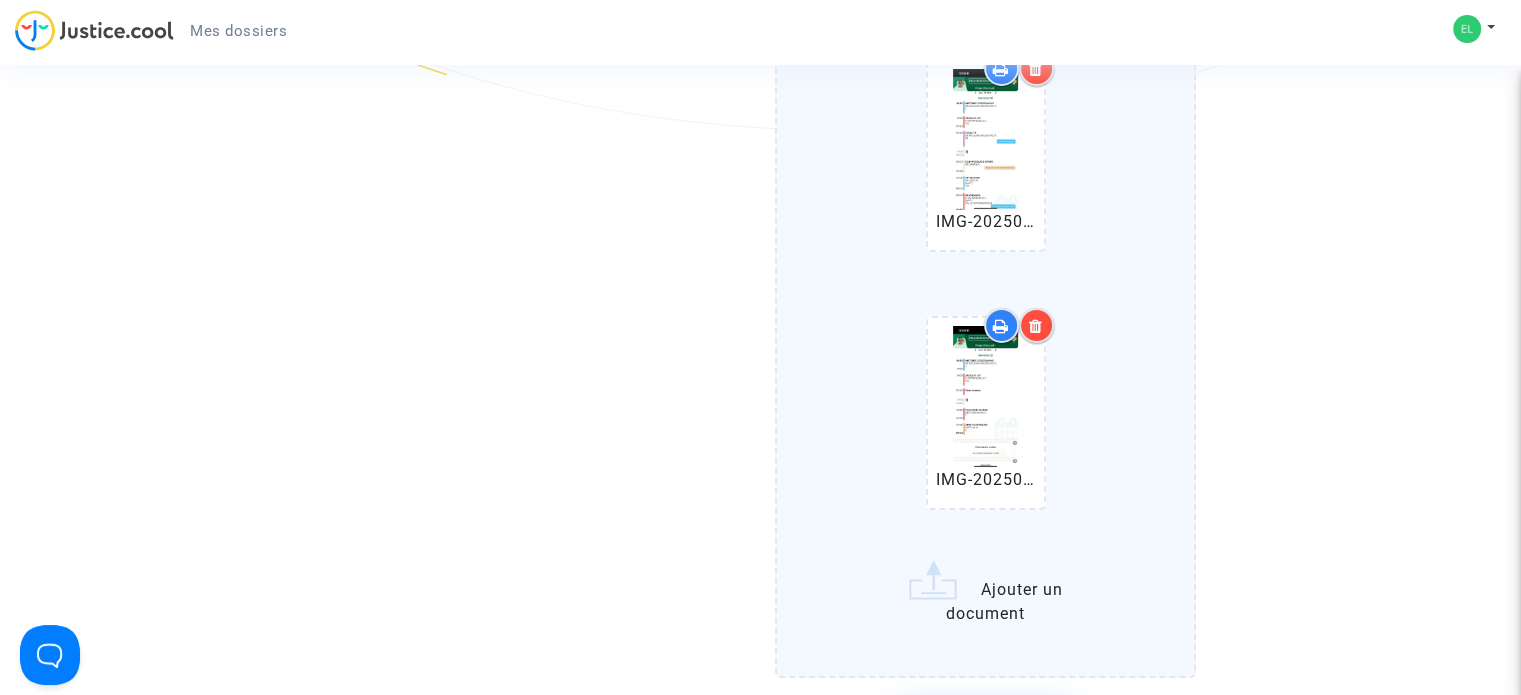 scroll, scrollTop: 7300, scrollLeft: 0, axis: vertical 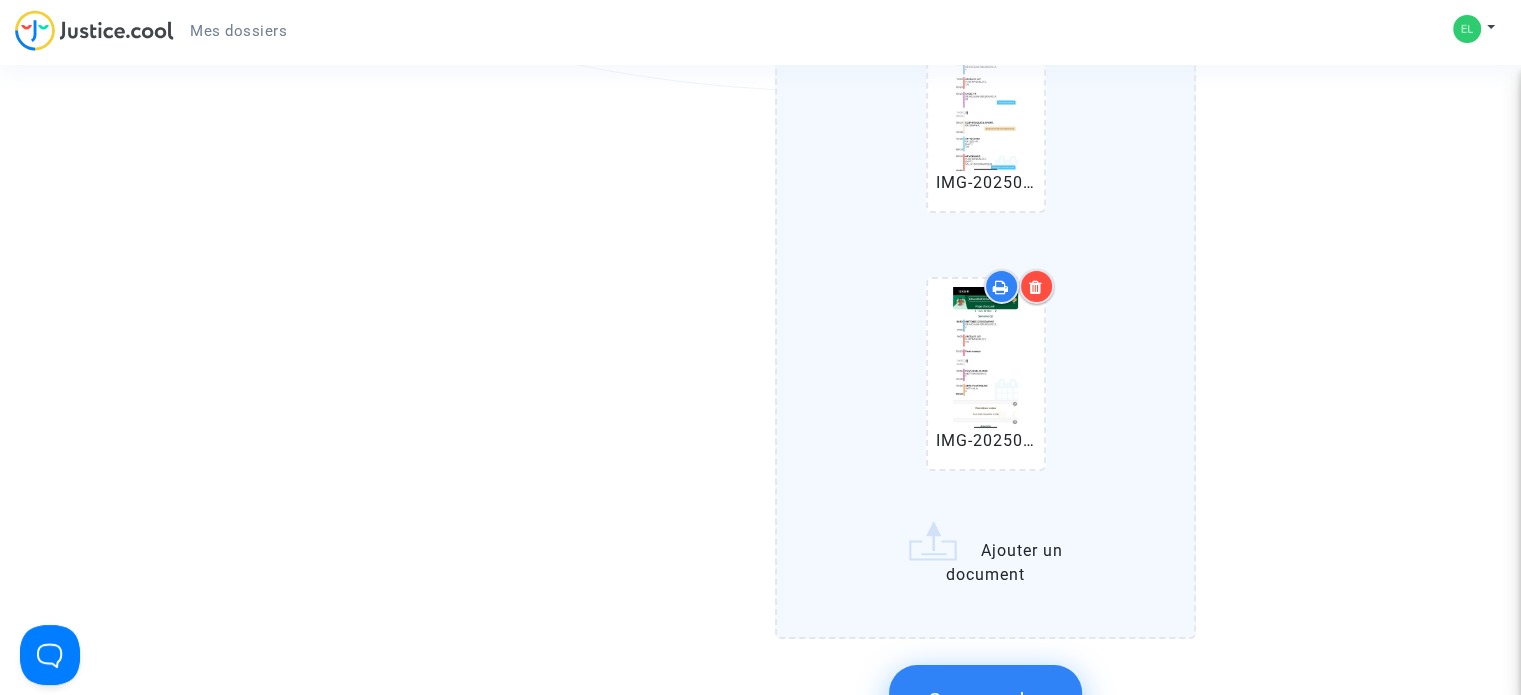 click on "WhatsApp Image 2025-07-04 à 13.17.23_d6473b89.jpg   IMG-20250704-WA0004.jpg   IMG-20250704-WA0005.jpg   IMG-20250704-WA0006.jpg   IMG-20250704-WA0007.jpg   IMG-20250704-WA0008.jpg   IMG-20250704-WA0009.jpg   IMG-20250704-WA0010.jpg   IMG-20250704-WA0011.jpg   IMG-20250704-WA0012.jpg   IMG-20250704-WA0013.jpg   IMG-20250704-WA0014.jpg   IMG-20250704-WA0015.jpg   IMG-20250704-WA0016.jpg   IMG-20250704-WA0017.jpg   IMG-20250704-WA0018.jpg   IMG-20250704-WA0019.jpg   IMG-20250704-WA0020.jpg   IMG-20250704-WA0021.jpg   IMG-20250704-WA0022.jpg   IMG-20250704-WA0023.jpg   IMG-20250704-WA0024.jpg   IMG-20250704-WA0025.jpg   IMG-20250704-WA0026.jpg   Ajouter un document" 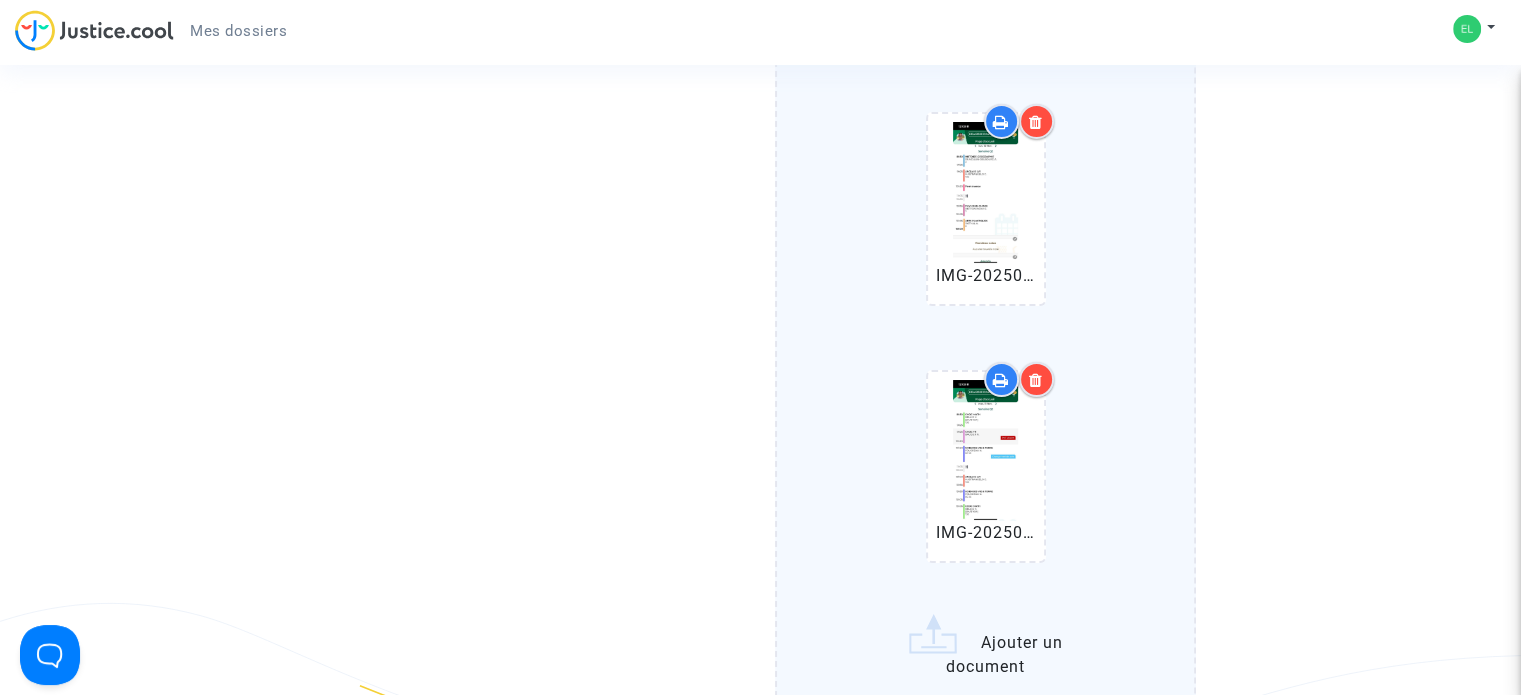 scroll, scrollTop: 7500, scrollLeft: 0, axis: vertical 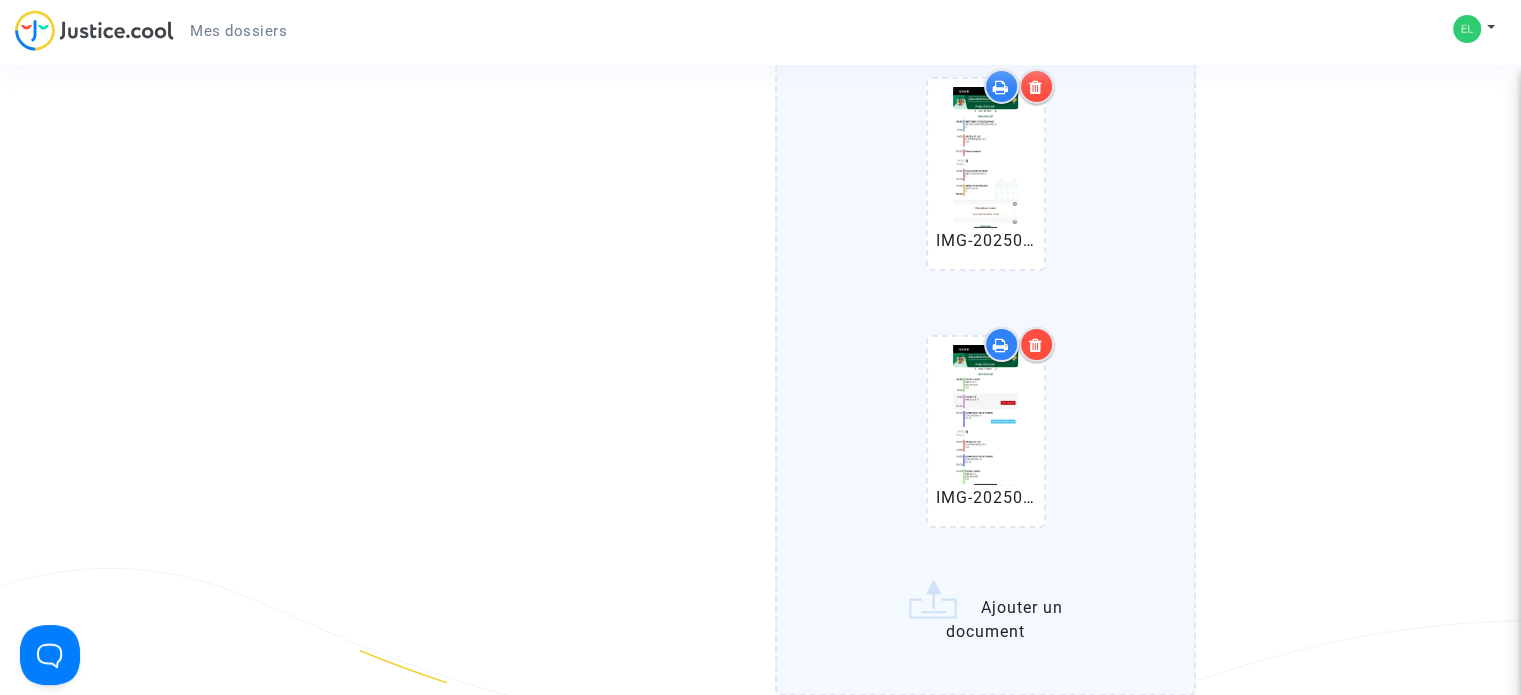 click on "WhatsApp Image 2025-07-04 à 13.17.23_d6473b89.jpg   IMG-20250704-WA0004.jpg   IMG-20250704-WA0005.jpg   IMG-20250704-WA0006.jpg   IMG-20250704-WA0007.jpg   IMG-20250704-WA0008.jpg   IMG-20250704-WA0009.jpg   IMG-20250704-WA0010.jpg   IMG-20250704-WA0011.jpg   IMG-20250704-WA0012.jpg   IMG-20250704-WA0013.jpg   IMG-20250704-WA0014.jpg   IMG-20250704-WA0015.jpg   IMG-20250704-WA0016.jpg   IMG-20250704-WA0017.jpg   IMG-20250704-WA0018.jpg   IMG-20250704-WA0019.jpg   IMG-20250704-WA0020.jpg   IMG-20250704-WA0021.jpg   IMG-20250704-WA0022.jpg   IMG-20250704-WA0023.jpg   IMG-20250704-WA0024.jpg   IMG-20250704-WA0025.jpg   IMG-20250704-WA0026.jpg   IMG-20250704-WA0027.jpg   Ajouter un document" 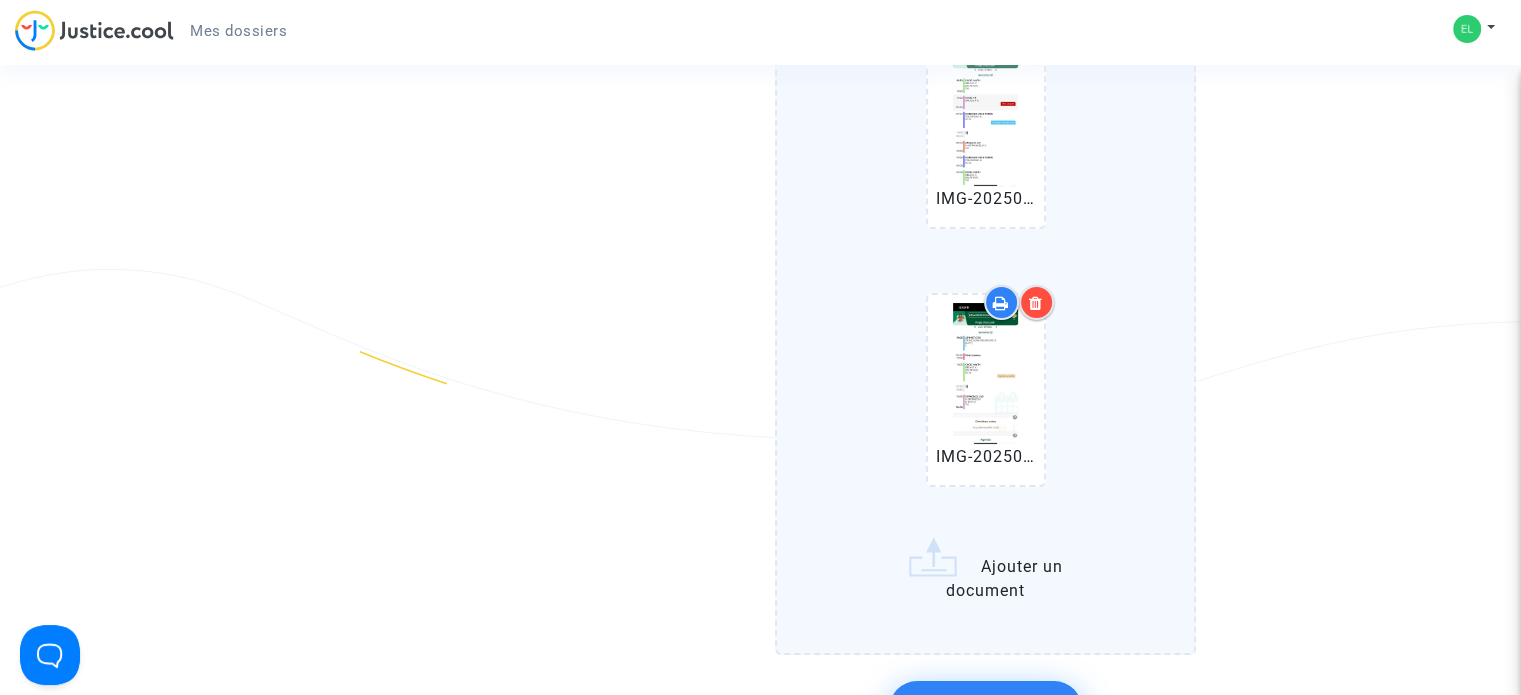 scroll, scrollTop: 7800, scrollLeft: 0, axis: vertical 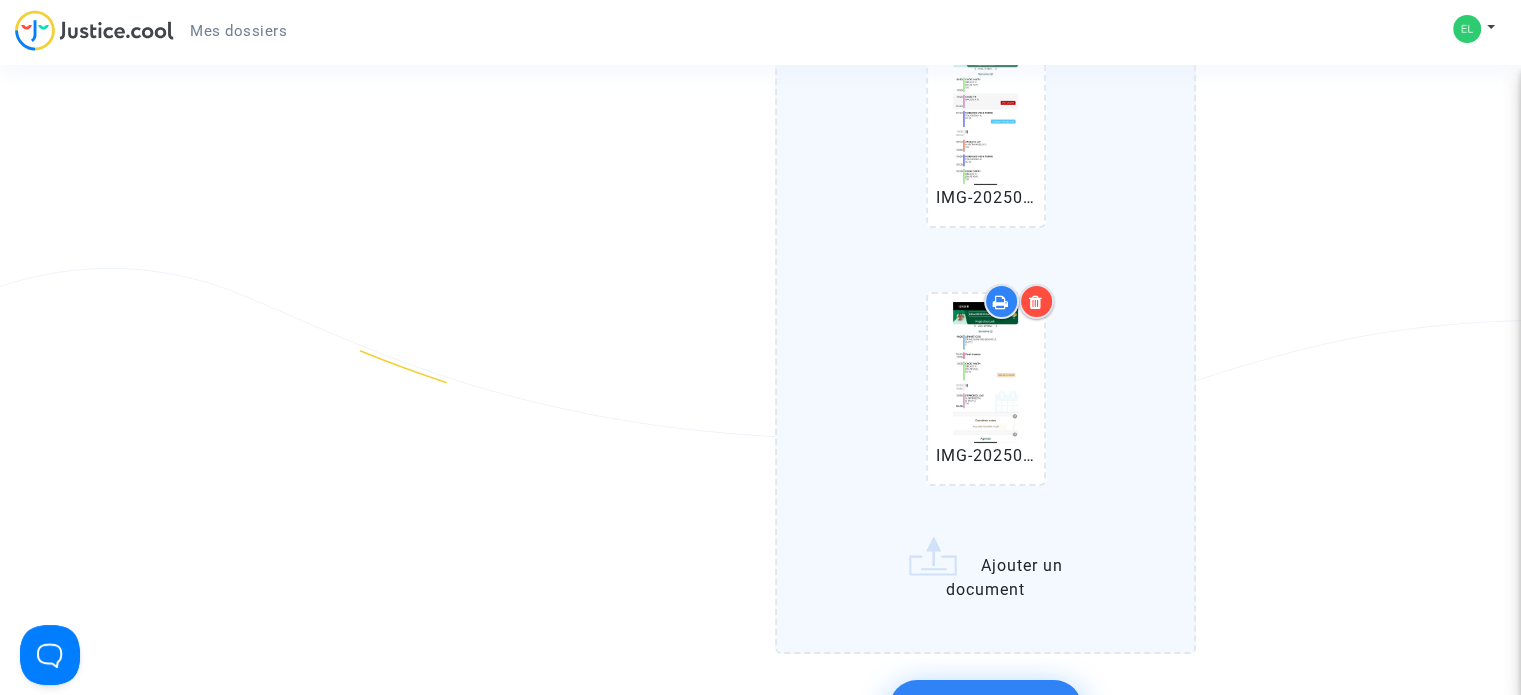 click on "WhatsApp Image 2025-07-04 à 13.17.23_d6473b89.jpg   IMG-20250704-WA0004.jpg   IMG-20250704-WA0005.jpg   IMG-20250704-WA0006.jpg   IMG-20250704-WA0007.jpg   IMG-20250704-WA0008.jpg   IMG-20250704-WA0009.jpg   IMG-20250704-WA0010.jpg   IMG-20250704-WA0011.jpg   IMG-20250704-WA0012.jpg   IMG-20250704-WA0013.jpg   IMG-20250704-WA0014.jpg   IMG-20250704-WA0015.jpg   IMG-20250704-WA0016.jpg   IMG-20250704-WA0017.jpg   IMG-20250704-WA0018.jpg   IMG-20250704-WA0019.jpg   IMG-20250704-WA0020.jpg   IMG-20250704-WA0021.jpg   IMG-20250704-WA0022.jpg   IMG-20250704-WA0023.jpg   IMG-20250704-WA0024.jpg   IMG-20250704-WA0025.jpg   IMG-20250704-WA0026.jpg   IMG-20250704-WA0027.jpg   IMG-20250704-WA0028.jpg   Ajouter un document" 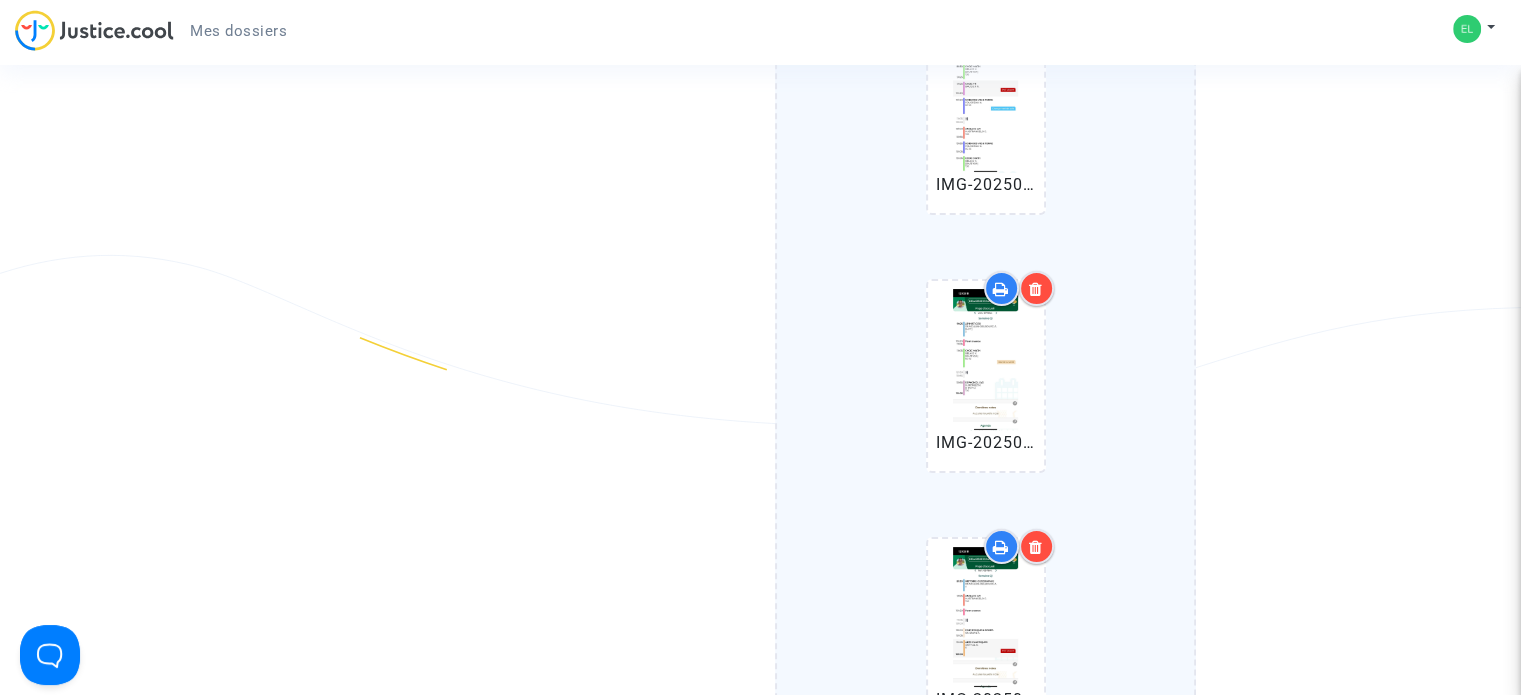 scroll, scrollTop: 8000, scrollLeft: 0, axis: vertical 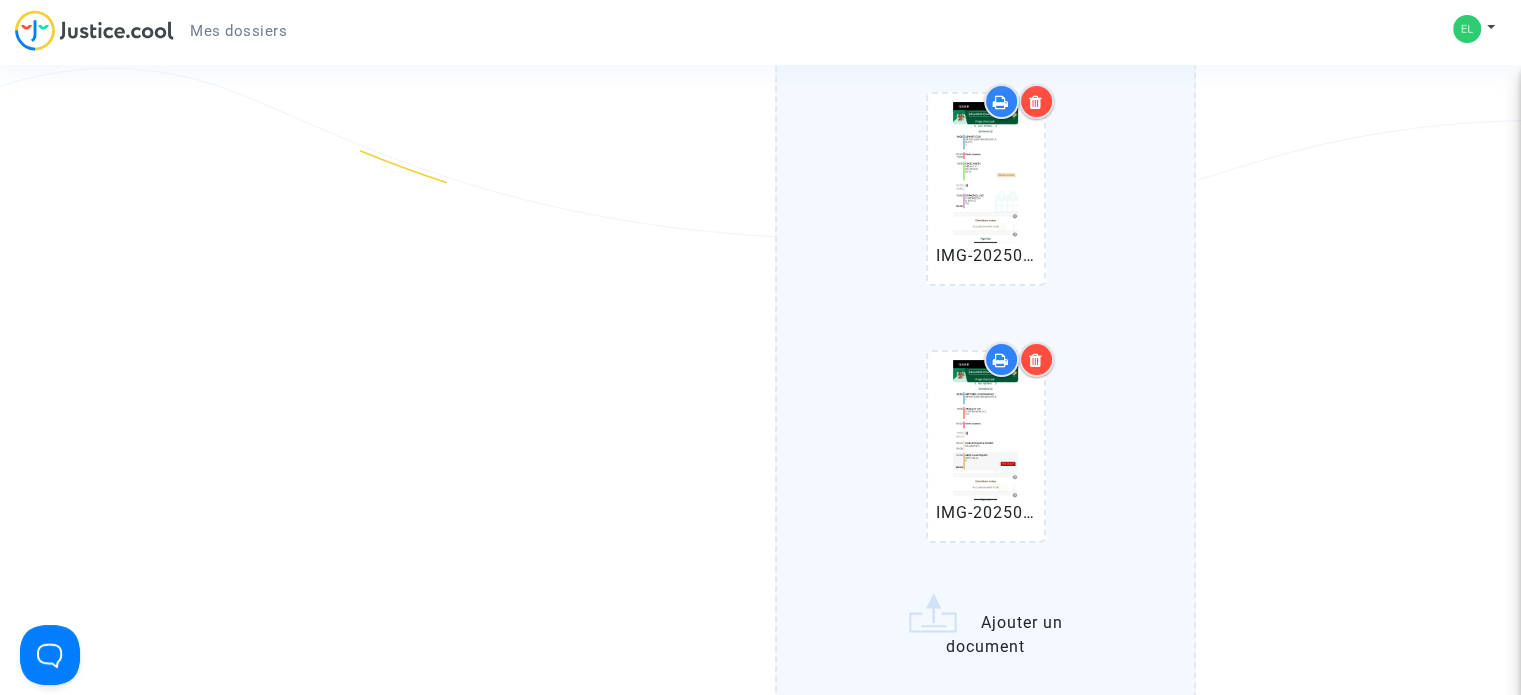 click on "WhatsApp Image 2025-07-04 à 13.17.23_d6473b89.jpg   IMG-20250704-WA0004.jpg   IMG-20250704-WA0005.jpg   IMG-20250704-WA0006.jpg   IMG-20250704-WA0007.jpg   IMG-20250704-WA0008.jpg   IMG-20250704-WA0009.jpg   IMG-20250704-WA0010.jpg   IMG-20250704-WA0011.jpg   IMG-20250704-WA0012.jpg   IMG-20250704-WA0013.jpg   IMG-20250704-WA0014.jpg   IMG-20250704-WA0015.jpg   IMG-20250704-WA0016.jpg   IMG-20250704-WA0017.jpg   IMG-20250704-WA0018.jpg   IMG-20250704-WA0019.jpg   IMG-20250704-WA0020.jpg   IMG-20250704-WA0021.jpg   IMG-20250704-WA0022.jpg   IMG-20250704-WA0023.jpg   IMG-20250704-WA0024.jpg   IMG-20250704-WA0025.jpg   IMG-20250704-WA0026.jpg   IMG-20250704-WA0027.jpg   IMG-20250704-WA0028.jpg   IMG-20250704-WA0029.jpg   Ajouter un document" 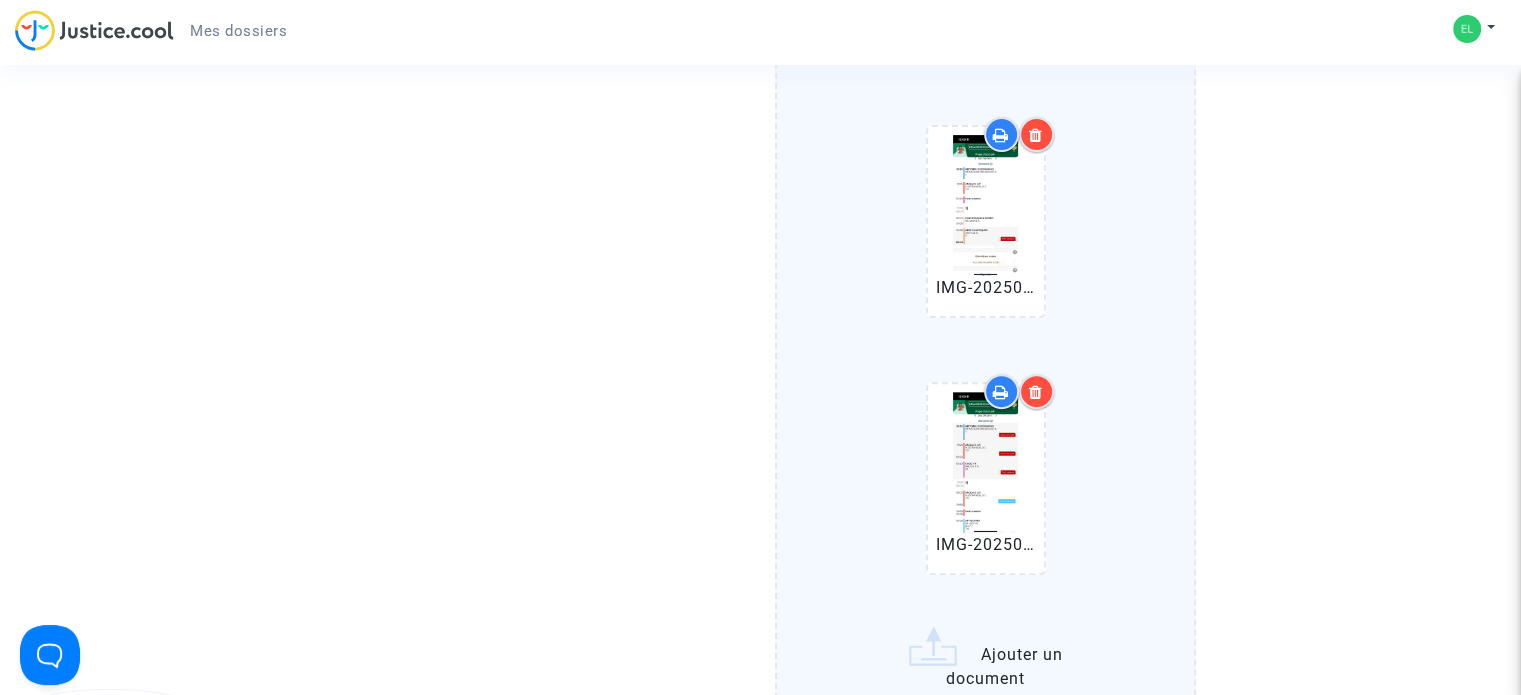 scroll, scrollTop: 8300, scrollLeft: 0, axis: vertical 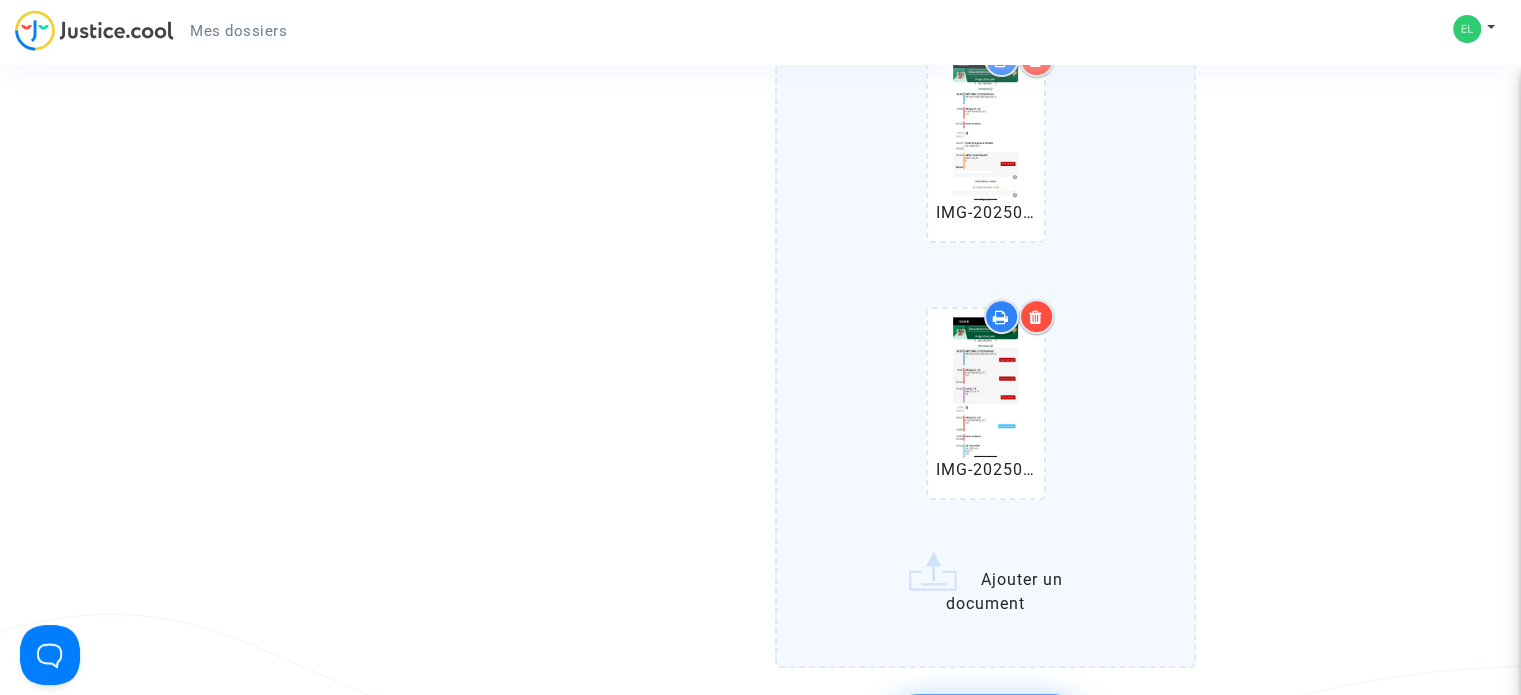 click on "WhatsApp Image 2025-07-04 à 13.17.23_d6473b89.jpg   IMG-20250704-WA0004.jpg   IMG-20250704-WA0005.jpg   IMG-20250704-WA0006.jpg   IMG-20250704-WA0007.jpg   IMG-20250704-WA0008.jpg   IMG-20250704-WA0009.jpg   IMG-20250704-WA0010.jpg   IMG-20250704-WA0011.jpg   IMG-20250704-WA0012.jpg   IMG-20250704-WA0013.jpg   IMG-20250704-WA0014.jpg   IMG-20250704-WA0015.jpg   IMG-20250704-WA0016.jpg   IMG-20250704-WA0017.jpg   IMG-20250704-WA0018.jpg   IMG-20250704-WA0019.jpg   IMG-20250704-WA0020.jpg   IMG-20250704-WA0021.jpg   IMG-20250704-WA0022.jpg   IMG-20250704-WA0023.jpg   IMG-20250704-WA0024.jpg   IMG-20250704-WA0025.jpg   IMG-20250704-WA0026.jpg   IMG-20250704-WA0027.jpg   IMG-20250704-WA0028.jpg   IMG-20250704-WA0029.jpg   IMG-20250704-WA0030.jpg   Ajouter un document" 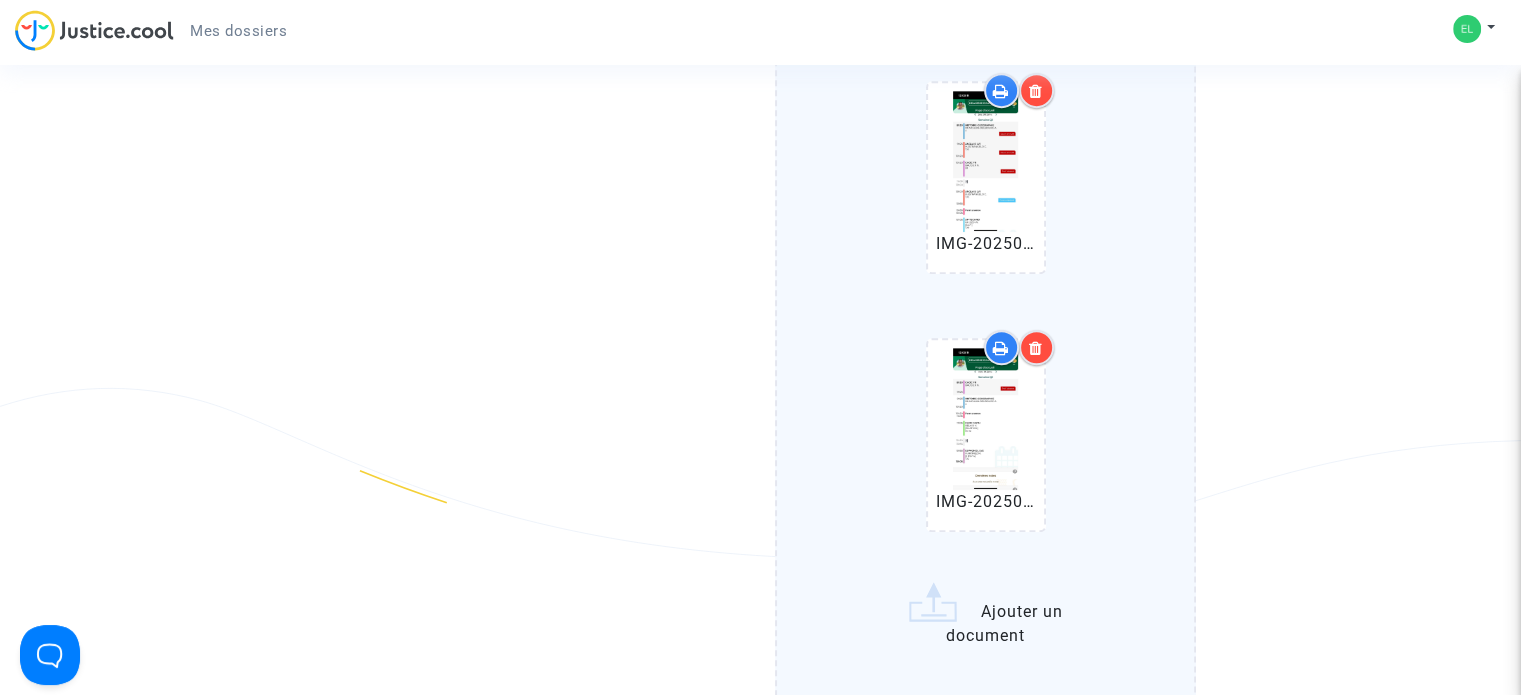 scroll, scrollTop: 8600, scrollLeft: 0, axis: vertical 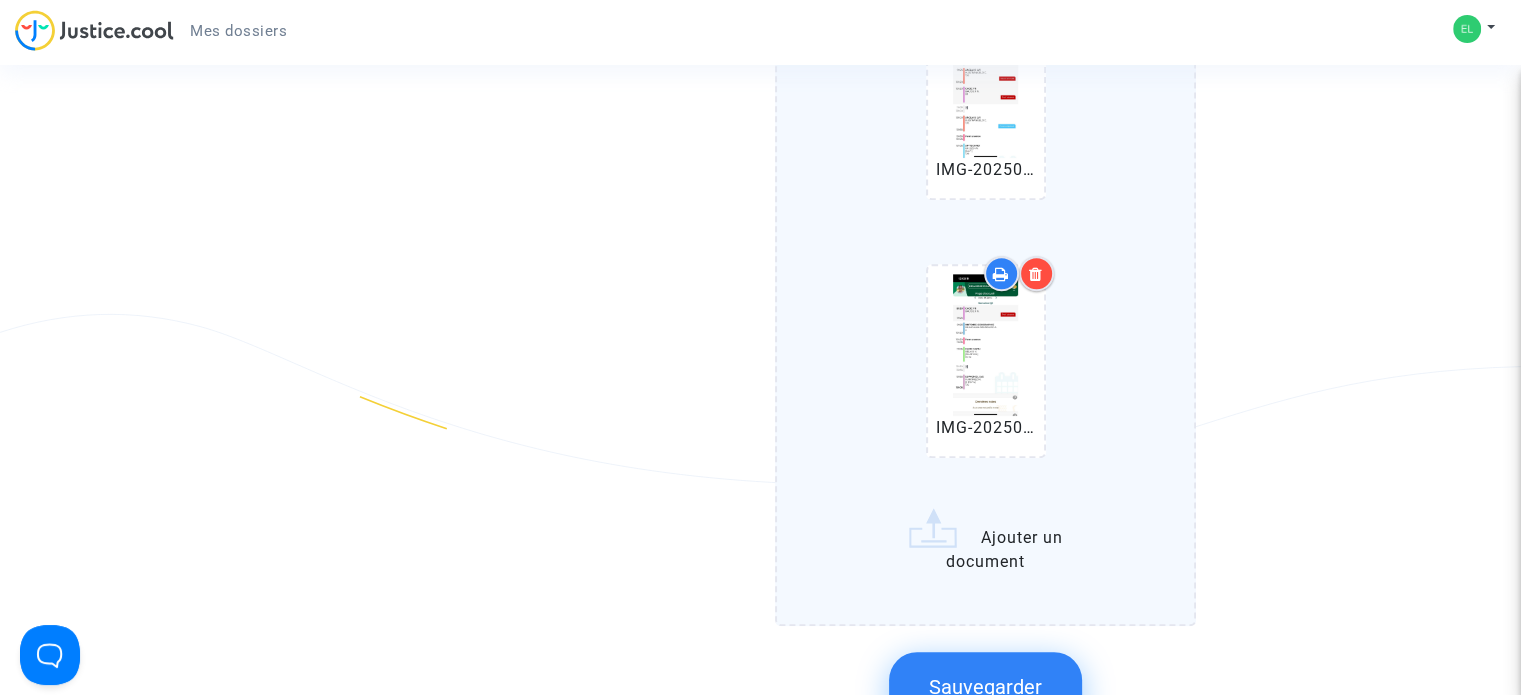 click on "WhatsApp Image 2025-07-04 à 13.17.23_d6473b89.jpg   IMG-20250704-WA0004.jpg   IMG-20250704-WA0005.jpg   IMG-20250704-WA0006.jpg   IMG-20250704-WA0007.jpg   IMG-20250704-WA0008.jpg   IMG-20250704-WA0009.jpg   IMG-20250704-WA0010.jpg   IMG-20250704-WA0011.jpg   IMG-20250704-WA0012.jpg   IMG-20250704-WA0013.jpg   IMG-20250704-WA0014.jpg   IMG-20250704-WA0015.jpg   IMG-20250704-WA0016.jpg   IMG-20250704-WA0017.jpg   IMG-20250704-WA0018.jpg   IMG-20250704-WA0019.jpg   IMG-20250704-WA0020.jpg   IMG-20250704-WA0021.jpg   IMG-20250704-WA0022.jpg   IMG-20250704-WA0023.jpg   IMG-20250704-WA0024.jpg   IMG-20250704-WA0025.jpg   IMG-20250704-WA0026.jpg   IMG-20250704-WA0027.jpg   IMG-20250704-WA0028.jpg   IMG-20250704-WA0029.jpg   IMG-20250704-WA0030.jpg   IMG-20250704-WA0031.jpg   Ajouter un document" 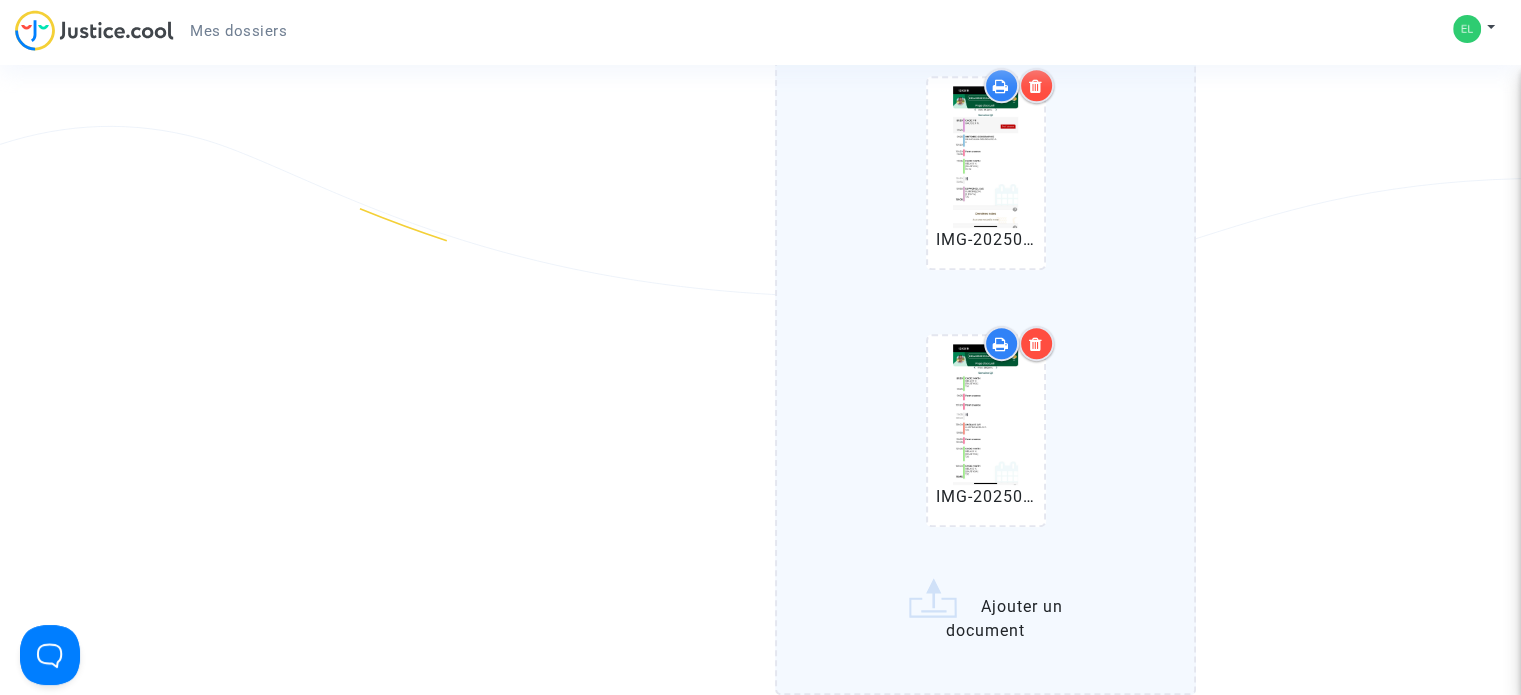 scroll, scrollTop: 8800, scrollLeft: 0, axis: vertical 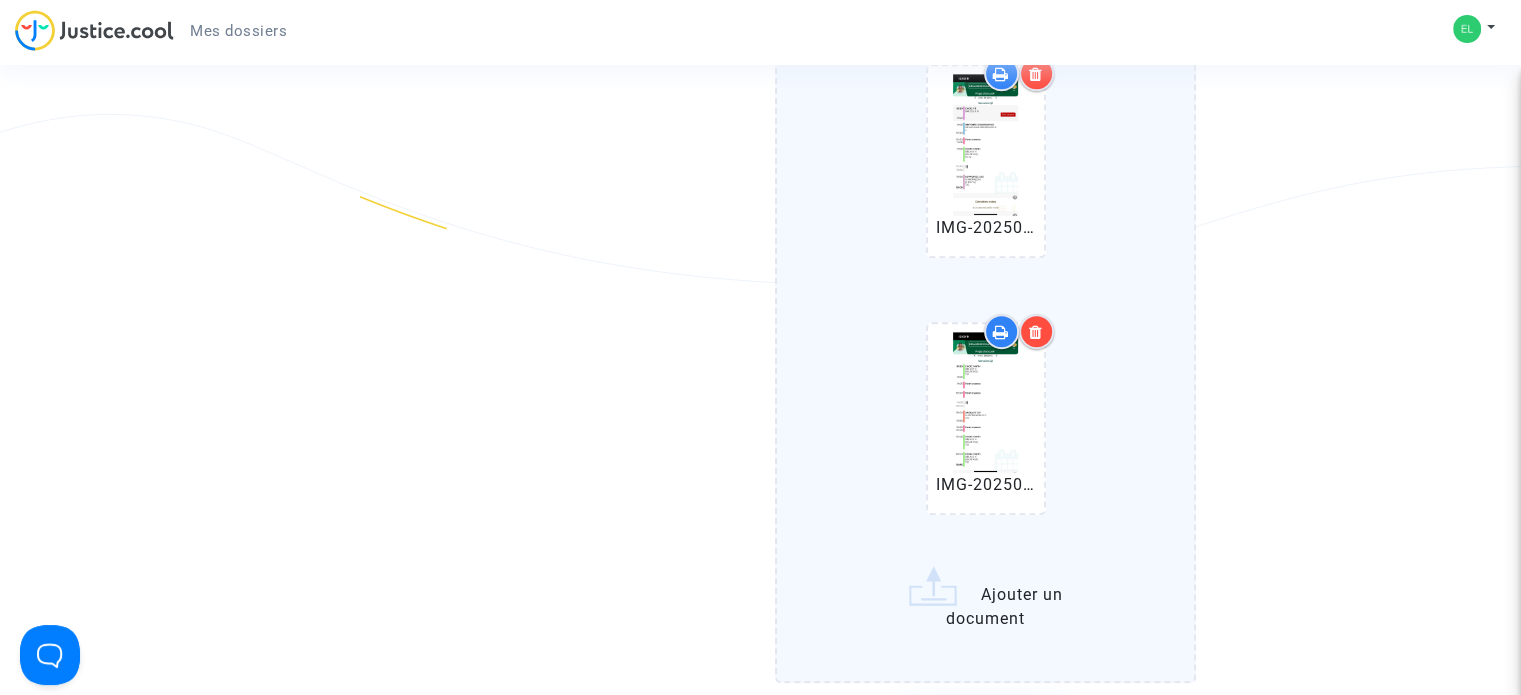 click on "WhatsApp Image 2025-07-04 à 13.17.23_d6473b89.jpg   IMG-20250704-WA0004.jpg   IMG-20250704-WA0005.jpg   IMG-20250704-WA0006.jpg   IMG-20250704-WA0007.jpg   IMG-20250704-WA0008.jpg   IMG-20250704-WA0009.jpg   IMG-20250704-WA0010.jpg   IMG-20250704-WA0011.jpg   IMG-20250704-WA0012.jpg   IMG-20250704-WA0013.jpg   IMG-20250704-WA0014.jpg   IMG-20250704-WA0015.jpg   IMG-20250704-WA0016.jpg   IMG-20250704-WA0017.jpg   IMG-20250704-WA0018.jpg   IMG-20250704-WA0019.jpg   IMG-20250704-WA0020.jpg   IMG-20250704-WA0021.jpg   IMG-20250704-WA0022.jpg   IMG-20250704-WA0023.jpg   IMG-20250704-WA0024.jpg   IMG-20250704-WA0025.jpg   IMG-20250704-WA0026.jpg   IMG-20250704-WA0027.jpg   IMG-20250704-WA0028.jpg   IMG-20250704-WA0029.jpg   IMG-20250704-WA0030.jpg   IMG-20250704-WA0031.jpg   IMG-20250704-WA0032.jpg   Ajouter un document" 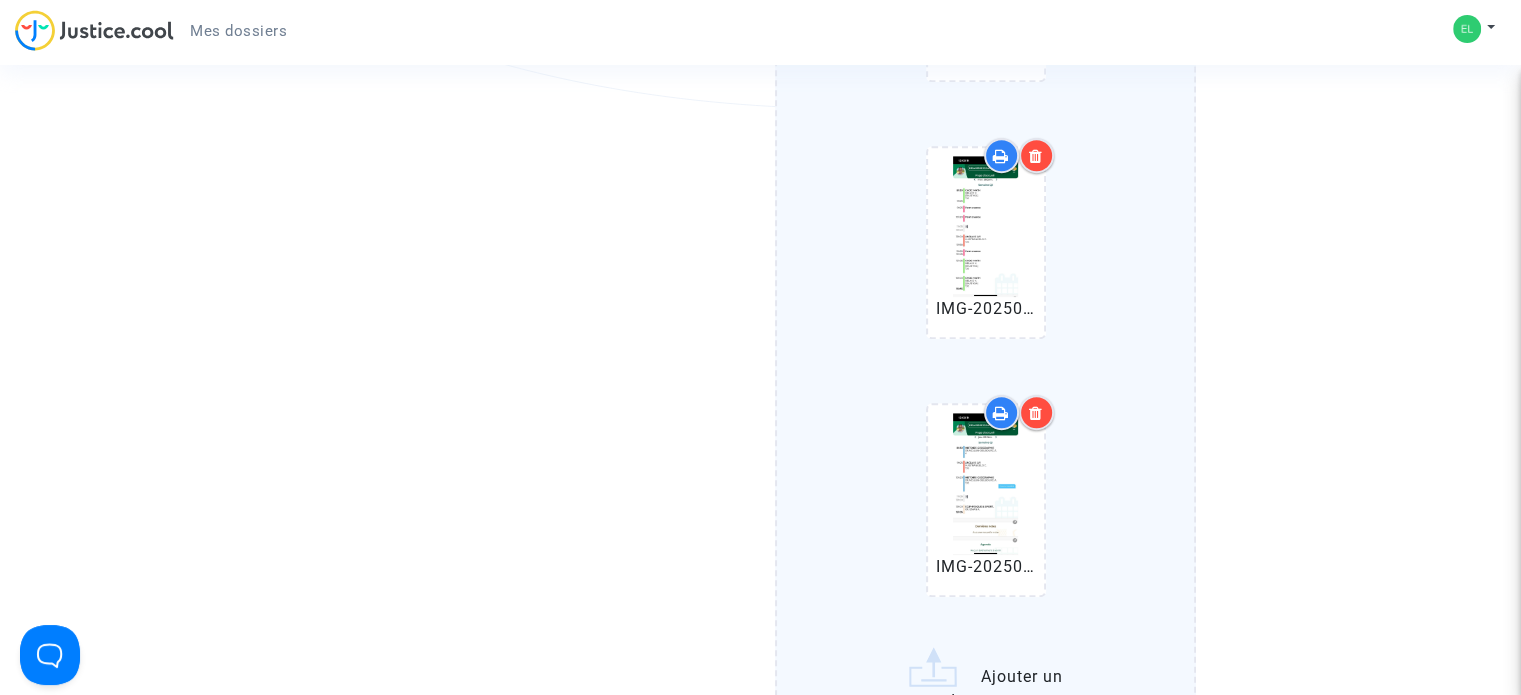 scroll, scrollTop: 9000, scrollLeft: 0, axis: vertical 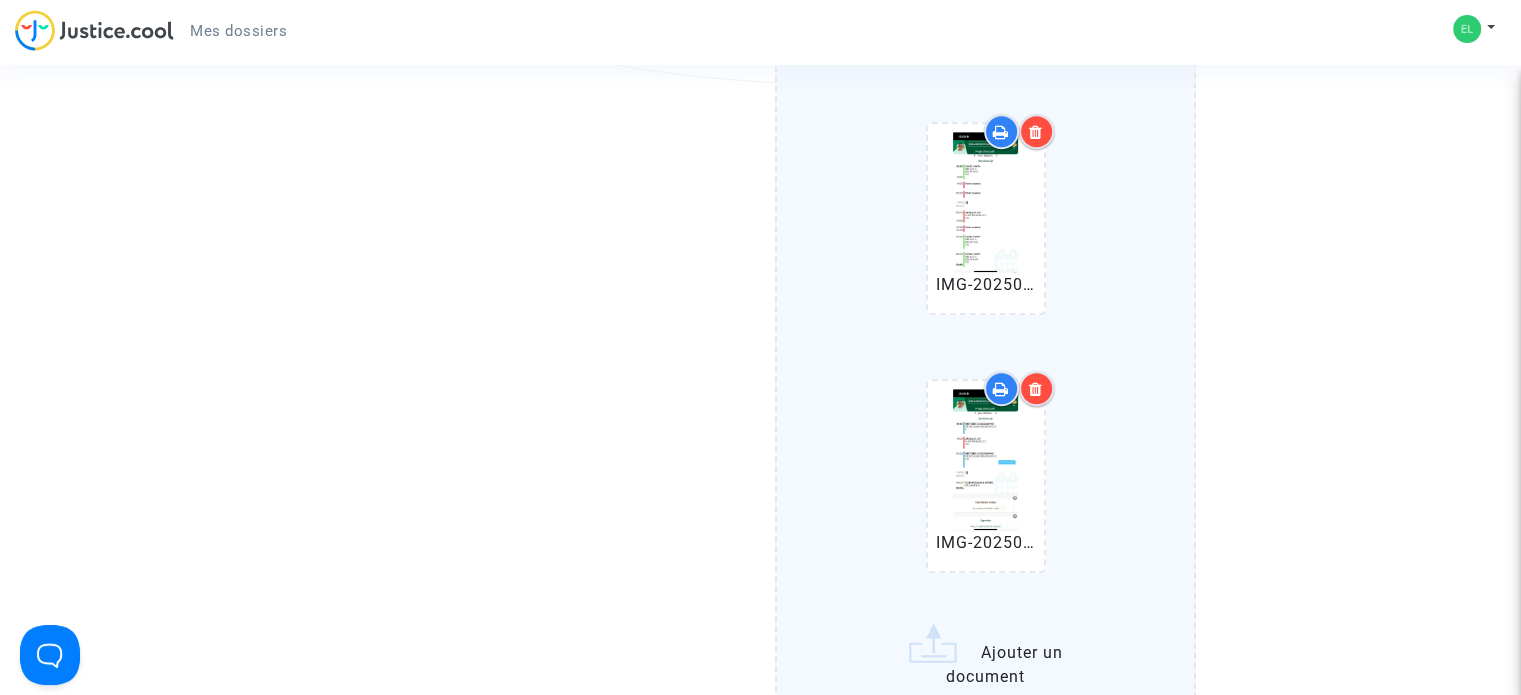 click on "WhatsApp Image 2025-07-04 à 13.17.23_d6473b89.jpg   IMG-20250704-WA0004.jpg   IMG-20250704-WA0005.jpg   IMG-20250704-WA0006.jpg   IMG-20250704-WA0007.jpg   IMG-20250704-WA0008.jpg   IMG-20250704-WA0009.jpg   IMG-20250704-WA0010.jpg   IMG-20250704-WA0011.jpg   IMG-20250704-WA0012.jpg   IMG-20250704-WA0013.jpg   IMG-20250704-WA0014.jpg   IMG-20250704-WA0015.jpg   IMG-20250704-WA0016.jpg   IMG-20250704-WA0017.jpg   IMG-20250704-WA0018.jpg   IMG-20250704-WA0019.jpg   IMG-20250704-WA0020.jpg   IMG-20250704-WA0021.jpg   IMG-20250704-WA0022.jpg   IMG-20250704-WA0023.jpg   IMG-20250704-WA0024.jpg   IMG-20250704-WA0025.jpg   IMG-20250704-WA0026.jpg   IMG-20250704-WA0027.jpg   IMG-20250704-WA0028.jpg   IMG-20250704-WA0029.jpg   IMG-20250704-WA0030.jpg   IMG-20250704-WA0031.jpg   IMG-20250704-WA0032.jpg   IMG-20250704-WA0033.jpg   Ajouter un document" 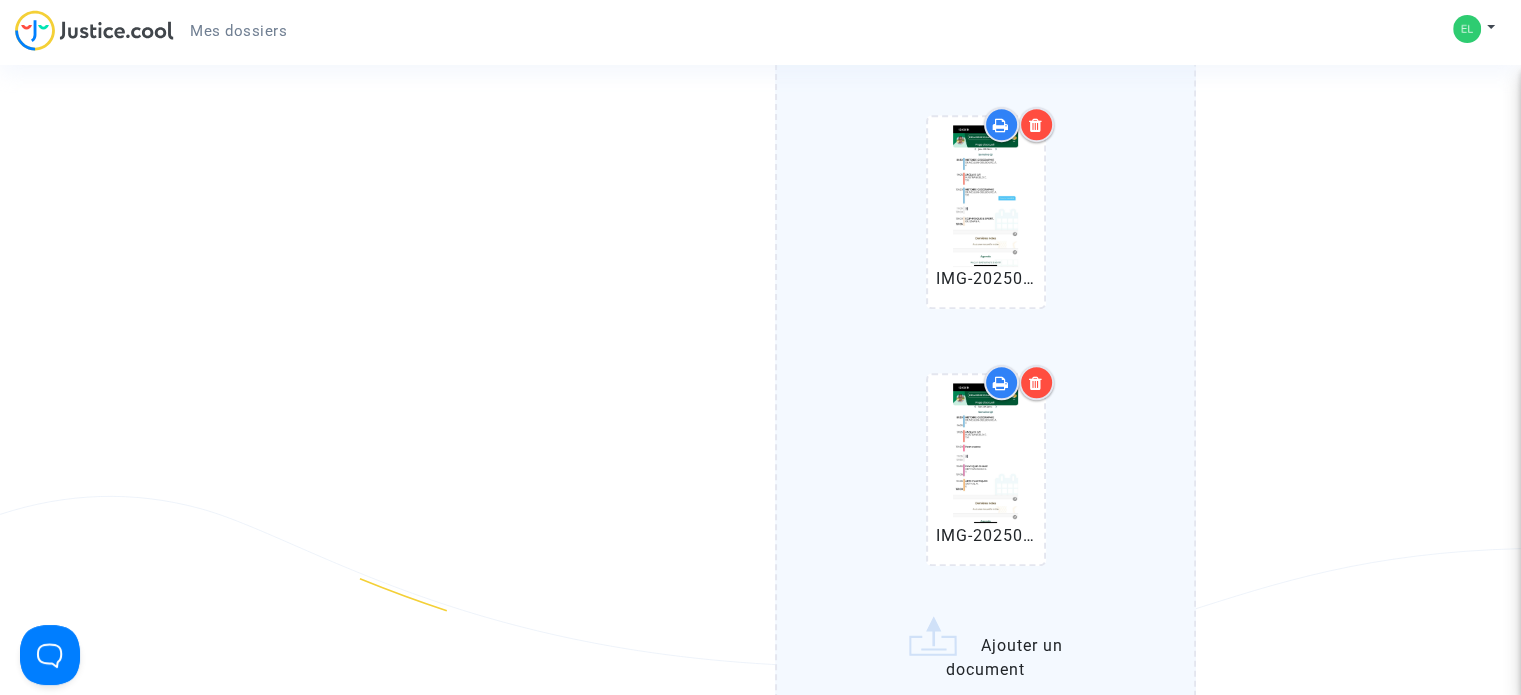 scroll, scrollTop: 9300, scrollLeft: 0, axis: vertical 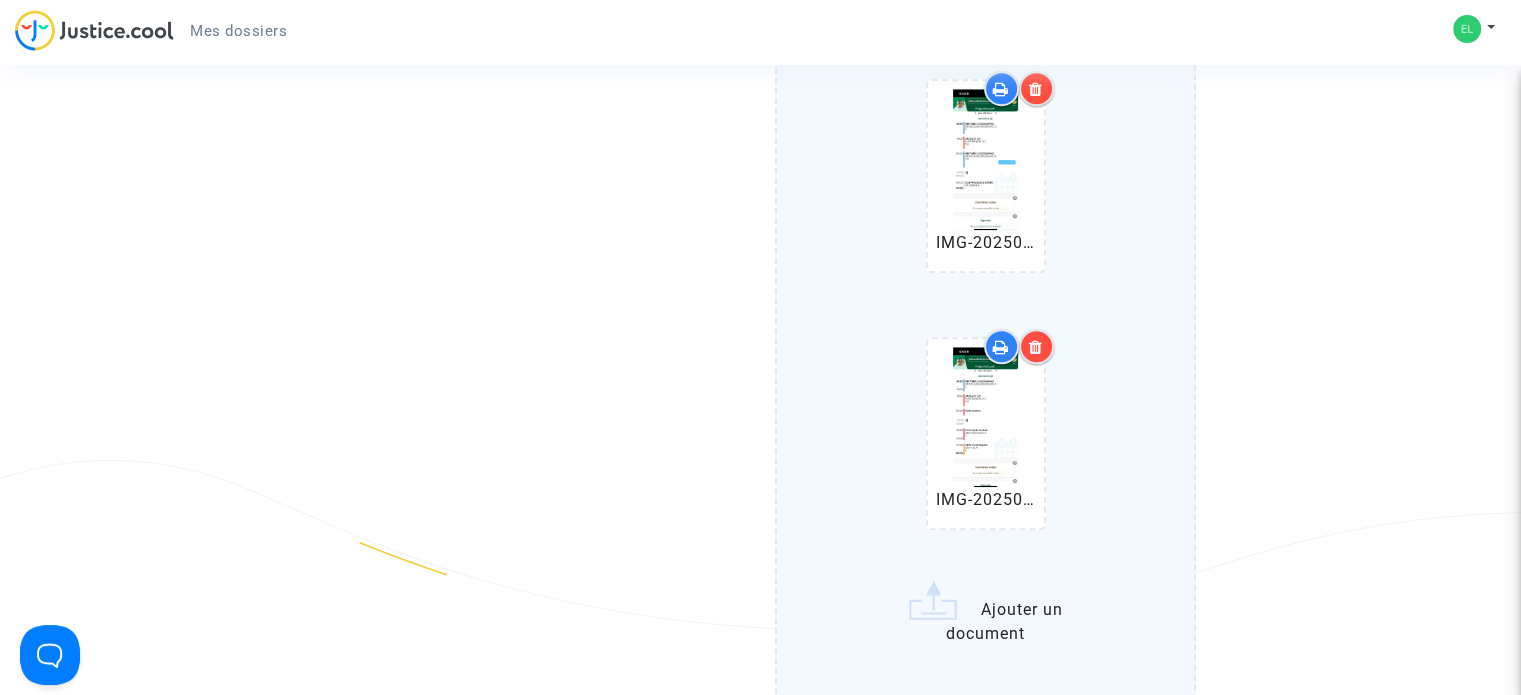 click on "WhatsApp Image 2025-07-04 à 13.17.23_d6473b89.jpg   IMG-20250704-WA0004.jpg   IMG-20250704-WA0005.jpg   IMG-20250704-WA0006.jpg   IMG-20250704-WA0007.jpg   IMG-20250704-WA0008.jpg   IMG-20250704-WA0009.jpg   IMG-20250704-WA0010.jpg   IMG-20250704-WA0011.jpg   IMG-20250704-WA0012.jpg   IMG-20250704-WA0013.jpg   IMG-20250704-WA0014.jpg   IMG-20250704-WA0015.jpg   IMG-20250704-WA0016.jpg   IMG-20250704-WA0017.jpg   IMG-20250704-WA0018.jpg   IMG-20250704-WA0019.jpg   IMG-20250704-WA0020.jpg   IMG-20250704-WA0021.jpg   IMG-20250704-WA0022.jpg   IMG-20250704-WA0023.jpg   IMG-20250704-WA0024.jpg   IMG-20250704-WA0025.jpg   IMG-20250704-WA0026.jpg   IMG-20250704-WA0027.jpg   IMG-20250704-WA0028.jpg   IMG-20250704-WA0029.jpg   IMG-20250704-WA0030.jpg   IMG-20250704-WA0031.jpg   IMG-20250704-WA0032.jpg   IMG-20250704-WA0033.jpg   IMG-20250704-WA0034.jpg   Ajouter un document" 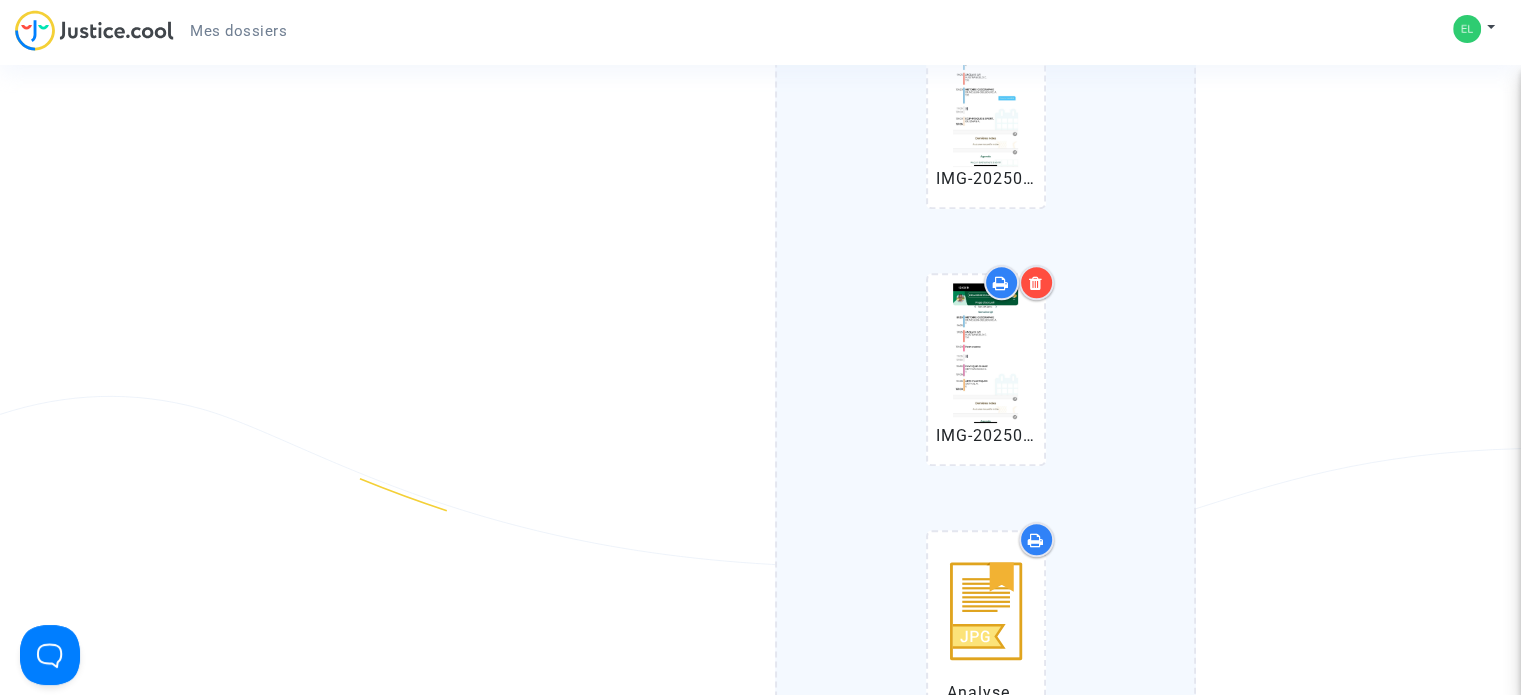 scroll, scrollTop: 9500, scrollLeft: 0, axis: vertical 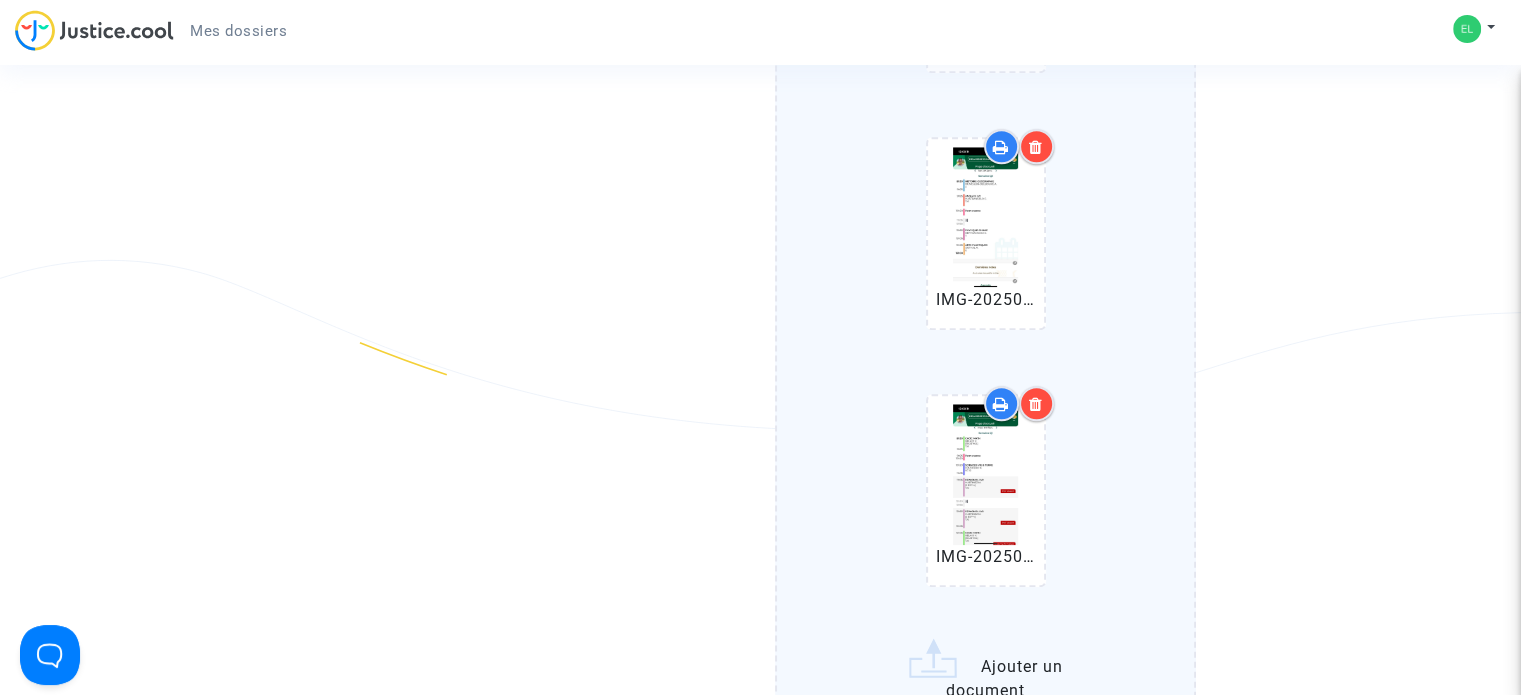 click on "WhatsApp Image 2025-07-04 à 13.17.23_d6473b89.jpg   IMG-20250704-WA0004.jpg   IMG-20250704-WA0005.jpg   IMG-20250704-WA0006.jpg   IMG-20250704-WA0007.jpg   IMG-20250704-WA0008.jpg   IMG-20250704-WA0009.jpg   IMG-20250704-WA0010.jpg   IMG-20250704-WA0011.jpg   IMG-20250704-WA0012.jpg   IMG-20250704-WA0013.jpg   IMG-20250704-WA0014.jpg   IMG-20250704-WA0015.jpg   IMG-20250704-WA0016.jpg   IMG-20250704-WA0017.jpg   IMG-20250704-WA0018.jpg   IMG-20250704-WA0019.jpg   IMG-20250704-WA0020.jpg   IMG-20250704-WA0021.jpg   IMG-20250704-WA0022.jpg   IMG-20250704-WA0023.jpg   IMG-20250704-WA0024.jpg   IMG-20250704-WA0025.jpg   IMG-20250704-WA0026.jpg   IMG-20250704-WA0027.jpg   IMG-20250704-WA0028.jpg   IMG-20250704-WA0029.jpg   IMG-20250704-WA0030.jpg   IMG-20250704-WA0031.jpg   IMG-20250704-WA0032.jpg   IMG-20250704-WA0033.jpg   IMG-20250704-WA0034.jpg   IMG-20250704-WA0035.jpg   Ajouter un document" 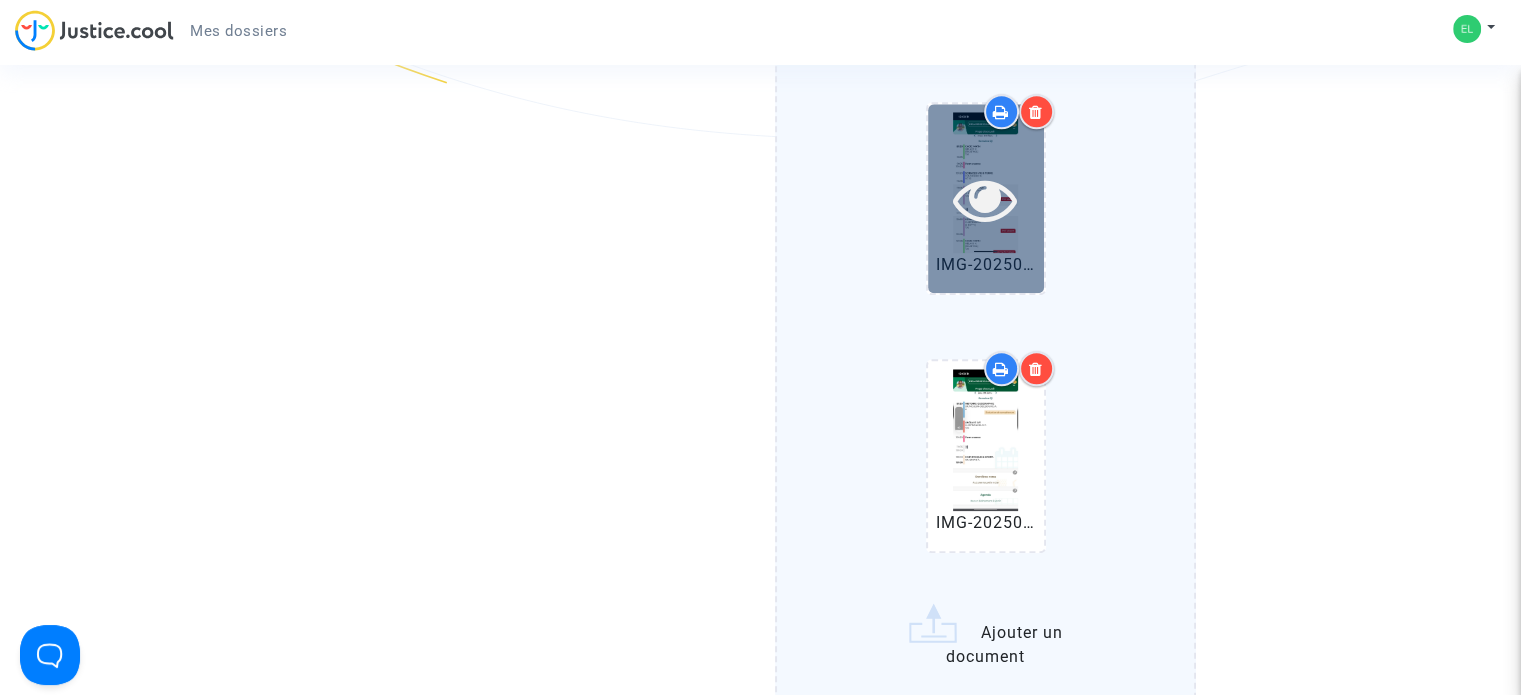 scroll, scrollTop: 9800, scrollLeft: 0, axis: vertical 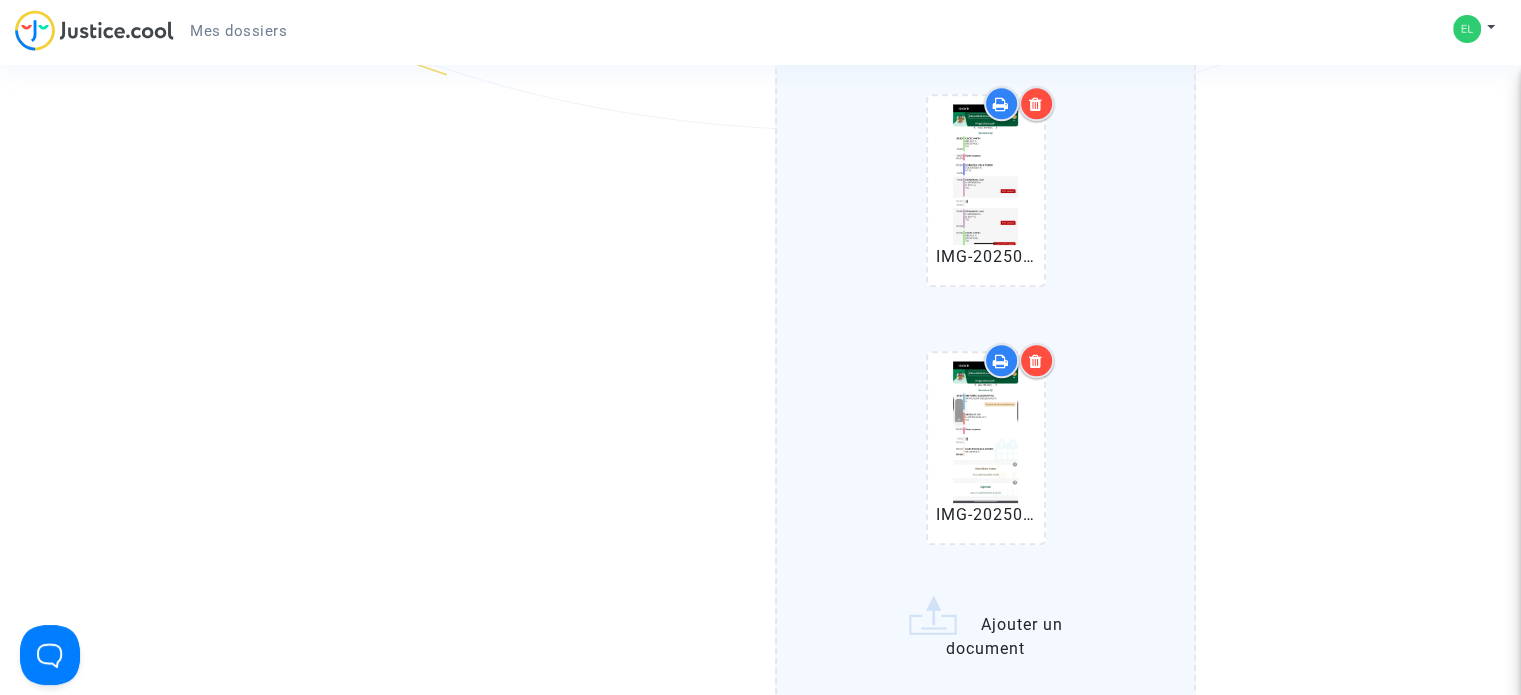 click on "WhatsApp Image 2025-07-04 à 13.17.23_d6473b89.jpg   IMG-20250704-WA0004.jpg   IMG-20250704-WA0005.jpg   IMG-20250704-WA0006.jpg   IMG-20250704-WA0007.jpg   IMG-20250704-WA0008.jpg   IMG-20250704-WA0009.jpg   IMG-20250704-WA0010.jpg   IMG-20250704-WA0011.jpg   IMG-20250704-WA0012.jpg   IMG-20250704-WA0013.jpg   IMG-20250704-WA0014.jpg   IMG-20250704-WA0015.jpg   IMG-20250704-WA0016.jpg   IMG-20250704-WA0017.jpg   IMG-20250704-WA0018.jpg   IMG-20250704-WA0019.jpg   IMG-20250704-WA0020.jpg   IMG-20250704-WA0021.jpg   IMG-20250704-WA0022.jpg   IMG-20250704-WA0023.jpg   IMG-20250704-WA0024.jpg   IMG-20250704-WA0025.jpg   IMG-20250704-WA0026.jpg   IMG-20250704-WA0027.jpg   IMG-20250704-WA0028.jpg   IMG-20250704-WA0029.jpg   IMG-20250704-WA0030.jpg   IMG-20250704-WA0031.jpg   IMG-20250704-WA0032.jpg   IMG-20250704-WA0033.jpg   IMG-20250704-WA0034.jpg   IMG-20250704-WA0035.jpg   IMG-20250704-WA0036.jpg   Ajouter un document" 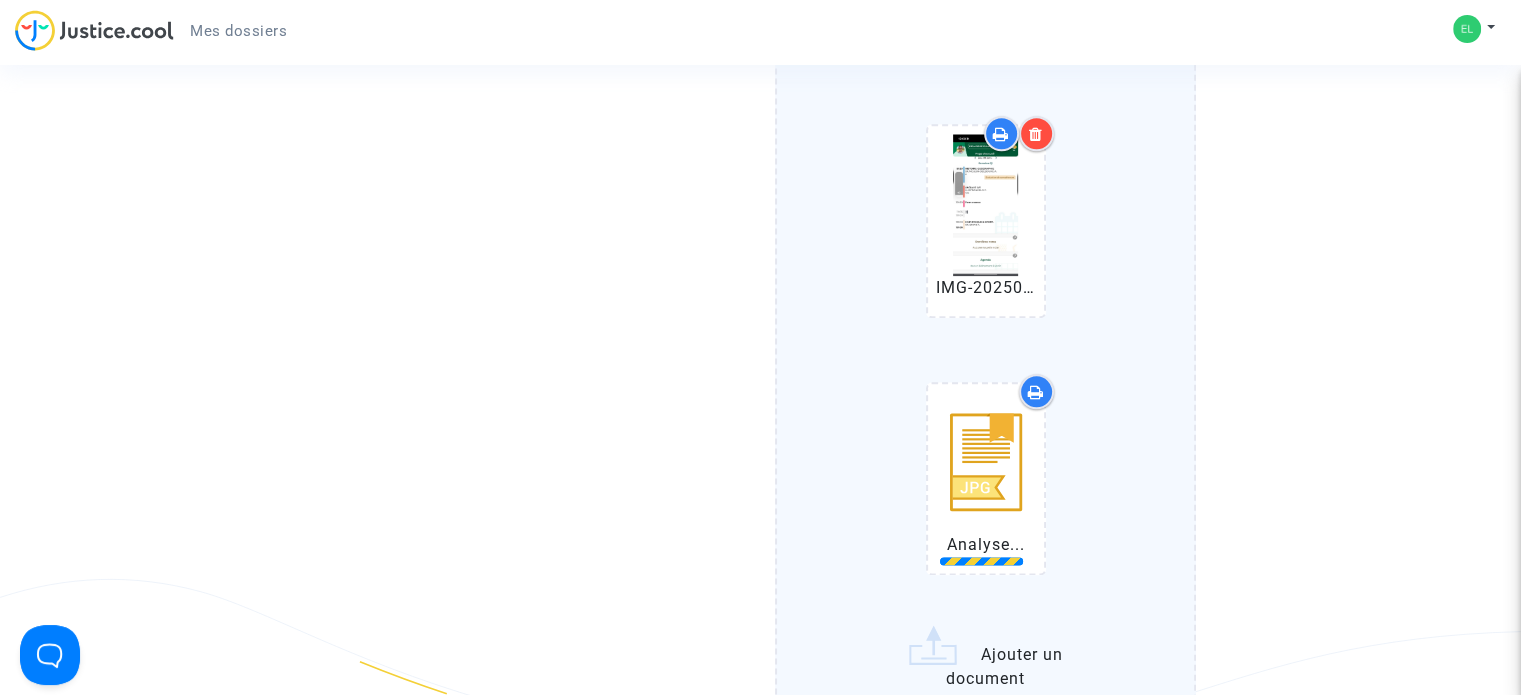 scroll, scrollTop: 10100, scrollLeft: 0, axis: vertical 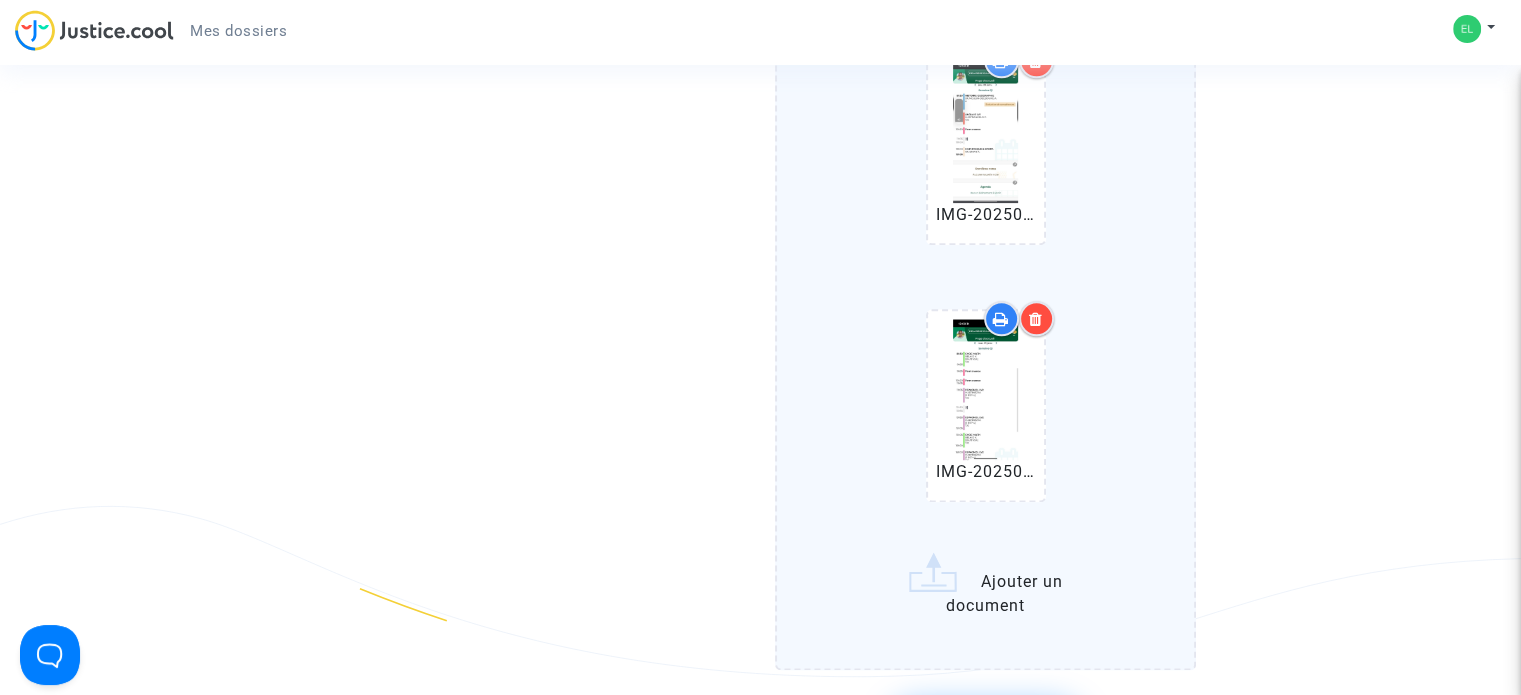 click on "WhatsApp Image 2025-07-04 à 13.17.23_d6473b89.jpg   IMG-20250704-WA0004.jpg   IMG-20250704-WA0005.jpg   IMG-20250704-WA0006.jpg   IMG-20250704-WA0007.jpg   IMG-20250704-WA0008.jpg   IMG-20250704-WA0009.jpg   IMG-20250704-WA0010.jpg   IMG-20250704-WA0011.jpg   IMG-20250704-WA0012.jpg   IMG-20250704-WA0013.jpg   IMG-20250704-WA0014.jpg   IMG-20250704-WA0015.jpg   IMG-20250704-WA0016.jpg   IMG-20250704-WA0017.jpg   IMG-20250704-WA0018.jpg   IMG-20250704-WA0019.jpg   IMG-20250704-WA0020.jpg   IMG-20250704-WA0021.jpg   IMG-20250704-WA0022.jpg   IMG-20250704-WA0023.jpg   IMG-20250704-WA0024.jpg   IMG-20250704-WA0025.jpg   IMG-20250704-WA0026.jpg   IMG-20250704-WA0027.jpg   IMG-20250704-WA0028.jpg   IMG-20250704-WA0029.jpg   IMG-20250704-WA0030.jpg   IMG-20250704-WA0031.jpg   IMG-20250704-WA0032.jpg   IMG-20250704-WA0033.jpg   IMG-20250704-WA0034.jpg   IMG-20250704-WA0035.jpg   IMG-20250704-WA0036.jpg   IMG-20250704-WA0037.jpg   Ajouter un document" 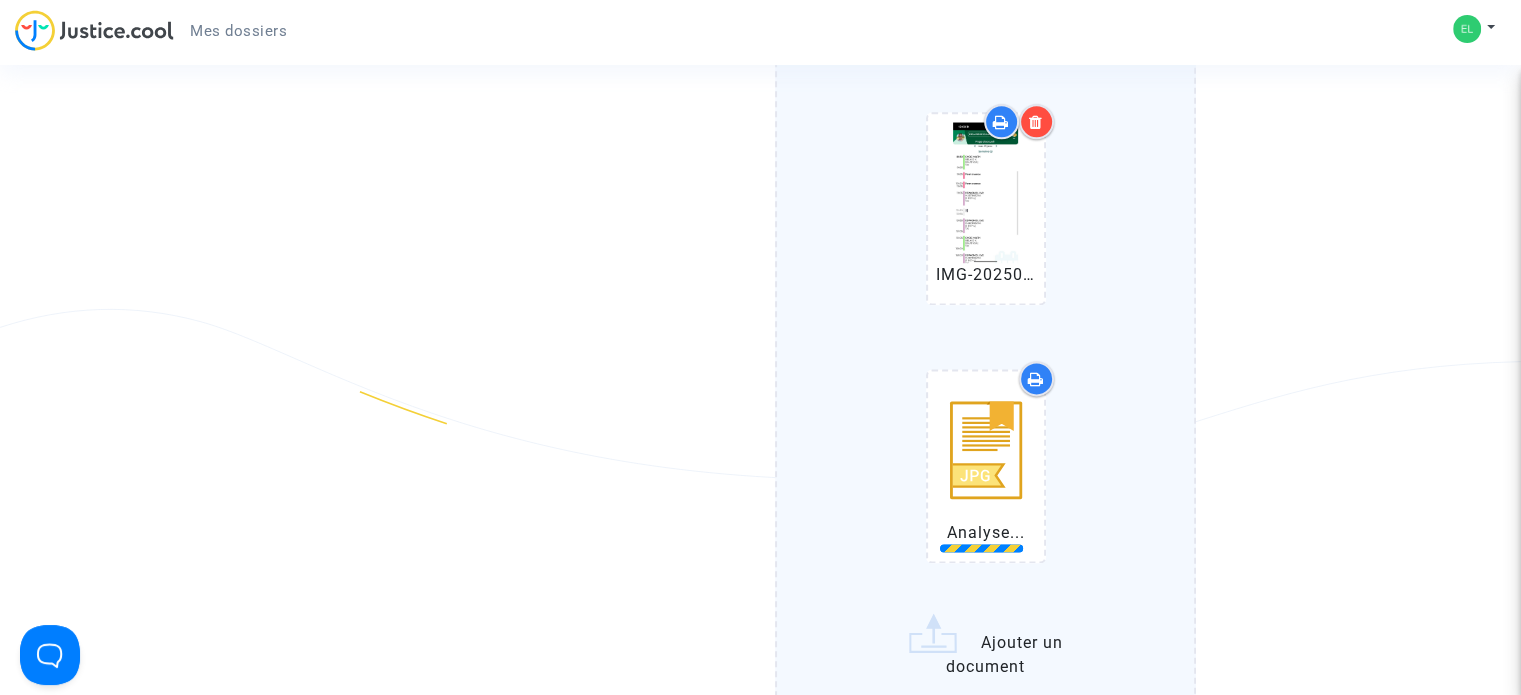 scroll, scrollTop: 10300, scrollLeft: 0, axis: vertical 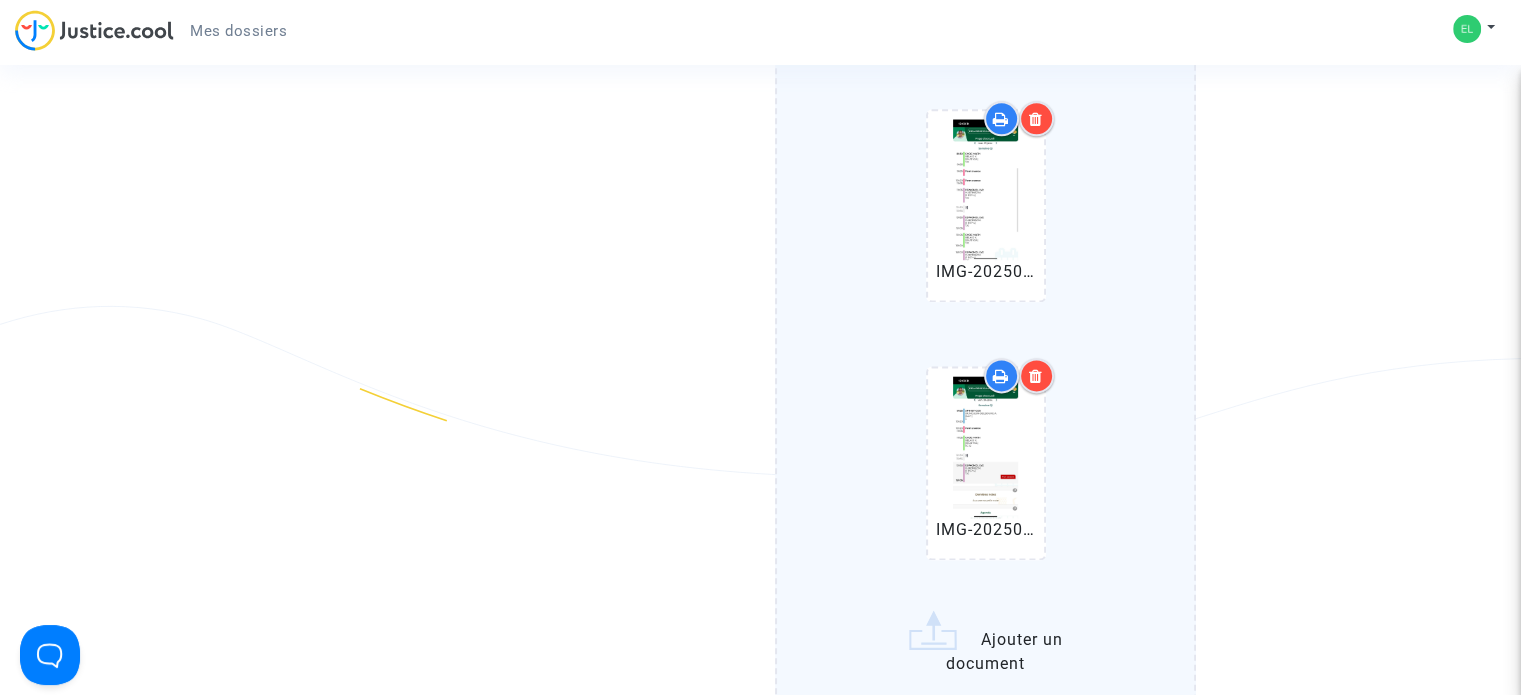 click on "WhatsApp Image 2025-07-04 à 13.17.23_d6473b89.jpg   IMG-20250704-WA0004.jpg   IMG-20250704-WA0005.jpg   IMG-20250704-WA0006.jpg   IMG-20250704-WA0007.jpg   IMG-20250704-WA0008.jpg   IMG-20250704-WA0009.jpg   IMG-20250704-WA0010.jpg   IMG-20250704-WA0011.jpg   IMG-20250704-WA0012.jpg   IMG-20250704-WA0013.jpg   IMG-20250704-WA0014.jpg   IMG-20250704-WA0015.jpg   IMG-20250704-WA0016.jpg   IMG-20250704-WA0017.jpg   IMG-20250704-WA0018.jpg   IMG-20250704-WA0019.jpg   IMG-20250704-WA0020.jpg   IMG-20250704-WA0021.jpg   IMG-20250704-WA0022.jpg   IMG-20250704-WA0023.jpg   IMG-20250704-WA0024.jpg   IMG-20250704-WA0025.jpg   IMG-20250704-WA0026.jpg   IMG-20250704-WA0027.jpg   IMG-20250704-WA0028.jpg   IMG-20250704-WA0029.jpg   IMG-20250704-WA0030.jpg   IMG-20250704-WA0031.jpg   IMG-20250704-WA0032.jpg   IMG-20250704-WA0033.jpg   IMG-20250704-WA0034.jpg   IMG-20250704-WA0035.jpg   IMG-20250704-WA0036.jpg   IMG-20250704-WA0037.jpg   IMG-20250704-WA0038.jpg   Ajouter un document" 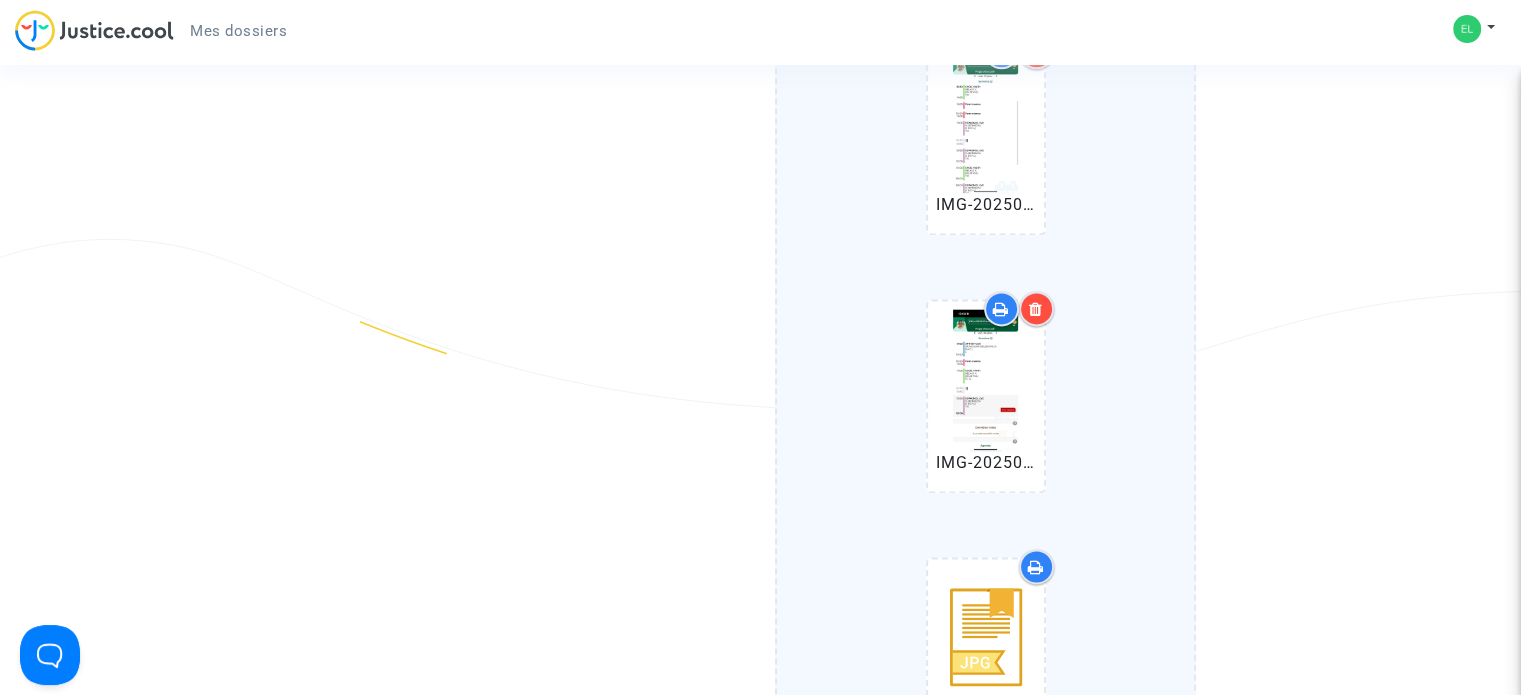 scroll, scrollTop: 10600, scrollLeft: 0, axis: vertical 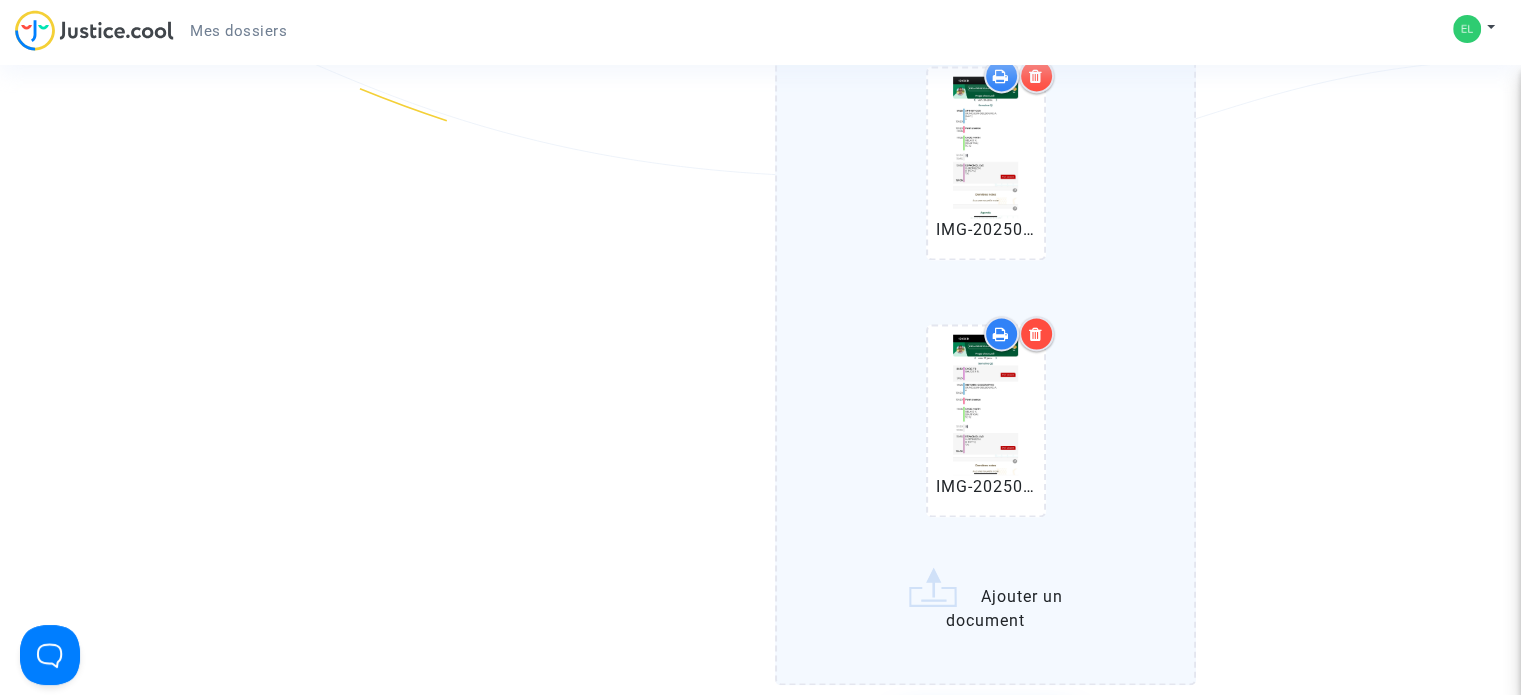 click on "WhatsApp Image 2025-07-04 à 13.17.23_d6473b89.jpg   IMG-20250704-WA0004.jpg   IMG-20250704-WA0005.jpg   IMG-20250704-WA0006.jpg   IMG-20250704-WA0007.jpg   IMG-20250704-WA0008.jpg   IMG-20250704-WA0009.jpg   IMG-20250704-WA0010.jpg   IMG-20250704-WA0011.jpg   IMG-20250704-WA0012.jpg   IMG-20250704-WA0013.jpg   IMG-20250704-WA0014.jpg   IMG-20250704-WA0015.jpg   IMG-20250704-WA0016.jpg   IMG-20250704-WA0017.jpg   IMG-20250704-WA0018.jpg   IMG-20250704-WA0019.jpg   IMG-20250704-WA0020.jpg   IMG-20250704-WA0021.jpg   IMG-20250704-WA0022.jpg   IMG-20250704-WA0023.jpg   IMG-20250704-WA0024.jpg   IMG-20250704-WA0025.jpg   IMG-20250704-WA0026.jpg   IMG-20250704-WA0027.jpg   IMG-20250704-WA0028.jpg   IMG-20250704-WA0029.jpg   IMG-20250704-WA0030.jpg   IMG-20250704-WA0031.jpg   IMG-20250704-WA0032.jpg   IMG-20250704-WA0033.jpg   IMG-20250704-WA0034.jpg   IMG-20250704-WA0035.jpg   IMG-20250704-WA0036.jpg   IMG-20250704-WA0037.jpg   IMG-20250704-WA0038.jpg   IMG-20250704-WA0039.jpg   Ajouter un document" 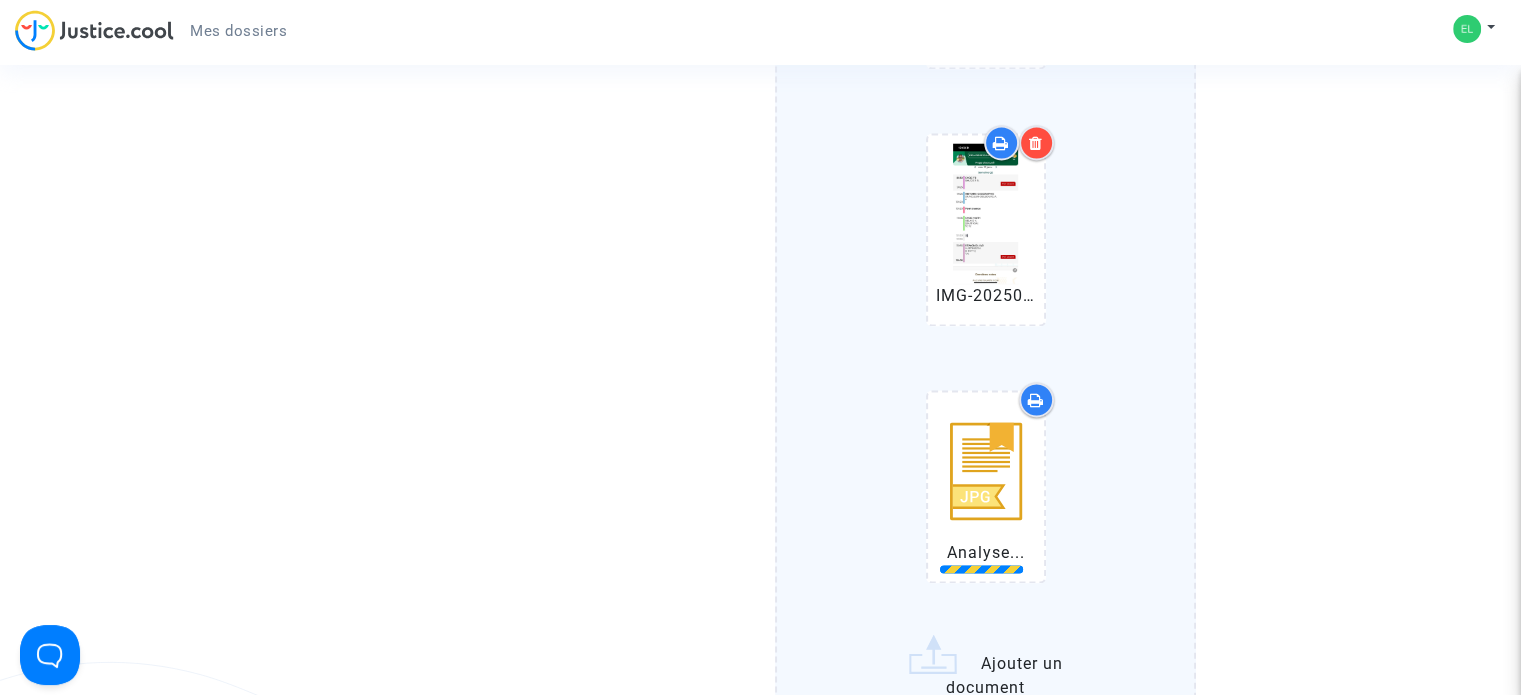 scroll, scrollTop: 10800, scrollLeft: 0, axis: vertical 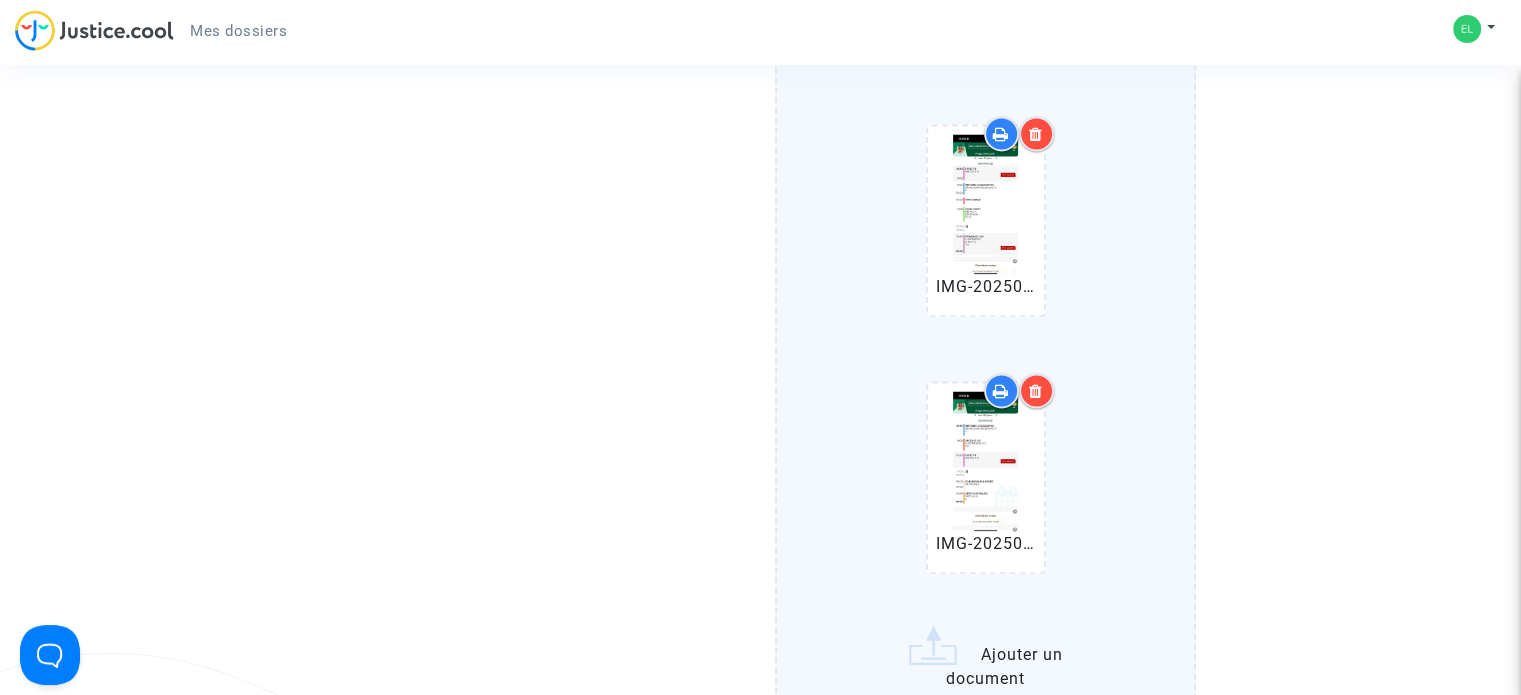 click on "WhatsApp Image 2025-07-04 à 13.17.23_d6473b89.jpg   IMG-20250704-WA0004.jpg   IMG-20250704-WA0005.jpg   IMG-20250704-WA0006.jpg   IMG-20250704-WA0007.jpg   IMG-20250704-WA0008.jpg   IMG-20250704-WA0009.jpg   IMG-20250704-WA0010.jpg   IMG-20250704-WA0011.jpg   IMG-20250704-WA0012.jpg   IMG-20250704-WA0013.jpg   IMG-20250704-WA0014.jpg   IMG-20250704-WA0015.jpg   IMG-20250704-WA0016.jpg   IMG-20250704-WA0017.jpg   IMG-20250704-WA0018.jpg   IMG-20250704-WA0019.jpg   IMG-20250704-WA0020.jpg   IMG-20250704-WA0021.jpg   IMG-20250704-WA0022.jpg   IMG-20250704-WA0023.jpg   IMG-20250704-WA0024.jpg   IMG-20250704-WA0025.jpg   IMG-20250704-WA0026.jpg   IMG-20250704-WA0027.jpg   IMG-20250704-WA0028.jpg   IMG-20250704-WA0029.jpg   IMG-20250704-WA0030.jpg   IMG-20250704-WA0031.jpg   IMG-20250704-WA0032.jpg   IMG-20250704-WA0033.jpg   IMG-20250704-WA0034.jpg   IMG-20250704-WA0035.jpg   IMG-20250704-WA0036.jpg   IMG-20250704-WA0037.jpg   IMG-20250704-WA0038.jpg   IMG-20250704-WA0039.jpg   IMG-20250704-WA0040.jpg" 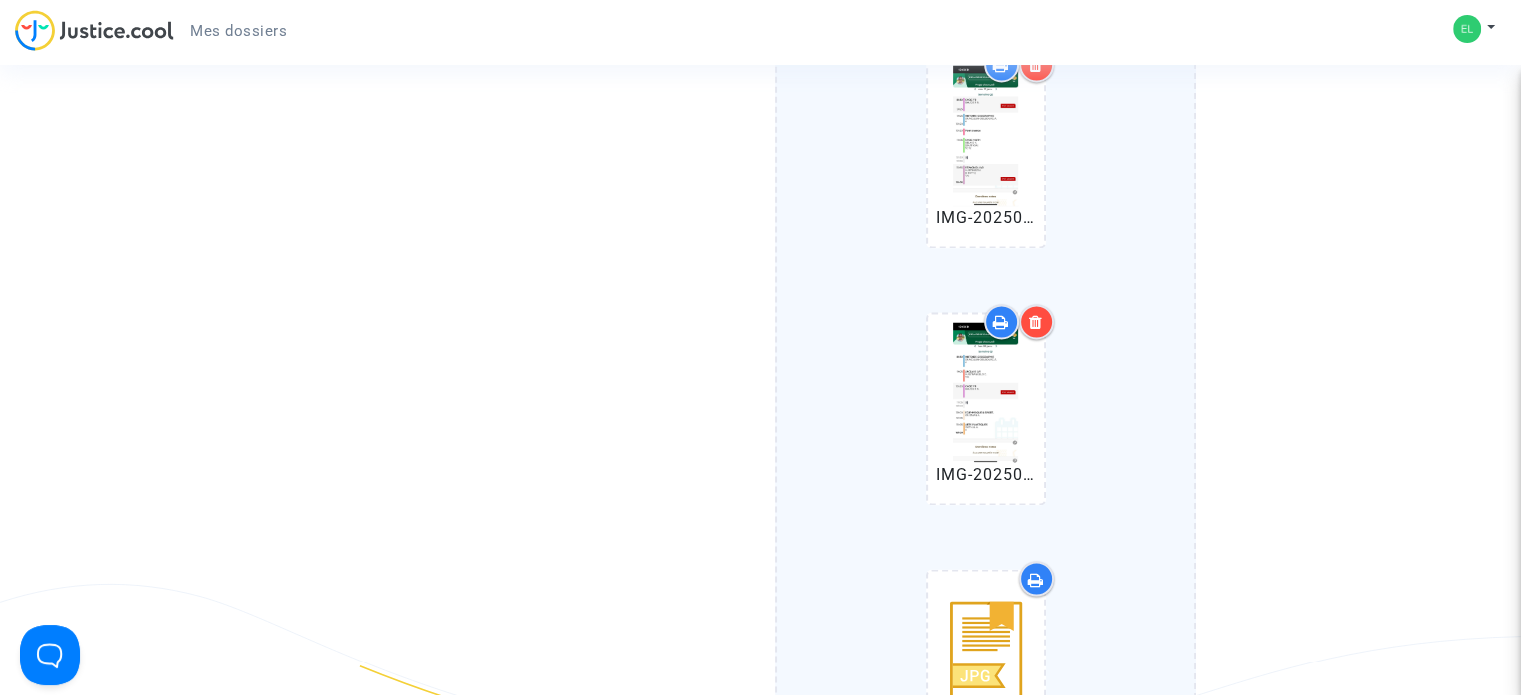 scroll, scrollTop: 11000, scrollLeft: 0, axis: vertical 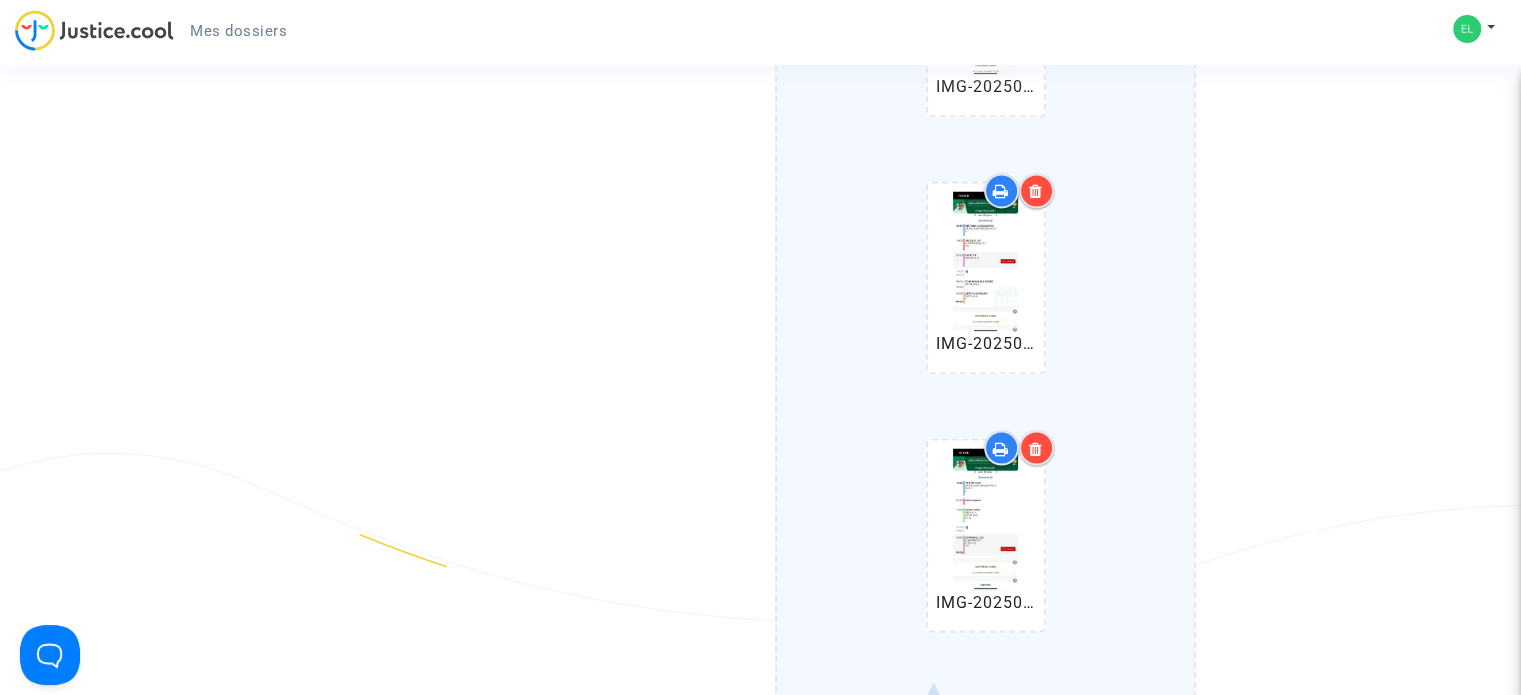 click on "WhatsApp Image 2025-07-04 à 13.17.23_d6473b89.jpg   IMG-20250704-WA0004.jpg   IMG-20250704-WA0005.jpg   IMG-20250704-WA0006.jpg   IMG-20250704-WA0007.jpg   IMG-20250704-WA0008.jpg   IMG-20250704-WA0009.jpg   IMG-20250704-WA0010.jpg   IMG-20250704-WA0011.jpg   IMG-20250704-WA0012.jpg   IMG-20250704-WA0013.jpg   IMG-20250704-WA0014.jpg   IMG-20250704-WA0015.jpg   IMG-20250704-WA0016.jpg   IMG-20250704-WA0017.jpg   IMG-20250704-WA0018.jpg   IMG-20250704-WA0019.jpg   IMG-20250704-WA0020.jpg   IMG-20250704-WA0021.jpg   IMG-20250704-WA0022.jpg   IMG-20250704-WA0023.jpg   IMG-20250704-WA0024.jpg   IMG-20250704-WA0025.jpg   IMG-20250704-WA0026.jpg   IMG-20250704-WA0027.jpg   IMG-20250704-WA0028.jpg   IMG-20250704-WA0029.jpg   IMG-20250704-WA0030.jpg   IMG-20250704-WA0031.jpg   IMG-20250704-WA0032.jpg   IMG-20250704-WA0033.jpg   IMG-20250704-WA0034.jpg   IMG-20250704-WA0035.jpg   IMG-20250704-WA0036.jpg   IMG-20250704-WA0037.jpg   IMG-20250704-WA0038.jpg   IMG-20250704-WA0039.jpg   IMG-20250704-WA0040.jpg" 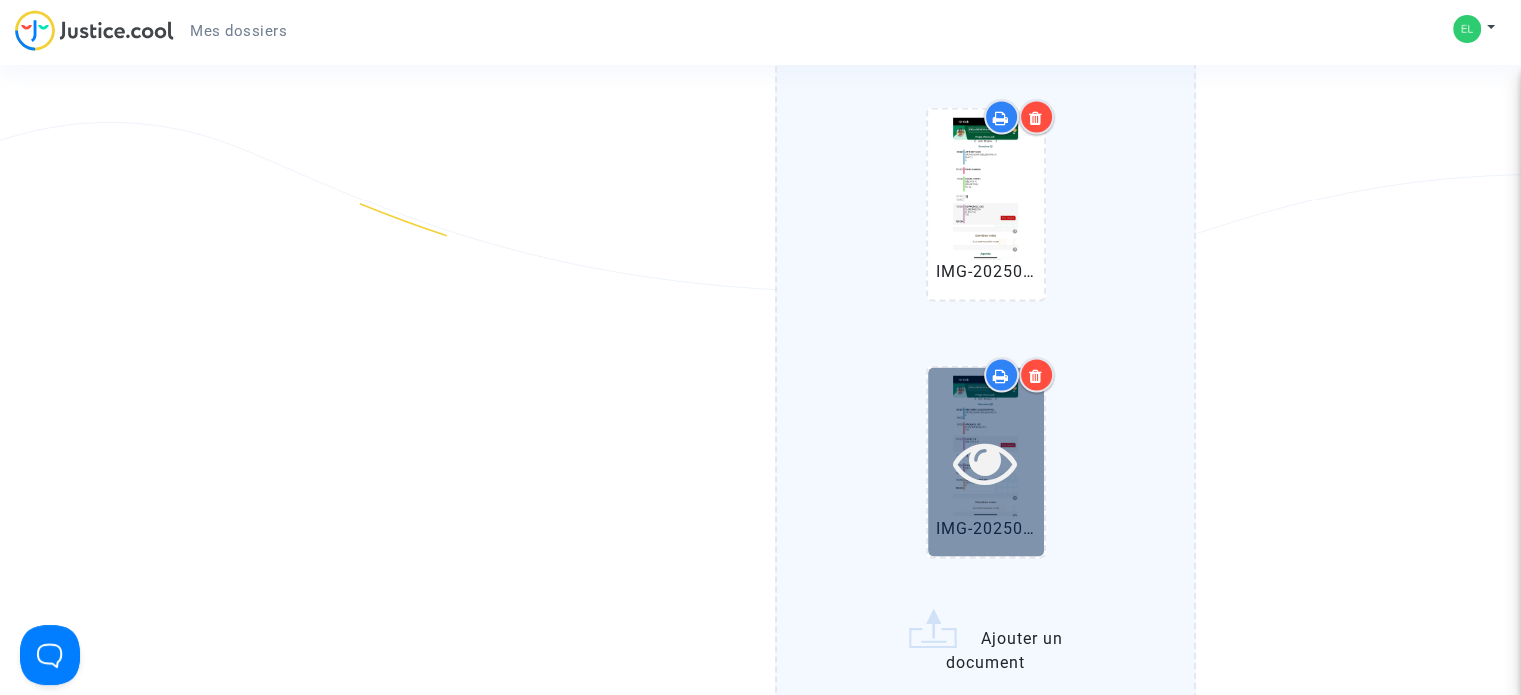 scroll, scrollTop: 11400, scrollLeft: 0, axis: vertical 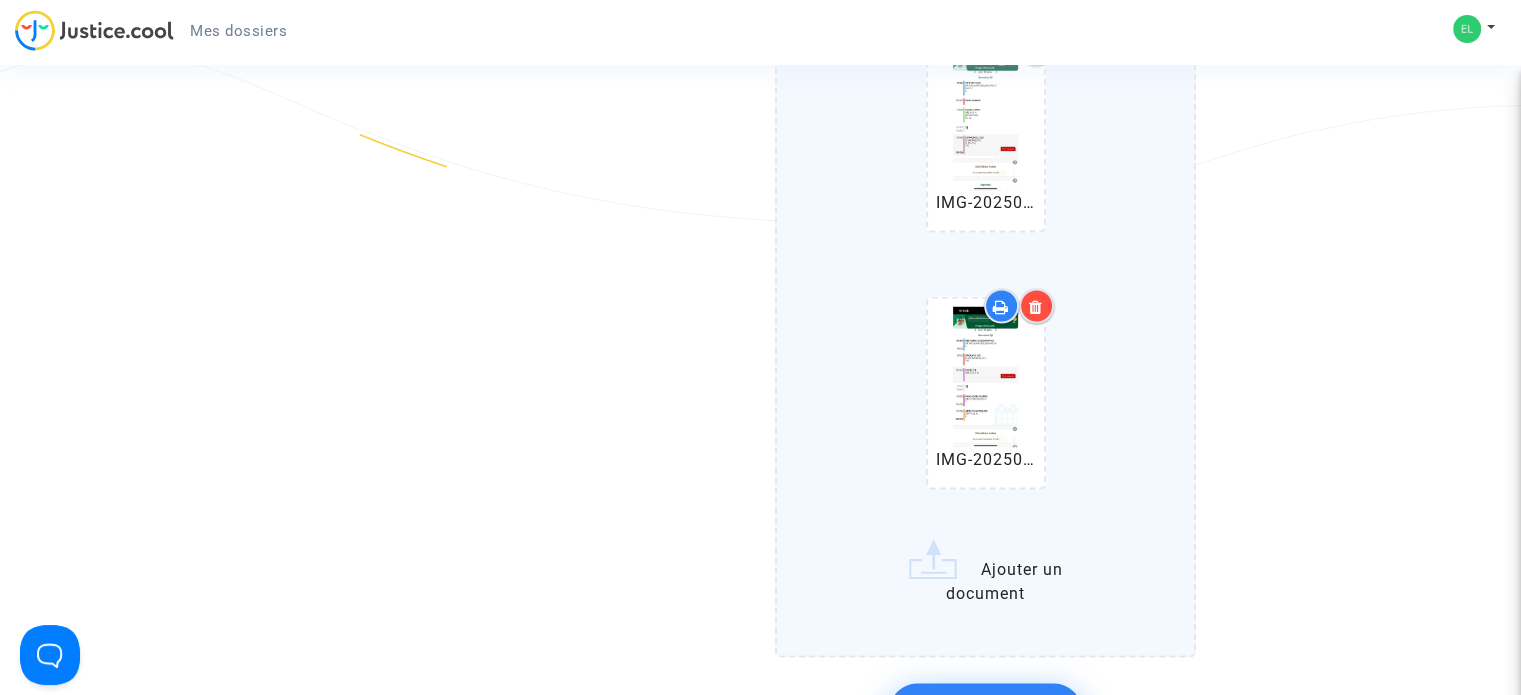click on "WhatsApp Image 2025-07-04 à 13.17.23_d6473b89.jpg   IMG-20250704-WA0004.jpg   IMG-20250704-WA0005.jpg   IMG-20250704-WA0006.jpg   IMG-20250704-WA0007.jpg   IMG-20250704-WA0008.jpg   IMG-20250704-WA0009.jpg   IMG-20250704-WA0010.jpg   IMG-20250704-WA0011.jpg   IMG-20250704-WA0012.jpg   IMG-20250704-WA0013.jpg   IMG-20250704-WA0014.jpg   IMG-20250704-WA0015.jpg   IMG-20250704-WA0016.jpg   IMG-20250704-WA0017.jpg   IMG-20250704-WA0018.jpg   IMG-20250704-WA0019.jpg   IMG-20250704-WA0020.jpg   IMG-20250704-WA0021.jpg   IMG-20250704-WA0022.jpg   IMG-20250704-WA0023.jpg   IMG-20250704-WA0024.jpg   IMG-20250704-WA0025.jpg   IMG-20250704-WA0026.jpg   IMG-20250704-WA0027.jpg   IMG-20250704-WA0028.jpg   IMG-20250704-WA0029.jpg   IMG-20250704-WA0030.jpg   IMG-20250704-WA0031.jpg   IMG-20250704-WA0032.jpg   IMG-20250704-WA0033.jpg   IMG-20250704-WA0034.jpg   IMG-20250704-WA0035.jpg   IMG-20250704-WA0036.jpg   IMG-20250704-WA0037.jpg   IMG-20250704-WA0038.jpg   IMG-20250704-WA0039.jpg   IMG-20250704-WA0040.jpg" 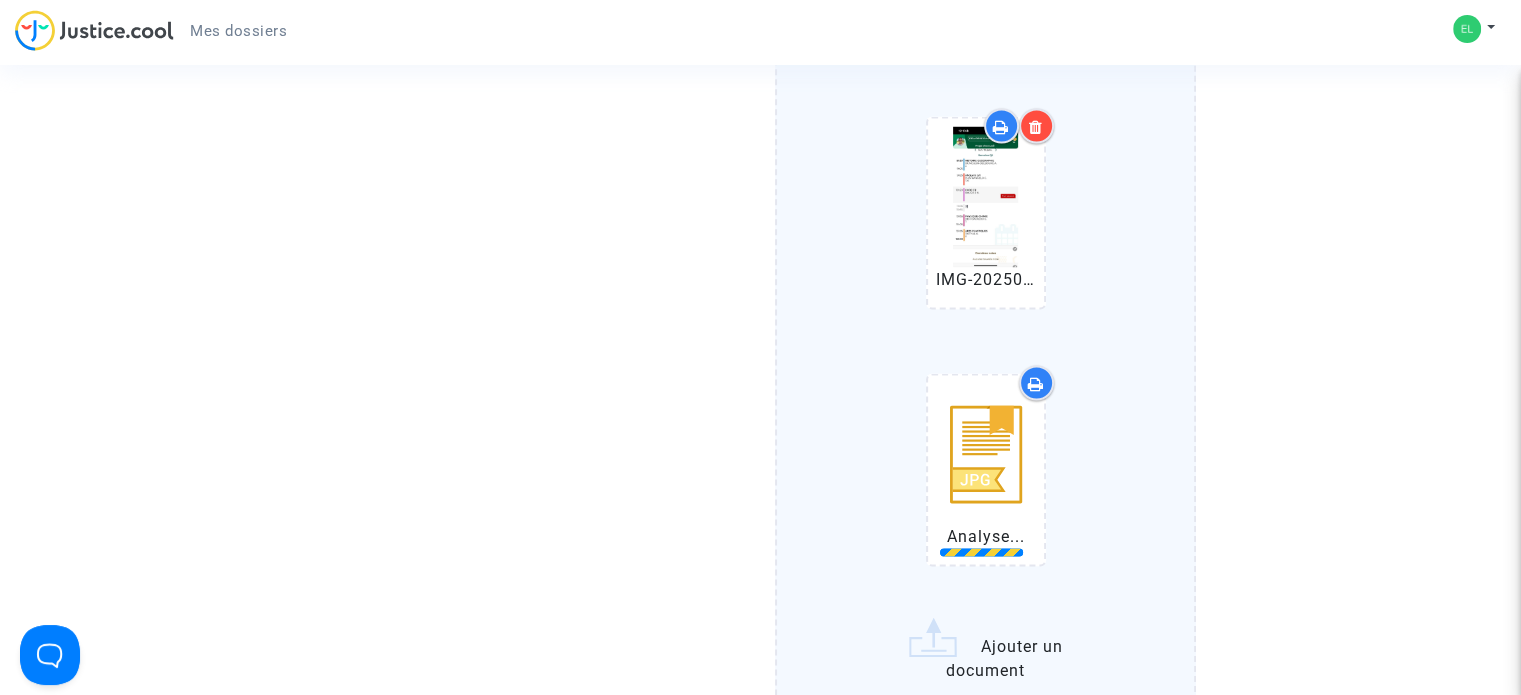 scroll, scrollTop: 11600, scrollLeft: 0, axis: vertical 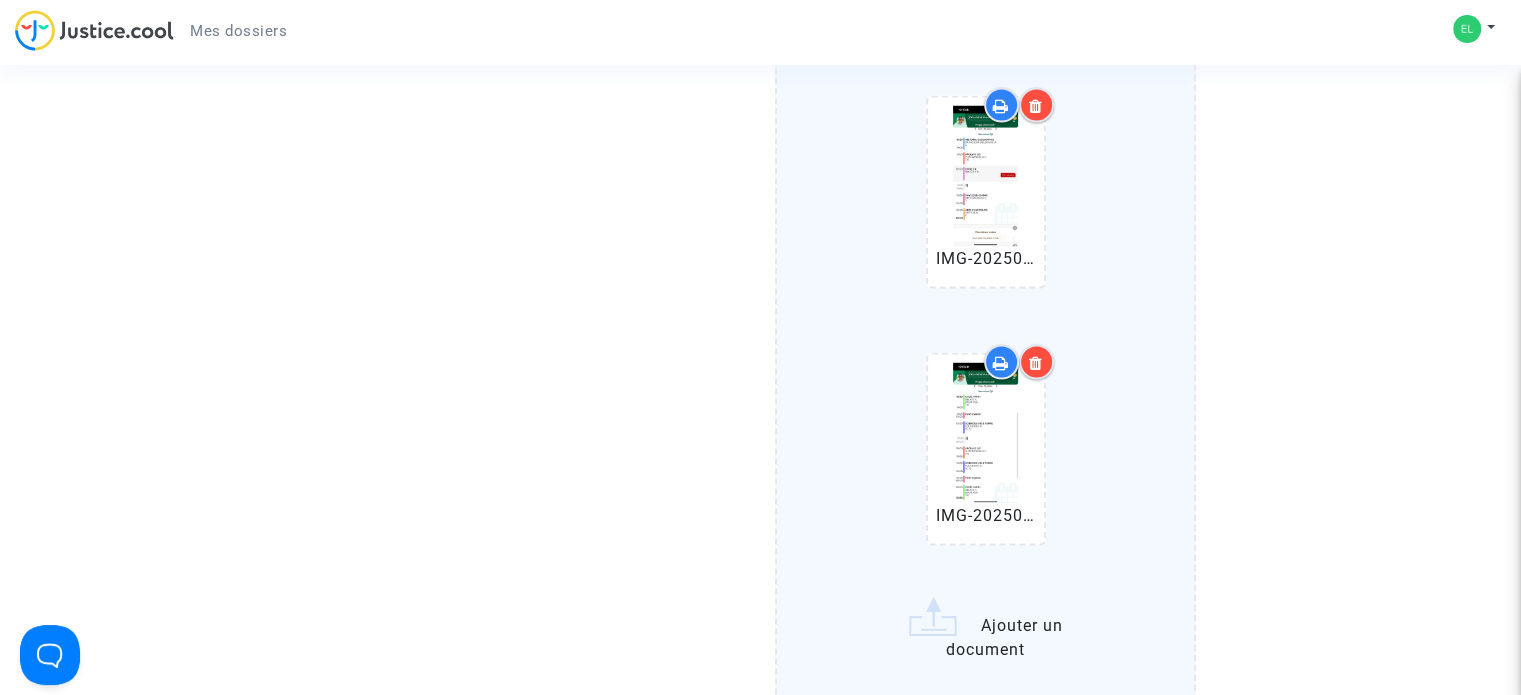 click on "WhatsApp Image 2025-07-04 à 13.17.23_d6473b89.jpg   IMG-20250704-WA0004.jpg   IMG-20250704-WA0005.jpg   IMG-20250704-WA0006.jpg   IMG-20250704-WA0007.jpg   IMG-20250704-WA0008.jpg   IMG-20250704-WA0009.jpg   IMG-20250704-WA0010.jpg   IMG-20250704-WA0011.jpg   IMG-20250704-WA0012.jpg   IMG-20250704-WA0013.jpg   IMG-20250704-WA0014.jpg   IMG-20250704-WA0015.jpg   IMG-20250704-WA0016.jpg   IMG-20250704-WA0017.jpg   IMG-20250704-WA0018.jpg   IMG-20250704-WA0019.jpg   IMG-20250704-WA0020.jpg   IMG-20250704-WA0021.jpg   IMG-20250704-WA0022.jpg   IMG-20250704-WA0023.jpg   IMG-20250704-WA0024.jpg   IMG-20250704-WA0025.jpg   IMG-20250704-WA0026.jpg   IMG-20250704-WA0027.jpg   IMG-20250704-WA0028.jpg   IMG-20250704-WA0029.jpg   IMG-20250704-WA0030.jpg   IMG-20250704-WA0031.jpg   IMG-20250704-WA0032.jpg   IMG-20250704-WA0033.jpg   IMG-20250704-WA0034.jpg   IMG-20250704-WA0035.jpg   IMG-20250704-WA0036.jpg   IMG-20250704-WA0037.jpg   IMG-20250704-WA0038.jpg   IMG-20250704-WA0039.jpg   IMG-20250704-WA0040.jpg" 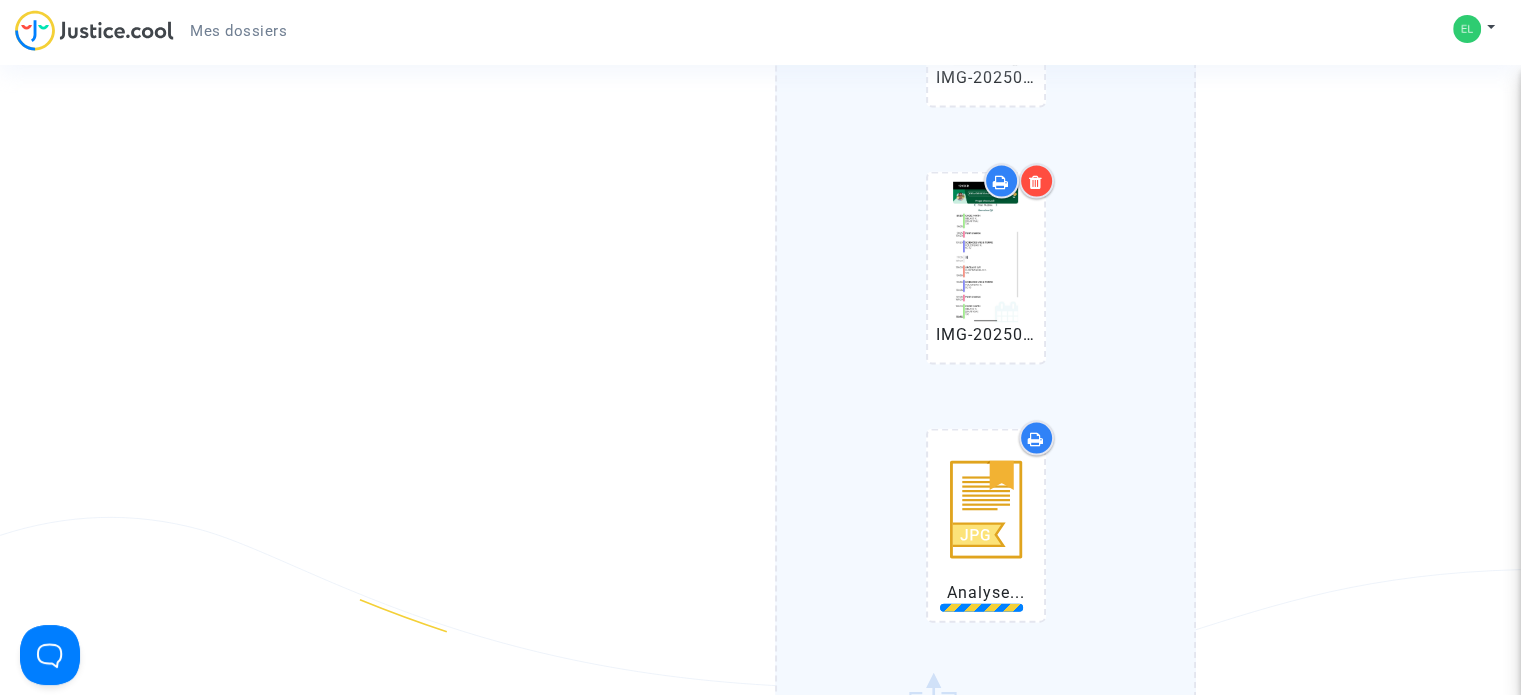 scroll, scrollTop: 11800, scrollLeft: 0, axis: vertical 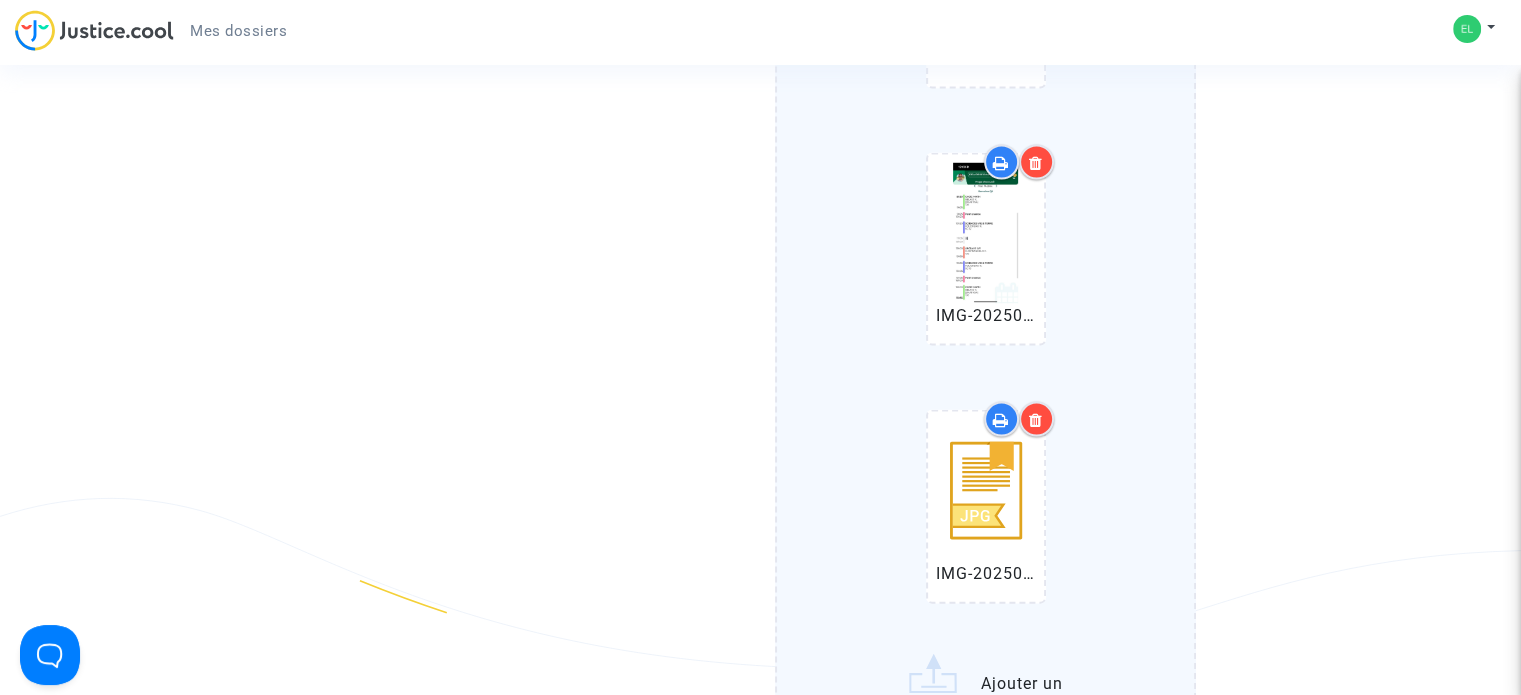 click on "WhatsApp Image 2025-07-04 à 13.17.23_d6473b89.jpg   IMG-20250704-WA0004.jpg   IMG-20250704-WA0005.jpg   IMG-20250704-WA0006.jpg   IMG-20250704-WA0007.jpg   IMG-20250704-WA0008.jpg   IMG-20250704-WA0009.jpg   IMG-20250704-WA0010.jpg   IMG-20250704-WA0011.jpg   IMG-20250704-WA0012.jpg   IMG-20250704-WA0013.jpg   IMG-20250704-WA0014.jpg   IMG-20250704-WA0015.jpg   IMG-20250704-WA0016.jpg   IMG-20250704-WA0017.jpg   IMG-20250704-WA0018.jpg   IMG-20250704-WA0019.jpg   IMG-20250704-WA0020.jpg   IMG-20250704-WA0021.jpg   IMG-20250704-WA0022.jpg   IMG-20250704-WA0023.jpg   IMG-20250704-WA0024.jpg   IMG-20250704-WA0025.jpg   IMG-20250704-WA0026.jpg   IMG-20250704-WA0027.jpg   IMG-20250704-WA0028.jpg   IMG-20250704-WA0029.jpg   IMG-20250704-WA0030.jpg   IMG-20250704-WA0031.jpg   IMG-20250704-WA0032.jpg   IMG-20250704-WA0033.jpg   IMG-20250704-WA0034.jpg   IMG-20250704-WA0035.jpg   IMG-20250704-WA0036.jpg   IMG-20250704-WA0037.jpg   IMG-20250704-WA0038.jpg   IMG-20250704-WA0039.jpg   IMG-20250704-WA0040.jpg" 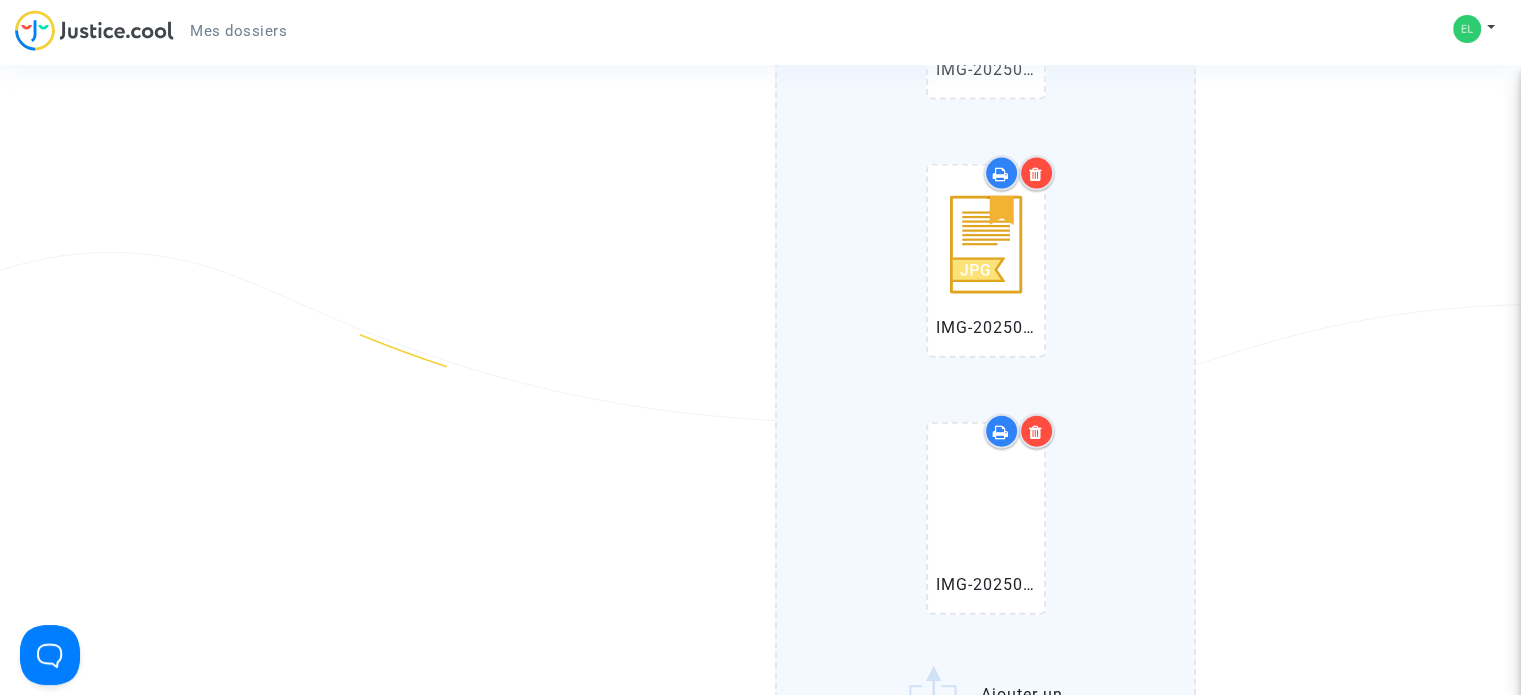 scroll, scrollTop: 12100, scrollLeft: 0, axis: vertical 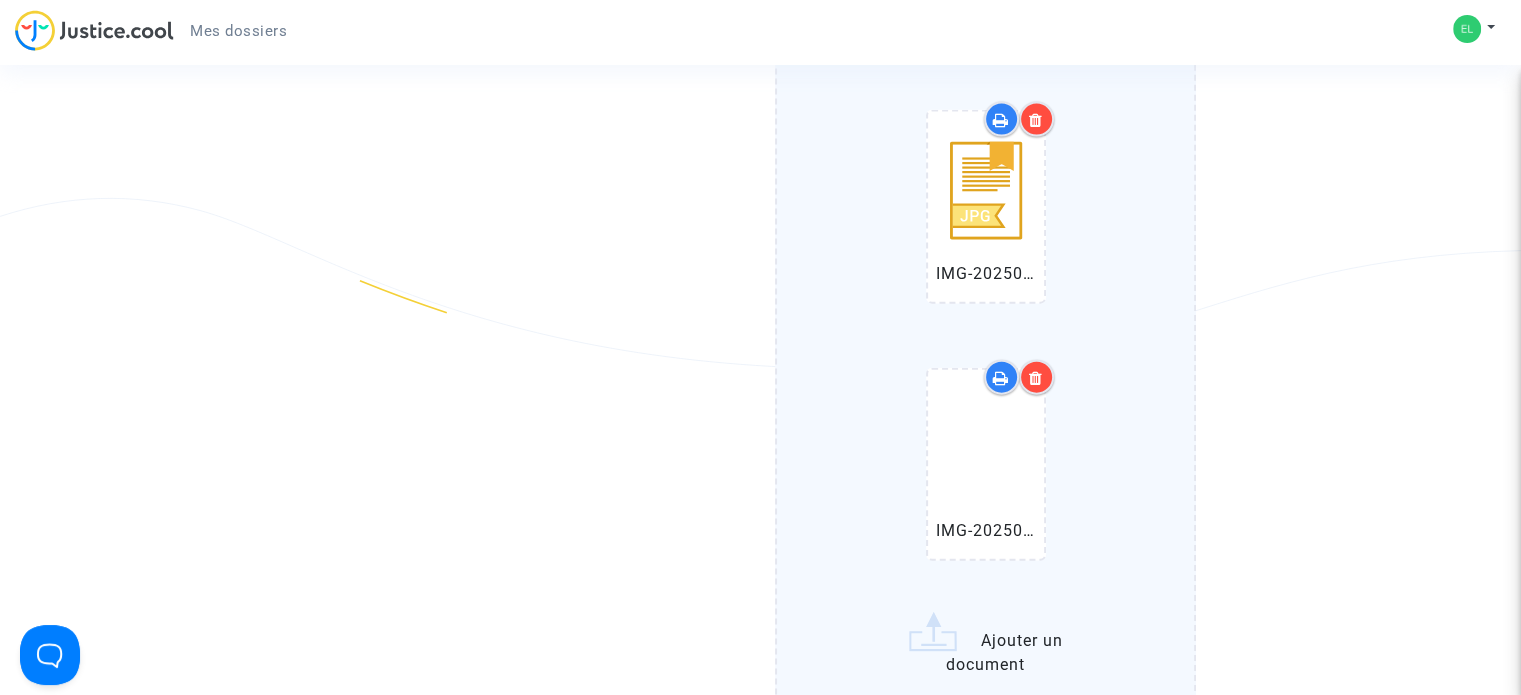 click on "WhatsApp Image 2025-07-04 à 13.17.23_d6473b89.jpg   IMG-20250704-WA0004.jpg   IMG-20250704-WA0005.jpg   IMG-20250704-WA0006.jpg   IMG-20250704-WA0007.jpg   IMG-20250704-WA0008.jpg   IMG-20250704-WA0009.jpg   IMG-20250704-WA0010.jpg   IMG-20250704-WA0011.jpg   IMG-20250704-WA0012.jpg   IMG-20250704-WA0013.jpg   IMG-20250704-WA0014.jpg   IMG-20250704-WA0015.jpg   IMG-20250704-WA0016.jpg   IMG-20250704-WA0017.jpg   IMG-20250704-WA0018.jpg   IMG-20250704-WA0019.jpg   IMG-20250704-WA0020.jpg   IMG-20250704-WA0021.jpg   IMG-20250704-WA0022.jpg   IMG-20250704-WA0023.jpg   IMG-20250704-WA0024.jpg   IMG-20250704-WA0025.jpg   IMG-20250704-WA0026.jpg   IMG-20250704-WA0027.jpg   IMG-20250704-WA0028.jpg   IMG-20250704-WA0029.jpg   IMG-20250704-WA0030.jpg   IMG-20250704-WA0031.jpg   IMG-20250704-WA0032.jpg   IMG-20250704-WA0033.jpg   IMG-20250704-WA0034.jpg   IMG-20250704-WA0035.jpg   IMG-20250704-WA0036.jpg   IMG-20250704-WA0037.jpg   IMG-20250704-WA0038.jpg   IMG-20250704-WA0039.jpg   IMG-20250704-WA0040.jpg" 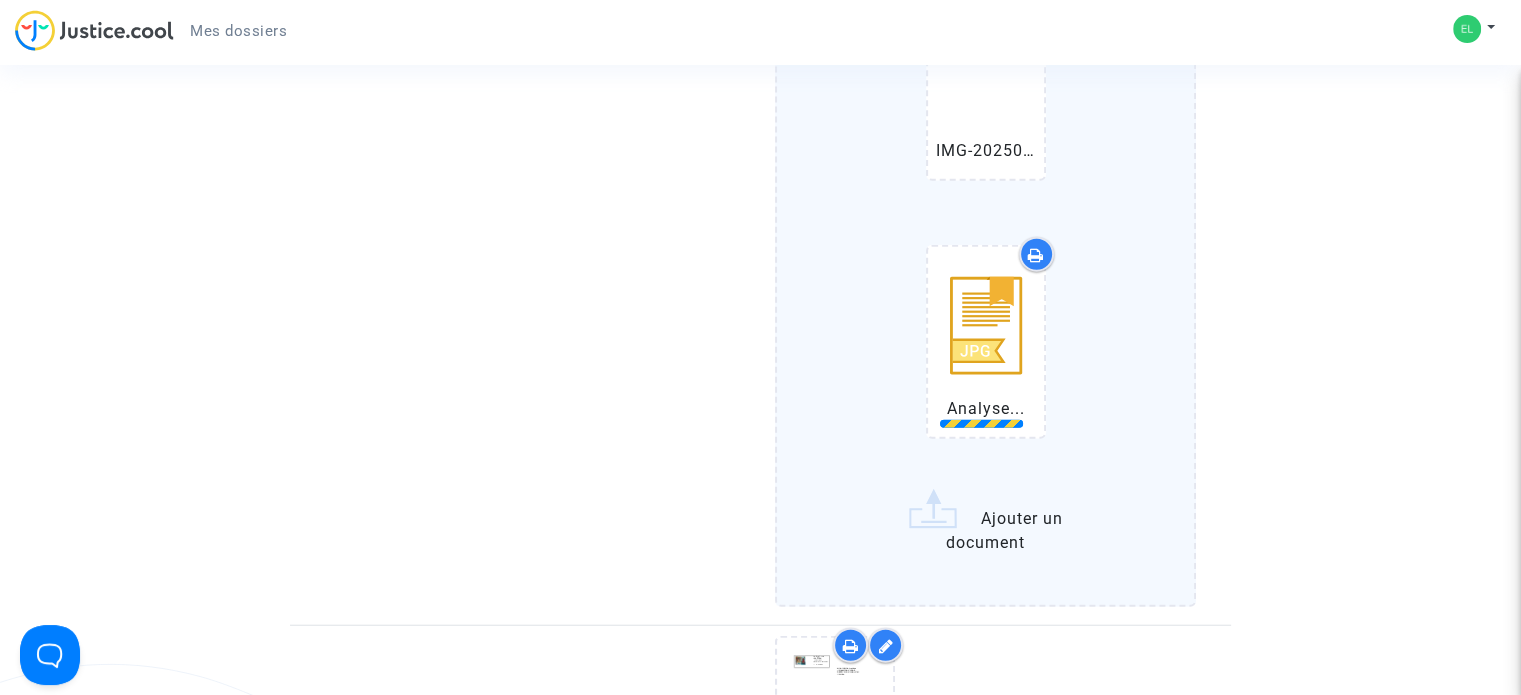 scroll, scrollTop: 12500, scrollLeft: 0, axis: vertical 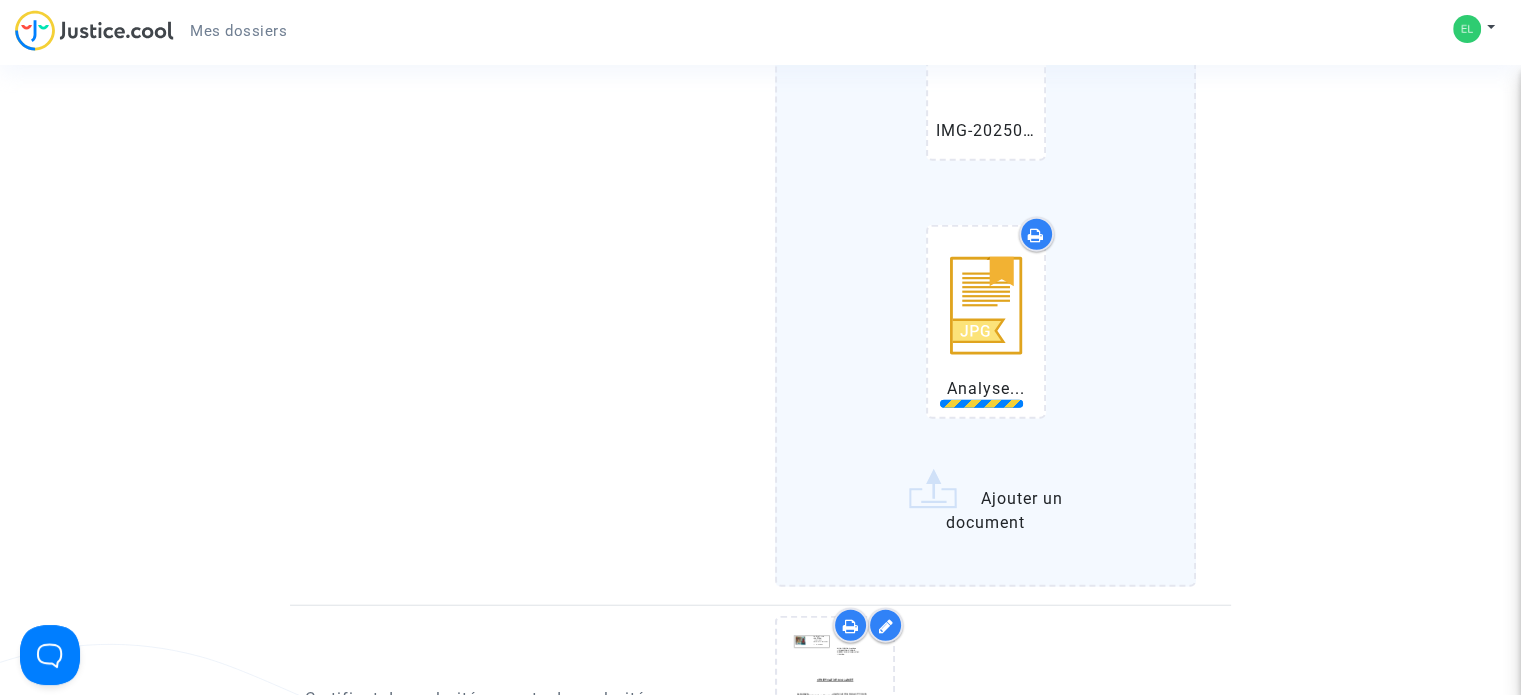 click on "WhatsApp Image 2025-07-04 à 13.17.23_d6473b89.jpg   IMG-20250704-WA0004.jpg   IMG-20250704-WA0005.jpg   IMG-20250704-WA0006.jpg   IMG-20250704-WA0007.jpg   IMG-20250704-WA0008.jpg   IMG-20250704-WA0009.jpg   IMG-20250704-WA0010.jpg   IMG-20250704-WA0011.jpg   IMG-20250704-WA0012.jpg   IMG-20250704-WA0013.jpg   IMG-20250704-WA0014.jpg   IMG-20250704-WA0015.jpg   IMG-20250704-WA0016.jpg   IMG-20250704-WA0017.jpg   IMG-20250704-WA0018.jpg   IMG-20250704-WA0019.jpg   IMG-20250704-WA0020.jpg   IMG-20250704-WA0021.jpg   IMG-20250704-WA0022.jpg   IMG-20250704-WA0023.jpg   IMG-20250704-WA0024.jpg   IMG-20250704-WA0025.jpg   IMG-20250704-WA0026.jpg   IMG-20250704-WA0027.jpg   IMG-20250704-WA0028.jpg   IMG-20250704-WA0029.jpg   IMG-20250704-WA0030.jpg   IMG-20250704-WA0031.jpg   IMG-20250704-WA0032.jpg   IMG-20250704-WA0033.jpg   IMG-20250704-WA0034.jpg   IMG-20250704-WA0035.jpg   IMG-20250704-WA0036.jpg   IMG-20250704-WA0037.jpg   IMG-20250704-WA0038.jpg   IMG-20250704-WA0039.jpg   IMG-20250704-WA0040.jpg" 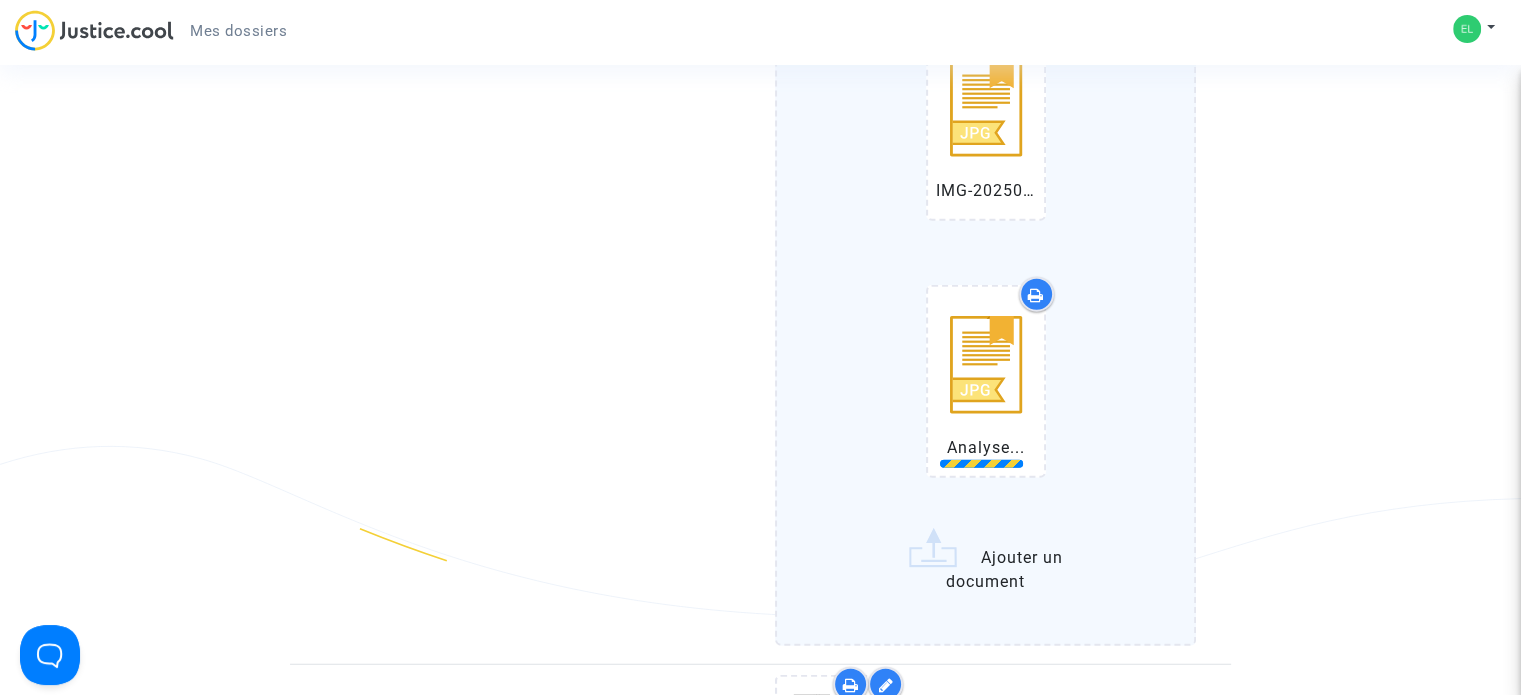 scroll, scrollTop: 12700, scrollLeft: 0, axis: vertical 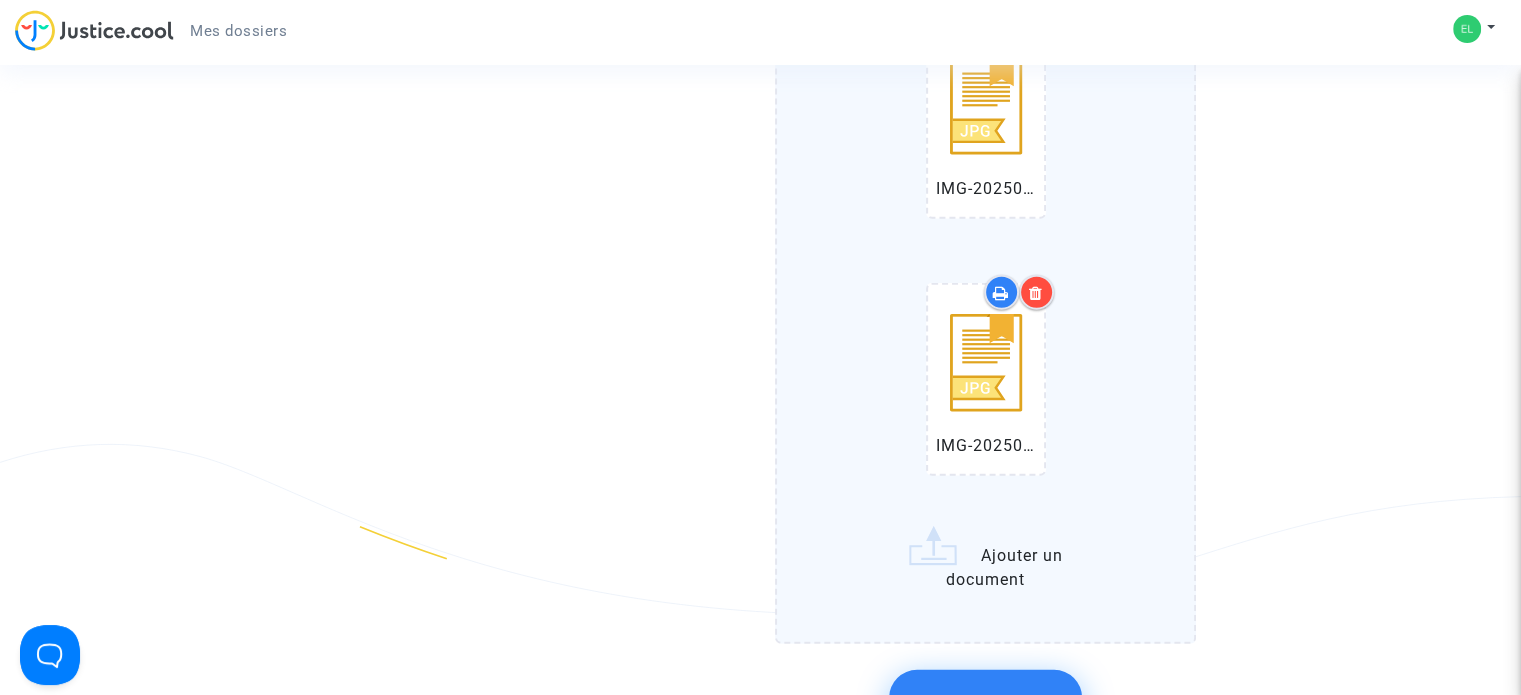 click on "WhatsApp Image 2025-07-04 à 13.17.23_d6473b89.jpg   IMG-20250704-WA0004.jpg   IMG-20250704-WA0005.jpg   IMG-20250704-WA0006.jpg   IMG-20250704-WA0007.jpg   IMG-20250704-WA0008.jpg   IMG-20250704-WA0009.jpg   IMG-20250704-WA0010.jpg   IMG-20250704-WA0011.jpg   IMG-20250704-WA0012.jpg   IMG-20250704-WA0013.jpg   IMG-20250704-WA0014.jpg   IMG-20250704-WA0015.jpg   IMG-20250704-WA0016.jpg   IMG-20250704-WA0017.jpg   IMG-20250704-WA0018.jpg   IMG-20250704-WA0019.jpg   IMG-20250704-WA0020.jpg   IMG-20250704-WA0021.jpg   IMG-20250704-WA0022.jpg   IMG-20250704-WA0023.jpg   IMG-20250704-WA0024.jpg   IMG-20250704-WA0025.jpg   IMG-20250704-WA0026.jpg   IMG-20250704-WA0027.jpg   IMG-20250704-WA0028.jpg   IMG-20250704-WA0029.jpg   IMG-20250704-WA0030.jpg   IMG-20250704-WA0031.jpg   IMG-20250704-WA0032.jpg   IMG-20250704-WA0033.jpg   IMG-20250704-WA0034.jpg   IMG-20250704-WA0035.jpg   IMG-20250704-WA0036.jpg   IMG-20250704-WA0037.jpg   IMG-20250704-WA0038.jpg   IMG-20250704-WA0039.jpg   IMG-20250704-WA0040.jpg" 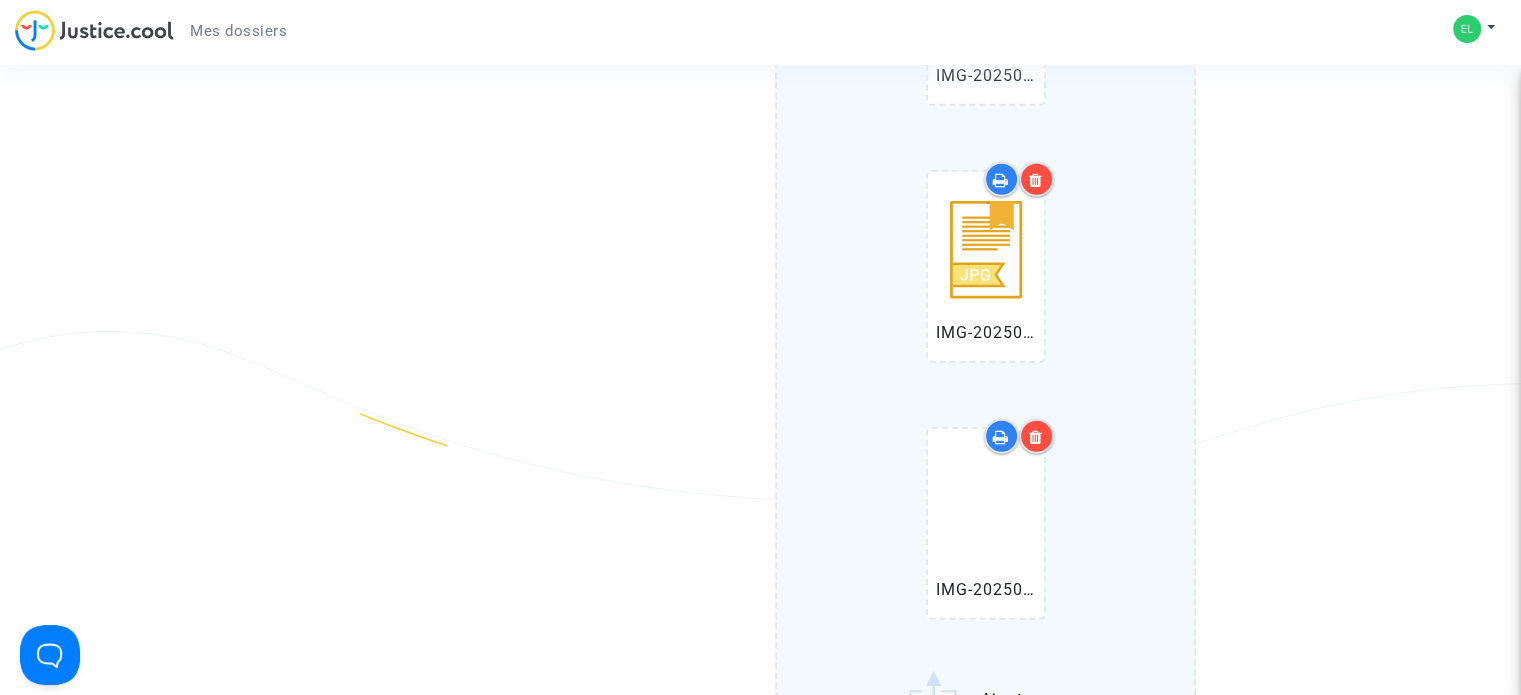 scroll, scrollTop: 12900, scrollLeft: 0, axis: vertical 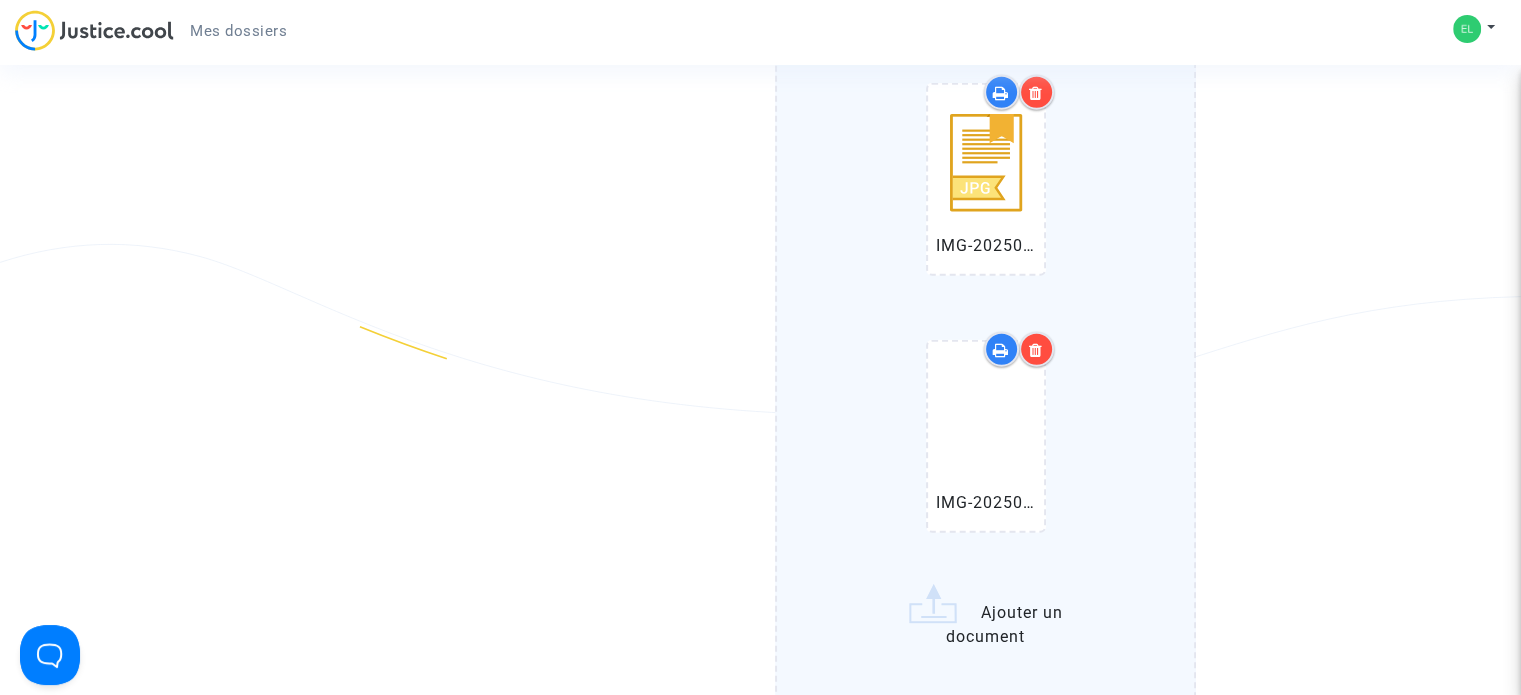 click on "WhatsApp Image 2025-07-04 à 13.17.23_d6473b89.jpg   IMG-20250704-WA0004.jpg   IMG-20250704-WA0005.jpg   IMG-20250704-WA0006.jpg   IMG-20250704-WA0007.jpg   IMG-20250704-WA0008.jpg   IMG-20250704-WA0009.jpg   IMG-20250704-WA0010.jpg   IMG-20250704-WA0011.jpg   IMG-20250704-WA0012.jpg   IMG-20250704-WA0013.jpg   IMG-20250704-WA0014.jpg   IMG-20250704-WA0015.jpg   IMG-20250704-WA0016.jpg   IMG-20250704-WA0017.jpg   IMG-20250704-WA0018.jpg   IMG-20250704-WA0019.jpg   IMG-20250704-WA0020.jpg   IMG-20250704-WA0021.jpg   IMG-20250704-WA0022.jpg   IMG-20250704-WA0023.jpg   IMG-20250704-WA0024.jpg   IMG-20250704-WA0025.jpg   IMG-20250704-WA0026.jpg   IMG-20250704-WA0027.jpg   IMG-20250704-WA0028.jpg   IMG-20250704-WA0029.jpg   IMG-20250704-WA0030.jpg   IMG-20250704-WA0031.jpg   IMG-20250704-WA0032.jpg   IMG-20250704-WA0033.jpg   IMG-20250704-WA0034.jpg   IMG-20250704-WA0035.jpg   IMG-20250704-WA0036.jpg   IMG-20250704-WA0037.jpg   IMG-20250704-WA0038.jpg   IMG-20250704-WA0039.jpg   IMG-20250704-WA0040.jpg" 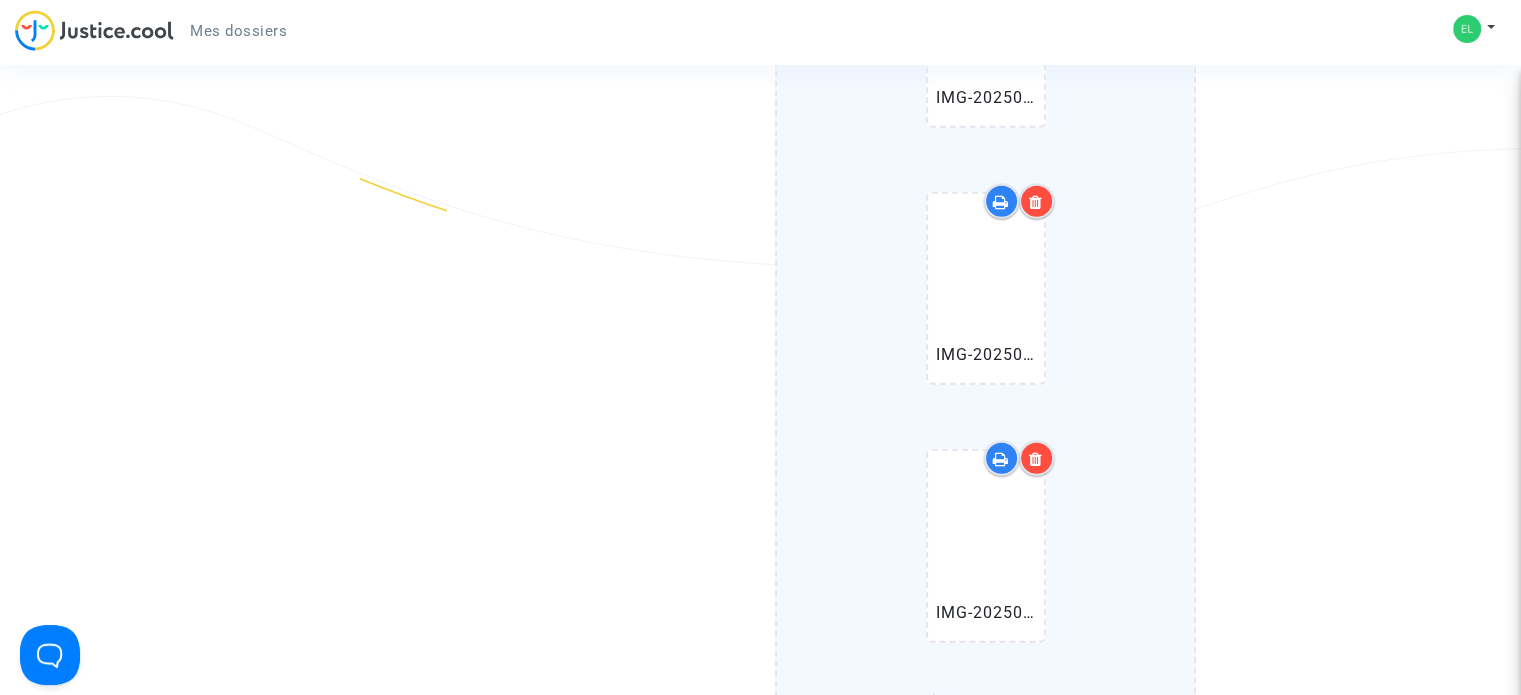 scroll, scrollTop: 13100, scrollLeft: 0, axis: vertical 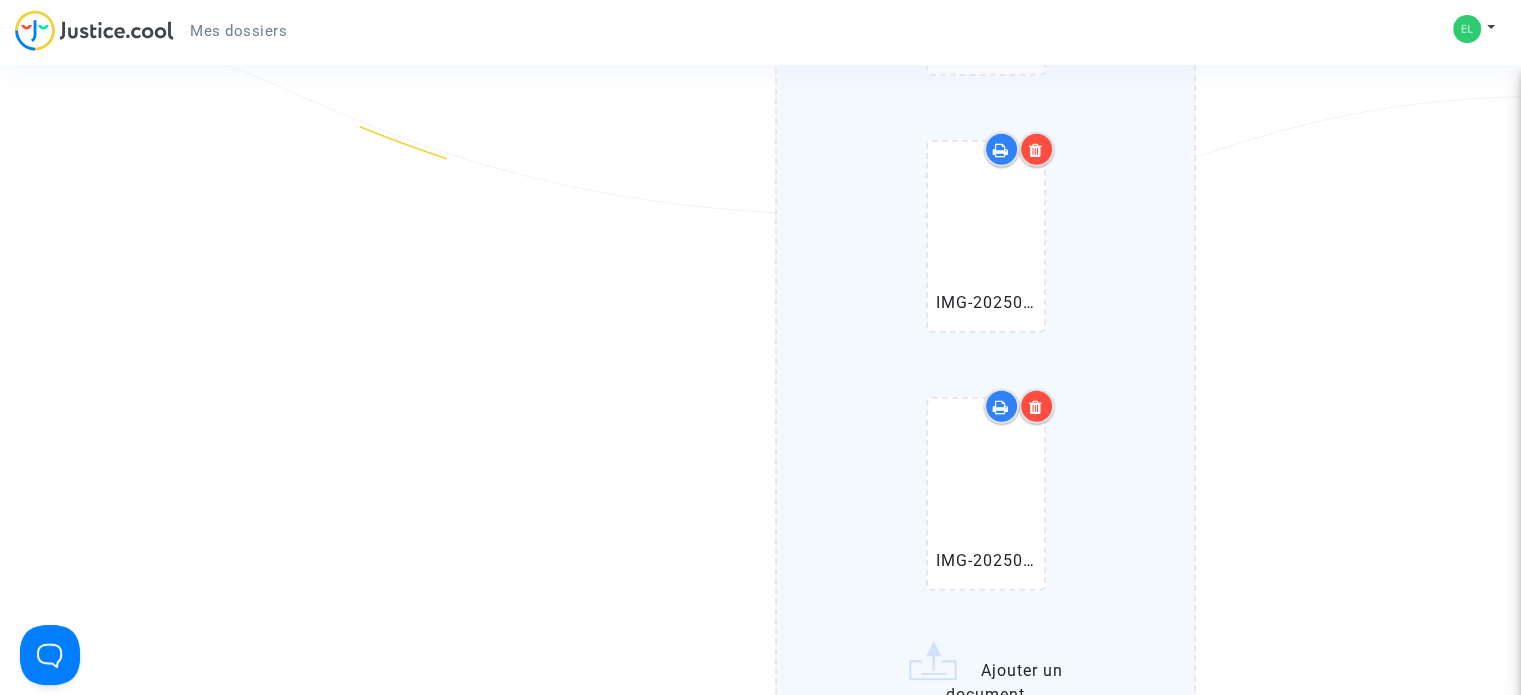 click on "WhatsApp Image 2025-07-04 à 13.17.23_d6473b89.jpg   IMG-20250704-WA0004.jpg   IMG-20250704-WA0005.jpg   IMG-20250704-WA0006.jpg   IMG-20250704-WA0007.jpg   IMG-20250704-WA0008.jpg   IMG-20250704-WA0009.jpg   IMG-20250704-WA0010.jpg   IMG-20250704-WA0011.jpg   IMG-20250704-WA0012.jpg   IMG-20250704-WA0013.jpg   IMG-20250704-WA0014.jpg   IMG-20250704-WA0015.jpg   IMG-20250704-WA0016.jpg   IMG-20250704-WA0017.jpg   IMG-20250704-WA0018.jpg   IMG-20250704-WA0019.jpg   IMG-20250704-WA0020.jpg   IMG-20250704-WA0021.jpg   IMG-20250704-WA0022.jpg   IMG-20250704-WA0023.jpg   IMG-20250704-WA0024.jpg   IMG-20250704-WA0025.jpg   IMG-20250704-WA0026.jpg   IMG-20250704-WA0027.jpg   IMG-20250704-WA0028.jpg   IMG-20250704-WA0029.jpg   IMG-20250704-WA0030.jpg   IMG-20250704-WA0031.jpg   IMG-20250704-WA0032.jpg   IMG-20250704-WA0033.jpg   IMG-20250704-WA0034.jpg   IMG-20250704-WA0035.jpg   IMG-20250704-WA0036.jpg   IMG-20250704-WA0037.jpg   IMG-20250704-WA0038.jpg   IMG-20250704-WA0039.jpg   IMG-20250704-WA0040.jpg" 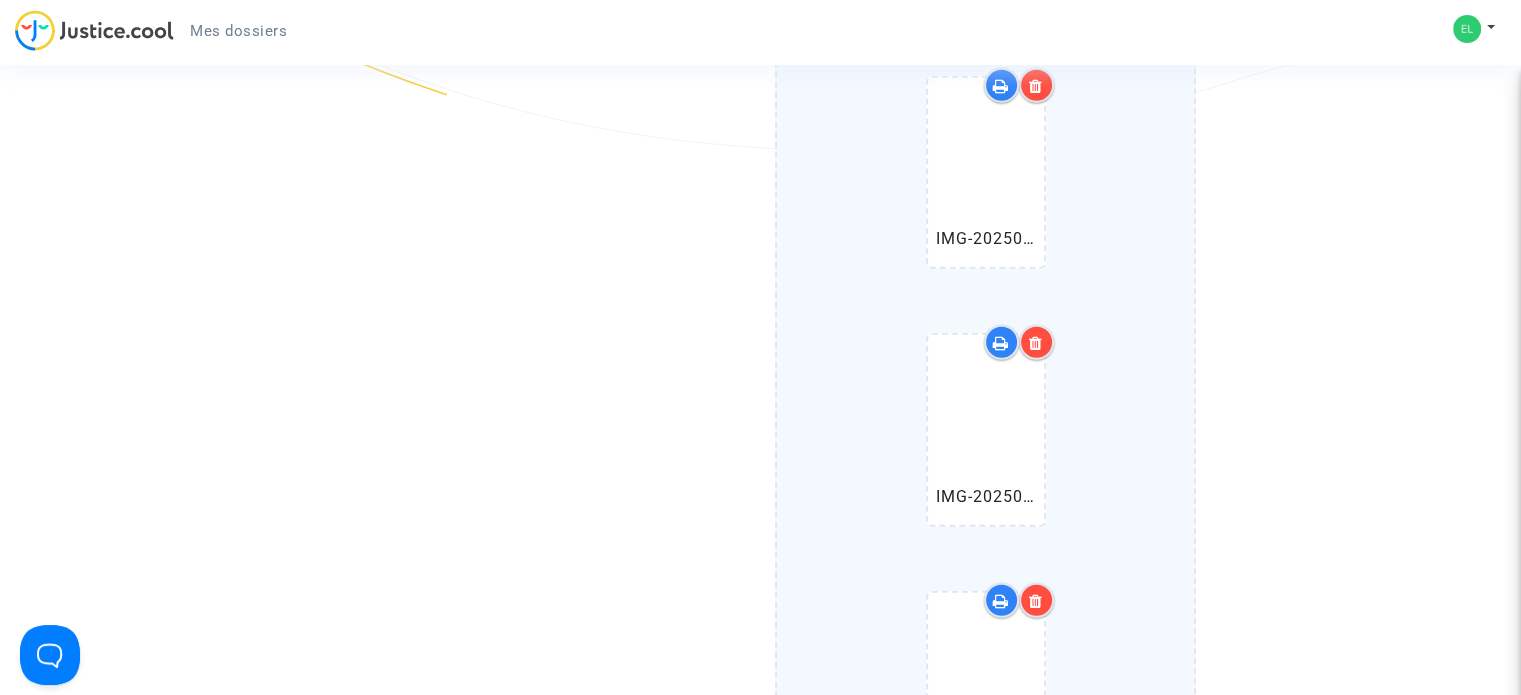 scroll, scrollTop: 13300, scrollLeft: 0, axis: vertical 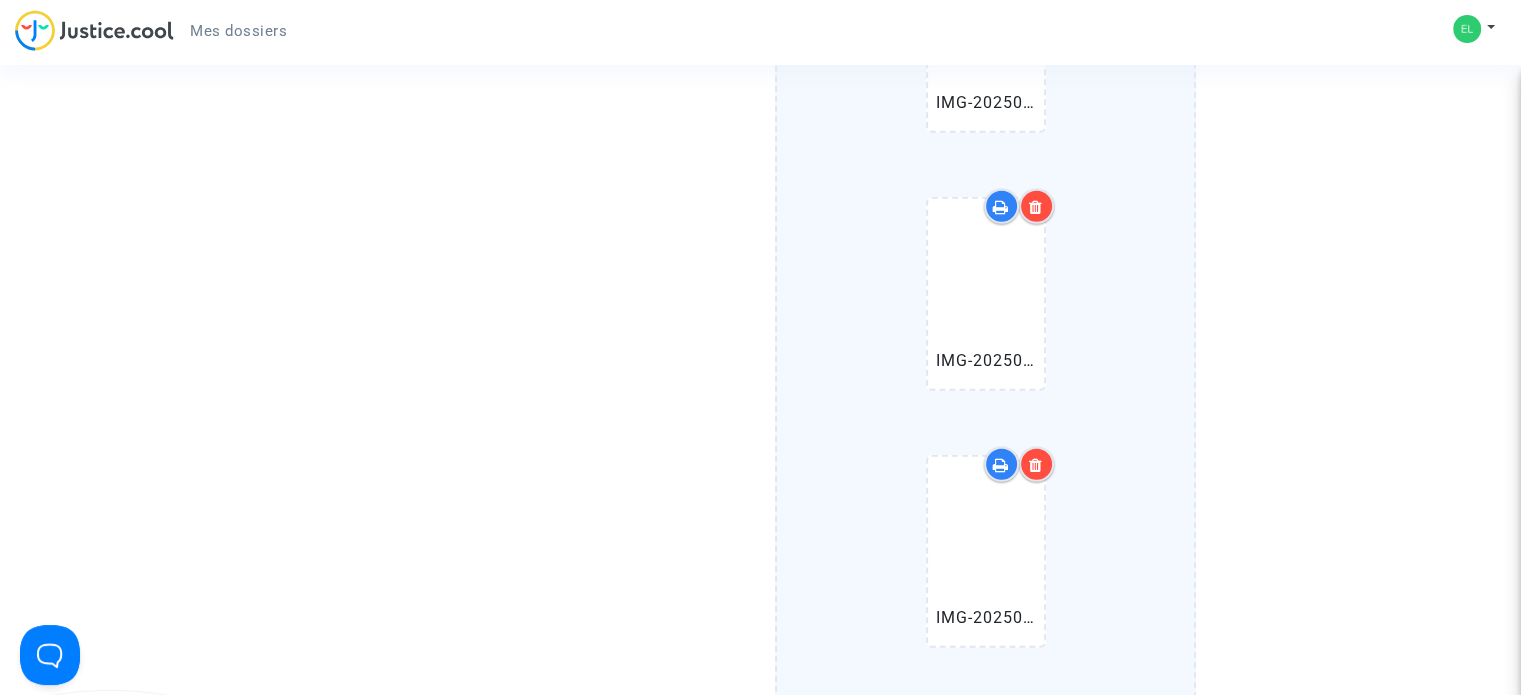 click on "WhatsApp Image 2025-07-04 à 13.17.23_d6473b89.jpg   IMG-20250704-WA0004.jpg   IMG-20250704-WA0005.jpg   IMG-20250704-WA0006.jpg   IMG-20250704-WA0007.jpg   IMG-20250704-WA0008.jpg   IMG-20250704-WA0009.jpg   IMG-20250704-WA0010.jpg   IMG-20250704-WA0011.jpg   IMG-20250704-WA0012.jpg   IMG-20250704-WA0013.jpg   IMG-20250704-WA0014.jpg   IMG-20250704-WA0015.jpg   IMG-20250704-WA0016.jpg   IMG-20250704-WA0017.jpg   IMG-20250704-WA0018.jpg   IMG-20250704-WA0019.jpg   IMG-20250704-WA0020.jpg   IMG-20250704-WA0021.jpg   IMG-20250704-WA0022.jpg   IMG-20250704-WA0023.jpg   IMG-20250704-WA0024.jpg   IMG-20250704-WA0025.jpg   IMG-20250704-WA0026.jpg   IMG-20250704-WA0027.jpg   IMG-20250704-WA0028.jpg   IMG-20250704-WA0029.jpg   IMG-20250704-WA0030.jpg   IMG-20250704-WA0031.jpg   IMG-20250704-WA0032.jpg   IMG-20250704-WA0033.jpg   IMG-20250704-WA0034.jpg   IMG-20250704-WA0035.jpg   IMG-20250704-WA0036.jpg   IMG-20250704-WA0037.jpg   IMG-20250704-WA0038.jpg   IMG-20250704-WA0039.jpg   IMG-20250704-WA0040.jpg" 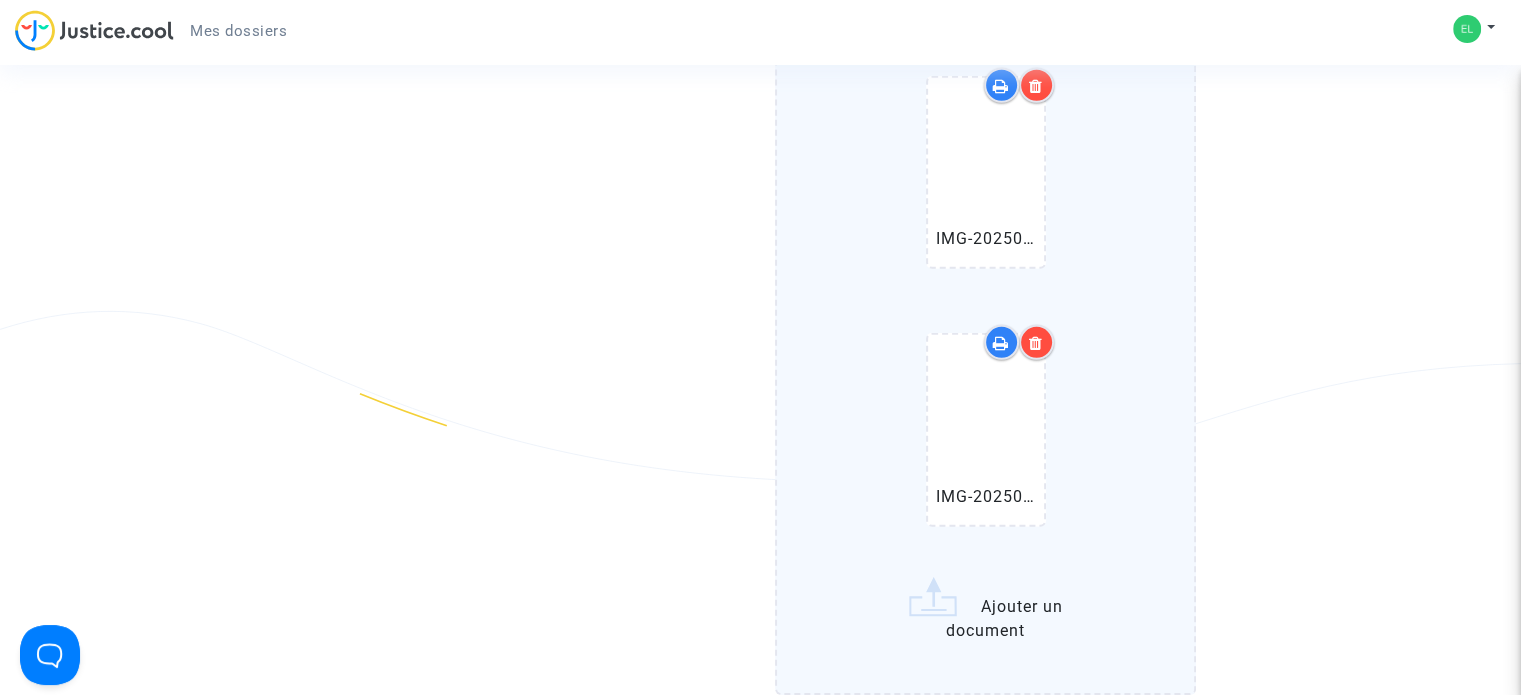 scroll, scrollTop: 13700, scrollLeft: 0, axis: vertical 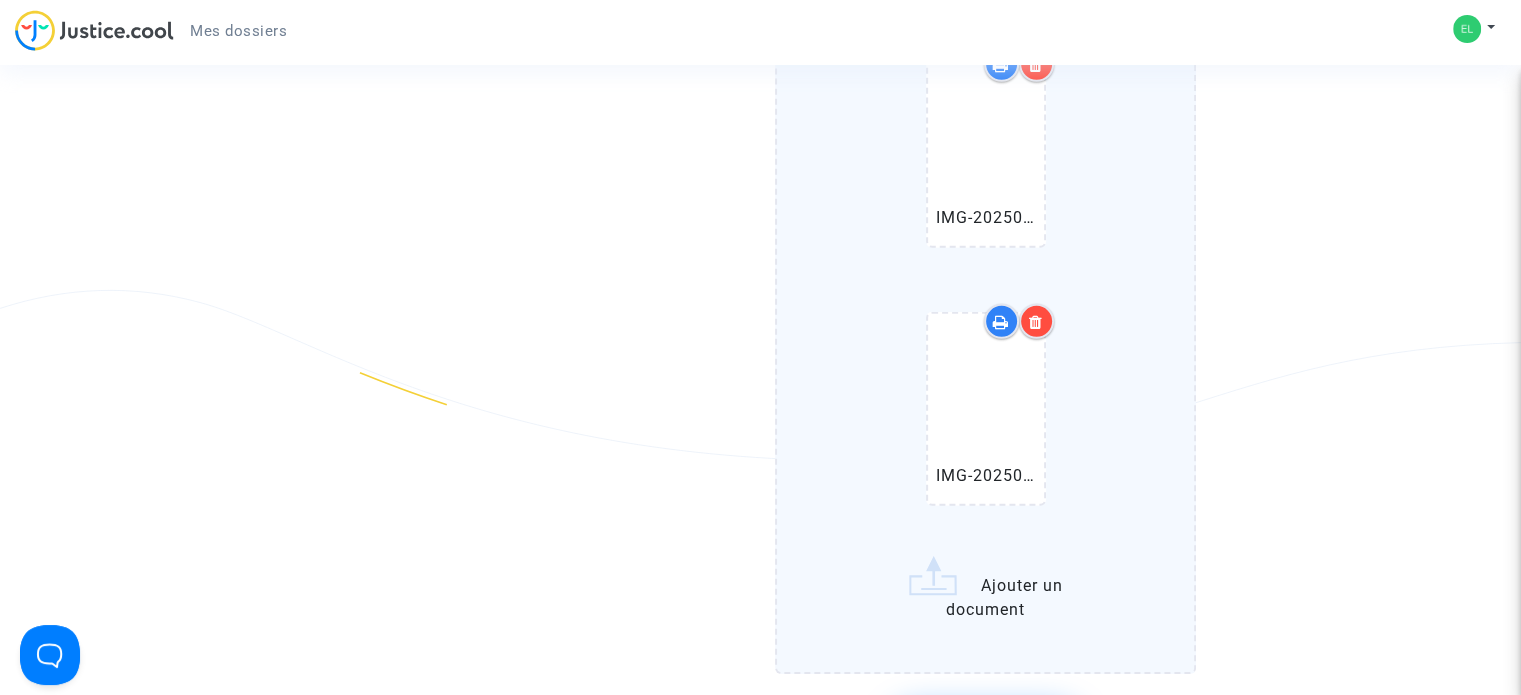 click on "WhatsApp Image 2025-07-04 à 13.17.23_d6473b89.jpg   IMG-20250704-WA0004.jpg   IMG-20250704-WA0005.jpg   IMG-20250704-WA0006.jpg   IMG-20250704-WA0007.jpg   IMG-20250704-WA0008.jpg   IMG-20250704-WA0009.jpg   IMG-20250704-WA0010.jpg   IMG-20250704-WA0011.jpg   IMG-20250704-WA0012.jpg   IMG-20250704-WA0013.jpg   IMG-20250704-WA0014.jpg   IMG-20250704-WA0015.jpg   IMG-20250704-WA0016.jpg   IMG-20250704-WA0017.jpg   IMG-20250704-WA0018.jpg   IMG-20250704-WA0019.jpg   IMG-20250704-WA0020.jpg   IMG-20250704-WA0021.jpg   IMG-20250704-WA0022.jpg   IMG-20250704-WA0023.jpg   IMG-20250704-WA0024.jpg   IMG-20250704-WA0025.jpg   IMG-20250704-WA0026.jpg   IMG-20250704-WA0027.jpg   IMG-20250704-WA0028.jpg   IMG-20250704-WA0029.jpg   IMG-20250704-WA0030.jpg   IMG-20250704-WA0031.jpg   IMG-20250704-WA0032.jpg   IMG-20250704-WA0033.jpg   IMG-20250704-WA0034.jpg   IMG-20250704-WA0035.jpg   IMG-20250704-WA0036.jpg   IMG-20250704-WA0037.jpg   IMG-20250704-WA0038.jpg   IMG-20250704-WA0039.jpg   IMG-20250704-WA0040.jpg" 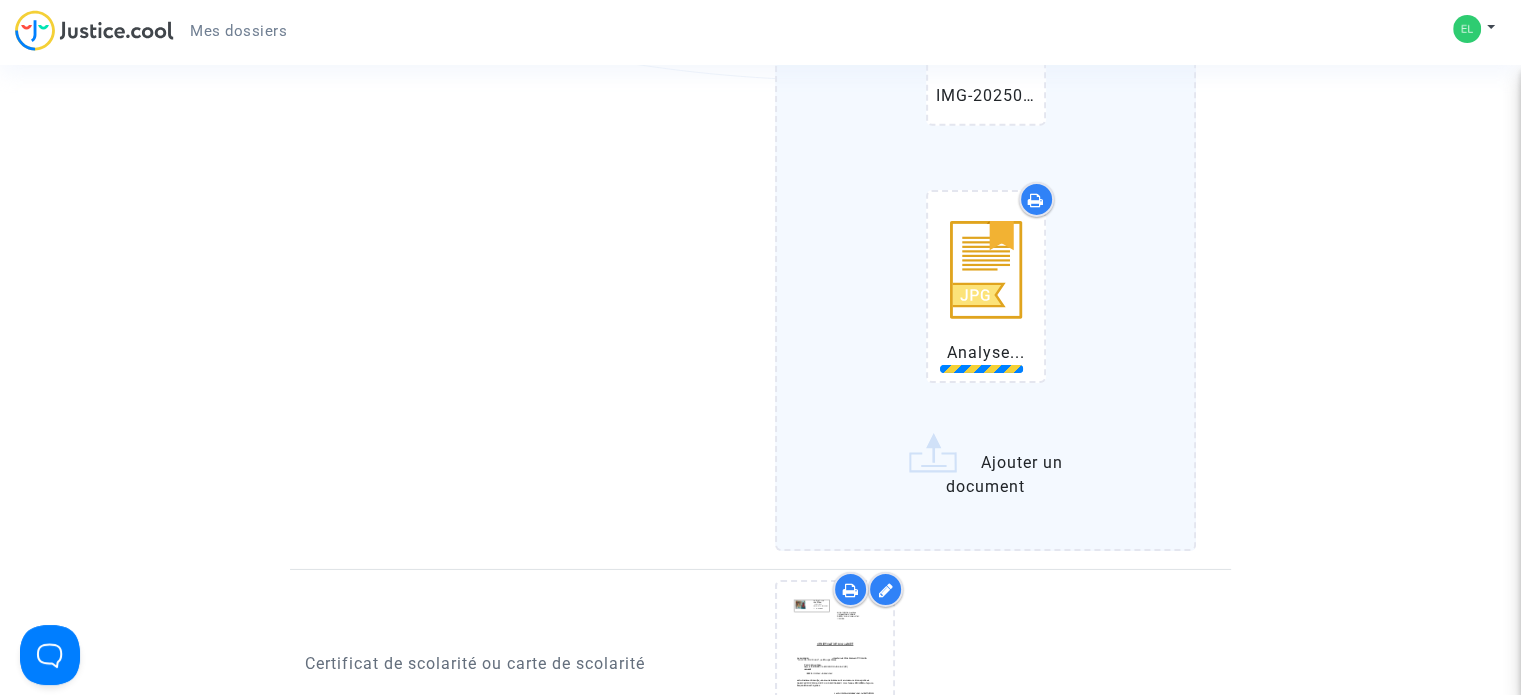 scroll, scrollTop: 14100, scrollLeft: 0, axis: vertical 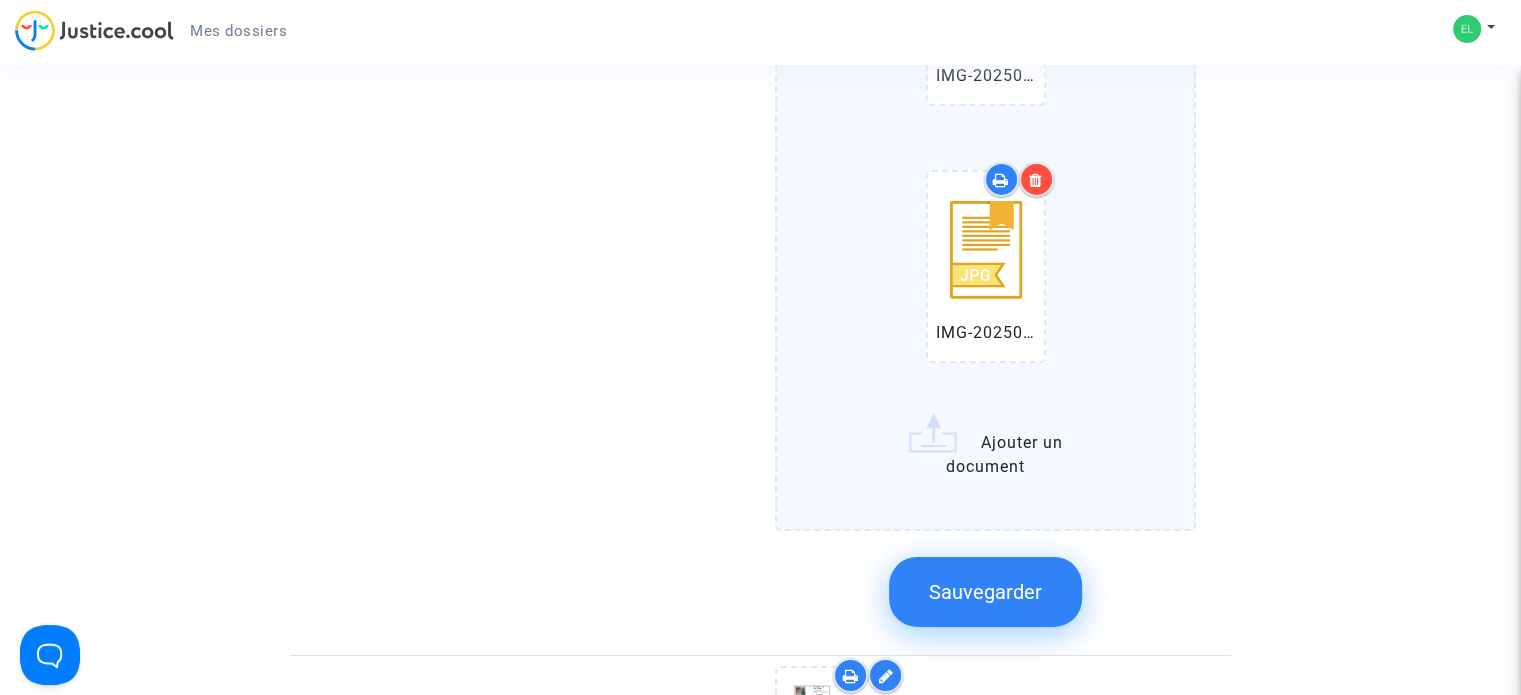 click on "WhatsApp Image 2025-07-04 à 13.17.23_d6473b89.jpg   IMG-20250704-WA0004.jpg   IMG-20250704-WA0005.jpg   IMG-20250704-WA0006.jpg   IMG-20250704-WA0007.jpg   IMG-20250704-WA0008.jpg   IMG-20250704-WA0009.jpg   IMG-20250704-WA0010.jpg   IMG-20250704-WA0011.jpg   IMG-20250704-WA0012.jpg   IMG-20250704-WA0013.jpg   IMG-20250704-WA0014.jpg   IMG-20250704-WA0015.jpg   IMG-20250704-WA0016.jpg   IMG-20250704-WA0017.jpg   IMG-20250704-WA0018.jpg   IMG-20250704-WA0019.jpg   IMG-20250704-WA0020.jpg   IMG-20250704-WA0021.jpg   IMG-20250704-WA0022.jpg   IMG-20250704-WA0023.jpg   IMG-20250704-WA0024.jpg   IMG-20250704-WA0025.jpg   IMG-20250704-WA0026.jpg   IMG-20250704-WA0027.jpg   IMG-20250704-WA0028.jpg   IMG-20250704-WA0029.jpg   IMG-20250704-WA0030.jpg   IMG-20250704-WA0031.jpg   IMG-20250704-WA0032.jpg   IMG-20250704-WA0033.jpg   IMG-20250704-WA0034.jpg   IMG-20250704-WA0035.jpg   IMG-20250704-WA0036.jpg   IMG-20250704-WA0037.jpg   IMG-20250704-WA0038.jpg   IMG-20250704-WA0039.jpg   IMG-20250704-WA0040.jpg" 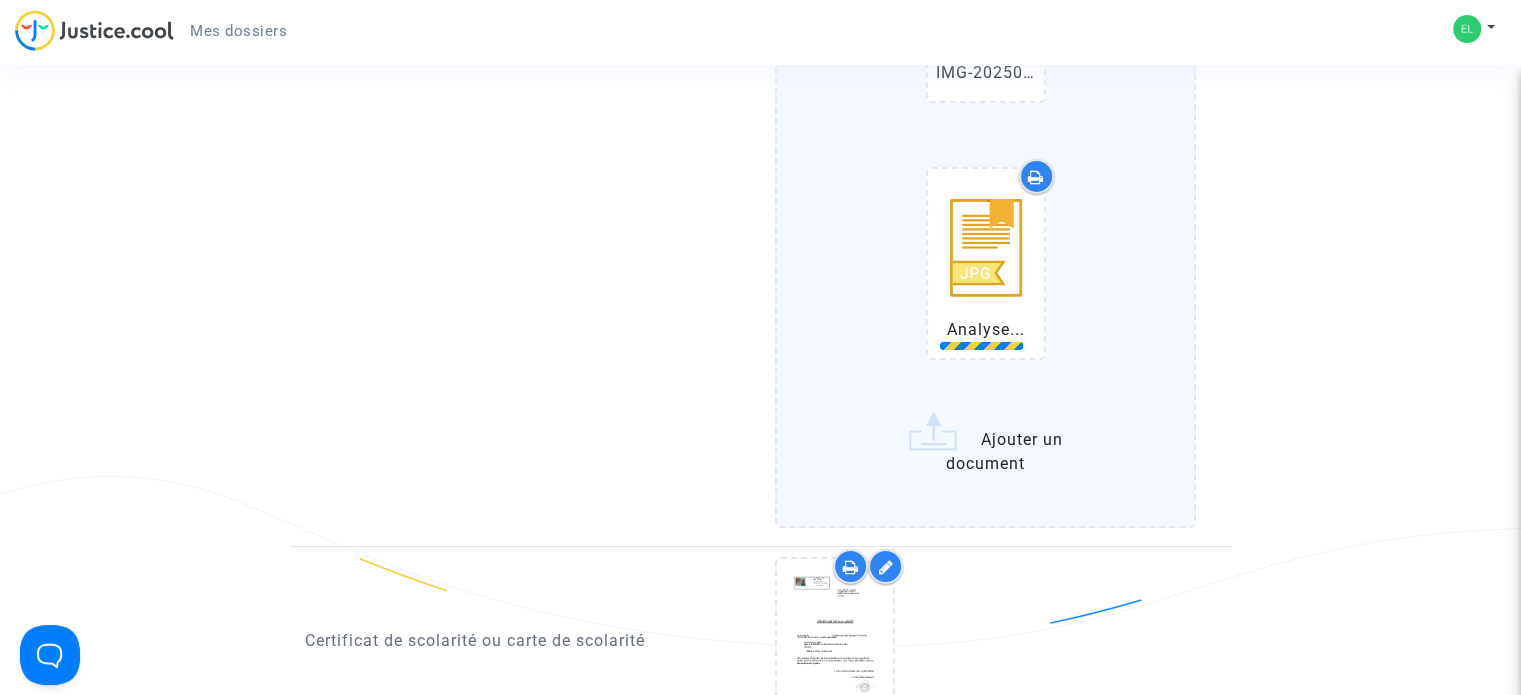 scroll, scrollTop: 14400, scrollLeft: 0, axis: vertical 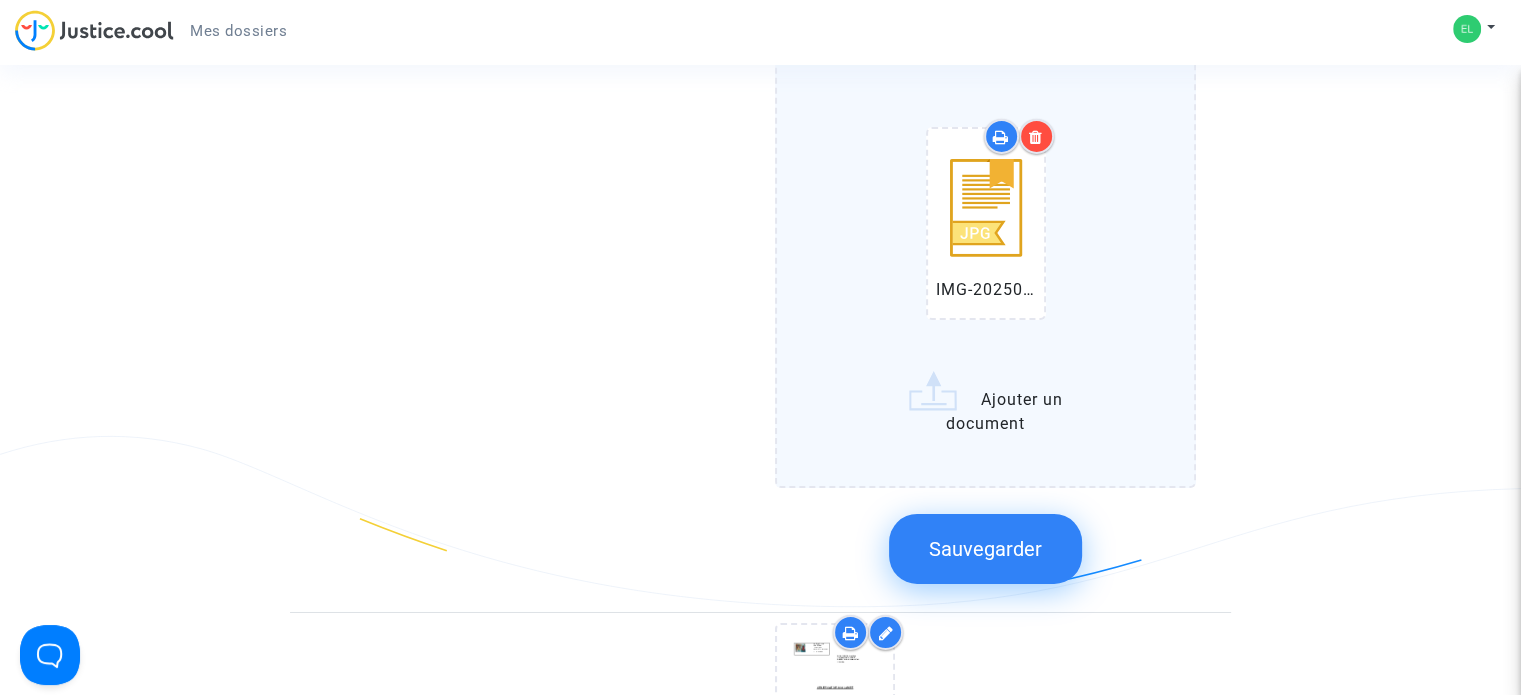 click on "WhatsApp Image 2025-07-04 à 13.17.23_d6473b89.jpg   IMG-20250704-WA0004.jpg   IMG-20250704-WA0005.jpg   IMG-20250704-WA0006.jpg   IMG-20250704-WA0007.jpg   IMG-20250704-WA0008.jpg   IMG-20250704-WA0009.jpg   IMG-20250704-WA0010.jpg   IMG-20250704-WA0011.jpg   IMG-20250704-WA0012.jpg   IMG-20250704-WA0013.jpg   IMG-20250704-WA0014.jpg   IMG-20250704-WA0015.jpg   IMG-20250704-WA0016.jpg   IMG-20250704-WA0017.jpg   IMG-20250704-WA0018.jpg   IMG-20250704-WA0019.jpg   IMG-20250704-WA0020.jpg   IMG-20250704-WA0021.jpg   IMG-20250704-WA0022.jpg   IMG-20250704-WA0023.jpg   IMG-20250704-WA0024.jpg   IMG-20250704-WA0025.jpg   IMG-20250704-WA0026.jpg   IMG-20250704-WA0027.jpg   IMG-20250704-WA0028.jpg   IMG-20250704-WA0029.jpg   IMG-20250704-WA0030.jpg   IMG-20250704-WA0031.jpg   IMG-20250704-WA0032.jpg   IMG-20250704-WA0033.jpg   IMG-20250704-WA0034.jpg   IMG-20250704-WA0035.jpg   IMG-20250704-WA0036.jpg   IMG-20250704-WA0037.jpg   IMG-20250704-WA0038.jpg   IMG-20250704-WA0039.jpg   IMG-20250704-WA0040.jpg" 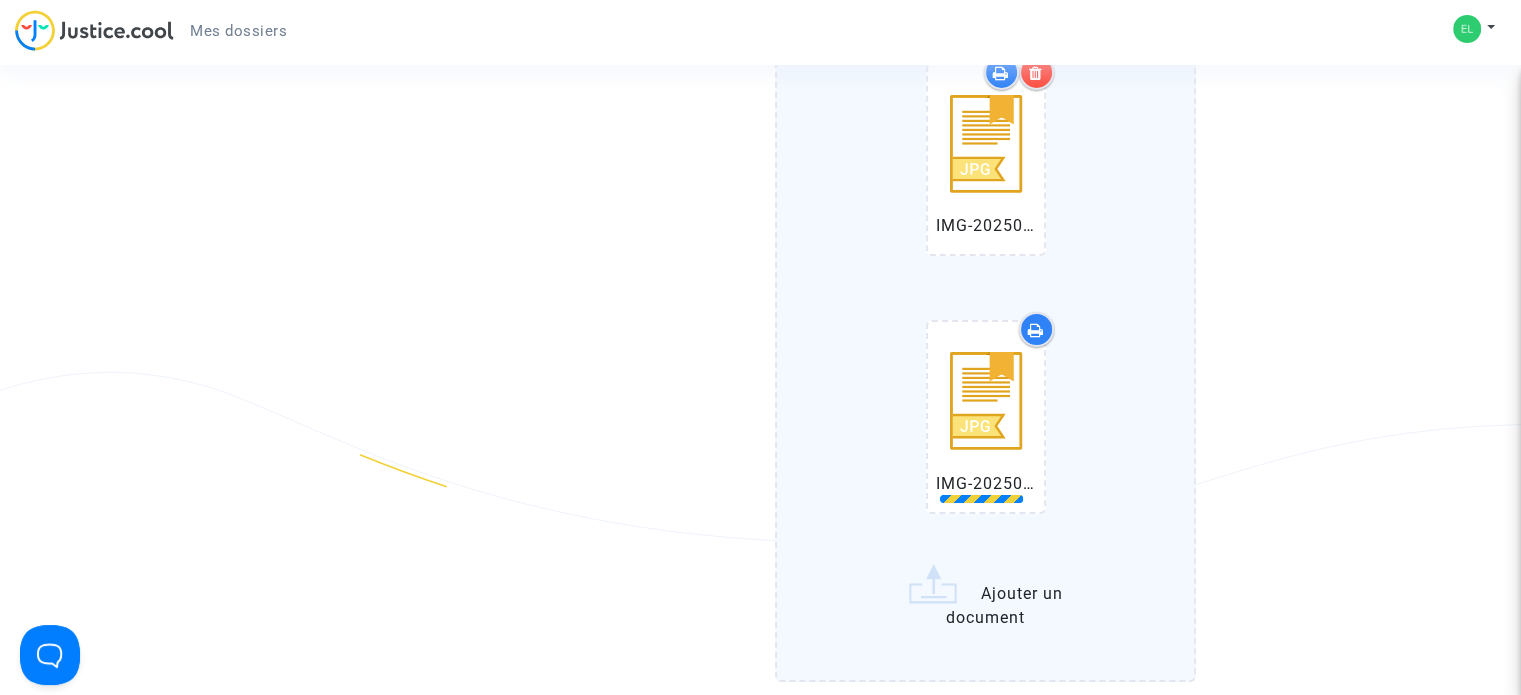 scroll, scrollTop: 14500, scrollLeft: 0, axis: vertical 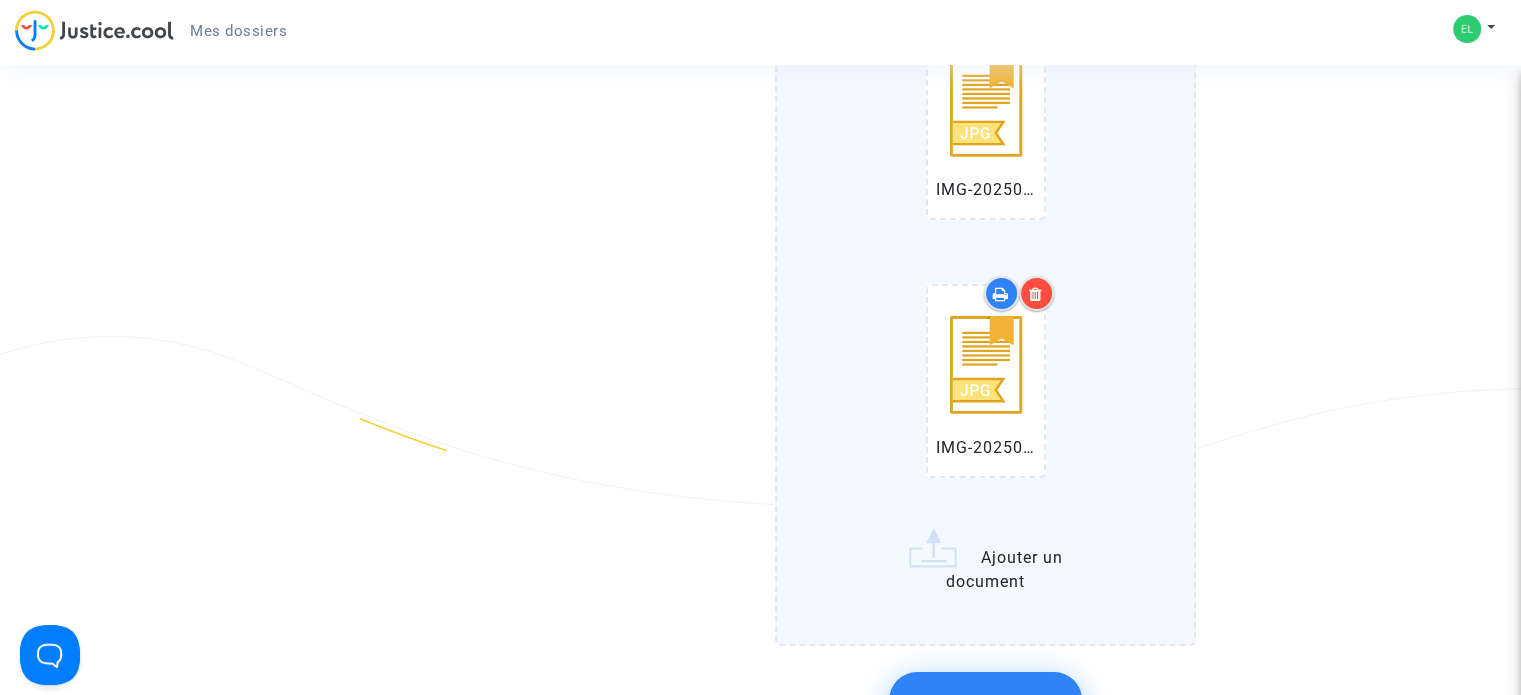 click on "WhatsApp Image 2025-07-04 à 13.17.23_d6473b89.jpg   IMG-20250704-WA0004.jpg   IMG-20250704-WA0005.jpg   IMG-20250704-WA0006.jpg   IMG-20250704-WA0007.jpg   IMG-20250704-WA0008.jpg   IMG-20250704-WA0009.jpg   IMG-20250704-WA0010.jpg   IMG-20250704-WA0011.jpg   IMG-20250704-WA0012.jpg   IMG-20250704-WA0013.jpg   IMG-20250704-WA0014.jpg   IMG-20250704-WA0015.jpg   IMG-20250704-WA0016.jpg   IMG-20250704-WA0017.jpg   IMG-20250704-WA0018.jpg   IMG-20250704-WA0019.jpg   IMG-20250704-WA0020.jpg   IMG-20250704-WA0021.jpg   IMG-20250704-WA0022.jpg   IMG-20250704-WA0023.jpg   IMG-20250704-WA0024.jpg   IMG-20250704-WA0025.jpg   IMG-20250704-WA0026.jpg   IMG-20250704-WA0027.jpg   IMG-20250704-WA0028.jpg   IMG-20250704-WA0029.jpg   IMG-20250704-WA0030.jpg   IMG-20250704-WA0031.jpg   IMG-20250704-WA0032.jpg   IMG-20250704-WA0033.jpg   IMG-20250704-WA0034.jpg   IMG-20250704-WA0035.jpg   IMG-20250704-WA0036.jpg   IMG-20250704-WA0037.jpg   IMG-20250704-WA0038.jpg   IMG-20250704-WA0039.jpg   IMG-20250704-WA0040.jpg" 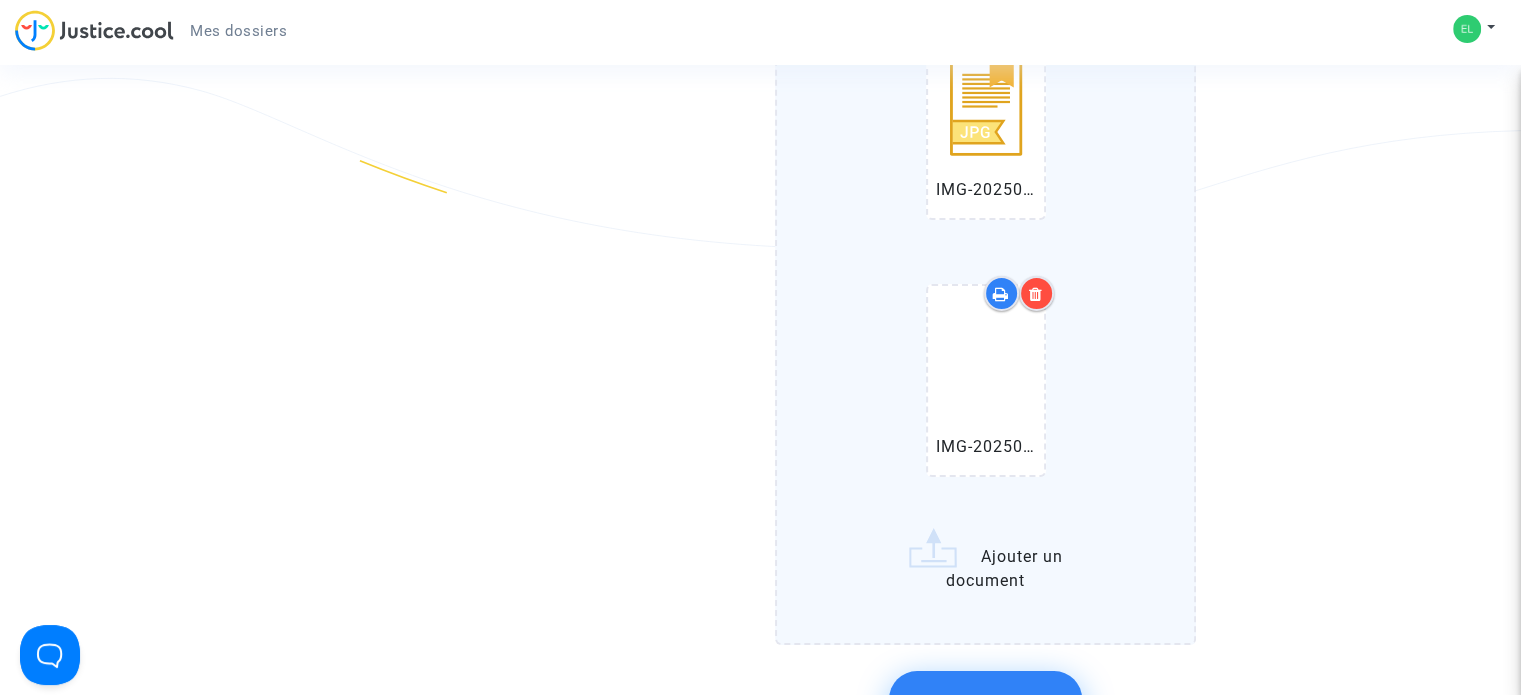 scroll, scrollTop: 14800, scrollLeft: 0, axis: vertical 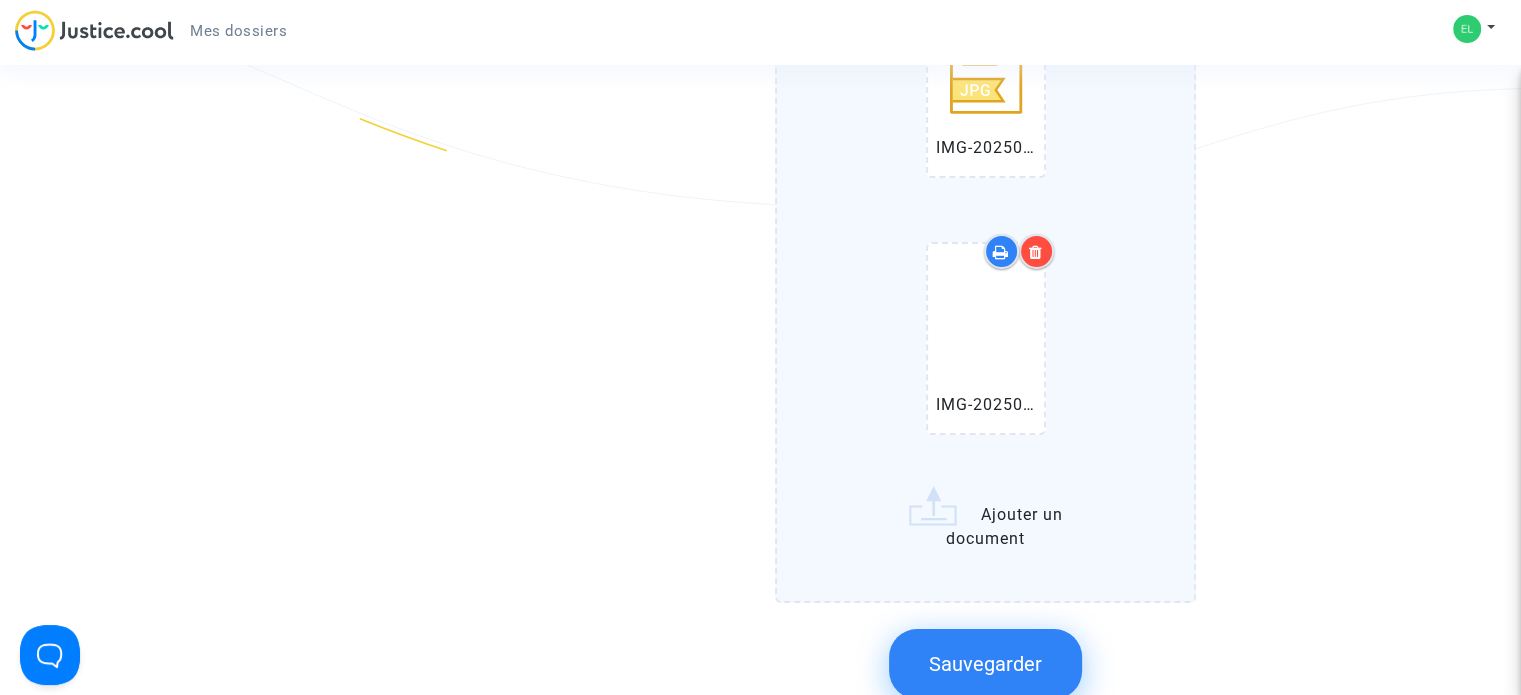 click on "WhatsApp Image 2025-07-04 à 13.17.23_d6473b89.jpg   IMG-20250704-WA0004.jpg   IMG-20250704-WA0005.jpg   IMG-20250704-WA0006.jpg   IMG-20250704-WA0007.jpg   IMG-20250704-WA0008.jpg   IMG-20250704-WA0009.jpg   IMG-20250704-WA0010.jpg   IMG-20250704-WA0011.jpg   IMG-20250704-WA0012.jpg   IMG-20250704-WA0013.jpg   IMG-20250704-WA0014.jpg   IMG-20250704-WA0015.jpg   IMG-20250704-WA0016.jpg   IMG-20250704-WA0017.jpg   IMG-20250704-WA0018.jpg   IMG-20250704-WA0019.jpg   IMG-20250704-WA0020.jpg   IMG-20250704-WA0021.jpg   IMG-20250704-WA0022.jpg   IMG-20250704-WA0023.jpg   IMG-20250704-WA0024.jpg   IMG-20250704-WA0025.jpg   IMG-20250704-WA0026.jpg   IMG-20250704-WA0027.jpg   IMG-20250704-WA0028.jpg   IMG-20250704-WA0029.jpg   IMG-20250704-WA0030.jpg   IMG-20250704-WA0031.jpg   IMG-20250704-WA0032.jpg   IMG-20250704-WA0033.jpg   IMG-20250704-WA0034.jpg   IMG-20250704-WA0035.jpg   IMG-20250704-WA0036.jpg   IMG-20250704-WA0037.jpg   IMG-20250704-WA0038.jpg   IMG-20250704-WA0039.jpg   IMG-20250704-WA0040.jpg" 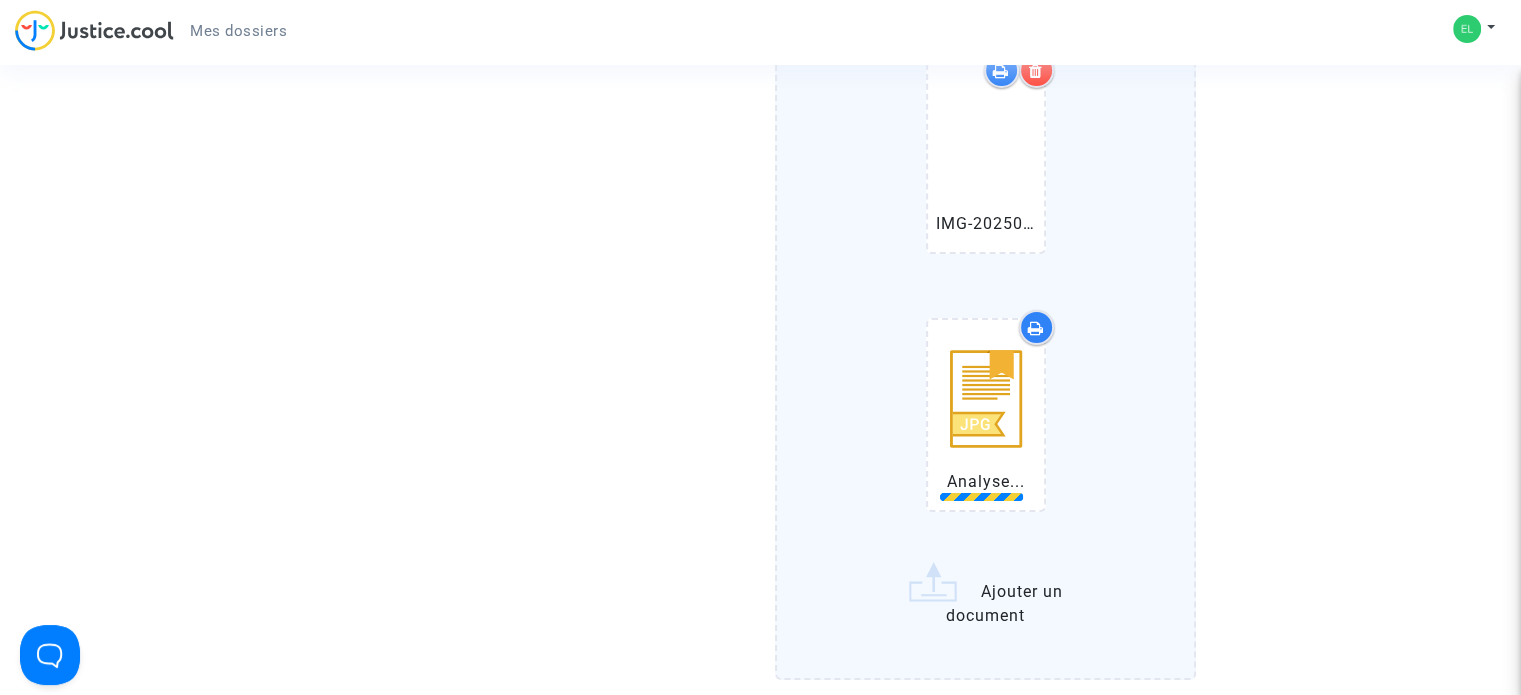scroll, scrollTop: 15000, scrollLeft: 0, axis: vertical 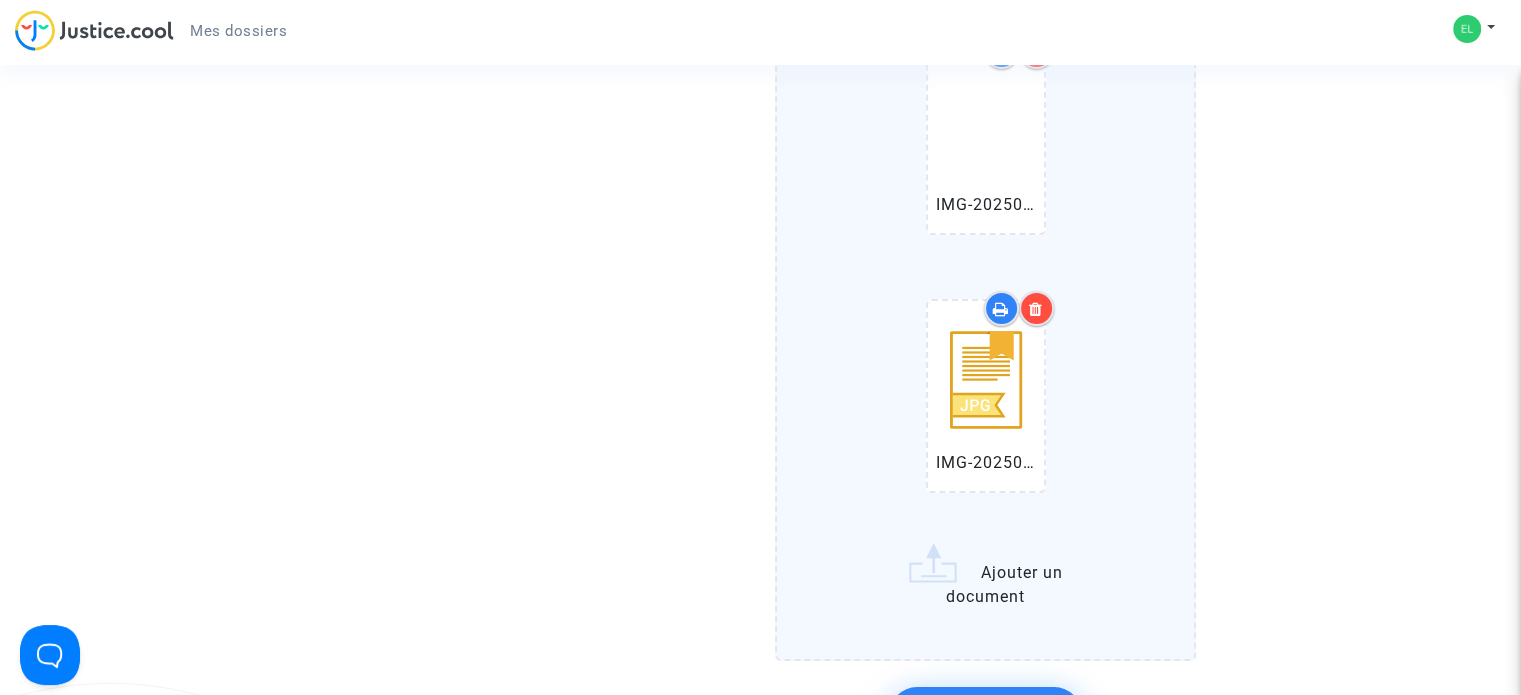click on "WhatsApp Image 2025-07-04 à 13.17.23_d6473b89.jpg   IMG-20250704-WA0004.jpg   IMG-20250704-WA0005.jpg   IMG-20250704-WA0006.jpg   IMG-20250704-WA0007.jpg   IMG-20250704-WA0008.jpg   IMG-20250704-WA0009.jpg   IMG-20250704-WA0010.jpg   IMG-20250704-WA0011.jpg   IMG-20250704-WA0012.jpg   IMG-20250704-WA0013.jpg   IMG-20250704-WA0014.jpg   IMG-20250704-WA0015.jpg   IMG-20250704-WA0016.jpg   IMG-20250704-WA0017.jpg   IMG-20250704-WA0018.jpg   IMG-20250704-WA0019.jpg   IMG-20250704-WA0020.jpg   IMG-20250704-WA0021.jpg   IMG-20250704-WA0022.jpg   IMG-20250704-WA0023.jpg   IMG-20250704-WA0024.jpg   IMG-20250704-WA0025.jpg   IMG-20250704-WA0026.jpg   IMG-20250704-WA0027.jpg   IMG-20250704-WA0028.jpg   IMG-20250704-WA0029.jpg   IMG-20250704-WA0030.jpg   IMG-20250704-WA0031.jpg   IMG-20250704-WA0032.jpg   IMG-20250704-WA0033.jpg   IMG-20250704-WA0034.jpg   IMG-20250704-WA0035.jpg   IMG-20250704-WA0036.jpg   IMG-20250704-WA0037.jpg   IMG-20250704-WA0038.jpg   IMG-20250704-WA0039.jpg   IMG-20250704-WA0040.jpg" 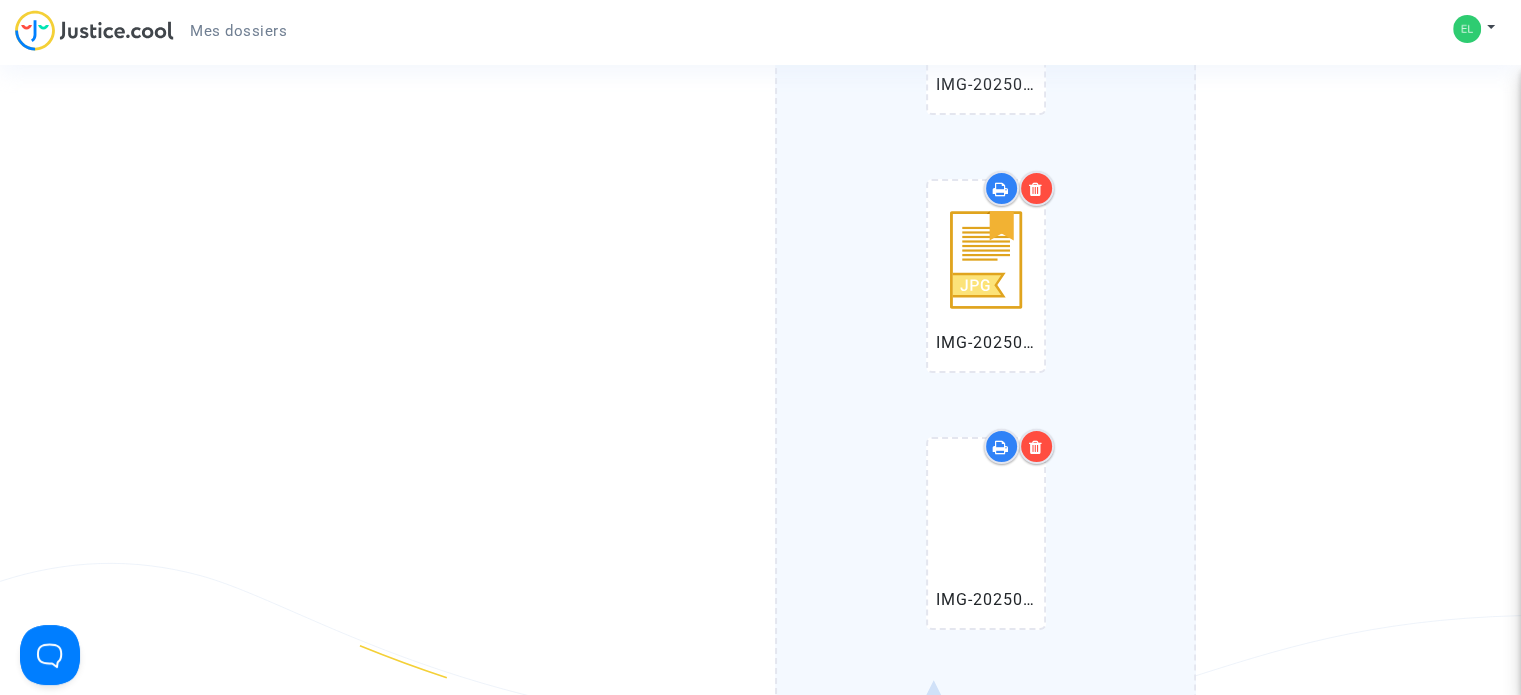 scroll, scrollTop: 15200, scrollLeft: 0, axis: vertical 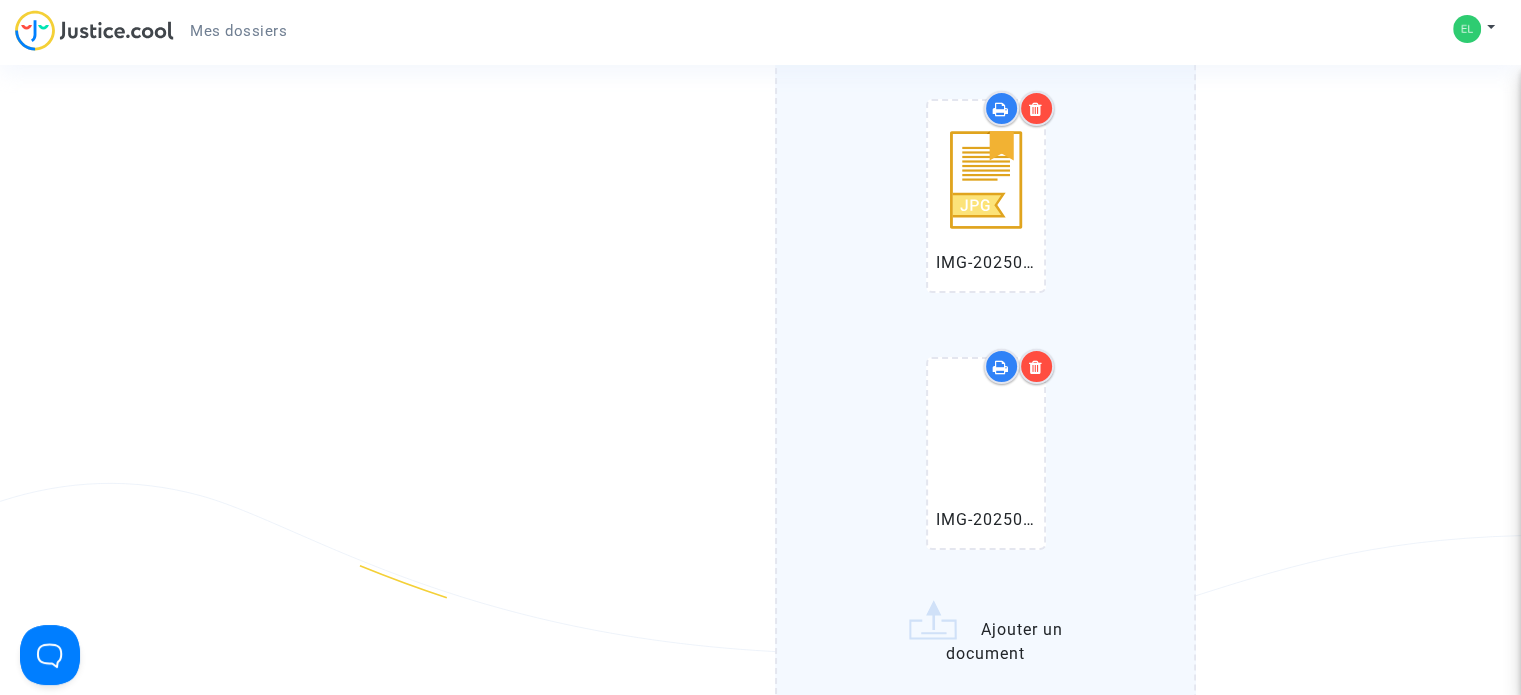 click on "WhatsApp Image 2025-07-04 à 13.17.23_d6473b89.jpg   IMG-20250704-WA0004.jpg   IMG-20250704-WA0005.jpg   IMG-20250704-WA0006.jpg   IMG-20250704-WA0007.jpg   IMG-20250704-WA0008.jpg   IMG-20250704-WA0009.jpg   IMG-20250704-WA0010.jpg   IMG-20250704-WA0011.jpg   IMG-20250704-WA0012.jpg   IMG-20250704-WA0013.jpg   IMG-20250704-WA0014.jpg   IMG-20250704-WA0015.jpg   IMG-20250704-WA0016.jpg   IMG-20250704-WA0017.jpg   IMG-20250704-WA0018.jpg   IMG-20250704-WA0019.jpg   IMG-20250704-WA0020.jpg   IMG-20250704-WA0021.jpg   IMG-20250704-WA0022.jpg   IMG-20250704-WA0023.jpg   IMG-20250704-WA0024.jpg   IMG-20250704-WA0025.jpg   IMG-20250704-WA0026.jpg   IMG-20250704-WA0027.jpg   IMG-20250704-WA0028.jpg   IMG-20250704-WA0029.jpg   IMG-20250704-WA0030.jpg   IMG-20250704-WA0031.jpg   IMG-20250704-WA0032.jpg   IMG-20250704-WA0033.jpg   IMG-20250704-WA0034.jpg   IMG-20250704-WA0035.jpg   IMG-20250704-WA0036.jpg   IMG-20250704-WA0037.jpg   IMG-20250704-WA0038.jpg   IMG-20250704-WA0039.jpg   IMG-20250704-WA0040.jpg" 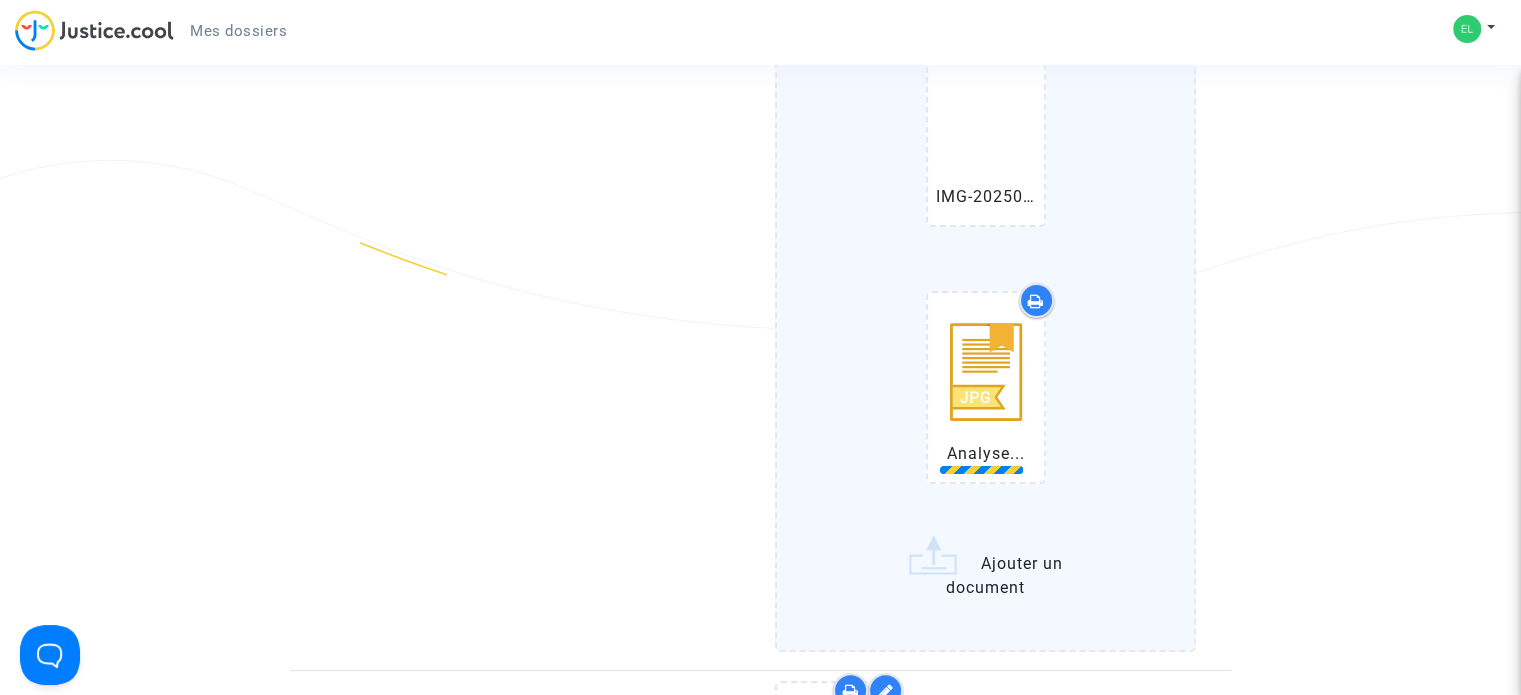 scroll, scrollTop: 15600, scrollLeft: 0, axis: vertical 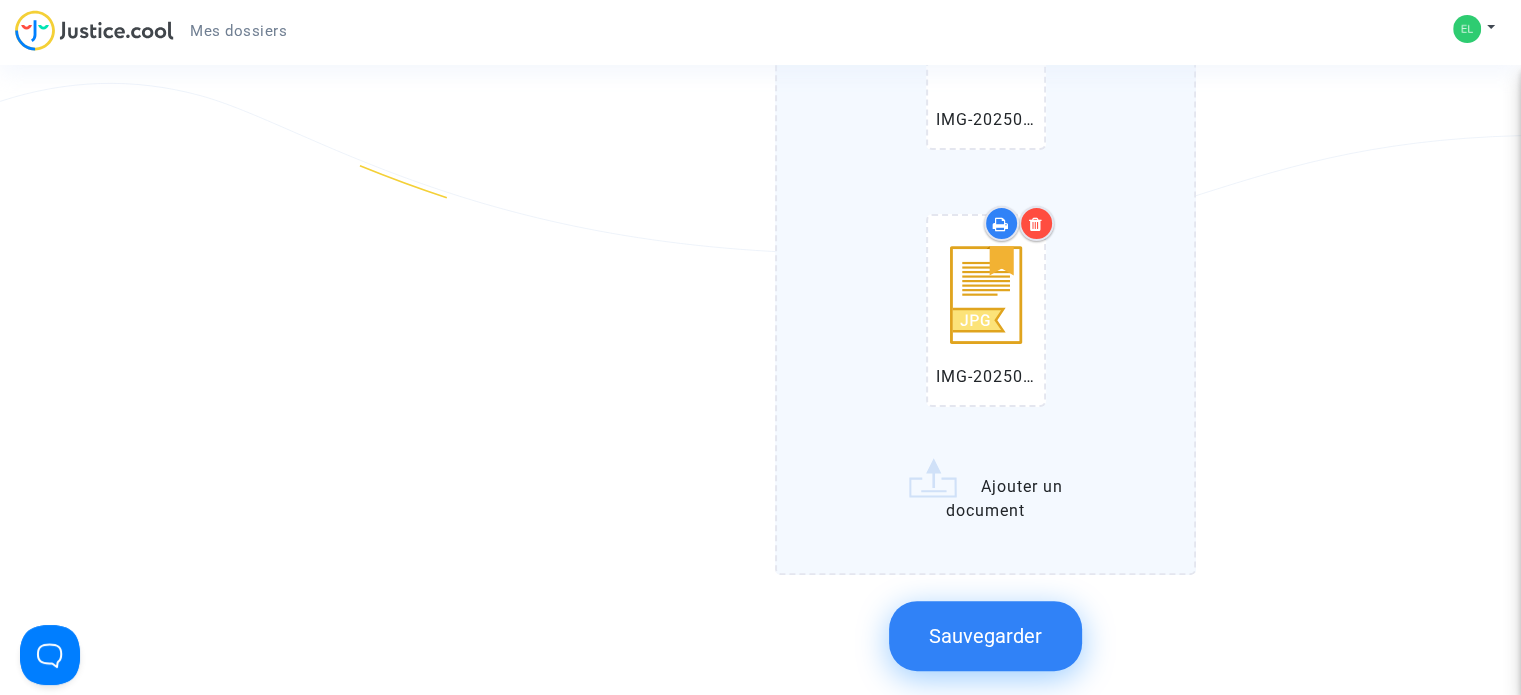 click on "WhatsApp Image 2025-07-04 à 13.17.23_d6473b89.jpg   IMG-20250704-WA0004.jpg   IMG-20250704-WA0005.jpg   IMG-20250704-WA0006.jpg   IMG-20250704-WA0007.jpg   IMG-20250704-WA0008.jpg   IMG-20250704-WA0009.jpg   IMG-20250704-WA0010.jpg   IMG-20250704-WA0011.jpg   IMG-20250704-WA0012.jpg   IMG-20250704-WA0013.jpg   IMG-20250704-WA0014.jpg   IMG-20250704-WA0015.jpg   IMG-20250704-WA0016.jpg   IMG-20250704-WA0017.jpg   IMG-20250704-WA0018.jpg   IMG-20250704-WA0019.jpg   IMG-20250704-WA0020.jpg   IMG-20250704-WA0021.jpg   IMG-20250704-WA0022.jpg   IMG-20250704-WA0023.jpg   IMG-20250704-WA0024.jpg   IMG-20250704-WA0025.jpg   IMG-20250704-WA0026.jpg   IMG-20250704-WA0027.jpg   IMG-20250704-WA0028.jpg   IMG-20250704-WA0029.jpg   IMG-20250704-WA0030.jpg   IMG-20250704-WA0031.jpg   IMG-20250704-WA0032.jpg   IMG-20250704-WA0033.jpg   IMG-20250704-WA0034.jpg   IMG-20250704-WA0035.jpg   IMG-20250704-WA0036.jpg   IMG-20250704-WA0037.jpg   IMG-20250704-WA0038.jpg   IMG-20250704-WA0039.jpg   IMG-20250704-WA0040.jpg" 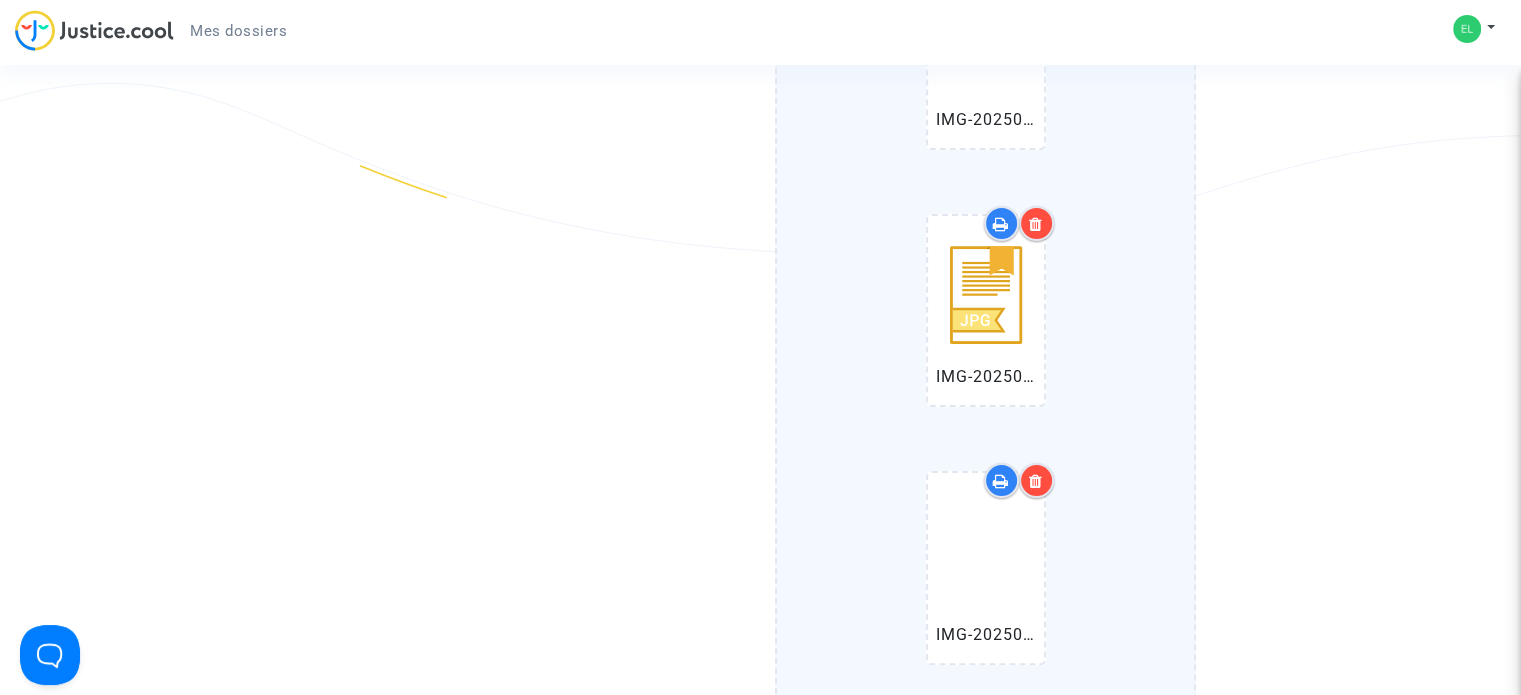 scroll, scrollTop: 15700, scrollLeft: 0, axis: vertical 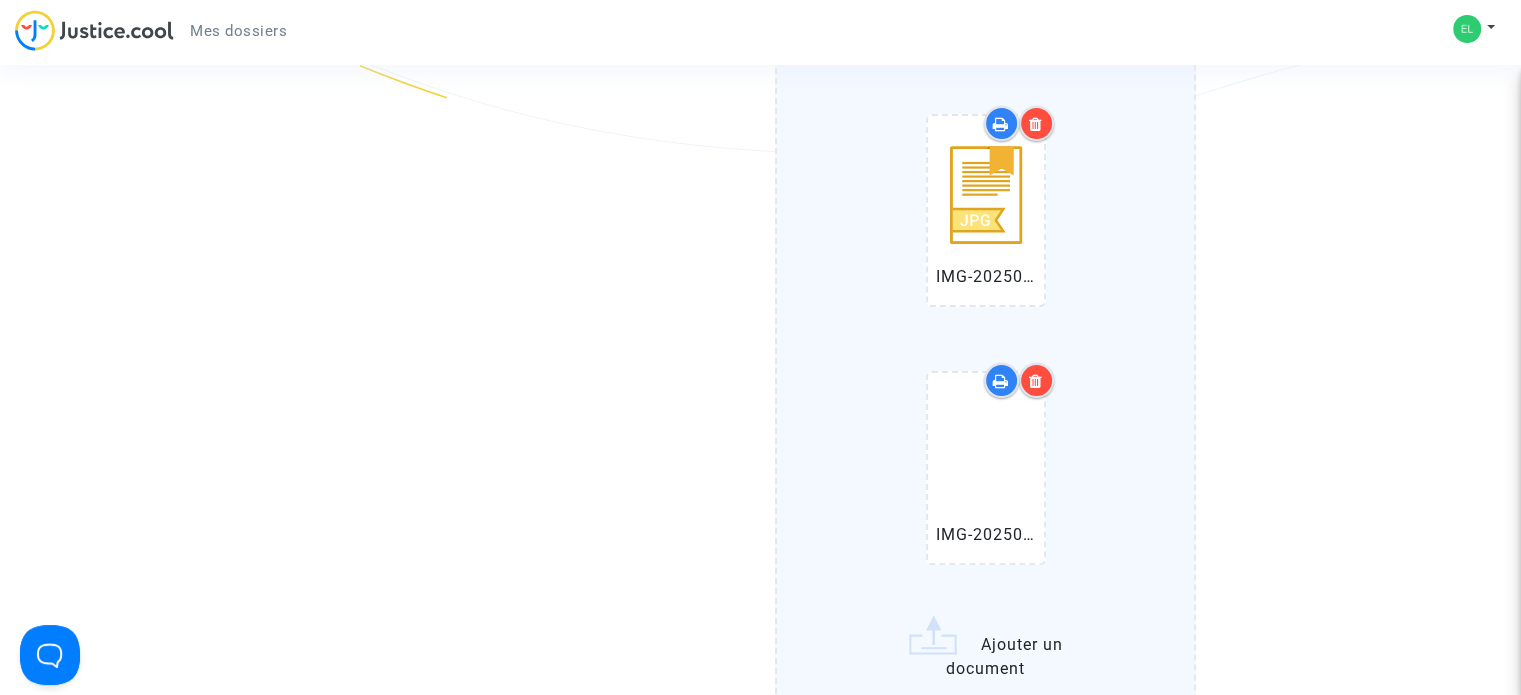 click on "WhatsApp Image 2025-07-04 à 13.17.23_d6473b89.jpg   IMG-20250704-WA0004.jpg   IMG-20250704-WA0005.jpg   IMG-20250704-WA0006.jpg   IMG-20250704-WA0007.jpg   IMG-20250704-WA0008.jpg   IMG-20250704-WA0009.jpg   IMG-20250704-WA0010.jpg   IMG-20250704-WA0011.jpg   IMG-20250704-WA0012.jpg   IMG-20250704-WA0013.jpg   IMG-20250704-WA0014.jpg   IMG-20250704-WA0015.jpg   IMG-20250704-WA0016.jpg   IMG-20250704-WA0017.jpg   IMG-20250704-WA0018.jpg   IMG-20250704-WA0019.jpg   IMG-20250704-WA0020.jpg   IMG-20250704-WA0021.jpg   IMG-20250704-WA0022.jpg   IMG-20250704-WA0023.jpg   IMG-20250704-WA0024.jpg   IMG-20250704-WA0025.jpg   IMG-20250704-WA0026.jpg   IMG-20250704-WA0027.jpg   IMG-20250704-WA0028.jpg   IMG-20250704-WA0029.jpg   IMG-20250704-WA0030.jpg   IMG-20250704-WA0031.jpg   IMG-20250704-WA0032.jpg   IMG-20250704-WA0033.jpg   IMG-20250704-WA0034.jpg   IMG-20250704-WA0035.jpg   IMG-20250704-WA0036.jpg   IMG-20250704-WA0037.jpg   IMG-20250704-WA0038.jpg   IMG-20250704-WA0039.jpg   IMG-20250704-WA0040.jpg" 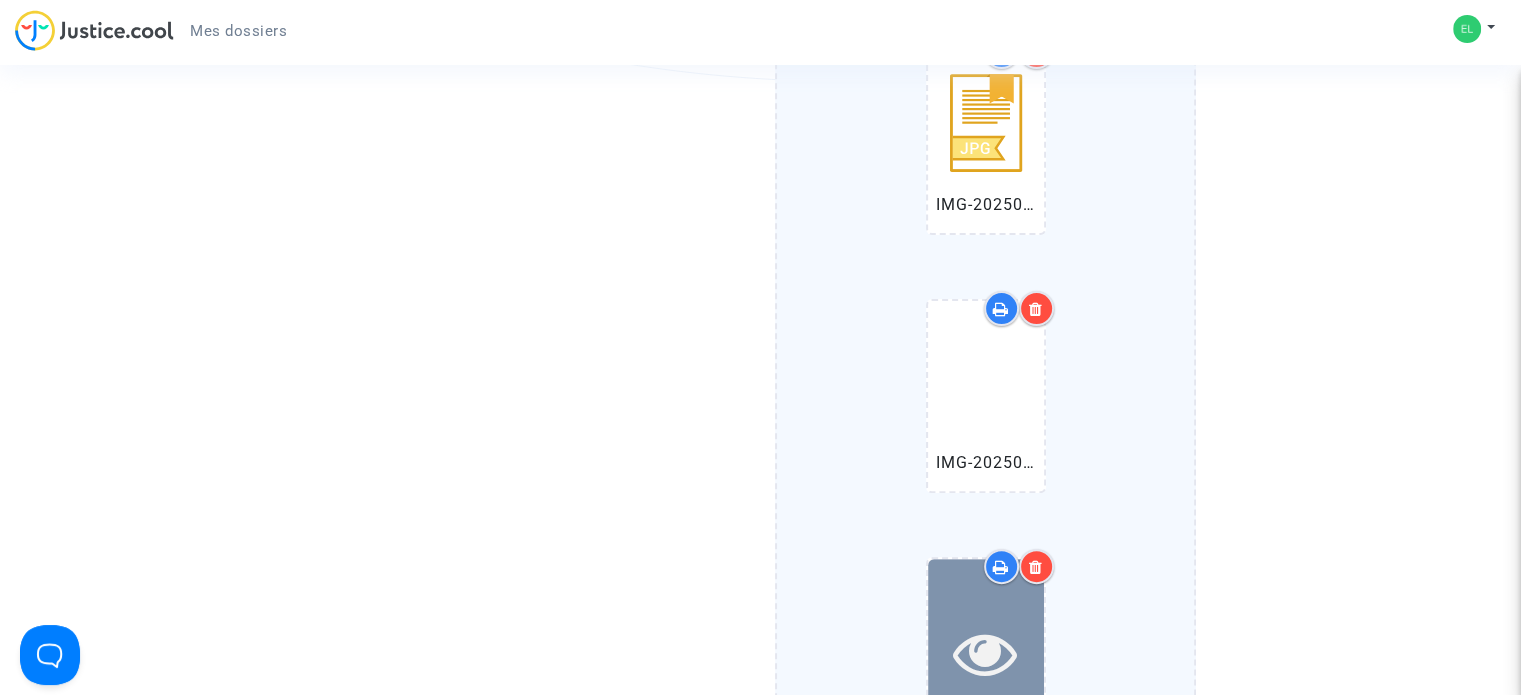 scroll, scrollTop: 15900, scrollLeft: 0, axis: vertical 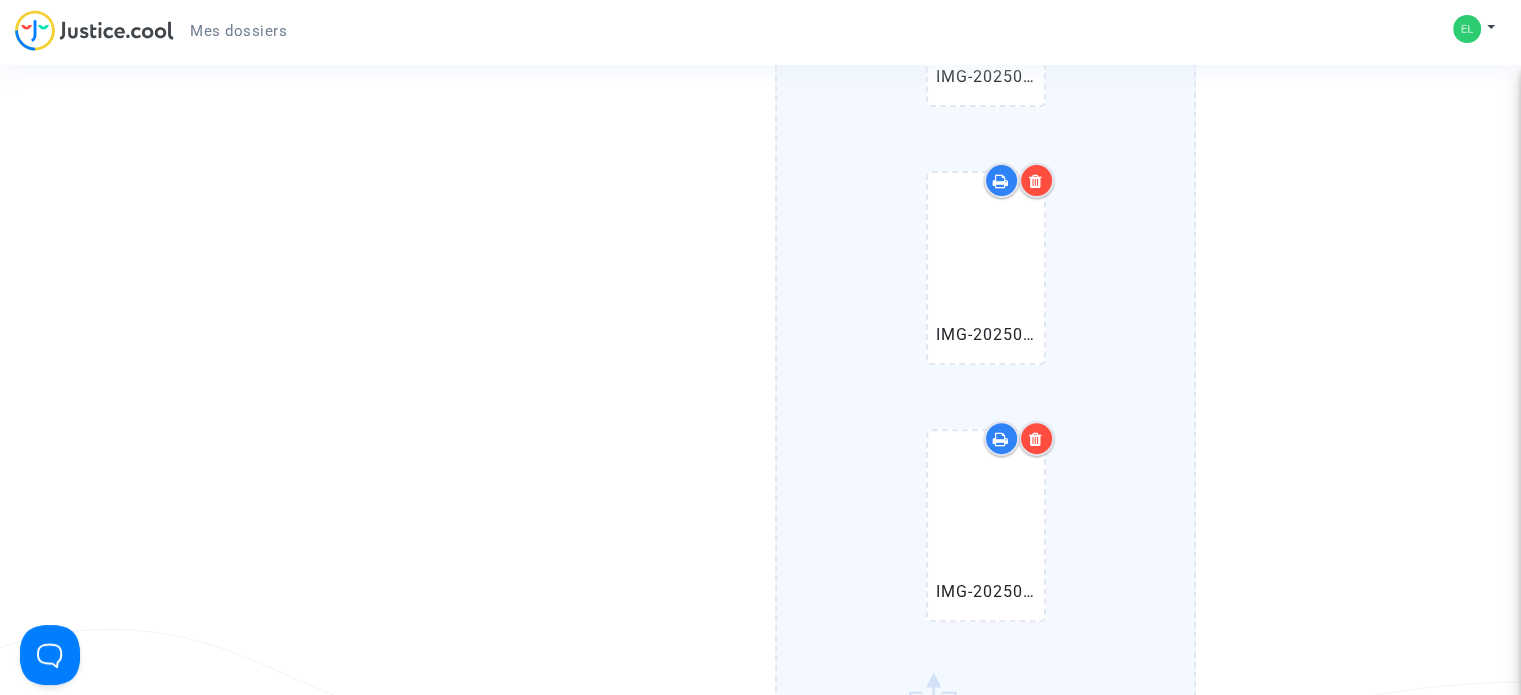 click on "WhatsApp Image 2025-07-04 à 13.17.23_d6473b89.jpg   IMG-20250704-WA0004.jpg   IMG-20250704-WA0005.jpg   IMG-20250704-WA0006.jpg   IMG-20250704-WA0007.jpg   IMG-20250704-WA0008.jpg   IMG-20250704-WA0009.jpg   IMG-20250704-WA0010.jpg   IMG-20250704-WA0011.jpg   IMG-20250704-WA0012.jpg   IMG-20250704-WA0013.jpg   IMG-20250704-WA0014.jpg   IMG-20250704-WA0015.jpg   IMG-20250704-WA0016.jpg   IMG-20250704-WA0017.jpg   IMG-20250704-WA0018.jpg   IMG-20250704-WA0019.jpg   IMG-20250704-WA0020.jpg   IMG-20250704-WA0021.jpg   IMG-20250704-WA0022.jpg   IMG-20250704-WA0023.jpg   IMG-20250704-WA0024.jpg   IMG-20250704-WA0025.jpg   IMG-20250704-WA0026.jpg   IMG-20250704-WA0027.jpg   IMG-20250704-WA0028.jpg   IMG-20250704-WA0029.jpg   IMG-20250704-WA0030.jpg   IMG-20250704-WA0031.jpg   IMG-20250704-WA0032.jpg   IMG-20250704-WA0033.jpg   IMG-20250704-WA0034.jpg   IMG-20250704-WA0035.jpg   IMG-20250704-WA0036.jpg   IMG-20250704-WA0037.jpg   IMG-20250704-WA0038.jpg   IMG-20250704-WA0039.jpg   IMG-20250704-WA0040.jpg" 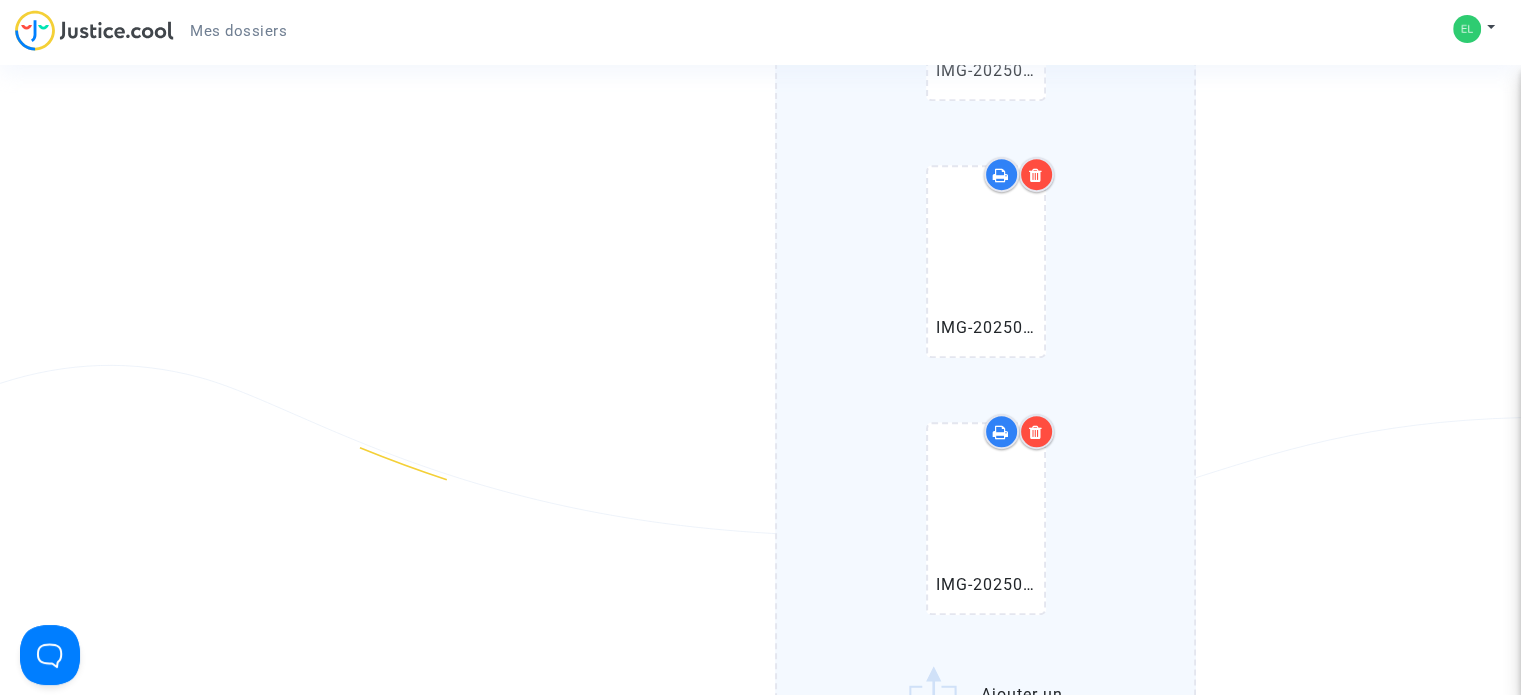 scroll, scrollTop: 16200, scrollLeft: 0, axis: vertical 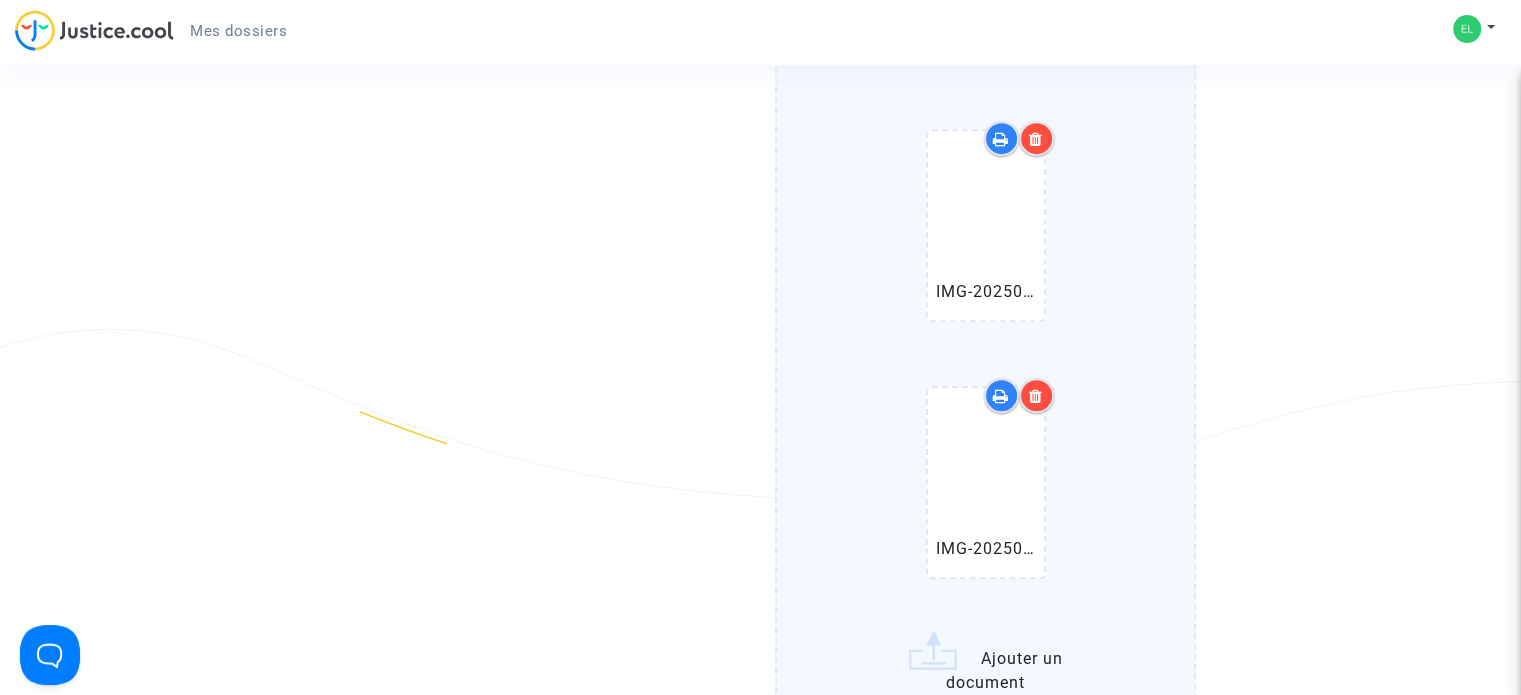 click on "WhatsApp Image 2025-07-04 à 13.17.23_d6473b89.jpg   IMG-20250704-WA0004.jpg   IMG-20250704-WA0005.jpg   IMG-20250704-WA0006.jpg   IMG-20250704-WA0007.jpg   IMG-20250704-WA0008.jpg   IMG-20250704-WA0009.jpg   IMG-20250704-WA0010.jpg   IMG-20250704-WA0011.jpg   IMG-20250704-WA0012.jpg   IMG-20250704-WA0013.jpg   IMG-20250704-WA0014.jpg   IMG-20250704-WA0015.jpg   IMG-20250704-WA0016.jpg   IMG-20250704-WA0017.jpg   IMG-20250704-WA0018.jpg   IMG-20250704-WA0019.jpg   IMG-20250704-WA0020.jpg   IMG-20250704-WA0021.jpg   IMG-20250704-WA0022.jpg   IMG-20250704-WA0023.jpg   IMG-20250704-WA0024.jpg   IMG-20250704-WA0025.jpg   IMG-20250704-WA0026.jpg   IMG-20250704-WA0027.jpg   IMG-20250704-WA0028.jpg   IMG-20250704-WA0029.jpg   IMG-20250704-WA0030.jpg   IMG-20250704-WA0031.jpg   IMG-20250704-WA0032.jpg   IMG-20250704-WA0033.jpg   IMG-20250704-WA0034.jpg   IMG-20250704-WA0035.jpg   IMG-20250704-WA0036.jpg   IMG-20250704-WA0037.jpg   IMG-20250704-WA0038.jpg   IMG-20250704-WA0039.jpg   IMG-20250704-WA0040.jpg" 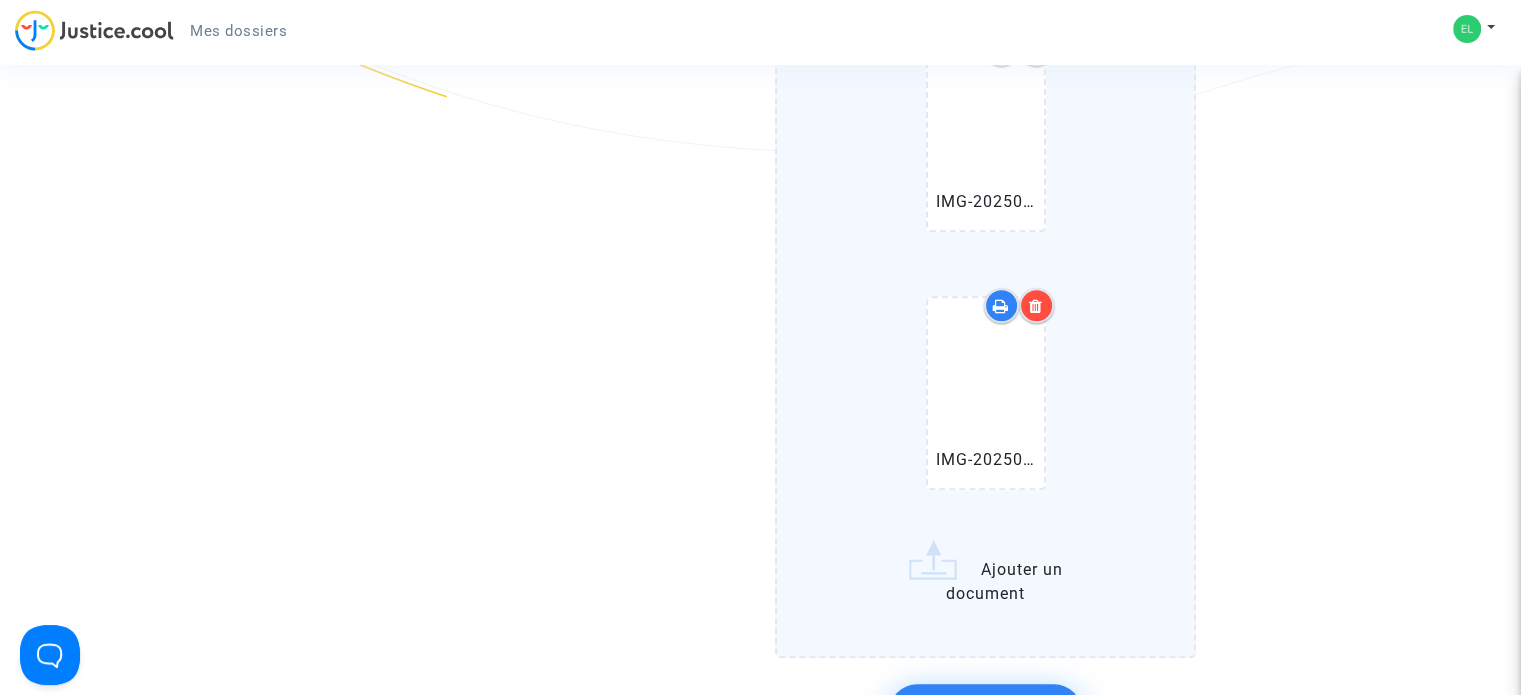 scroll, scrollTop: 16600, scrollLeft: 0, axis: vertical 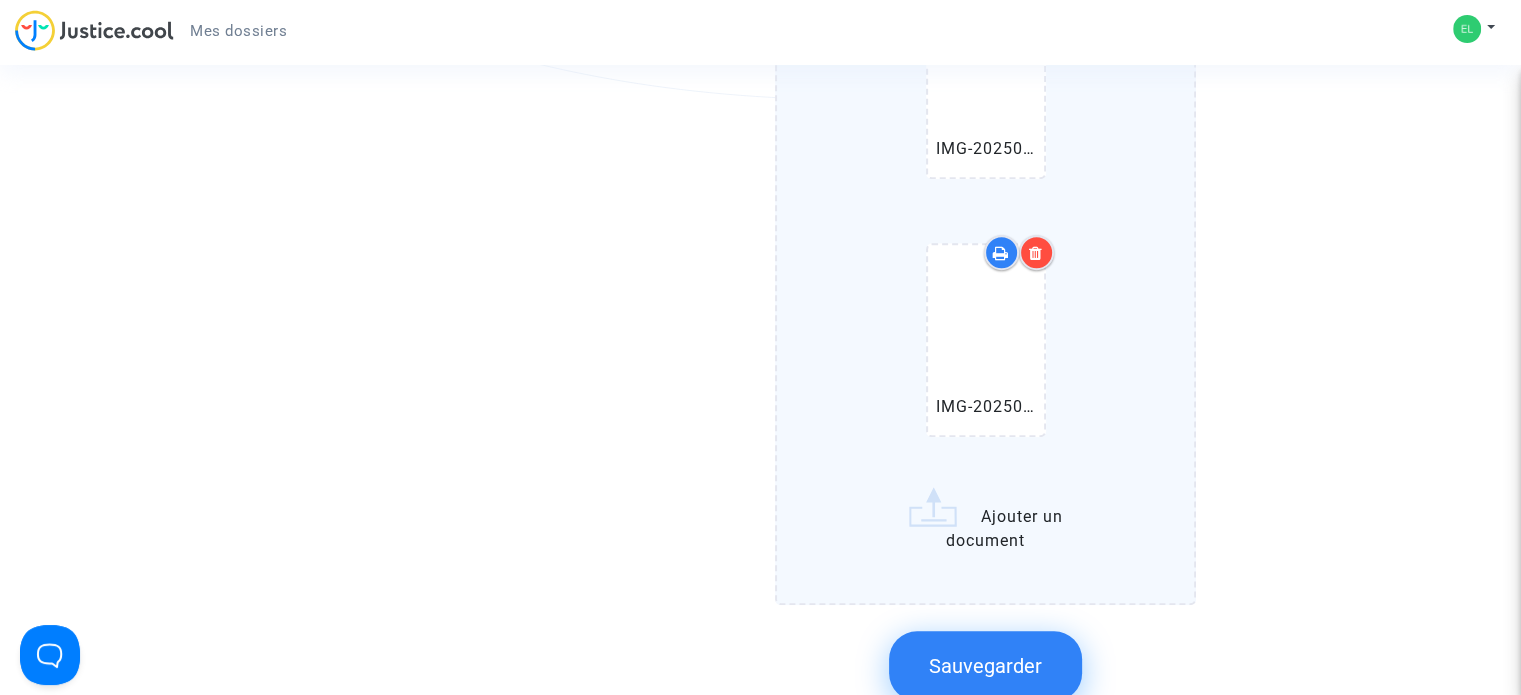 click on "WhatsApp Image 2025-07-04 à 13.17.23_d6473b89.jpg   IMG-20250704-WA0004.jpg   IMG-20250704-WA0005.jpg   IMG-20250704-WA0006.jpg   IMG-20250704-WA0007.jpg   IMG-20250704-WA0008.jpg   IMG-20250704-WA0009.jpg   IMG-20250704-WA0010.jpg   IMG-20250704-WA0011.jpg   IMG-20250704-WA0012.jpg   IMG-20250704-WA0013.jpg   IMG-20250704-WA0014.jpg   IMG-20250704-WA0015.jpg   IMG-20250704-WA0016.jpg   IMG-20250704-WA0017.jpg   IMG-20250704-WA0018.jpg   IMG-20250704-WA0019.jpg   IMG-20250704-WA0020.jpg   IMG-20250704-WA0021.jpg   IMG-20250704-WA0022.jpg   IMG-20250704-WA0023.jpg   IMG-20250704-WA0024.jpg   IMG-20250704-WA0025.jpg   IMG-20250704-WA0026.jpg   IMG-20250704-WA0027.jpg   IMG-20250704-WA0028.jpg   IMG-20250704-WA0029.jpg   IMG-20250704-WA0030.jpg   IMG-20250704-WA0031.jpg   IMG-20250704-WA0032.jpg   IMG-20250704-WA0033.jpg   IMG-20250704-WA0034.jpg   IMG-20250704-WA0035.jpg   IMG-20250704-WA0036.jpg   IMG-20250704-WA0037.jpg   IMG-20250704-WA0038.jpg   IMG-20250704-WA0039.jpg   IMG-20250704-WA0040.jpg" 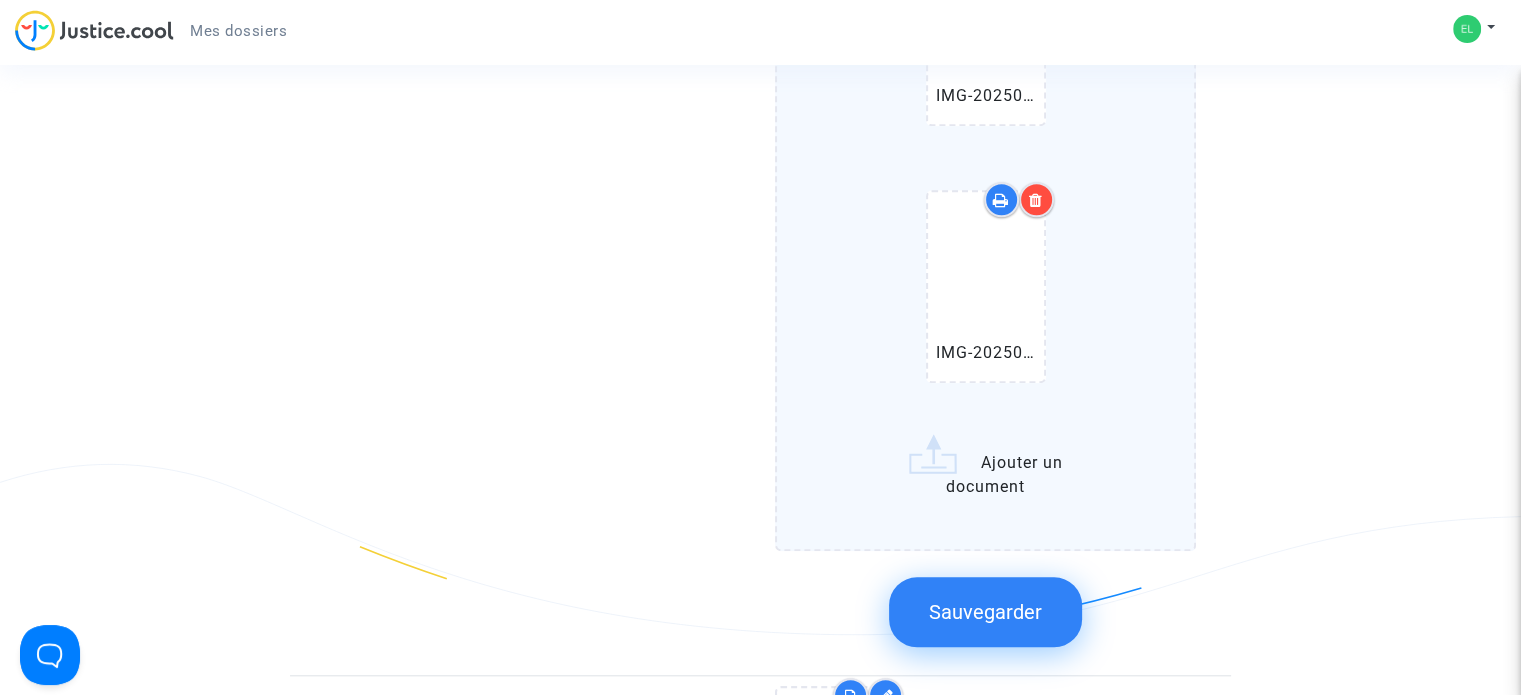 scroll, scrollTop: 17000, scrollLeft: 0, axis: vertical 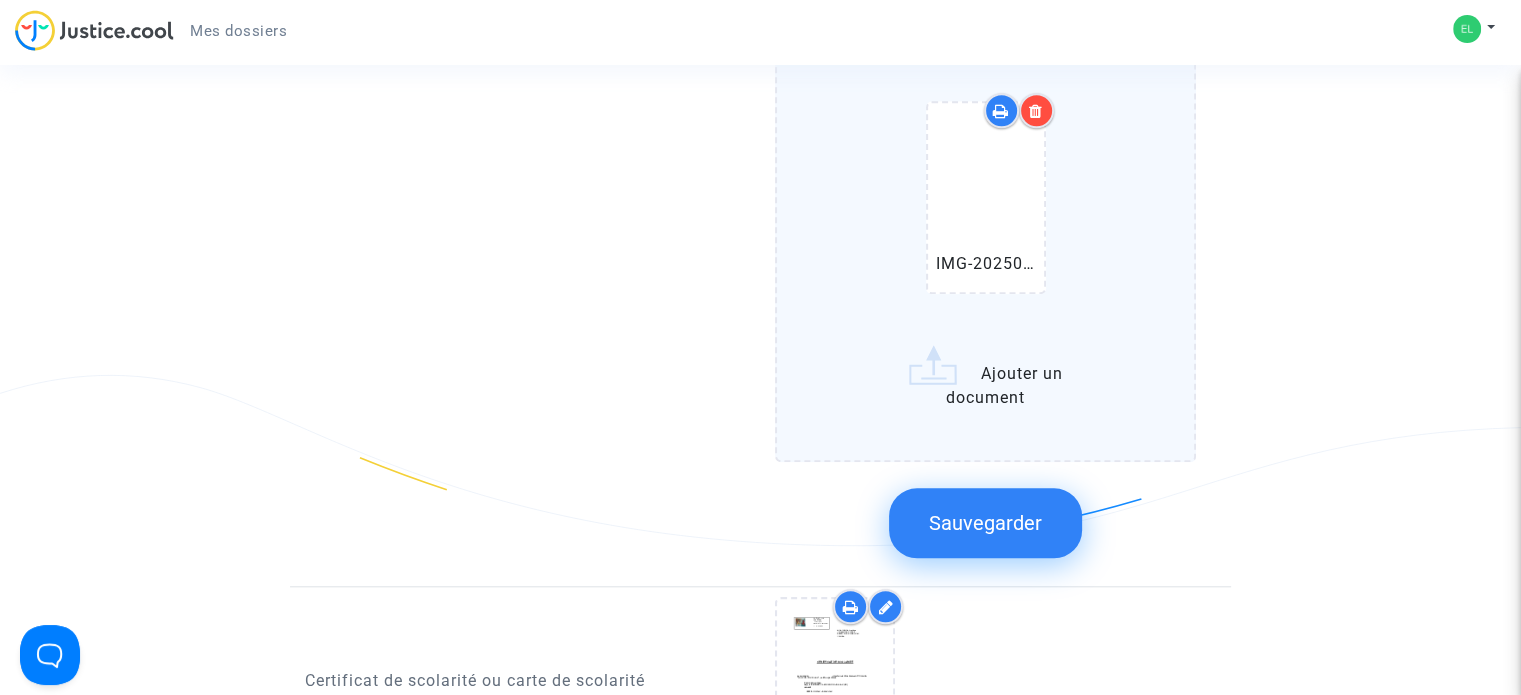 click on "WhatsApp Image 2025-07-04 à 13.17.23_d6473b89.jpg   IMG-20250704-WA0004.jpg   IMG-20250704-WA0005.jpg   IMG-20250704-WA0006.jpg   IMG-20250704-WA0007.jpg   IMG-20250704-WA0008.jpg   IMG-20250704-WA0009.jpg   IMG-20250704-WA0010.jpg   IMG-20250704-WA0011.jpg   IMG-20250704-WA0012.jpg   IMG-20250704-WA0013.jpg   IMG-20250704-WA0014.jpg   IMG-20250704-WA0015.jpg   IMG-20250704-WA0016.jpg   IMG-20250704-WA0017.jpg   IMG-20250704-WA0018.jpg   IMG-20250704-WA0019.jpg   IMG-20250704-WA0020.jpg   IMG-20250704-WA0021.jpg   IMG-20250704-WA0022.jpg   IMG-20250704-WA0023.jpg   IMG-20250704-WA0024.jpg   IMG-20250704-WA0025.jpg   IMG-20250704-WA0026.jpg   IMG-20250704-WA0027.jpg   IMG-20250704-WA0028.jpg   IMG-20250704-WA0029.jpg   IMG-20250704-WA0030.jpg   IMG-20250704-WA0031.jpg   IMG-20250704-WA0032.jpg   IMG-20250704-WA0033.jpg   IMG-20250704-WA0034.jpg   IMG-20250704-WA0035.jpg   IMG-20250704-WA0036.jpg   IMG-20250704-WA0037.jpg   IMG-20250704-WA0038.jpg   IMG-20250704-WA0039.jpg   IMG-20250704-WA0040.jpg" 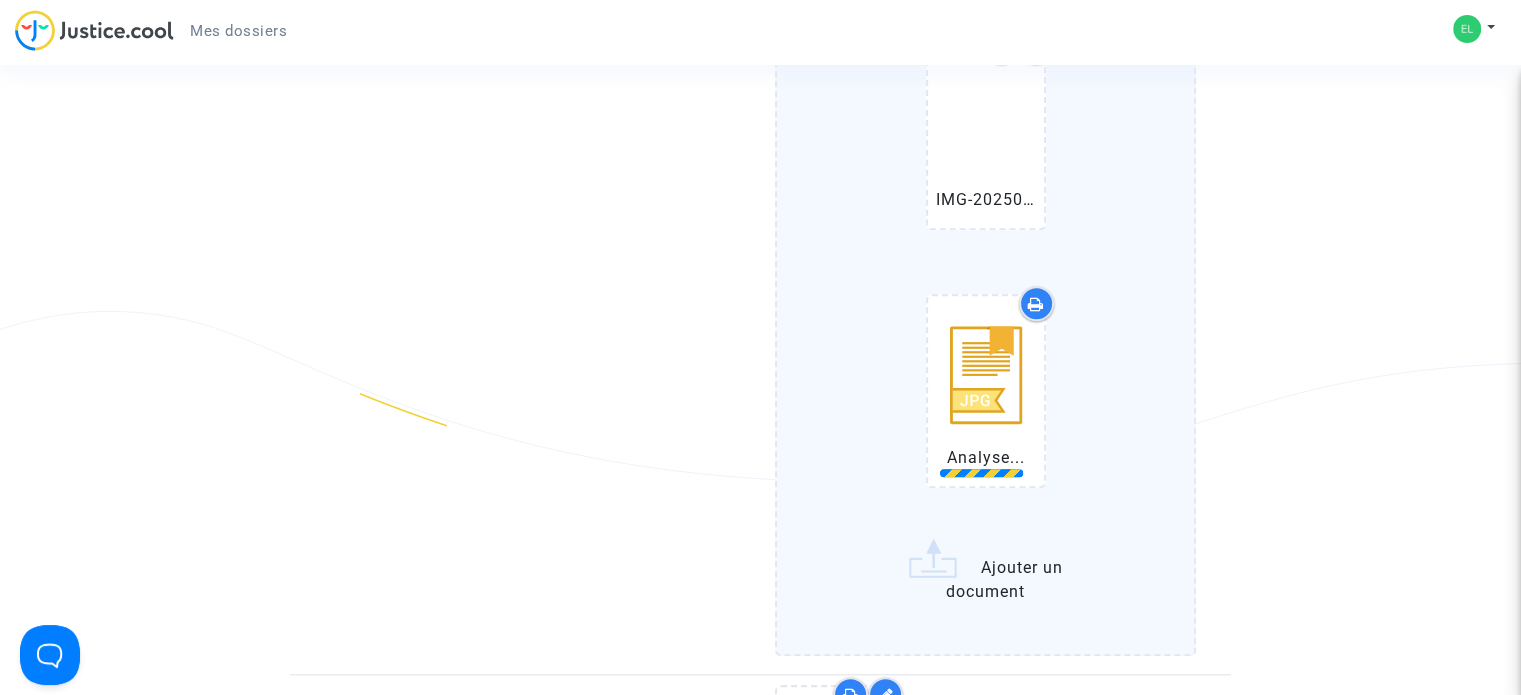 scroll, scrollTop: 17200, scrollLeft: 0, axis: vertical 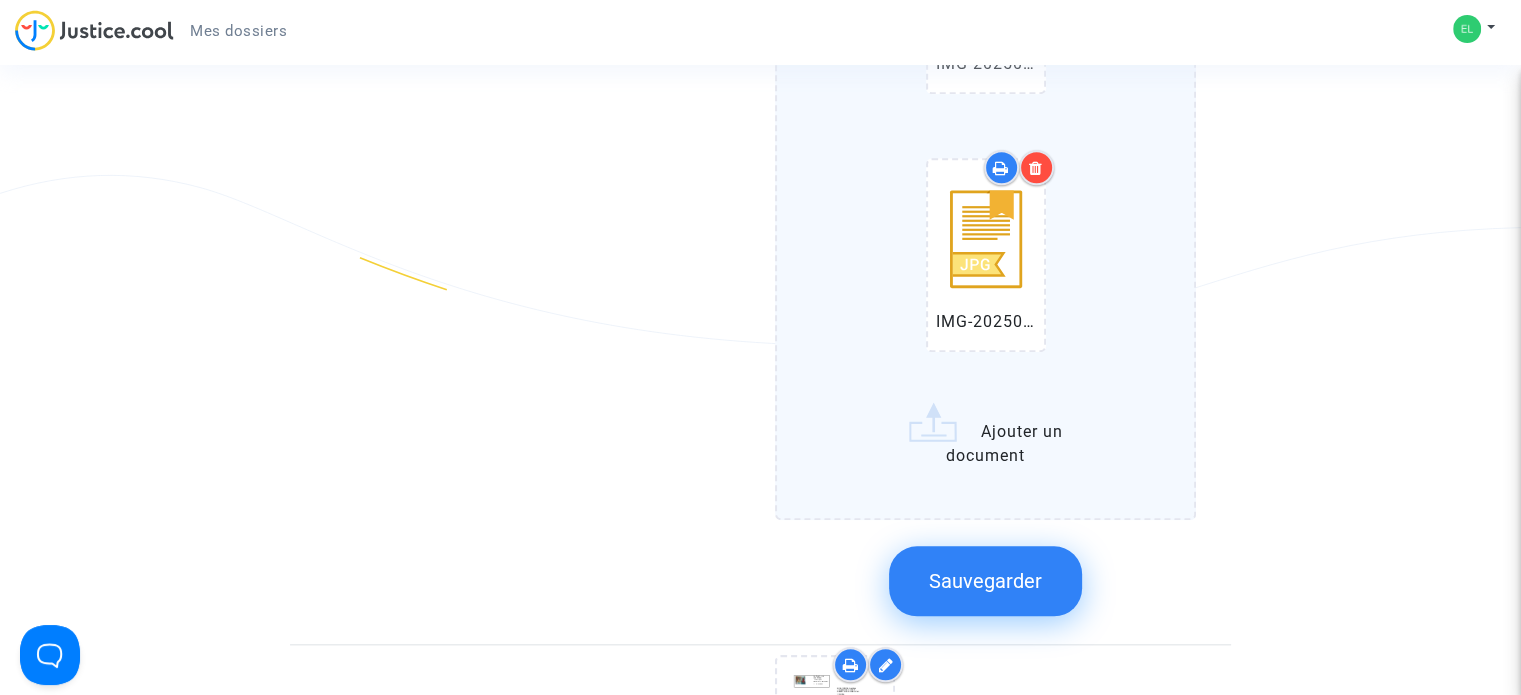 click on "WhatsApp Image 2025-07-04 à 13.17.23_d6473b89.jpg   IMG-20250704-WA0004.jpg   IMG-20250704-WA0005.jpg   IMG-20250704-WA0006.jpg   IMG-20250704-WA0007.jpg   IMG-20250704-WA0008.jpg   IMG-20250704-WA0009.jpg   IMG-20250704-WA0010.jpg   IMG-20250704-WA0011.jpg   IMG-20250704-WA0012.jpg   IMG-20250704-WA0013.jpg   IMG-20250704-WA0014.jpg   IMG-20250704-WA0015.jpg   IMG-20250704-WA0016.jpg   IMG-20250704-WA0017.jpg   IMG-20250704-WA0018.jpg   IMG-20250704-WA0019.jpg   IMG-20250704-WA0020.jpg   IMG-20250704-WA0021.jpg   IMG-20250704-WA0022.jpg   IMG-20250704-WA0023.jpg   IMG-20250704-WA0024.jpg   IMG-20250704-WA0025.jpg   IMG-20250704-WA0026.jpg   IMG-20250704-WA0027.jpg   IMG-20250704-WA0028.jpg   IMG-20250704-WA0029.jpg   IMG-20250704-WA0030.jpg   IMG-20250704-WA0031.jpg   IMG-20250704-WA0032.jpg   IMG-20250704-WA0033.jpg   IMG-20250704-WA0034.jpg   IMG-20250704-WA0035.jpg   IMG-20250704-WA0036.jpg   IMG-20250704-WA0037.jpg   IMG-20250704-WA0038.jpg   IMG-20250704-WA0039.jpg   IMG-20250704-WA0040.jpg" 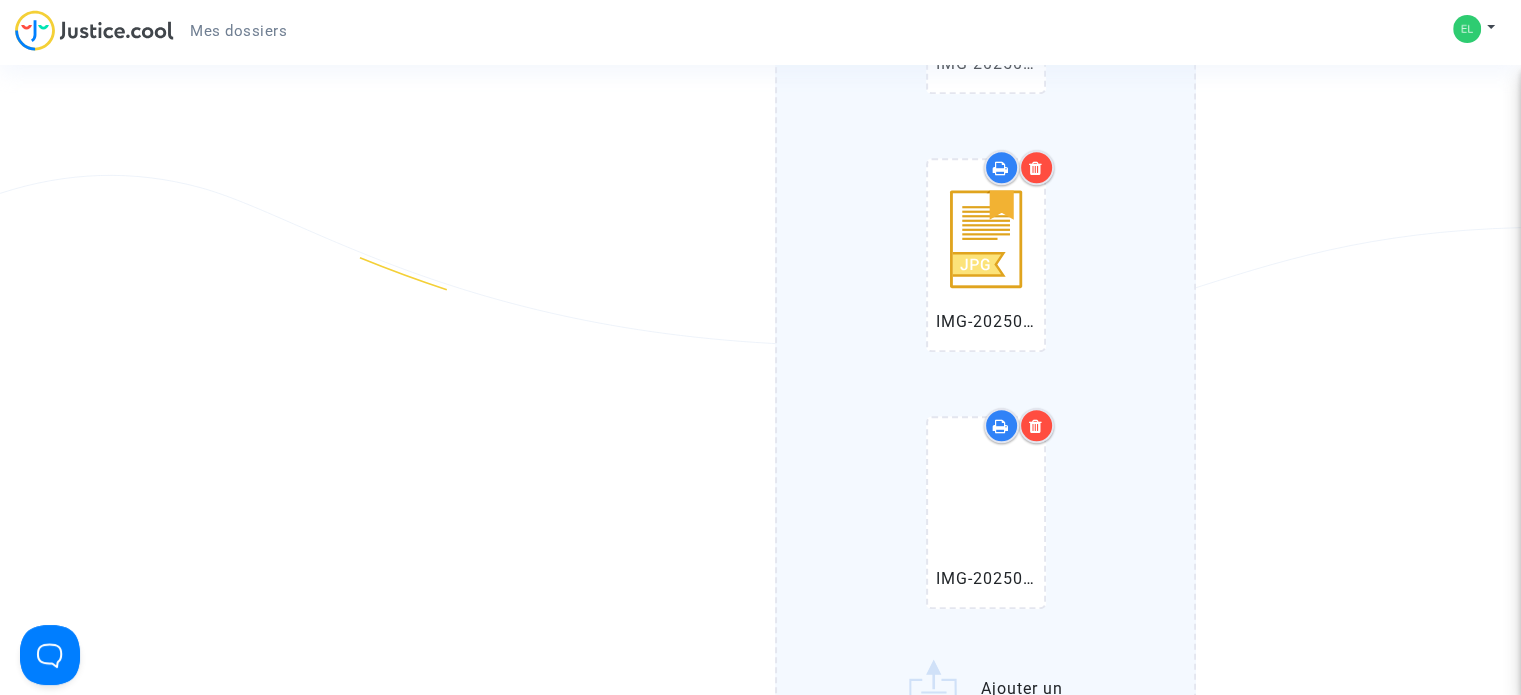 click on "WhatsApp Image 2025-07-04 à 13.17.23_d6473b89.jpg   IMG-20250704-WA0004.jpg   IMG-20250704-WA0005.jpg   IMG-20250704-WA0006.jpg   IMG-20250704-WA0007.jpg   IMG-20250704-WA0008.jpg   IMG-20250704-WA0009.jpg   IMG-20250704-WA0010.jpg   IMG-20250704-WA0011.jpg   IMG-20250704-WA0012.jpg   IMG-20250704-WA0013.jpg   IMG-20250704-WA0014.jpg   IMG-20250704-WA0015.jpg   IMG-20250704-WA0016.jpg   IMG-20250704-WA0017.jpg   IMG-20250704-WA0018.jpg   IMG-20250704-WA0019.jpg   IMG-20250704-WA0020.jpg   IMG-20250704-WA0021.jpg   IMG-20250704-WA0022.jpg   IMG-20250704-WA0023.jpg   IMG-20250704-WA0024.jpg   IMG-20250704-WA0025.jpg   IMG-20250704-WA0026.jpg   IMG-20250704-WA0027.jpg   IMG-20250704-WA0028.jpg   IMG-20250704-WA0029.jpg   IMG-20250704-WA0030.jpg   IMG-20250704-WA0031.jpg   IMG-20250704-WA0032.jpg   IMG-20250704-WA0033.jpg   IMG-20250704-WA0034.jpg   IMG-20250704-WA0035.jpg   IMG-20250704-WA0036.jpg   IMG-20250704-WA0037.jpg   IMG-20250704-WA0038.jpg   IMG-20250704-WA0039.jpg   IMG-20250704-WA0040.jpg" 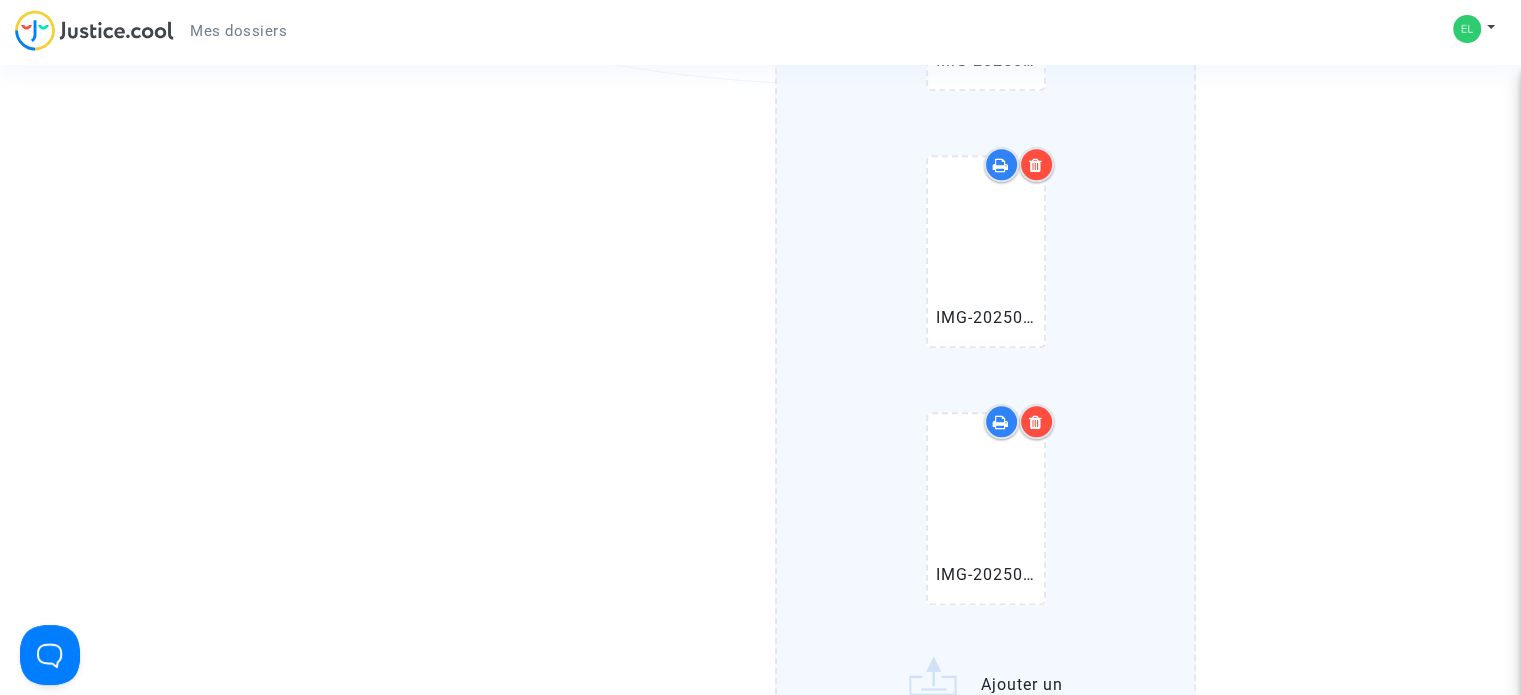 scroll, scrollTop: 17500, scrollLeft: 0, axis: vertical 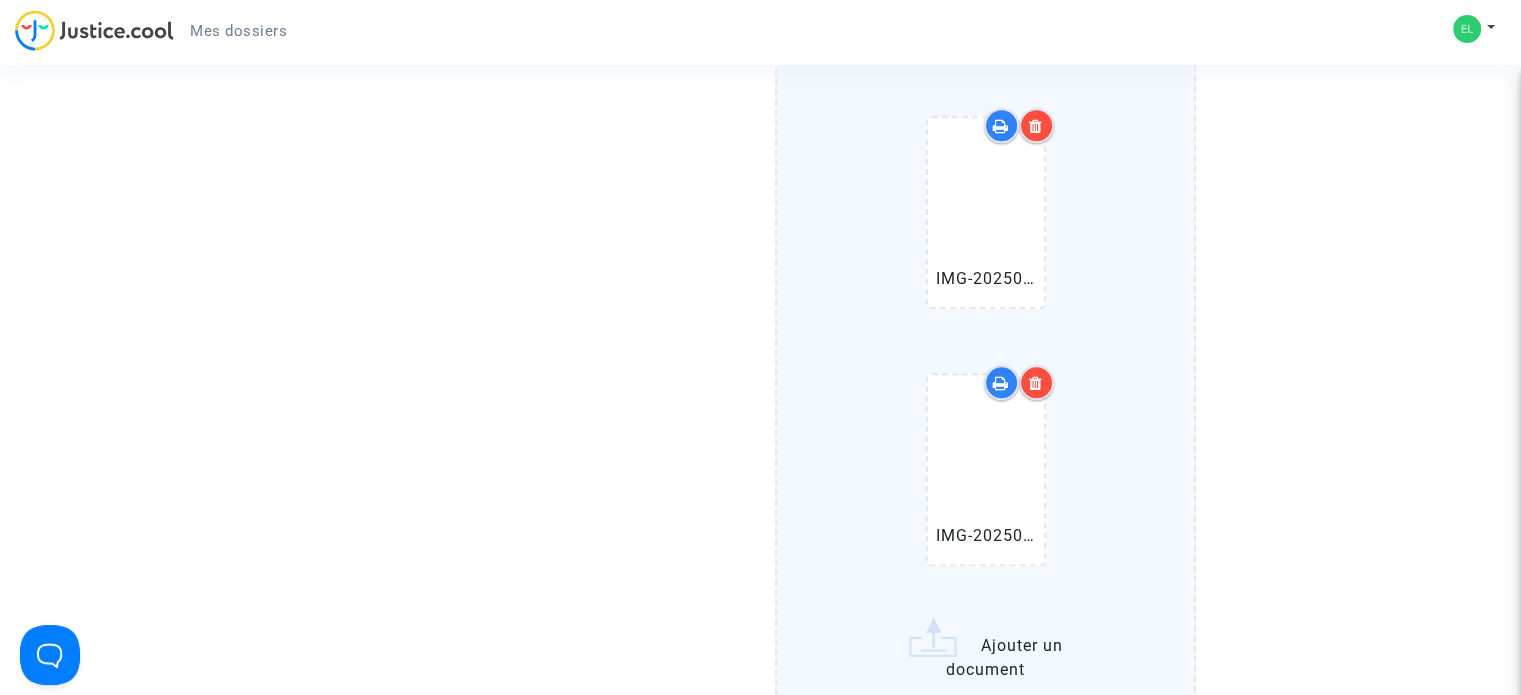 click on "WhatsApp Image 2025-07-04 à 13.17.23_d6473b89.jpg   IMG-20250704-WA0004.jpg   IMG-20250704-WA0005.jpg   IMG-20250704-WA0006.jpg   IMG-20250704-WA0007.jpg   IMG-20250704-WA0008.jpg   IMG-20250704-WA0009.jpg   IMG-20250704-WA0010.jpg   IMG-20250704-WA0011.jpg   IMG-20250704-WA0012.jpg   IMG-20250704-WA0013.jpg   IMG-20250704-WA0014.jpg   IMG-20250704-WA0015.jpg   IMG-20250704-WA0016.jpg   IMG-20250704-WA0017.jpg   IMG-20250704-WA0018.jpg   IMG-20250704-WA0019.jpg   IMG-20250704-WA0020.jpg   IMG-20250704-WA0021.jpg   IMG-20250704-WA0022.jpg   IMG-20250704-WA0023.jpg   IMG-20250704-WA0024.jpg   IMG-20250704-WA0025.jpg   IMG-20250704-WA0026.jpg   IMG-20250704-WA0027.jpg   IMG-20250704-WA0028.jpg   IMG-20250704-WA0029.jpg   IMG-20250704-WA0030.jpg   IMG-20250704-WA0031.jpg   IMG-20250704-WA0032.jpg   IMG-20250704-WA0033.jpg   IMG-20250704-WA0034.jpg   IMG-20250704-WA0035.jpg   IMG-20250704-WA0036.jpg   IMG-20250704-WA0037.jpg   IMG-20250704-WA0038.jpg   IMG-20250704-WA0039.jpg   IMG-20250704-WA0040.jpg" 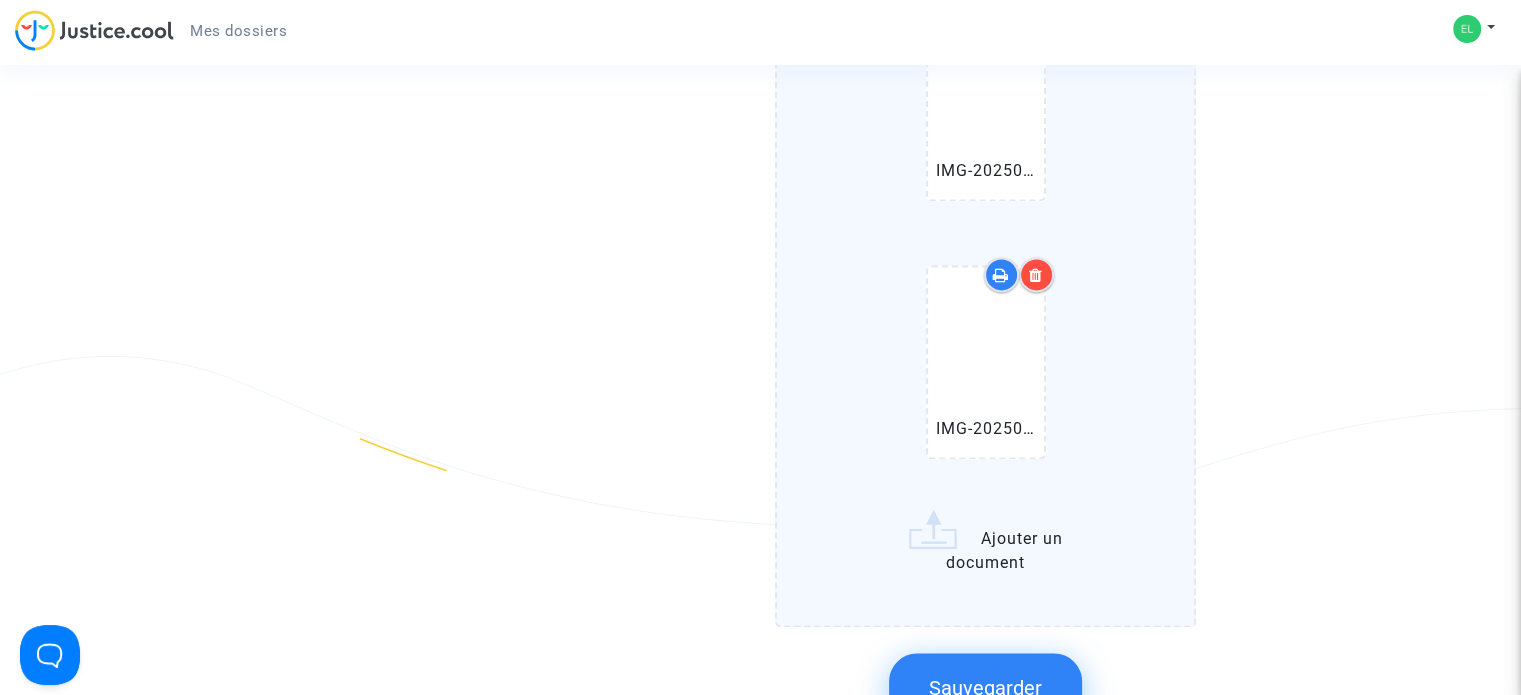 scroll, scrollTop: 18000, scrollLeft: 0, axis: vertical 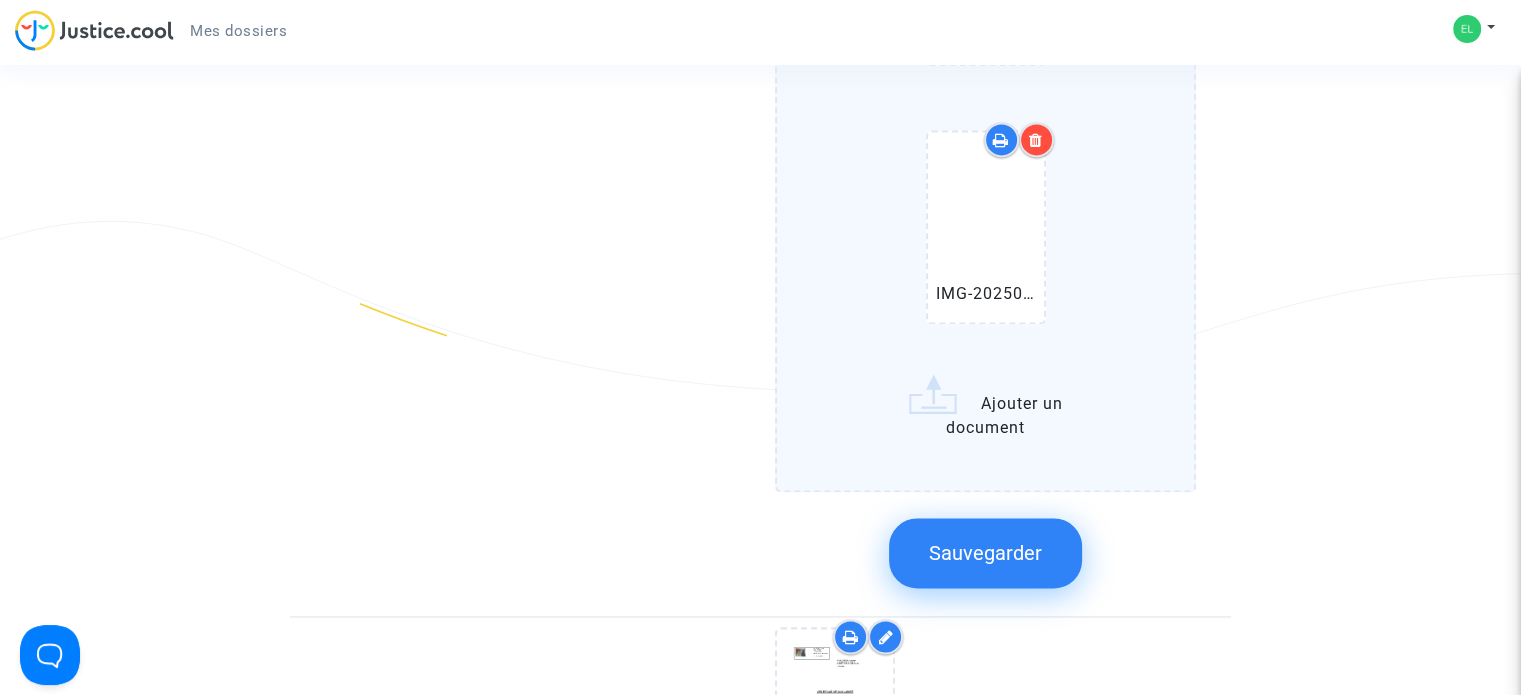 click on "WhatsApp Image 2025-07-04 à 13.17.23_d6473b89.jpg   IMG-20250704-WA0004.jpg   IMG-20250704-WA0005.jpg   IMG-20250704-WA0006.jpg   IMG-20250704-WA0007.jpg   IMG-20250704-WA0008.jpg   IMG-20250704-WA0009.jpg   IMG-20250704-WA0010.jpg   IMG-20250704-WA0011.jpg   IMG-20250704-WA0012.jpg   IMG-20250704-WA0013.jpg   IMG-20250704-WA0014.jpg   IMG-20250704-WA0015.jpg   IMG-20250704-WA0016.jpg   IMG-20250704-WA0017.jpg   IMG-20250704-WA0018.jpg   IMG-20250704-WA0019.jpg   IMG-20250704-WA0020.jpg   IMG-20250704-WA0021.jpg   IMG-20250704-WA0022.jpg   IMG-20250704-WA0023.jpg   IMG-20250704-WA0024.jpg   IMG-20250704-WA0025.jpg   IMG-20250704-WA0026.jpg   IMG-20250704-WA0027.jpg   IMG-20250704-WA0028.jpg   IMG-20250704-WA0029.jpg   IMG-20250704-WA0030.jpg   IMG-20250704-WA0031.jpg   IMG-20250704-WA0032.jpg   IMG-20250704-WA0033.jpg   IMG-20250704-WA0034.jpg   IMG-20250704-WA0035.jpg   IMG-20250704-WA0036.jpg   IMG-20250704-WA0037.jpg   IMG-20250704-WA0038.jpg   IMG-20250704-WA0039.jpg   IMG-20250704-WA0040.jpg" 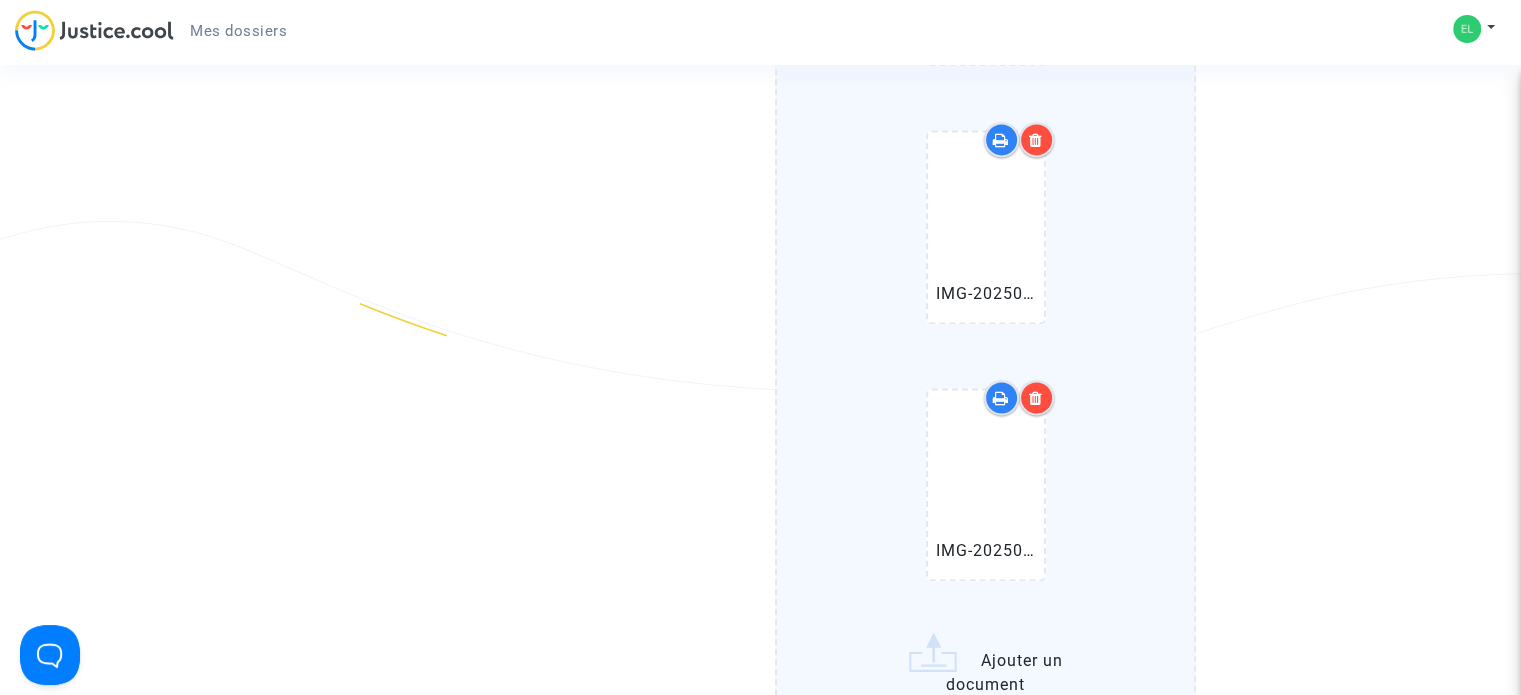click on "WhatsApp Image 2025-07-04 à 13.17.23_d6473b89.jpg   IMG-20250704-WA0004.jpg   IMG-20250704-WA0005.jpg   IMG-20250704-WA0006.jpg   IMG-20250704-WA0007.jpg   IMG-20250704-WA0008.jpg   IMG-20250704-WA0009.jpg   IMG-20250704-WA0010.jpg   IMG-20250704-WA0011.jpg   IMG-20250704-WA0012.jpg   IMG-20250704-WA0013.jpg   IMG-20250704-WA0014.jpg   IMG-20250704-WA0015.jpg   IMG-20250704-WA0016.jpg   IMG-20250704-WA0017.jpg   IMG-20250704-WA0018.jpg   IMG-20250704-WA0019.jpg   IMG-20250704-WA0020.jpg   IMG-20250704-WA0021.jpg   IMG-20250704-WA0022.jpg   IMG-20250704-WA0023.jpg   IMG-20250704-WA0024.jpg   IMG-20250704-WA0025.jpg   IMG-20250704-WA0026.jpg   IMG-20250704-WA0027.jpg   IMG-20250704-WA0028.jpg   IMG-20250704-WA0029.jpg   IMG-20250704-WA0030.jpg   IMG-20250704-WA0031.jpg   IMG-20250704-WA0032.jpg   IMG-20250704-WA0033.jpg   IMG-20250704-WA0034.jpg   IMG-20250704-WA0035.jpg   IMG-20250704-WA0036.jpg   IMG-20250704-WA0037.jpg   IMG-20250704-WA0038.jpg   IMG-20250704-WA0039.jpg   IMG-20250704-WA0040.jpg" 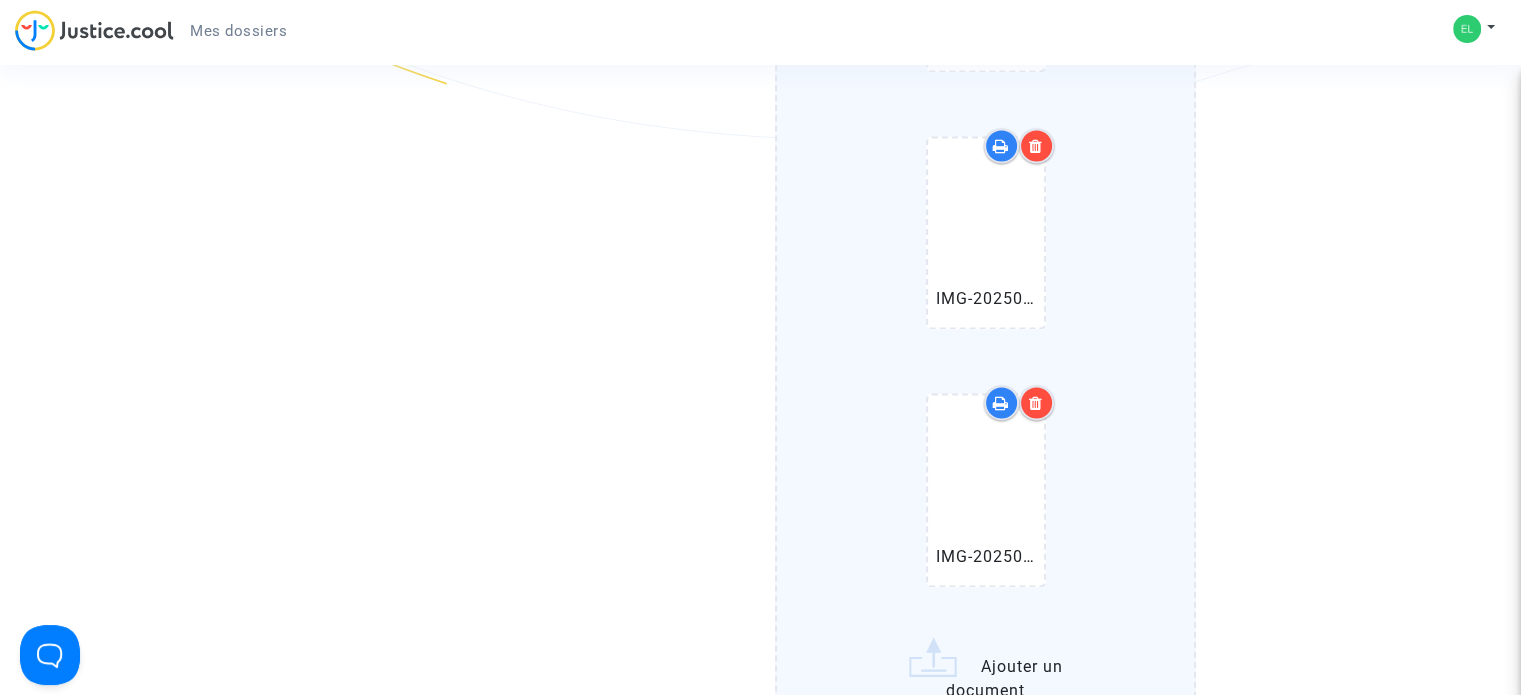 scroll, scrollTop: 18300, scrollLeft: 0, axis: vertical 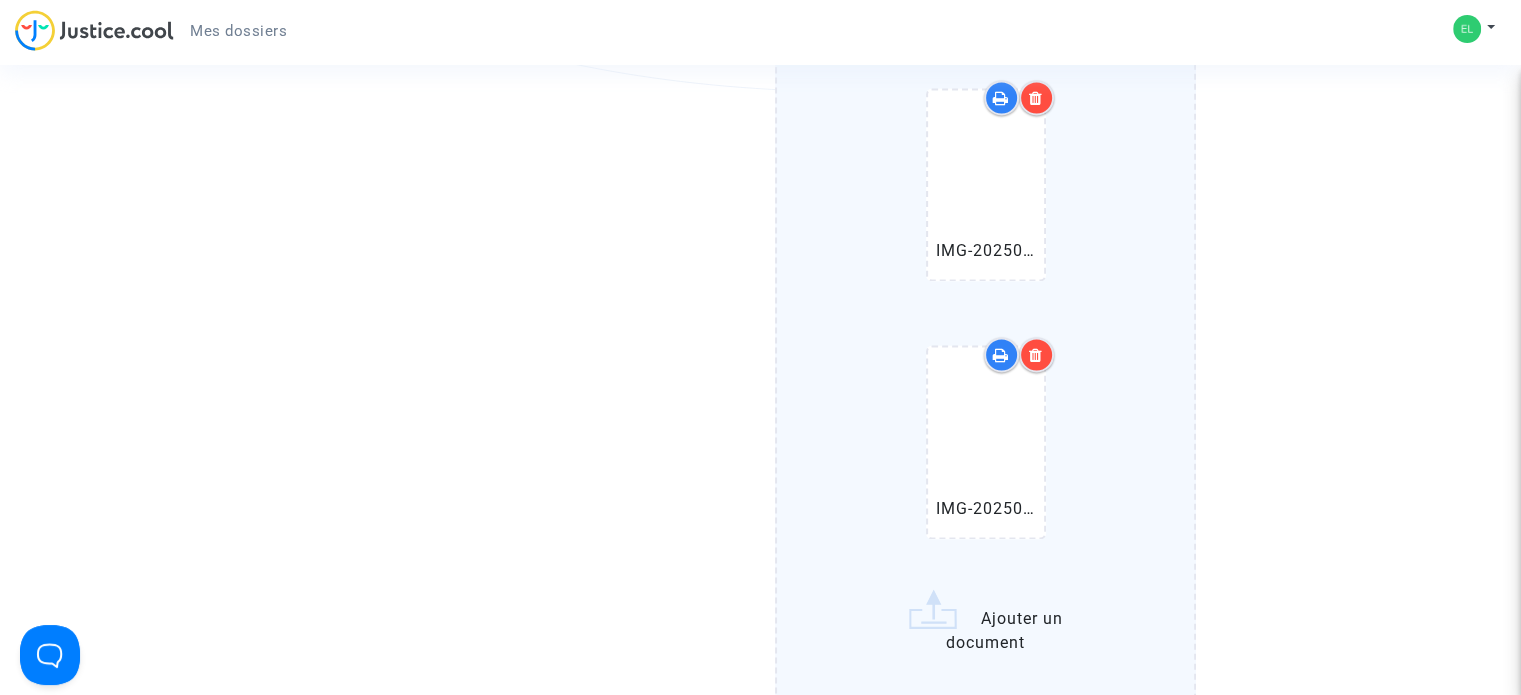 click on "WhatsApp Image 2025-07-04 à 13.17.23_d6473b89.jpg   IMG-20250704-WA0004.jpg   IMG-20250704-WA0005.jpg   IMG-20250704-WA0006.jpg   IMG-20250704-WA0007.jpg   IMG-20250704-WA0008.jpg   IMG-20250704-WA0009.jpg   IMG-20250704-WA0010.jpg   IMG-20250704-WA0011.jpg   IMG-20250704-WA0012.jpg   IMG-20250704-WA0013.jpg   IMG-20250704-WA0014.jpg   IMG-20250704-WA0015.jpg   IMG-20250704-WA0016.jpg   IMG-20250704-WA0017.jpg   IMG-20250704-WA0018.jpg   IMG-20250704-WA0019.jpg   IMG-20250704-WA0020.jpg   IMG-20250704-WA0021.jpg   IMG-20250704-WA0022.jpg   IMG-20250704-WA0023.jpg   IMG-20250704-WA0024.jpg   IMG-20250704-WA0025.jpg   IMG-20250704-WA0026.jpg   IMG-20250704-WA0027.jpg   IMG-20250704-WA0028.jpg   IMG-20250704-WA0029.jpg   IMG-20250704-WA0030.jpg   IMG-20250704-WA0031.jpg   IMG-20250704-WA0032.jpg   IMG-20250704-WA0033.jpg   IMG-20250704-WA0034.jpg   IMG-20250704-WA0035.jpg   IMG-20250704-WA0036.jpg   IMG-20250704-WA0037.jpg   IMG-20250704-WA0038.jpg   IMG-20250704-WA0039.jpg   IMG-20250704-WA0040.jpg" 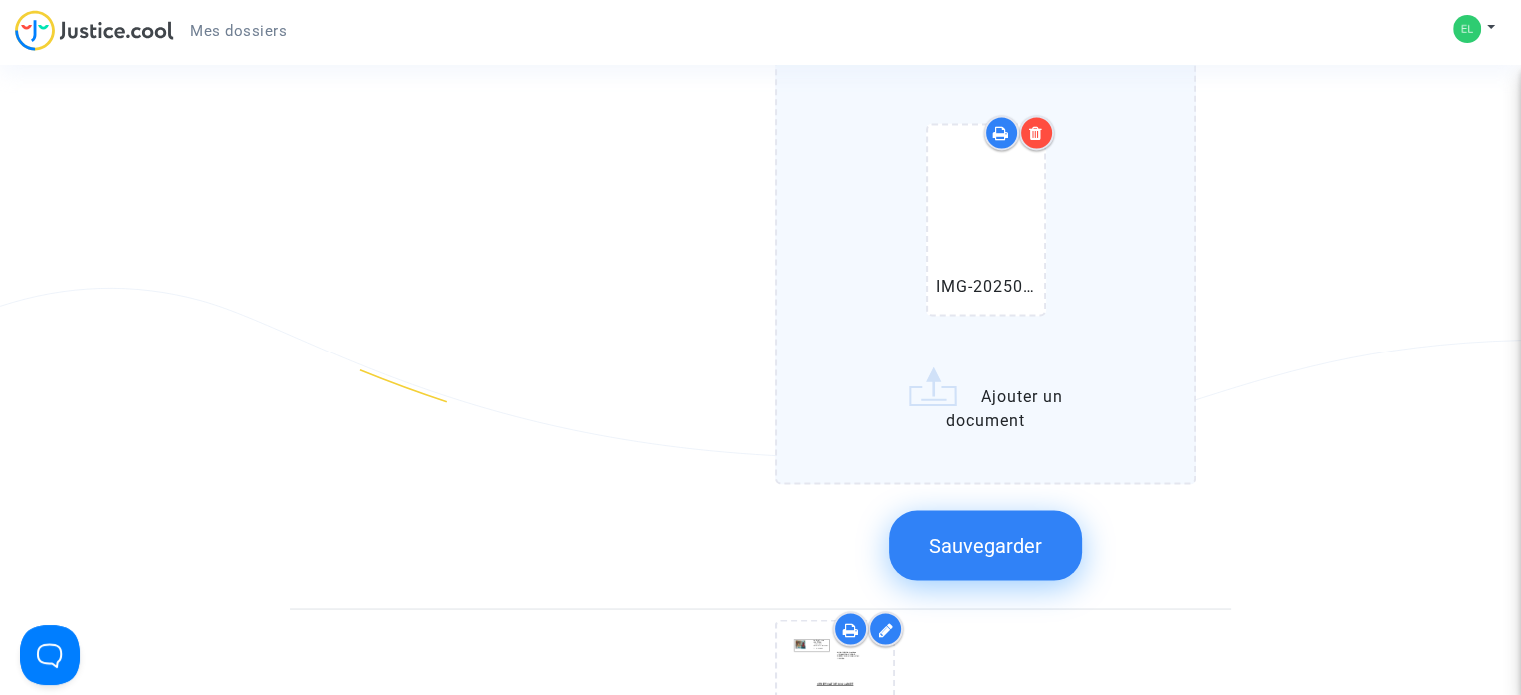 scroll, scrollTop: 18800, scrollLeft: 0, axis: vertical 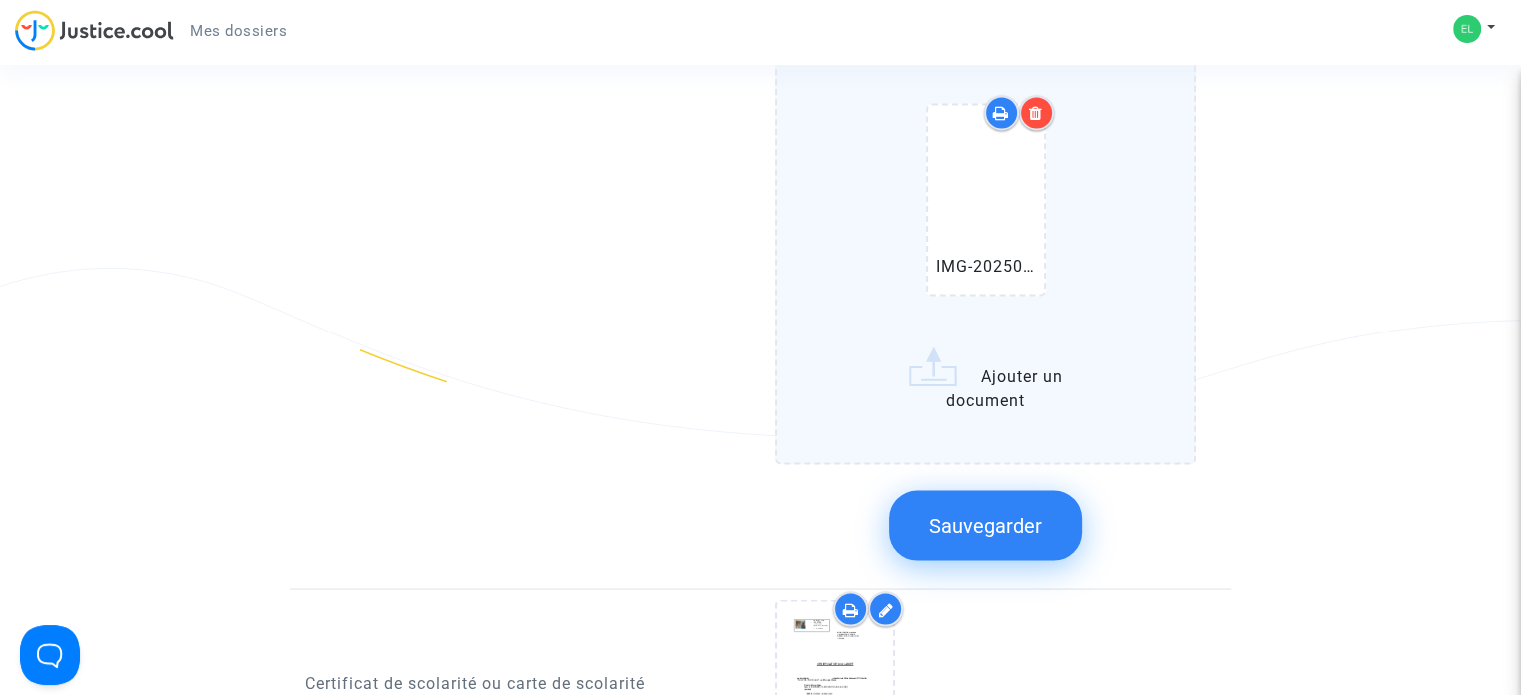 click on "WhatsApp Image 2025-07-04 à 13.17.23_d6473b89.jpg   IMG-20250704-WA0004.jpg   IMG-20250704-WA0005.jpg   IMG-20250704-WA0006.jpg   IMG-20250704-WA0007.jpg   IMG-20250704-WA0008.jpg   IMG-20250704-WA0009.jpg   IMG-20250704-WA0010.jpg   IMG-20250704-WA0011.jpg   IMG-20250704-WA0012.jpg   IMG-20250704-WA0013.jpg   IMG-20250704-WA0014.jpg   IMG-20250704-WA0015.jpg   IMG-20250704-WA0016.jpg   IMG-20250704-WA0017.jpg   IMG-20250704-WA0018.jpg   IMG-20250704-WA0019.jpg   IMG-20250704-WA0020.jpg   IMG-20250704-WA0021.jpg   IMG-20250704-WA0022.jpg   IMG-20250704-WA0023.jpg   IMG-20250704-WA0024.jpg   IMG-20250704-WA0025.jpg   IMG-20250704-WA0026.jpg   IMG-20250704-WA0027.jpg   IMG-20250704-WA0028.jpg   IMG-20250704-WA0029.jpg   IMG-20250704-WA0030.jpg   IMG-20250704-WA0031.jpg   IMG-20250704-WA0032.jpg   IMG-20250704-WA0033.jpg   IMG-20250704-WA0034.jpg   IMG-20250704-WA0035.jpg   IMG-20250704-WA0036.jpg   IMG-20250704-WA0037.jpg   IMG-20250704-WA0038.jpg   IMG-20250704-WA0039.jpg   IMG-20250704-WA0040.jpg" 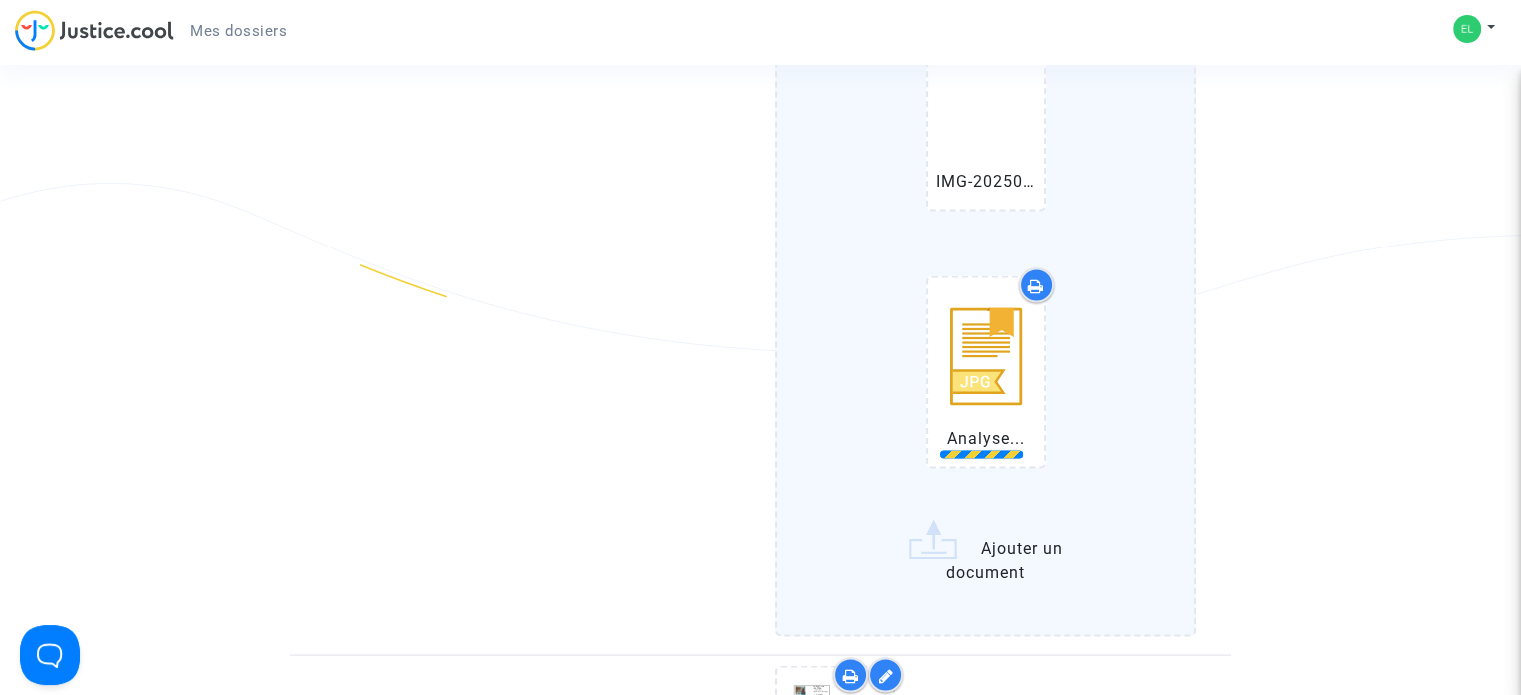 scroll, scrollTop: 19000, scrollLeft: 0, axis: vertical 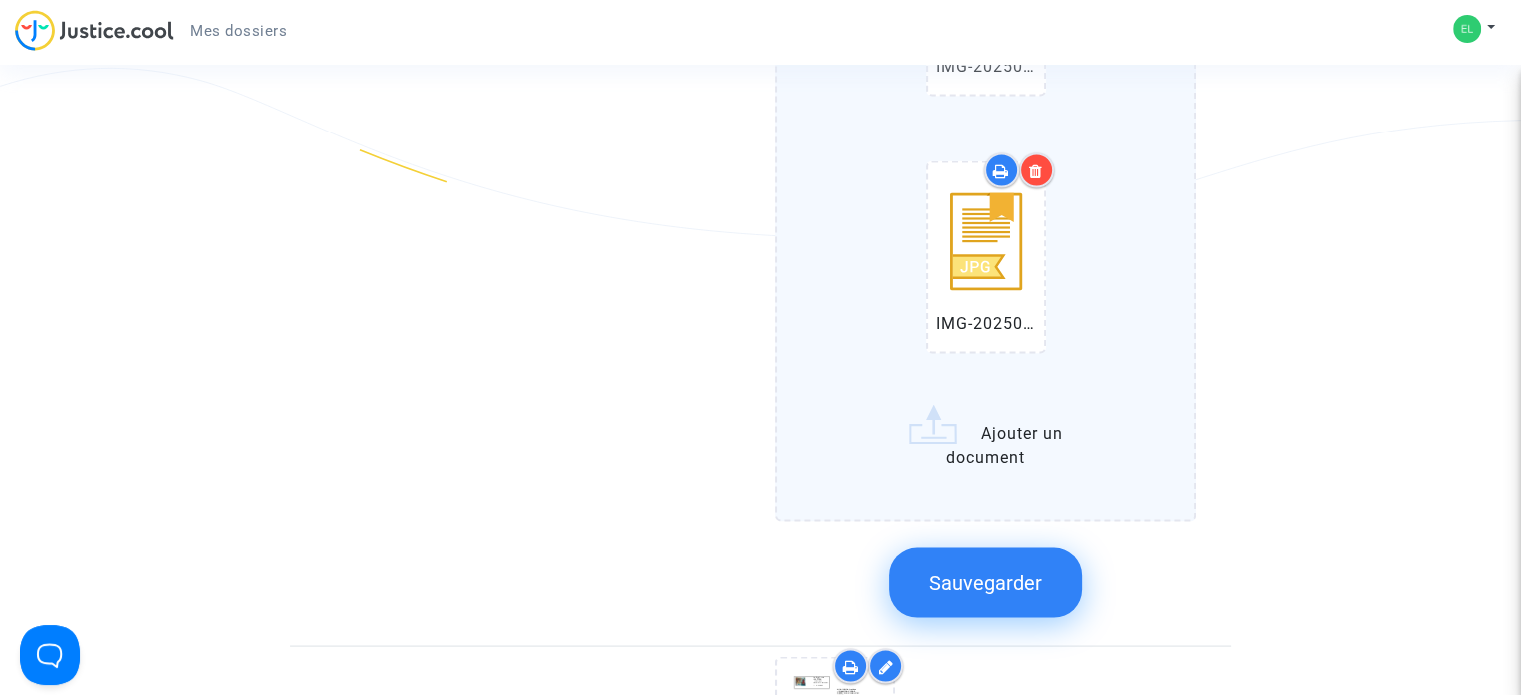click on "WhatsApp Image 2025-07-04 à 13.17.23_d6473b89.jpg   IMG-20250704-WA0004.jpg   IMG-20250704-WA0005.jpg   IMG-20250704-WA0006.jpg   IMG-20250704-WA0007.jpg   IMG-20250704-WA0008.jpg   IMG-20250704-WA0009.jpg   IMG-20250704-WA0010.jpg   IMG-20250704-WA0011.jpg   IMG-20250704-WA0012.jpg   IMG-20250704-WA0013.jpg   IMG-20250704-WA0014.jpg   IMG-20250704-WA0015.jpg   IMG-20250704-WA0016.jpg   IMG-20250704-WA0017.jpg   IMG-20250704-WA0018.jpg   IMG-20250704-WA0019.jpg   IMG-20250704-WA0020.jpg   IMG-20250704-WA0021.jpg   IMG-20250704-WA0022.jpg   IMG-20250704-WA0023.jpg   IMG-20250704-WA0024.jpg   IMG-20250704-WA0025.jpg   IMG-20250704-WA0026.jpg   IMG-20250704-WA0027.jpg   IMG-20250704-WA0028.jpg   IMG-20250704-WA0029.jpg   IMG-20250704-WA0030.jpg   IMG-20250704-WA0031.jpg   IMG-20250704-WA0032.jpg   IMG-20250704-WA0033.jpg   IMG-20250704-WA0034.jpg   IMG-20250704-WA0035.jpg   IMG-20250704-WA0036.jpg   IMG-20250704-WA0037.jpg   IMG-20250704-WA0038.jpg   IMG-20250704-WA0039.jpg   IMG-20250704-WA0040.jpg" 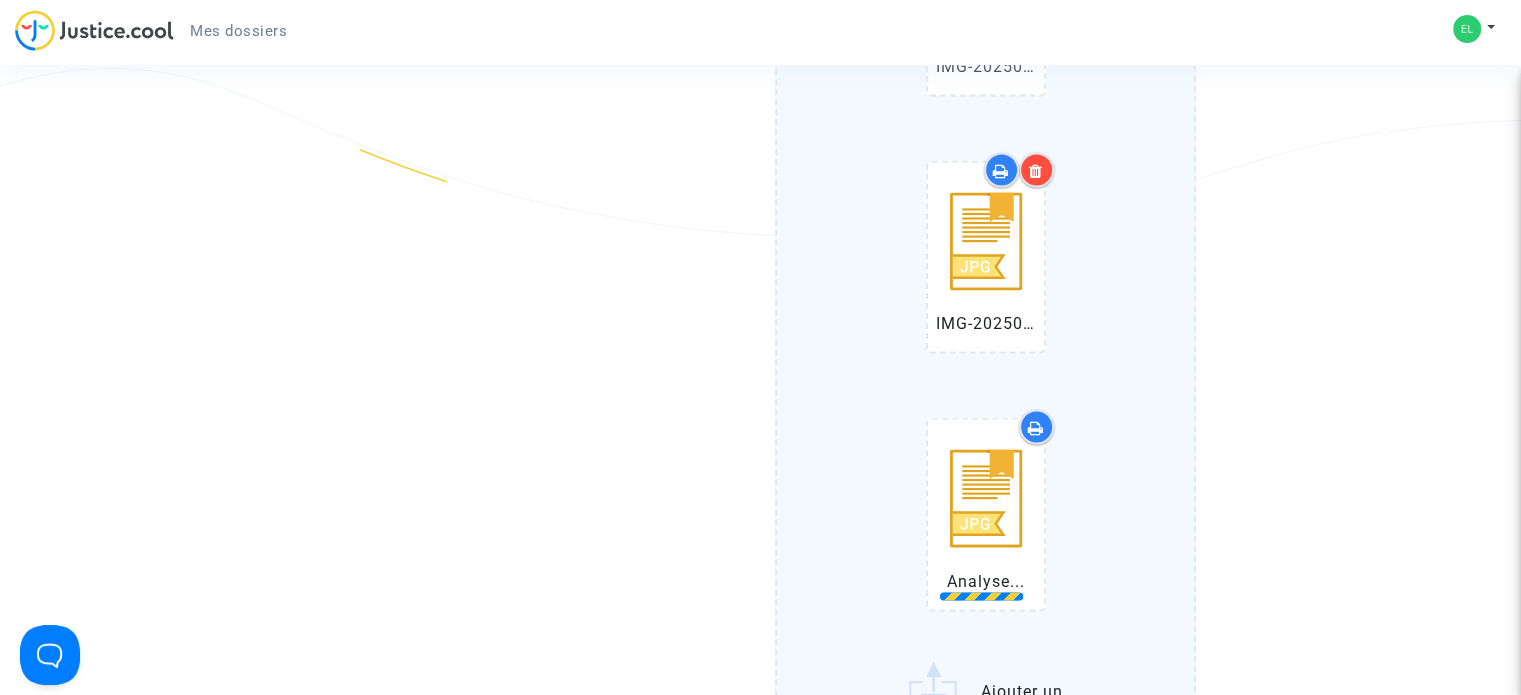 scroll, scrollTop: 19100, scrollLeft: 0, axis: vertical 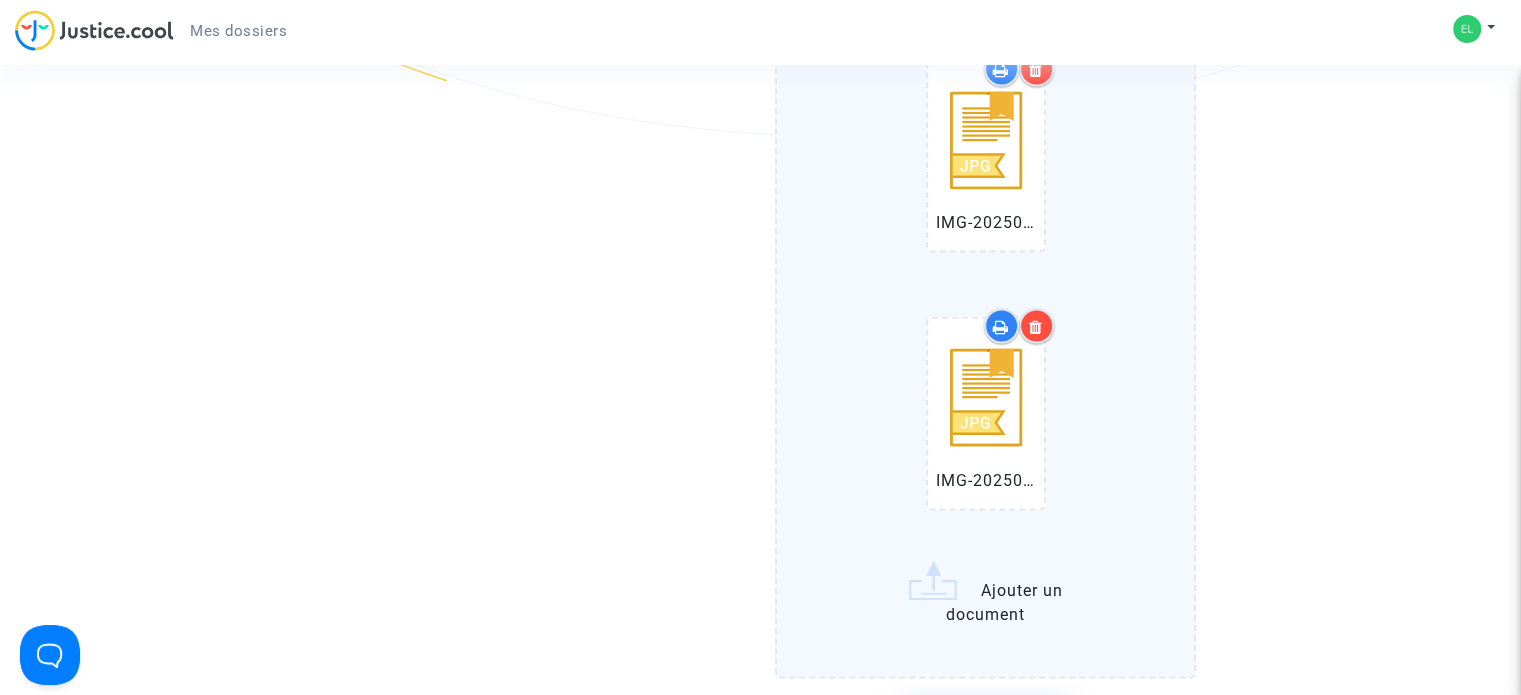 click on "WhatsApp Image 2025-07-04 à 13.17.23_d6473b89.jpg   IMG-20250704-WA0004.jpg   IMG-20250704-WA0005.jpg   IMG-20250704-WA0006.jpg   IMG-20250704-WA0007.jpg   IMG-20250704-WA0008.jpg   IMG-20250704-WA0009.jpg   IMG-20250704-WA0010.jpg   IMG-20250704-WA0011.jpg   IMG-20250704-WA0012.jpg   IMG-20250704-WA0013.jpg   IMG-20250704-WA0014.jpg   IMG-20250704-WA0015.jpg   IMG-20250704-WA0016.jpg   IMG-20250704-WA0017.jpg   IMG-20250704-WA0018.jpg   IMG-20250704-WA0019.jpg   IMG-20250704-WA0020.jpg   IMG-20250704-WA0021.jpg   IMG-20250704-WA0022.jpg   IMG-20250704-WA0023.jpg   IMG-20250704-WA0024.jpg   IMG-20250704-WA0025.jpg   IMG-20250704-WA0026.jpg   IMG-20250704-WA0027.jpg   IMG-20250704-WA0028.jpg   IMG-20250704-WA0029.jpg   IMG-20250704-WA0030.jpg   IMG-20250704-WA0031.jpg   IMG-20250704-WA0032.jpg   IMG-20250704-WA0033.jpg   IMG-20250704-WA0034.jpg   IMG-20250704-WA0035.jpg   IMG-20250704-WA0036.jpg   IMG-20250704-WA0037.jpg   IMG-20250704-WA0038.jpg   IMG-20250704-WA0039.jpg   IMG-20250704-WA0040.jpg" 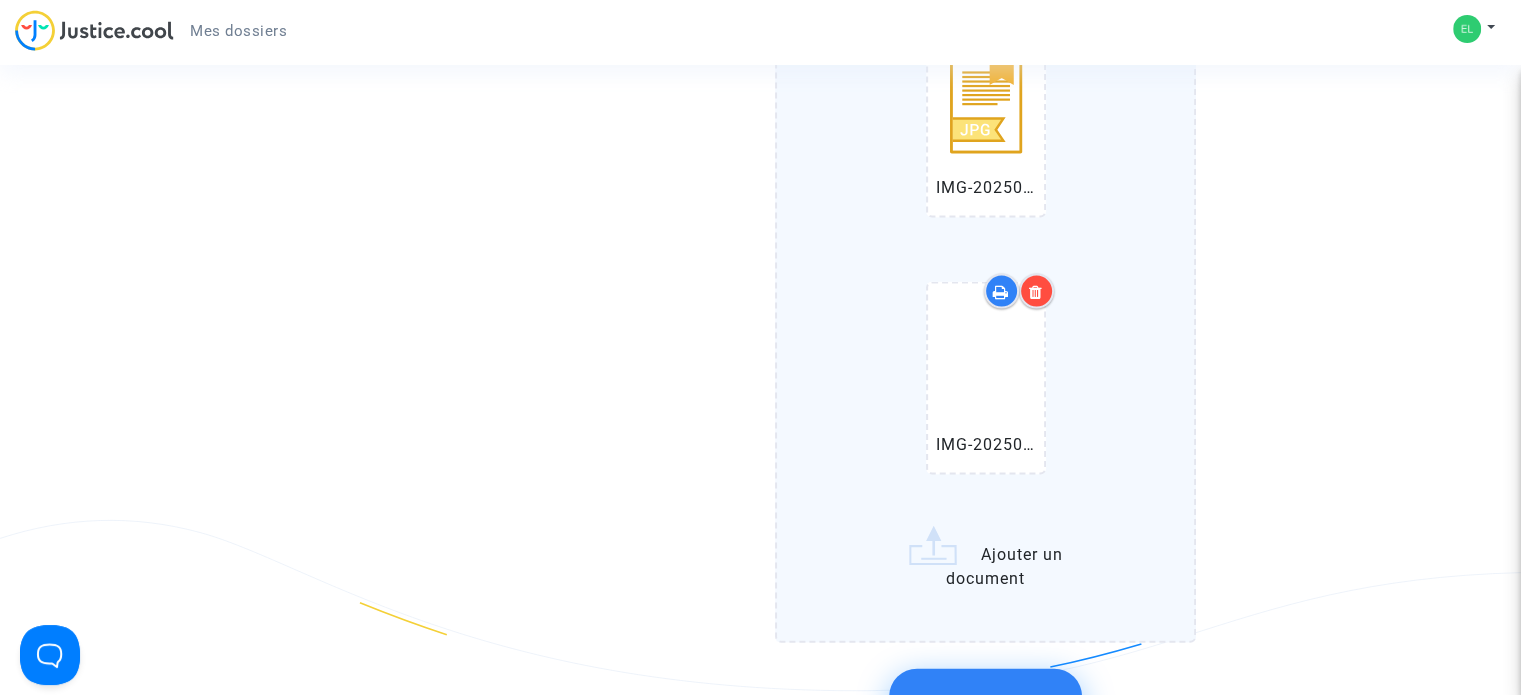 scroll, scrollTop: 19400, scrollLeft: 0, axis: vertical 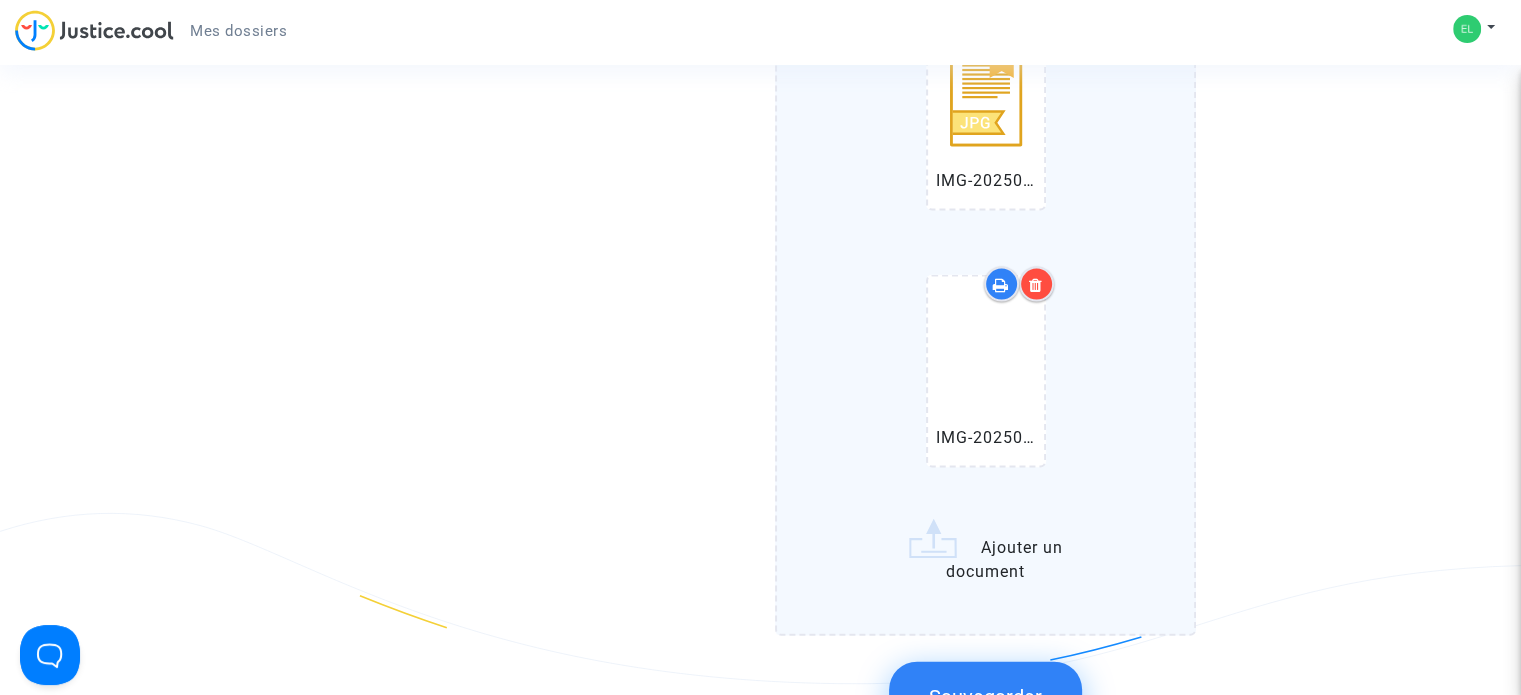 click on "WhatsApp Image 2025-07-04 à 13.17.23_d6473b89.jpg   IMG-20250704-WA0004.jpg   IMG-20250704-WA0005.jpg   IMG-20250704-WA0006.jpg   IMG-20250704-WA0007.jpg   IMG-20250704-WA0008.jpg   IMG-20250704-WA0009.jpg   IMG-20250704-WA0010.jpg   IMG-20250704-WA0011.jpg   IMG-20250704-WA0012.jpg   IMG-20250704-WA0013.jpg   IMG-20250704-WA0014.jpg   IMG-20250704-WA0015.jpg   IMG-20250704-WA0016.jpg   IMG-20250704-WA0017.jpg   IMG-20250704-WA0018.jpg   IMG-20250704-WA0019.jpg   IMG-20250704-WA0020.jpg   IMG-20250704-WA0021.jpg   IMG-20250704-WA0022.jpg   IMG-20250704-WA0023.jpg   IMG-20250704-WA0024.jpg   IMG-20250704-WA0025.jpg   IMG-20250704-WA0026.jpg   IMG-20250704-WA0027.jpg   IMG-20250704-WA0028.jpg   IMG-20250704-WA0029.jpg   IMG-20250704-WA0030.jpg   IMG-20250704-WA0031.jpg   IMG-20250704-WA0032.jpg   IMG-20250704-WA0033.jpg   IMG-20250704-WA0034.jpg   IMG-20250704-WA0035.jpg   IMG-20250704-WA0036.jpg   IMG-20250704-WA0037.jpg   IMG-20250704-WA0038.jpg   IMG-20250704-WA0039.jpg   IMG-20250704-WA0040.jpg" 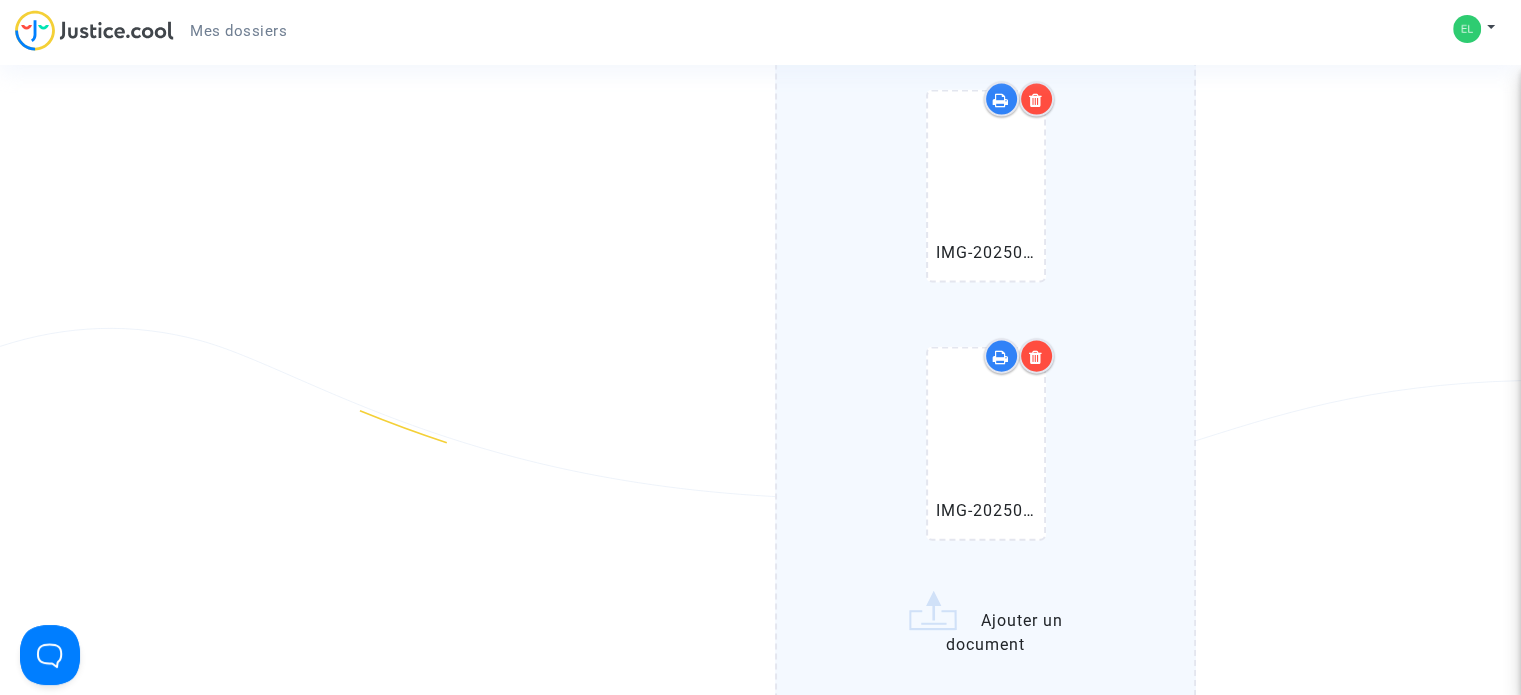 scroll, scrollTop: 19600, scrollLeft: 0, axis: vertical 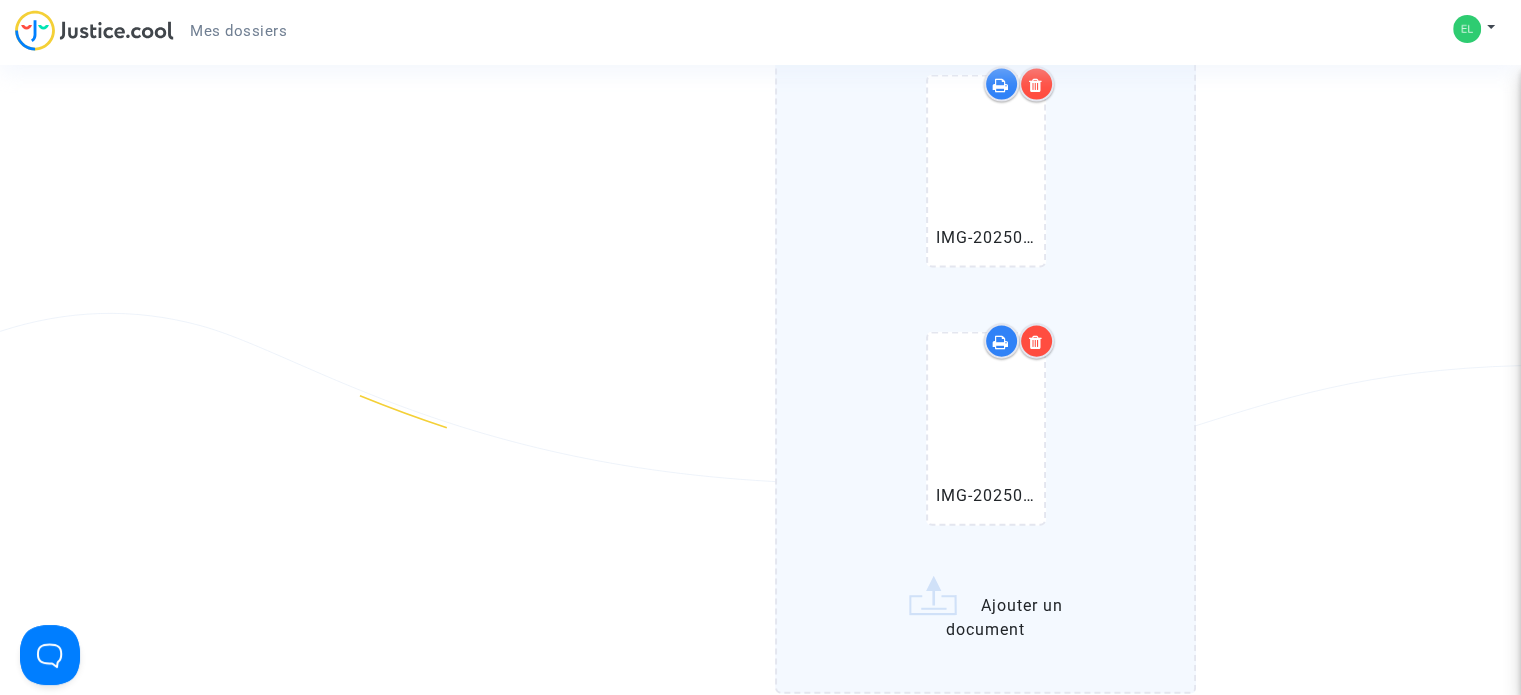 click on "WhatsApp Image 2025-07-04 à 13.17.23_d6473b89.jpg   IMG-20250704-WA0004.jpg   IMG-20250704-WA0005.jpg   IMG-20250704-WA0006.jpg   IMG-20250704-WA0007.jpg   IMG-20250704-WA0008.jpg   IMG-20250704-WA0009.jpg   IMG-20250704-WA0010.jpg   IMG-20250704-WA0011.jpg   IMG-20250704-WA0012.jpg   IMG-20250704-WA0013.jpg   IMG-20250704-WA0014.jpg   IMG-20250704-WA0015.jpg   IMG-20250704-WA0016.jpg   IMG-20250704-WA0017.jpg   IMG-20250704-WA0018.jpg   IMG-20250704-WA0019.jpg   IMG-20250704-WA0020.jpg   IMG-20250704-WA0021.jpg   IMG-20250704-WA0022.jpg   IMG-20250704-WA0023.jpg   IMG-20250704-WA0024.jpg   IMG-20250704-WA0025.jpg   IMG-20250704-WA0026.jpg   IMG-20250704-WA0027.jpg   IMG-20250704-WA0028.jpg   IMG-20250704-WA0029.jpg   IMG-20250704-WA0030.jpg   IMG-20250704-WA0031.jpg   IMG-20250704-WA0032.jpg   IMG-20250704-WA0033.jpg   IMG-20250704-WA0034.jpg   IMG-20250704-WA0035.jpg   IMG-20250704-WA0036.jpg   IMG-20250704-WA0037.jpg   IMG-20250704-WA0038.jpg   IMG-20250704-WA0039.jpg   IMG-20250704-WA0040.jpg" 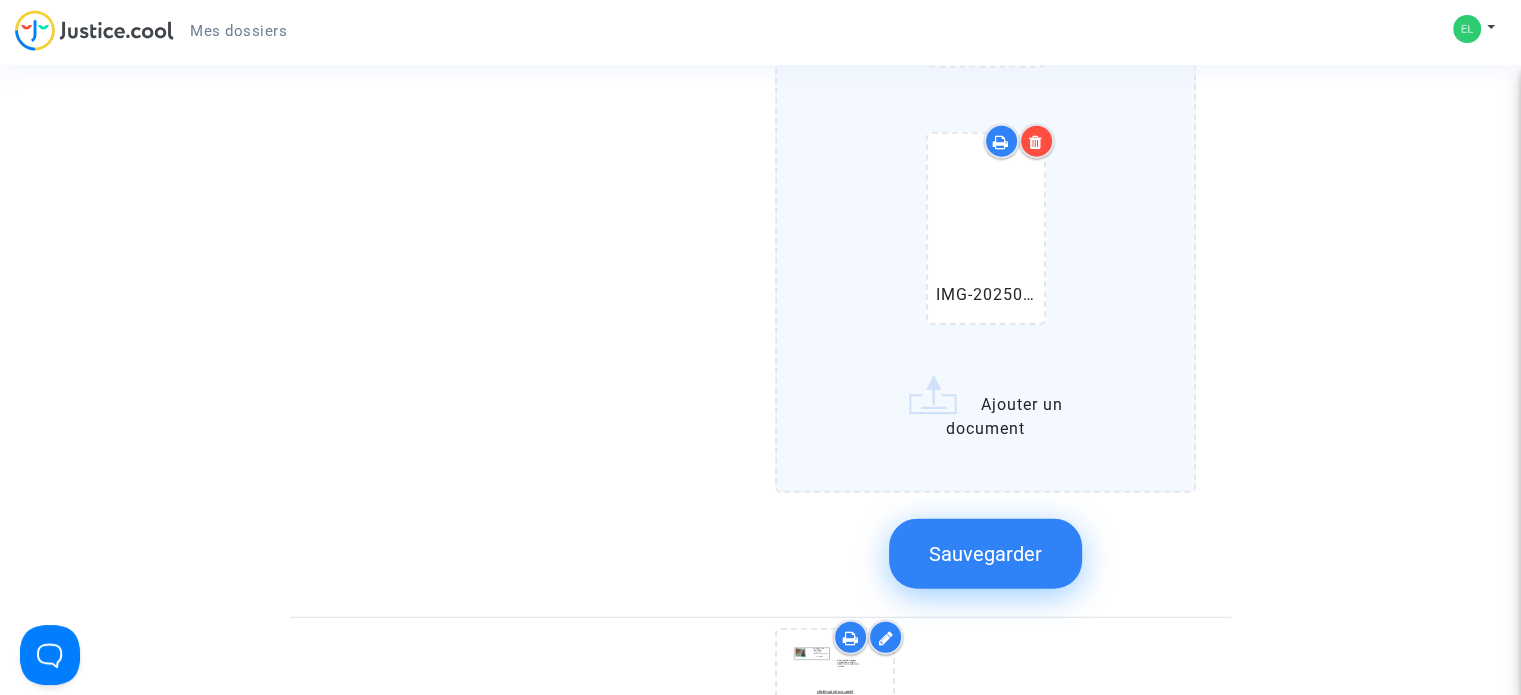 scroll, scrollTop: 20100, scrollLeft: 0, axis: vertical 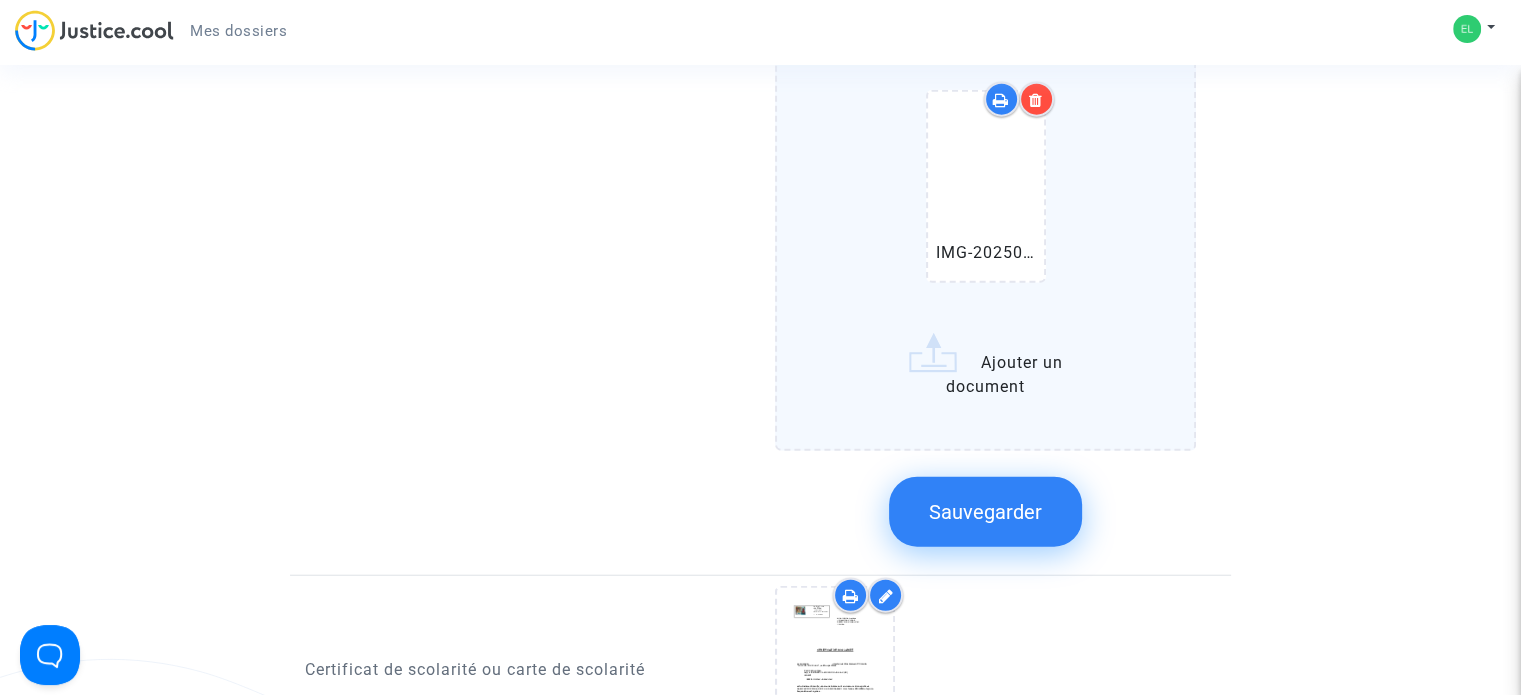 click on "WhatsApp Image 2025-07-04 à 13.17.23_d6473b89.jpg   IMG-20250704-WA0004.jpg   IMG-20250704-WA0005.jpg   IMG-20250704-WA0006.jpg   IMG-20250704-WA0007.jpg   IMG-20250704-WA0008.jpg   IMG-20250704-WA0009.jpg   IMG-20250704-WA0010.jpg   IMG-20250704-WA0011.jpg   IMG-20250704-WA0012.jpg   IMG-20250704-WA0013.jpg   IMG-20250704-WA0014.jpg   IMG-20250704-WA0015.jpg   IMG-20250704-WA0016.jpg   IMG-20250704-WA0017.jpg   IMG-20250704-WA0018.jpg   IMG-20250704-WA0019.jpg   IMG-20250704-WA0020.jpg   IMG-20250704-WA0021.jpg   IMG-20250704-WA0022.jpg   IMG-20250704-WA0023.jpg   IMG-20250704-WA0024.jpg   IMG-20250704-WA0025.jpg   IMG-20250704-WA0026.jpg   IMG-20250704-WA0027.jpg   IMG-20250704-WA0028.jpg   IMG-20250704-WA0029.jpg   IMG-20250704-WA0030.jpg   IMG-20250704-WA0031.jpg   IMG-20250704-WA0032.jpg   IMG-20250704-WA0033.jpg   IMG-20250704-WA0034.jpg   IMG-20250704-WA0035.jpg   IMG-20250704-WA0036.jpg   IMG-20250704-WA0037.jpg   IMG-20250704-WA0038.jpg   IMG-20250704-WA0039.jpg   IMG-20250704-WA0040.jpg" 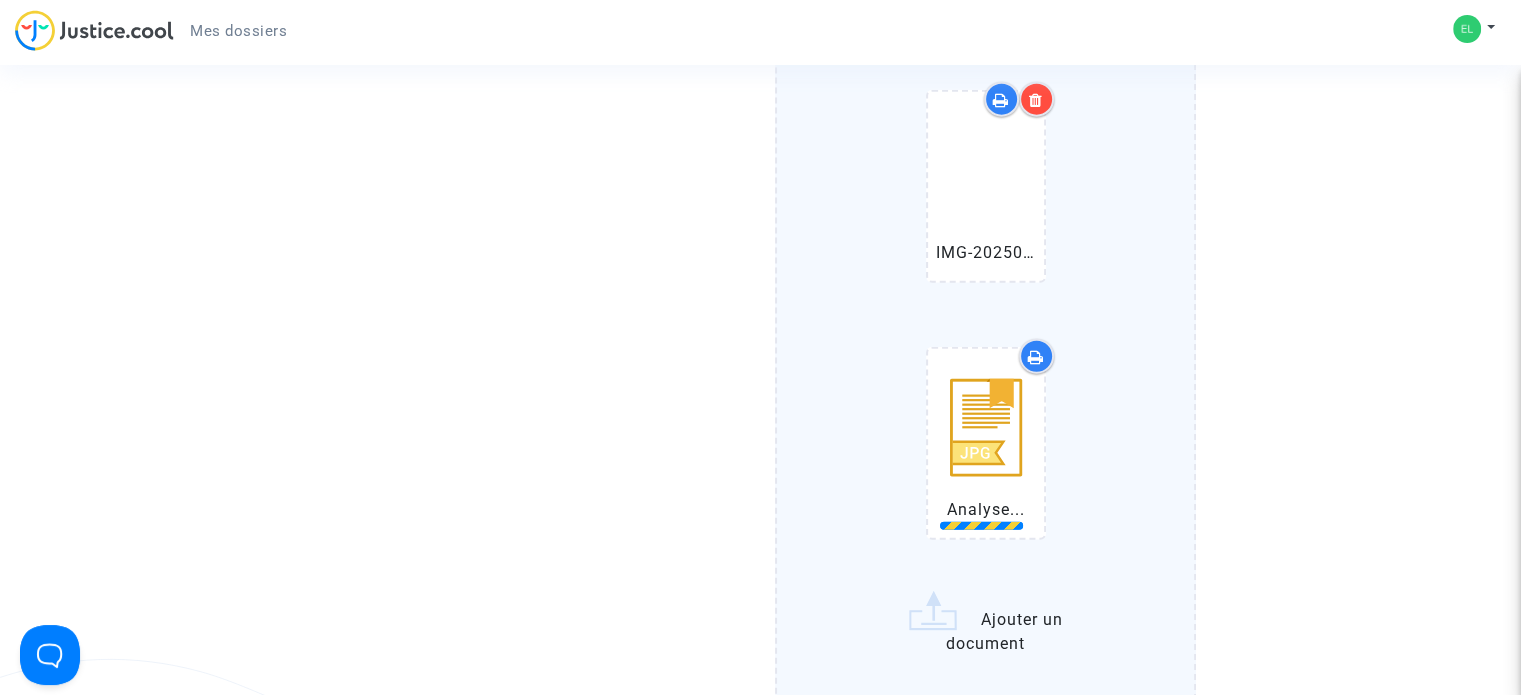 scroll, scrollTop: 20200, scrollLeft: 0, axis: vertical 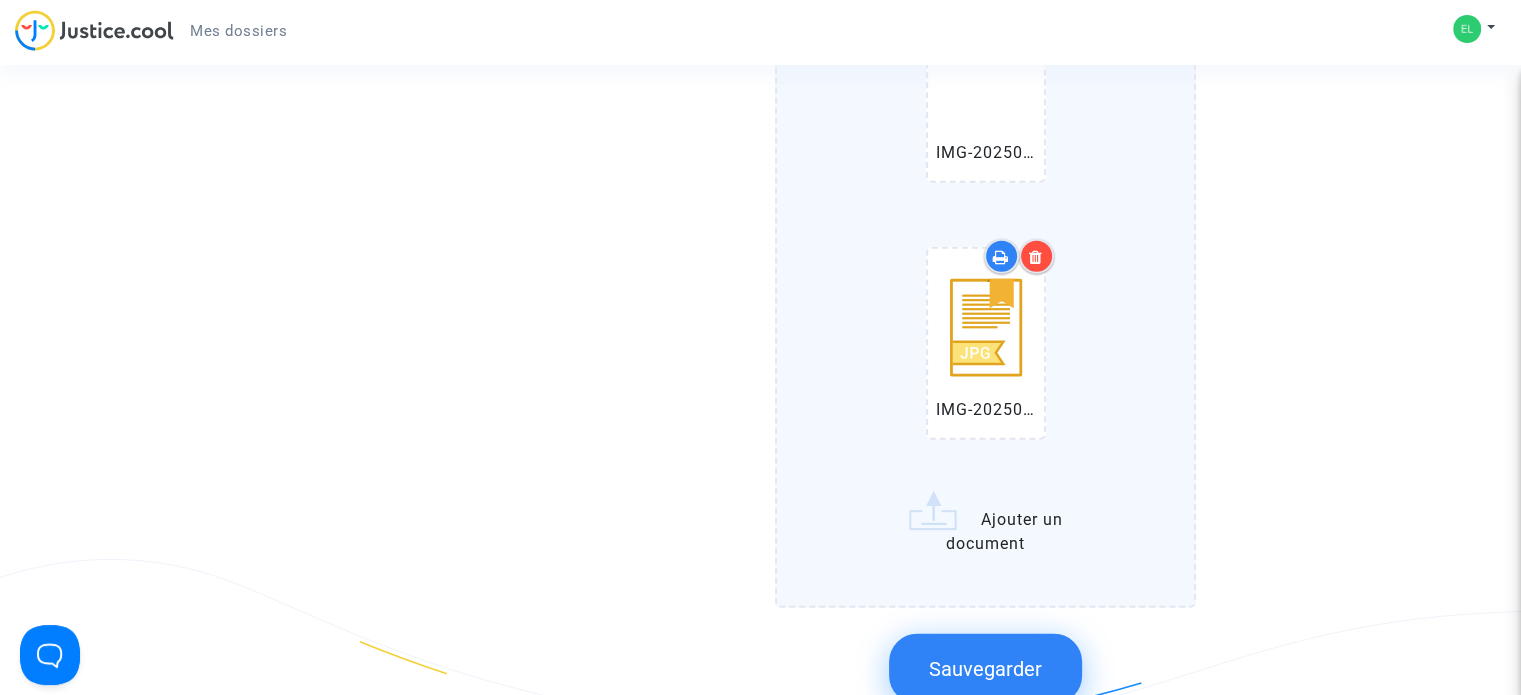 click on "WhatsApp Image 2025-07-04 à 13.17.23_d6473b89.jpg   IMG-20250704-WA0004.jpg   IMG-20250704-WA0005.jpg   IMG-20250704-WA0006.jpg   IMG-20250704-WA0007.jpg   IMG-20250704-WA0008.jpg   IMG-20250704-WA0009.jpg   IMG-20250704-WA0010.jpg   IMG-20250704-WA0011.jpg   IMG-20250704-WA0012.jpg   IMG-20250704-WA0013.jpg   IMG-20250704-WA0014.jpg   IMG-20250704-WA0015.jpg   IMG-20250704-WA0016.jpg   IMG-20250704-WA0017.jpg   IMG-20250704-WA0018.jpg   IMG-20250704-WA0019.jpg   IMG-20250704-WA0020.jpg   IMG-20250704-WA0021.jpg   IMG-20250704-WA0022.jpg   IMG-20250704-WA0023.jpg   IMG-20250704-WA0024.jpg   IMG-20250704-WA0025.jpg   IMG-20250704-WA0026.jpg   IMG-20250704-WA0027.jpg   IMG-20250704-WA0028.jpg   IMG-20250704-WA0029.jpg   IMG-20250704-WA0030.jpg   IMG-20250704-WA0031.jpg   IMG-20250704-WA0032.jpg   IMG-20250704-WA0033.jpg   IMG-20250704-WA0034.jpg   IMG-20250704-WA0035.jpg   IMG-20250704-WA0036.jpg   IMG-20250704-WA0037.jpg   IMG-20250704-WA0038.jpg   IMG-20250704-WA0039.jpg   IMG-20250704-WA0040.jpg" 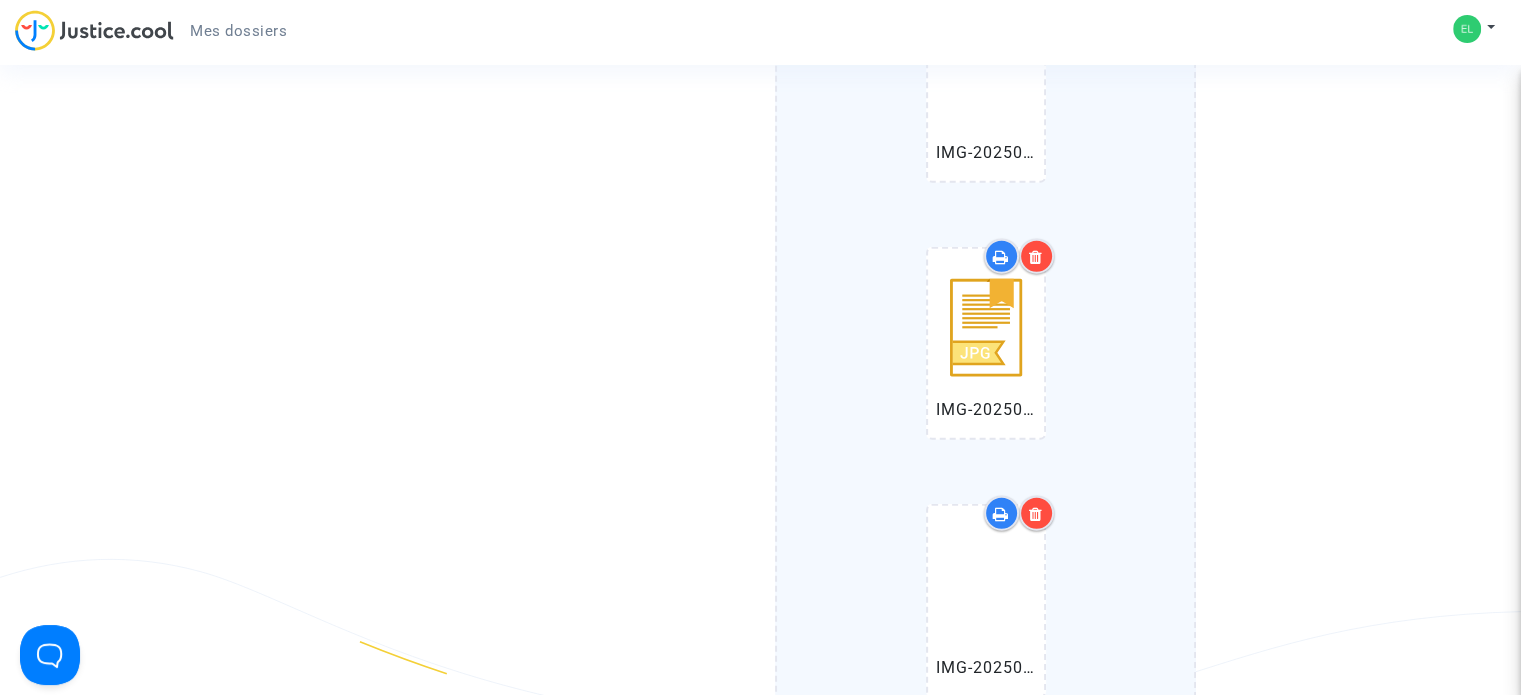 scroll, scrollTop: 20400, scrollLeft: 0, axis: vertical 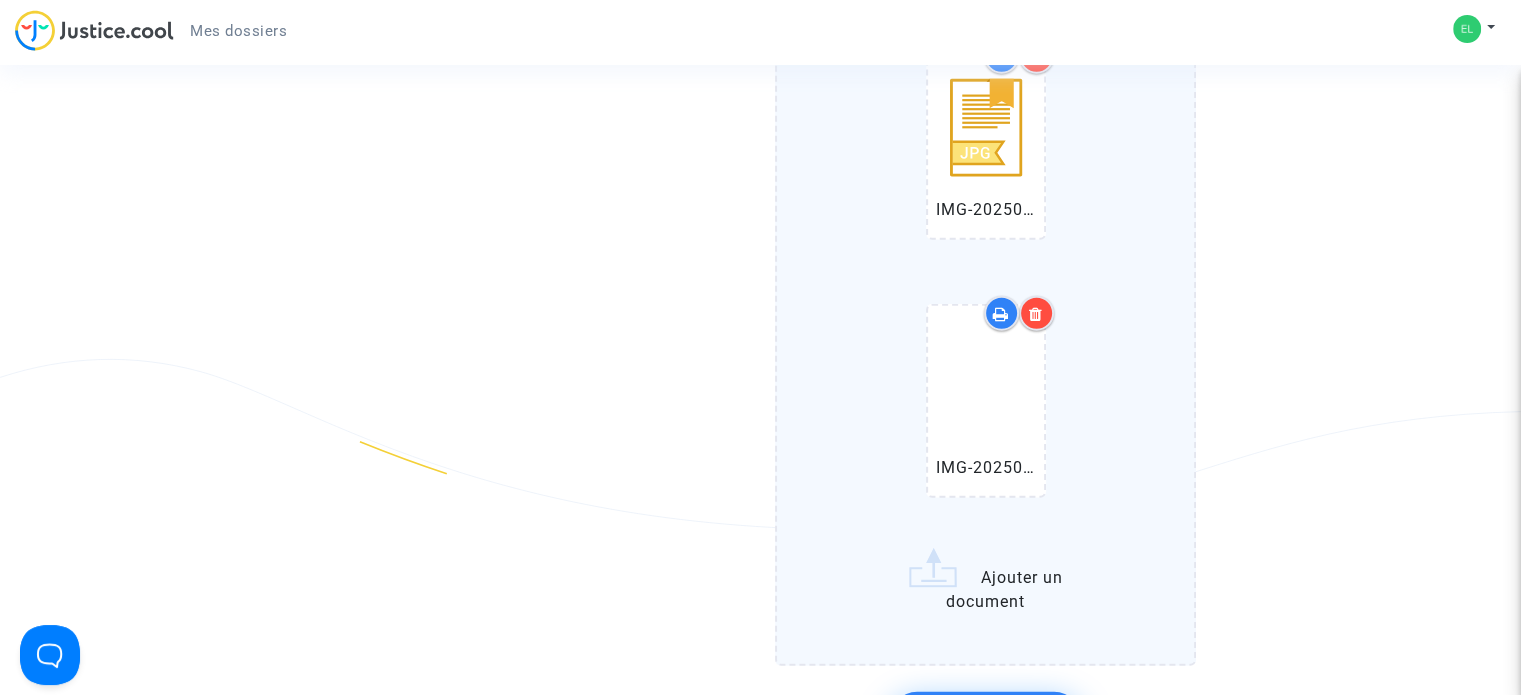 click on "WhatsApp Image 2025-07-04 à 13.17.23_d6473b89.jpg   IMG-20250704-WA0004.jpg   IMG-20250704-WA0005.jpg   IMG-20250704-WA0006.jpg   IMG-20250704-WA0007.jpg   IMG-20250704-WA0008.jpg   IMG-20250704-WA0009.jpg   IMG-20250704-WA0010.jpg   IMG-20250704-WA0011.jpg   IMG-20250704-WA0012.jpg   IMG-20250704-WA0013.jpg   IMG-20250704-WA0014.jpg   IMG-20250704-WA0015.jpg   IMG-20250704-WA0016.jpg   IMG-20250704-WA0017.jpg   IMG-20250704-WA0018.jpg   IMG-20250704-WA0019.jpg   IMG-20250704-WA0020.jpg   IMG-20250704-WA0021.jpg   IMG-20250704-WA0022.jpg   IMG-20250704-WA0023.jpg   IMG-20250704-WA0024.jpg   IMG-20250704-WA0025.jpg   IMG-20250704-WA0026.jpg   IMG-20250704-WA0027.jpg   IMG-20250704-WA0028.jpg   IMG-20250704-WA0029.jpg   IMG-20250704-WA0030.jpg   IMG-20250704-WA0031.jpg   IMG-20250704-WA0032.jpg   IMG-20250704-WA0033.jpg   IMG-20250704-WA0034.jpg   IMG-20250704-WA0035.jpg   IMG-20250704-WA0036.jpg   IMG-20250704-WA0037.jpg   IMG-20250704-WA0038.jpg   IMG-20250704-WA0039.jpg   IMG-20250704-WA0040.jpg" 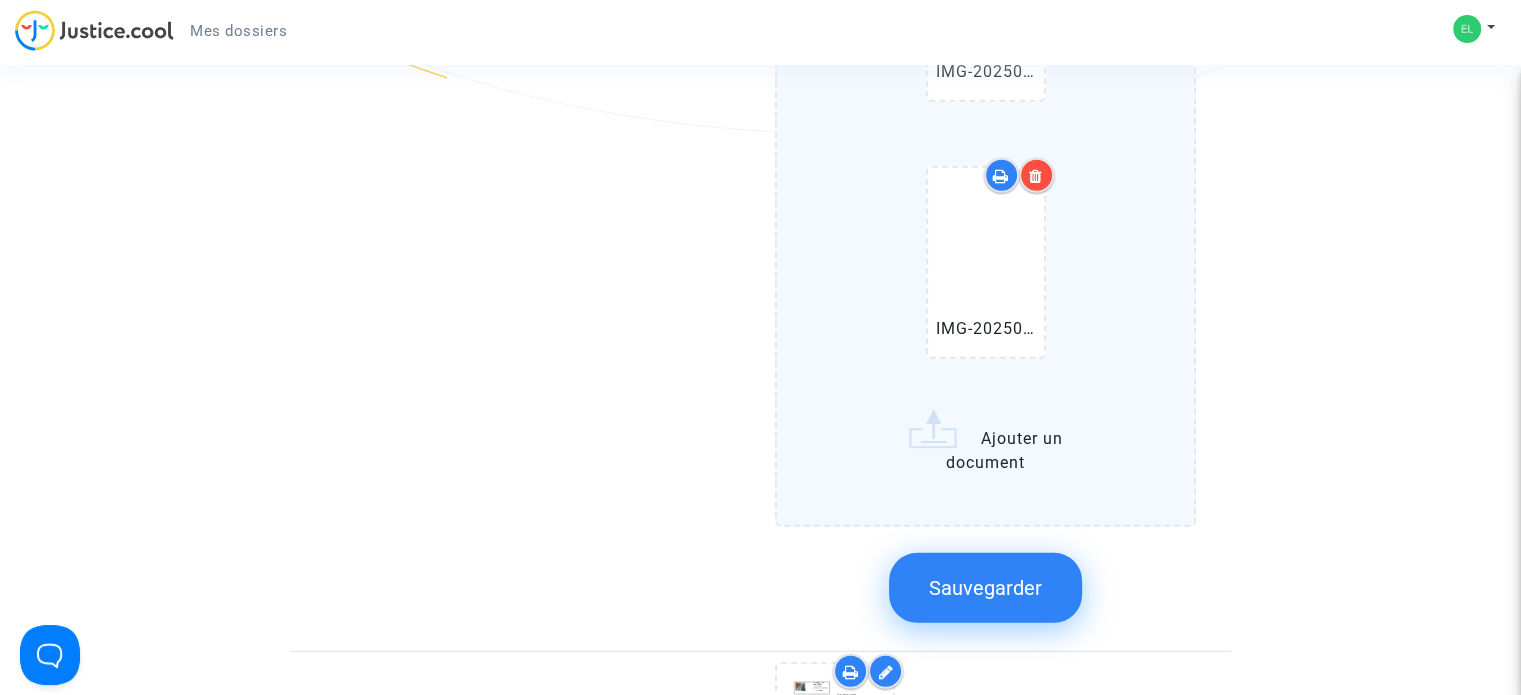 scroll, scrollTop: 20800, scrollLeft: 0, axis: vertical 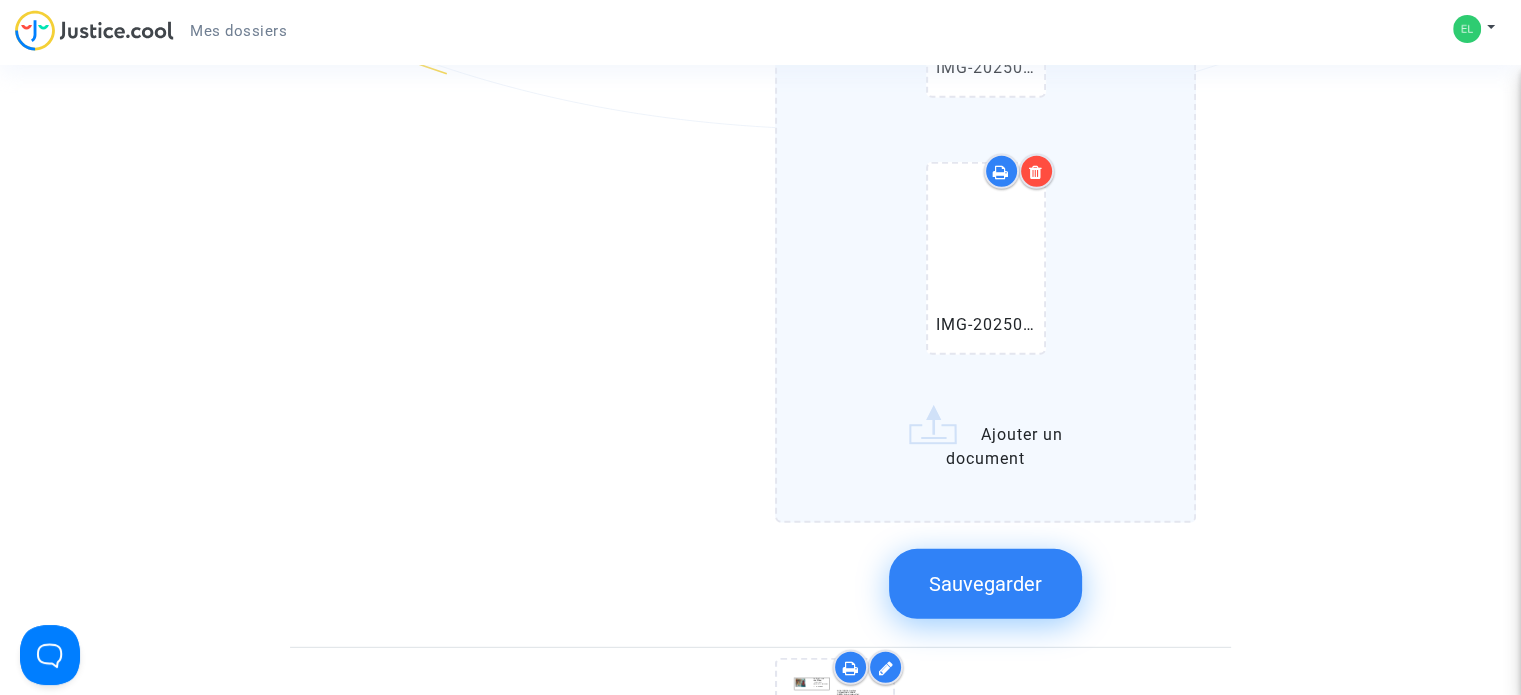 click on "WhatsApp Image 2025-07-04 à 13.17.23_d6473b89.jpg   IMG-20250704-WA0004.jpg   IMG-20250704-WA0005.jpg   IMG-20250704-WA0006.jpg   IMG-20250704-WA0007.jpg   IMG-20250704-WA0008.jpg   IMG-20250704-WA0009.jpg   IMG-20250704-WA0010.jpg   IMG-20250704-WA0011.jpg   IMG-20250704-WA0012.jpg   IMG-20250704-WA0013.jpg   IMG-20250704-WA0014.jpg   IMG-20250704-WA0015.jpg   IMG-20250704-WA0016.jpg   IMG-20250704-WA0017.jpg   IMG-20250704-WA0018.jpg   IMG-20250704-WA0019.jpg   IMG-20250704-WA0020.jpg   IMG-20250704-WA0021.jpg   IMG-20250704-WA0022.jpg   IMG-20250704-WA0023.jpg   IMG-20250704-WA0024.jpg   IMG-20250704-WA0025.jpg   IMG-20250704-WA0026.jpg   IMG-20250704-WA0027.jpg   IMG-20250704-WA0028.jpg   IMG-20250704-WA0029.jpg   IMG-20250704-WA0030.jpg   IMG-20250704-WA0031.jpg   IMG-20250704-WA0032.jpg   IMG-20250704-WA0033.jpg   IMG-20250704-WA0034.jpg   IMG-20250704-WA0035.jpg   IMG-20250704-WA0036.jpg   IMG-20250704-WA0037.jpg   IMG-20250704-WA0038.jpg   IMG-20250704-WA0039.jpg   IMG-20250704-WA0040.jpg" 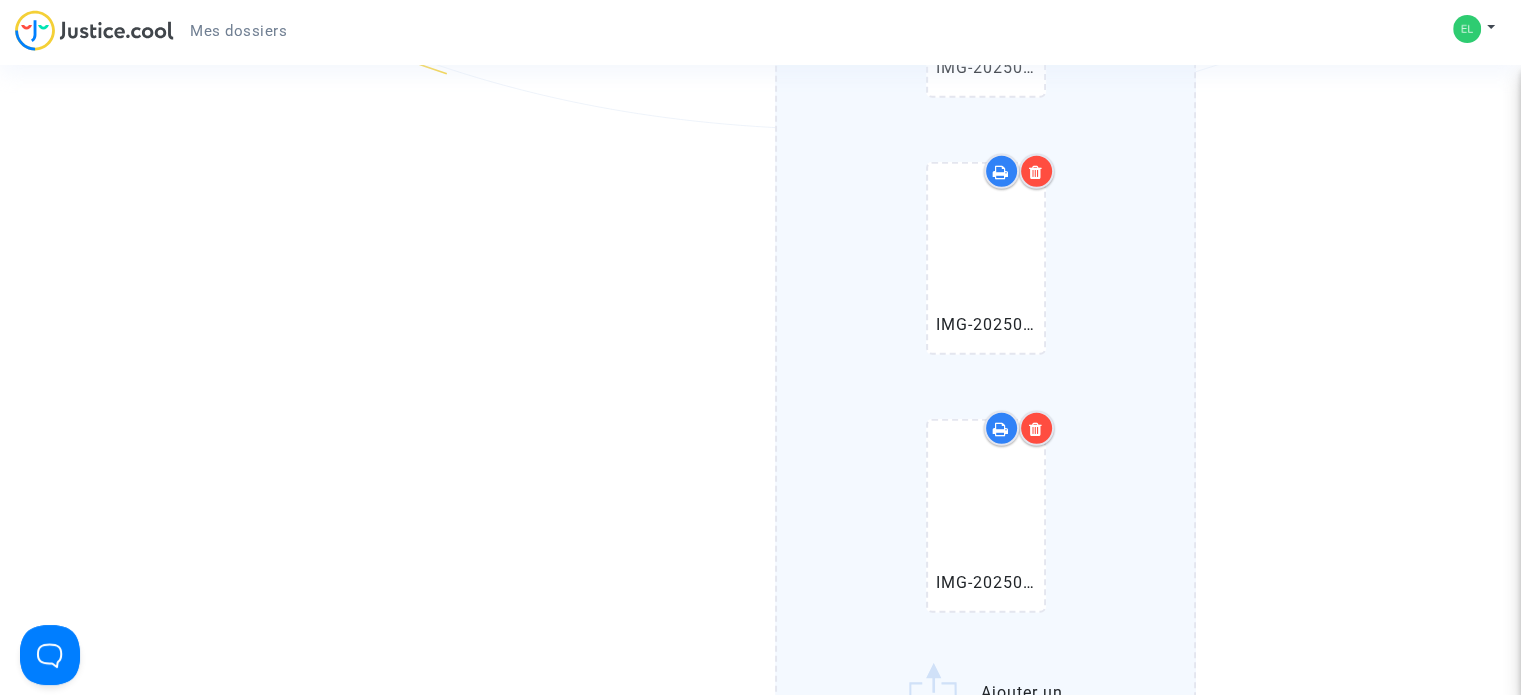 click on "WhatsApp Image 2025-07-04 à 13.17.23_d6473b89.jpg   IMG-20250704-WA0004.jpg   IMG-20250704-WA0005.jpg   IMG-20250704-WA0006.jpg   IMG-20250704-WA0007.jpg   IMG-20250704-WA0008.jpg   IMG-20250704-WA0009.jpg   IMG-20250704-WA0010.jpg   IMG-20250704-WA0011.jpg   IMG-20250704-WA0012.jpg   IMG-20250704-WA0013.jpg   IMG-20250704-WA0014.jpg   IMG-20250704-WA0015.jpg   IMG-20250704-WA0016.jpg   IMG-20250704-WA0017.jpg   IMG-20250704-WA0018.jpg   IMG-20250704-WA0019.jpg   IMG-20250704-WA0020.jpg   IMG-20250704-WA0021.jpg   IMG-20250704-WA0022.jpg   IMG-20250704-WA0023.jpg   IMG-20250704-WA0024.jpg   IMG-20250704-WA0025.jpg   IMG-20250704-WA0026.jpg   IMG-20250704-WA0027.jpg   IMG-20250704-WA0028.jpg   IMG-20250704-WA0029.jpg   IMG-20250704-WA0030.jpg   IMG-20250704-WA0031.jpg   IMG-20250704-WA0032.jpg   IMG-20250704-WA0033.jpg   IMG-20250704-WA0034.jpg   IMG-20250704-WA0035.jpg   IMG-20250704-WA0036.jpg   IMG-20250704-WA0037.jpg   IMG-20250704-WA0038.jpg   IMG-20250704-WA0039.jpg   IMG-20250704-WA0040.jpg" 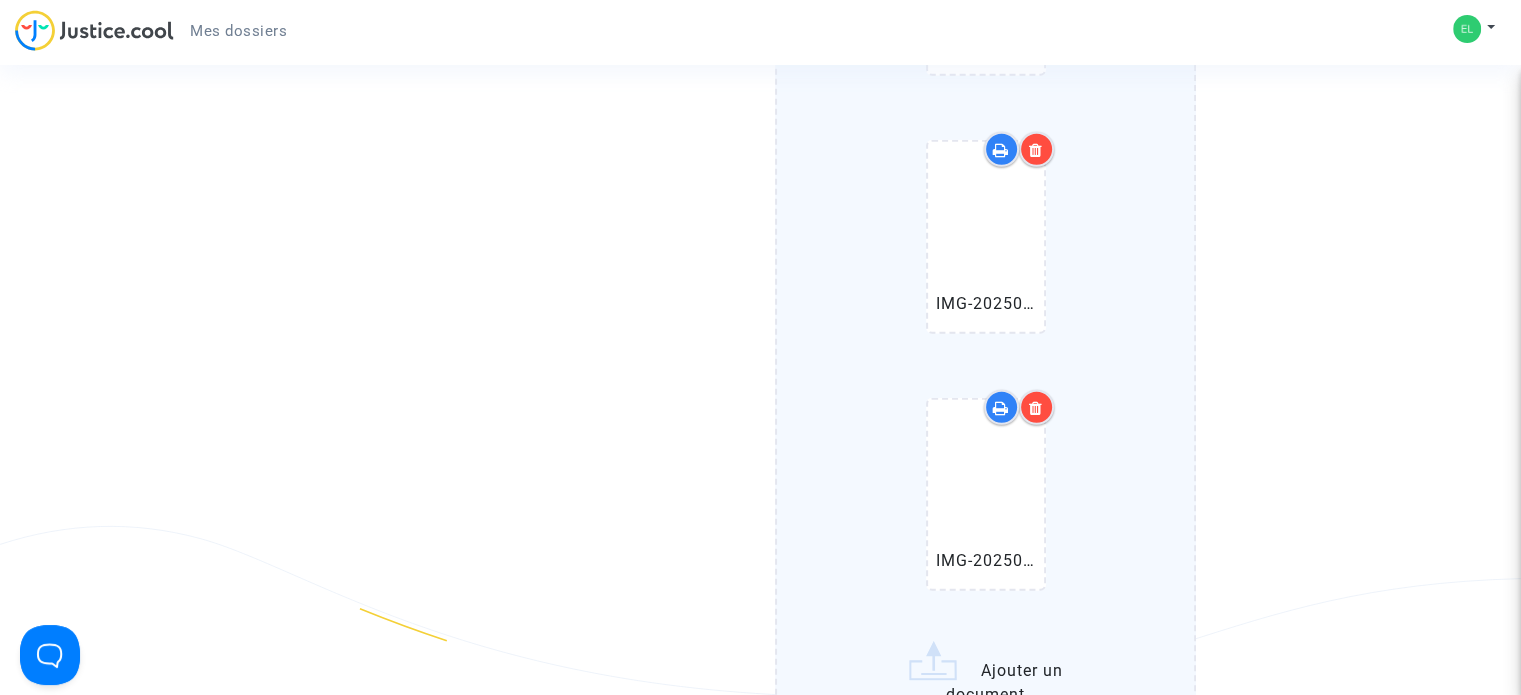 scroll, scrollTop: 21100, scrollLeft: 0, axis: vertical 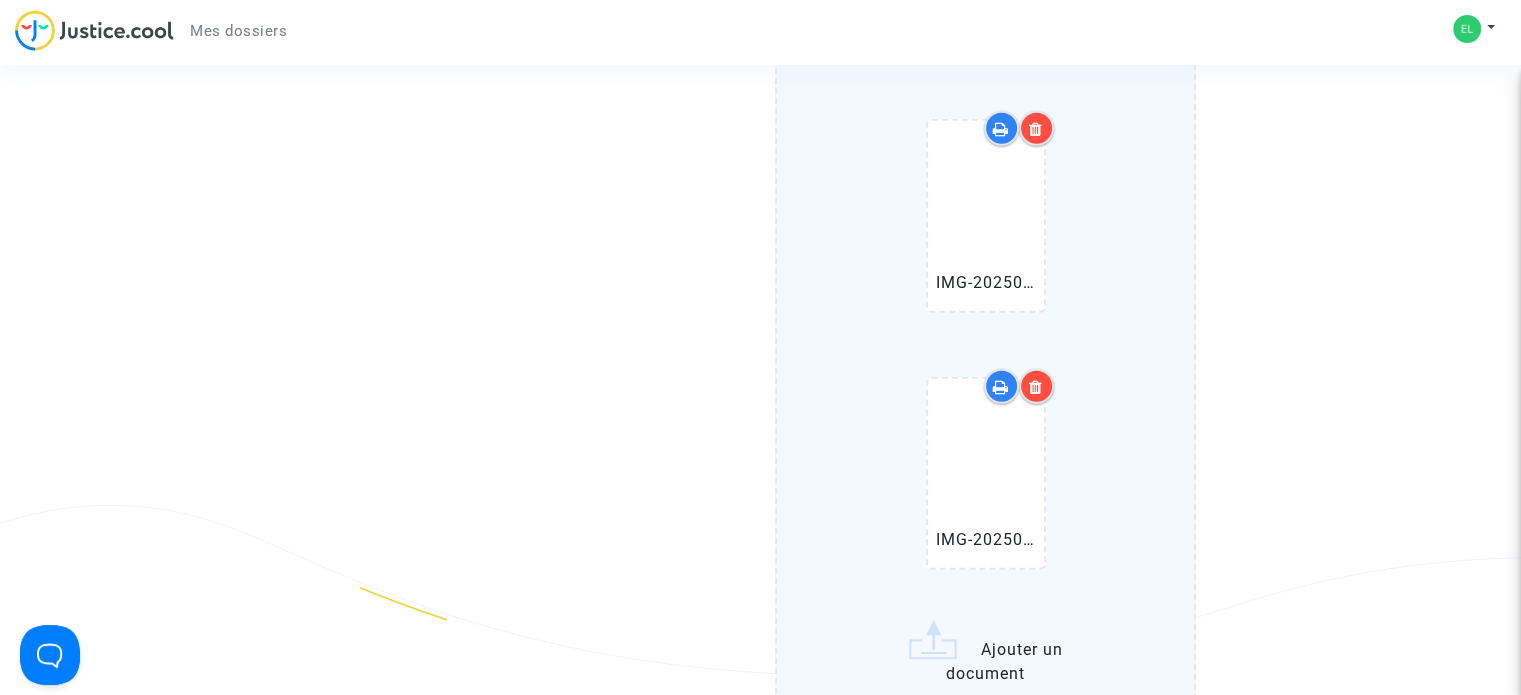 click on "WhatsApp Image 2025-07-04 à 13.17.23_d6473b89.jpg   IMG-20250704-WA0004.jpg   IMG-20250704-WA0005.jpg   IMG-20250704-WA0006.jpg   IMG-20250704-WA0007.jpg   IMG-20250704-WA0008.jpg   IMG-20250704-WA0009.jpg   IMG-20250704-WA0010.jpg   IMG-20250704-WA0011.jpg   IMG-20250704-WA0012.jpg   IMG-20250704-WA0013.jpg   IMG-20250704-WA0014.jpg   IMG-20250704-WA0015.jpg   IMG-20250704-WA0016.jpg   IMG-20250704-WA0017.jpg   IMG-20250704-WA0018.jpg   IMG-20250704-WA0019.jpg   IMG-20250704-WA0020.jpg   IMG-20250704-WA0021.jpg   IMG-20250704-WA0022.jpg   IMG-20250704-WA0023.jpg   IMG-20250704-WA0024.jpg   IMG-20250704-WA0025.jpg   IMG-20250704-WA0026.jpg   IMG-20250704-WA0027.jpg   IMG-20250704-WA0028.jpg   IMG-20250704-WA0029.jpg   IMG-20250704-WA0030.jpg   IMG-20250704-WA0031.jpg   IMG-20250704-WA0032.jpg   IMG-20250704-WA0033.jpg   IMG-20250704-WA0034.jpg   IMG-20250704-WA0035.jpg   IMG-20250704-WA0036.jpg   IMG-20250704-WA0037.jpg   IMG-20250704-WA0038.jpg   IMG-20250704-WA0039.jpg   IMG-20250704-WA0040.jpg" 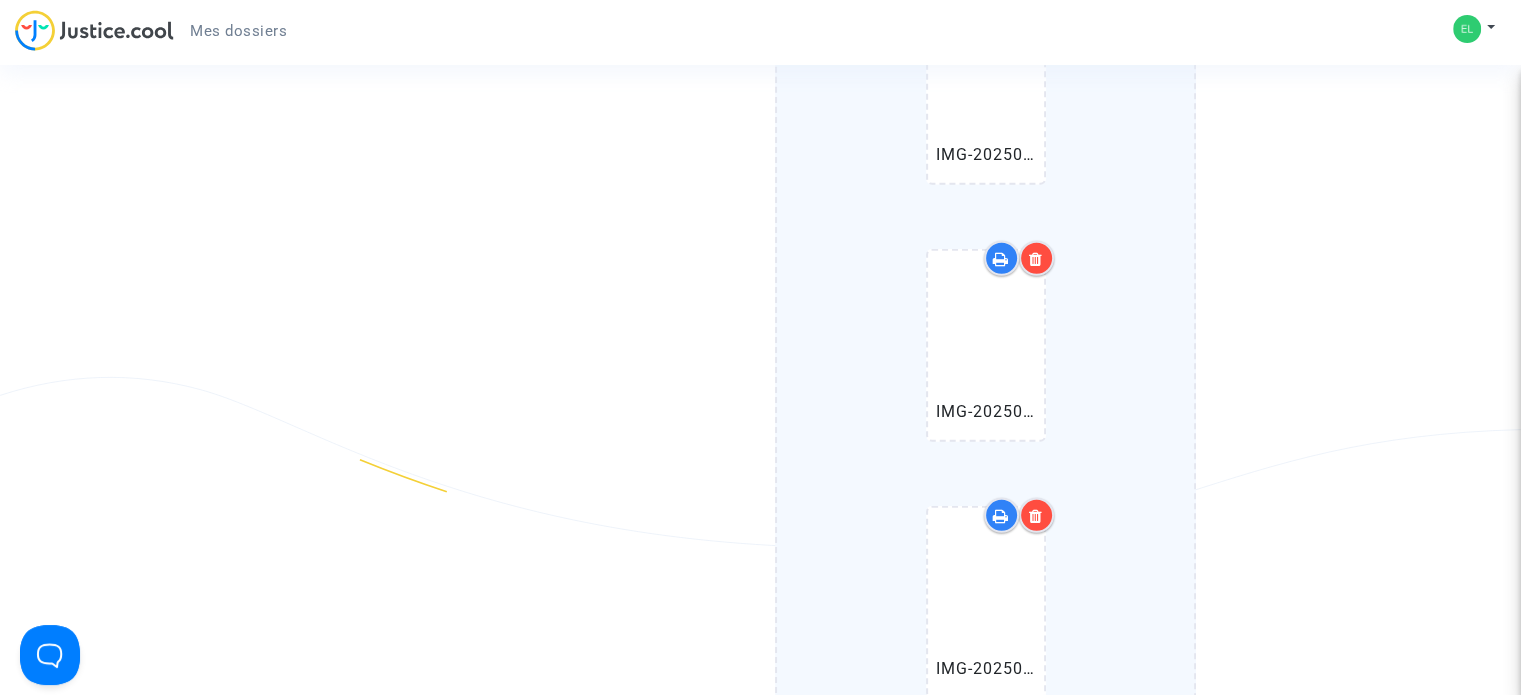 scroll, scrollTop: 21500, scrollLeft: 0, axis: vertical 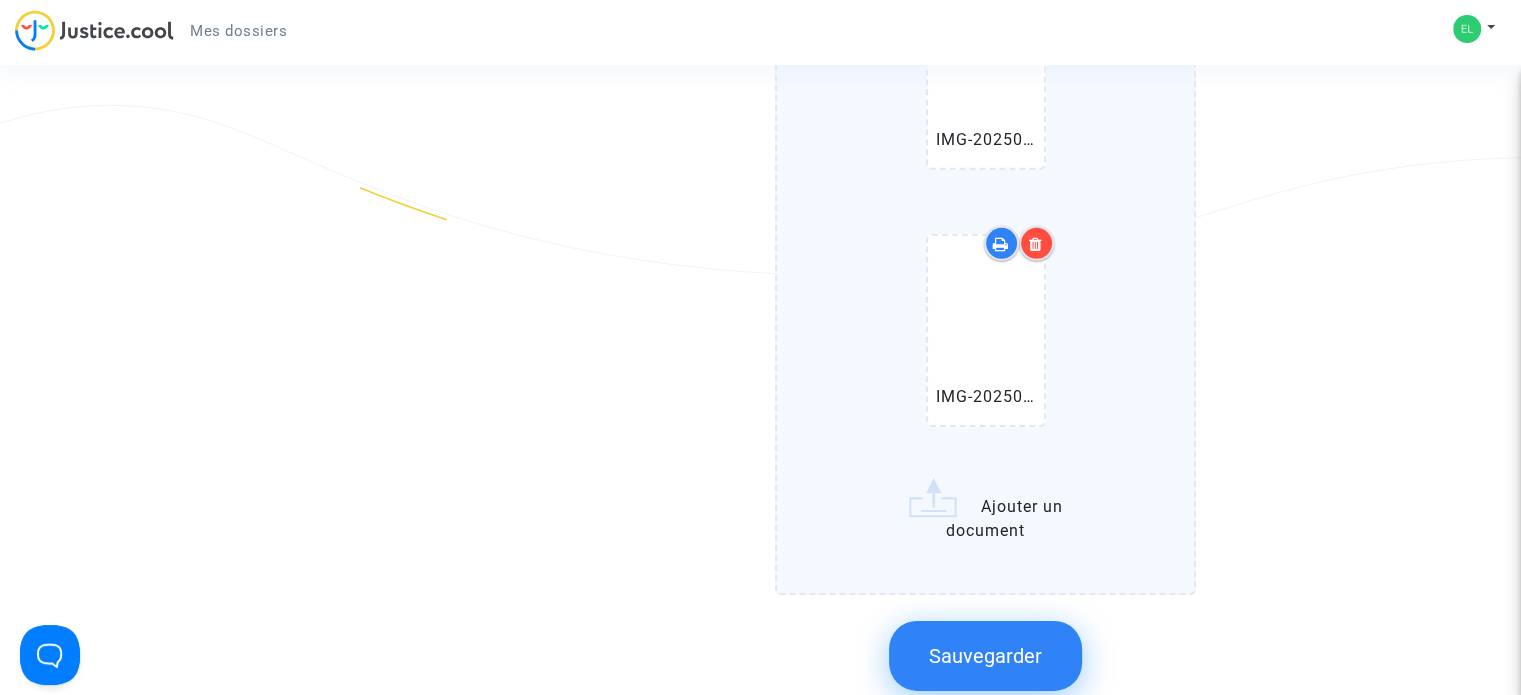 click on "WhatsApp Image 2025-07-04 à 13.17.23_d6473b89.jpg   IMG-20250704-WA0004.jpg   IMG-20250704-WA0005.jpg   IMG-20250704-WA0006.jpg   IMG-20250704-WA0007.jpg   IMG-20250704-WA0008.jpg   IMG-20250704-WA0009.jpg   IMG-20250704-WA0010.jpg   IMG-20250704-WA0011.jpg   IMG-20250704-WA0012.jpg   IMG-20250704-WA0013.jpg   IMG-20250704-WA0014.jpg   IMG-20250704-WA0015.jpg   IMG-20250704-WA0016.jpg   IMG-20250704-WA0017.jpg   IMG-20250704-WA0018.jpg   IMG-20250704-WA0019.jpg   IMG-20250704-WA0020.jpg   IMG-20250704-WA0021.jpg   IMG-20250704-WA0022.jpg   IMG-20250704-WA0023.jpg   IMG-20250704-WA0024.jpg   IMG-20250704-WA0025.jpg   IMG-20250704-WA0026.jpg   IMG-20250704-WA0027.jpg   IMG-20250704-WA0028.jpg   IMG-20250704-WA0029.jpg   IMG-20250704-WA0030.jpg   IMG-20250704-WA0031.jpg   IMG-20250704-WA0032.jpg   IMG-20250704-WA0033.jpg   IMG-20250704-WA0034.jpg   IMG-20250704-WA0035.jpg   IMG-20250704-WA0036.jpg   IMG-20250704-WA0037.jpg   IMG-20250704-WA0038.jpg   IMG-20250704-WA0039.jpg   IMG-20250704-WA0040.jpg" 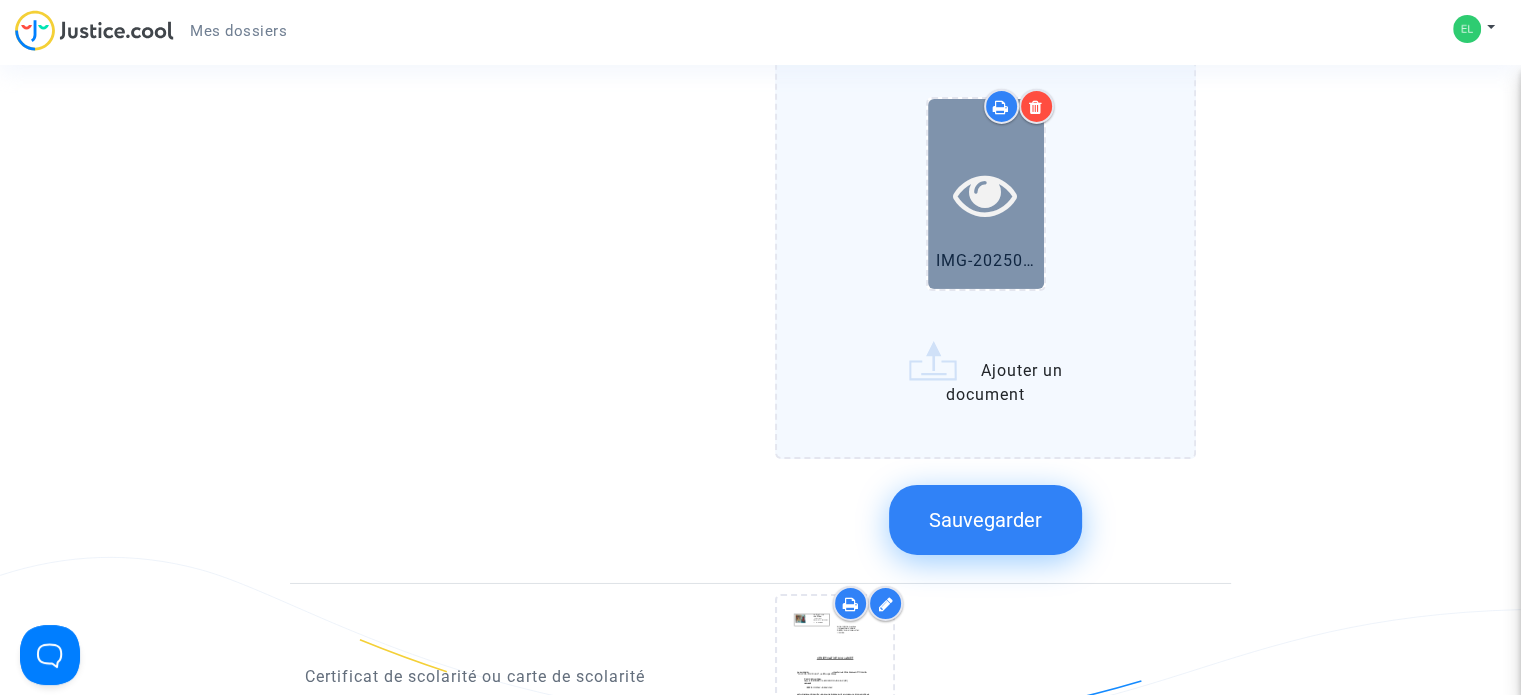 scroll, scrollTop: 22000, scrollLeft: 0, axis: vertical 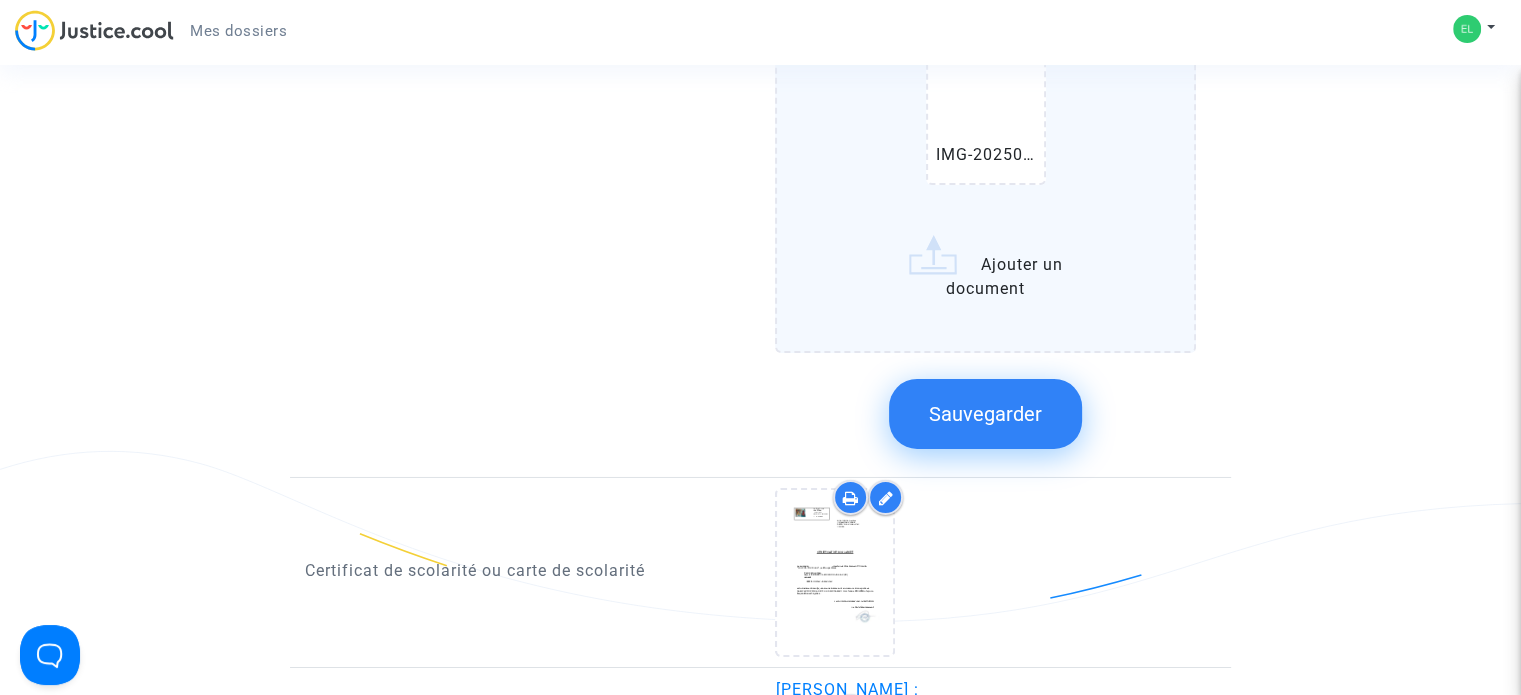 click on "WhatsApp Image 2025-07-04 à 13.17.23_d6473b89.jpg   IMG-20250704-WA0004.jpg   IMG-20250704-WA0005.jpg   IMG-20250704-WA0006.jpg   IMG-20250704-WA0007.jpg   IMG-20250704-WA0008.jpg   IMG-20250704-WA0009.jpg   IMG-20250704-WA0010.jpg   IMG-20250704-WA0011.jpg   IMG-20250704-WA0012.jpg   IMG-20250704-WA0013.jpg   IMG-20250704-WA0014.jpg   IMG-20250704-WA0015.jpg   IMG-20250704-WA0016.jpg   IMG-20250704-WA0017.jpg   IMG-20250704-WA0018.jpg   IMG-20250704-WA0019.jpg   IMG-20250704-WA0020.jpg   IMG-20250704-WA0021.jpg   IMG-20250704-WA0022.jpg   IMG-20250704-WA0023.jpg   IMG-20250704-WA0024.jpg   IMG-20250704-WA0025.jpg   IMG-20250704-WA0026.jpg   IMG-20250704-WA0027.jpg   IMG-20250704-WA0028.jpg   IMG-20250704-WA0029.jpg   IMG-20250704-WA0030.jpg   IMG-20250704-WA0031.jpg   IMG-20250704-WA0032.jpg   IMG-20250704-WA0033.jpg   IMG-20250704-WA0034.jpg   IMG-20250704-WA0035.jpg   IMG-20250704-WA0036.jpg   IMG-20250704-WA0037.jpg   IMG-20250704-WA0038.jpg   IMG-20250704-WA0039.jpg   IMG-20250704-WA0040.jpg" 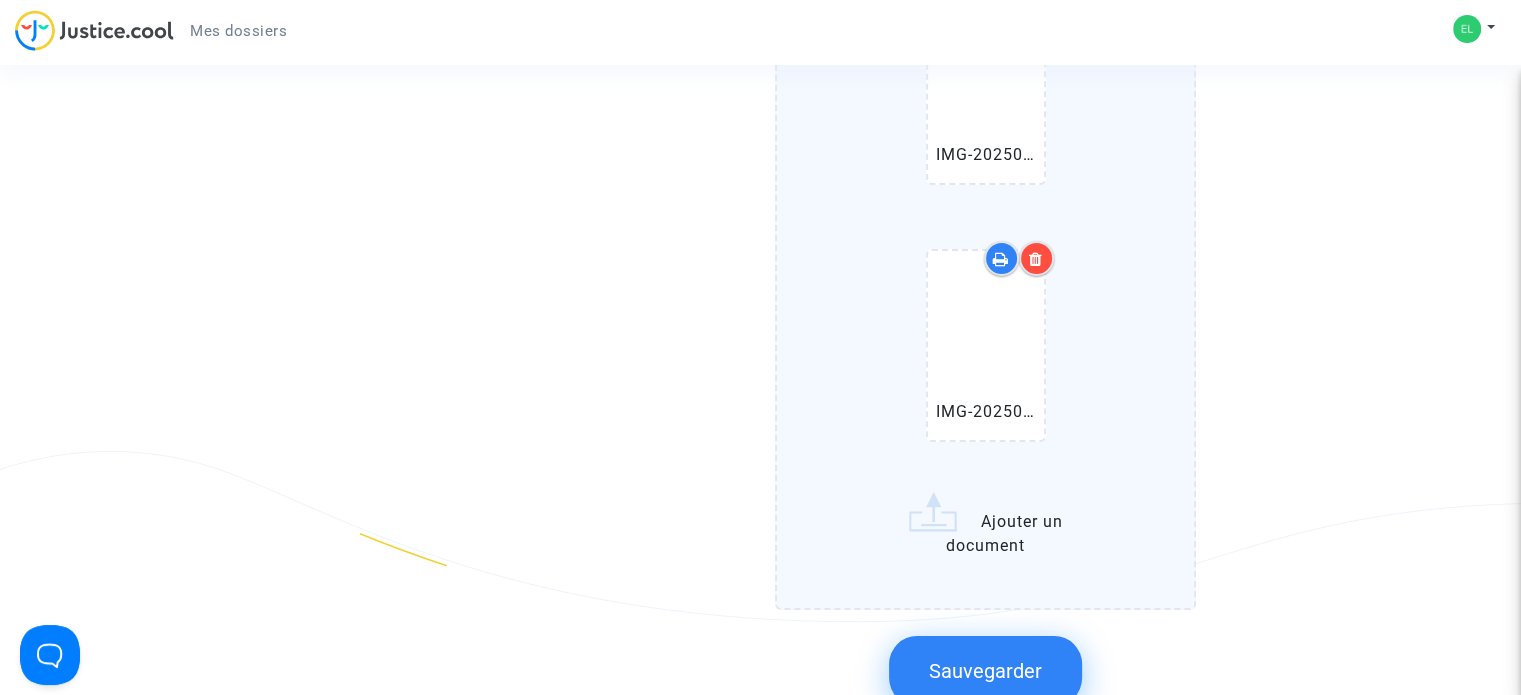 click on "WhatsApp Image 2025-07-04 à 13.17.23_d6473b89.jpg   IMG-20250704-WA0004.jpg   IMG-20250704-WA0005.jpg   IMG-20250704-WA0006.jpg   IMG-20250704-WA0007.jpg   IMG-20250704-WA0008.jpg   IMG-20250704-WA0009.jpg   IMG-20250704-WA0010.jpg   IMG-20250704-WA0011.jpg   IMG-20250704-WA0012.jpg   IMG-20250704-WA0013.jpg   IMG-20250704-WA0014.jpg   IMG-20250704-WA0015.jpg   IMG-20250704-WA0016.jpg   IMG-20250704-WA0017.jpg   IMG-20250704-WA0018.jpg   IMG-20250704-WA0019.jpg   IMG-20250704-WA0020.jpg   IMG-20250704-WA0021.jpg   IMG-20250704-WA0022.jpg   IMG-20250704-WA0023.jpg   IMG-20250704-WA0024.jpg   IMG-20250704-WA0025.jpg   IMG-20250704-WA0026.jpg   IMG-20250704-WA0027.jpg   IMG-20250704-WA0028.jpg   IMG-20250704-WA0029.jpg   IMG-20250704-WA0030.jpg   IMG-20250704-WA0031.jpg   IMG-20250704-WA0032.jpg   IMG-20250704-WA0033.jpg   IMG-20250704-WA0034.jpg   IMG-20250704-WA0035.jpg   IMG-20250704-WA0036.jpg   IMG-20250704-WA0037.jpg   IMG-20250704-WA0038.jpg   IMG-20250704-WA0039.jpg   IMG-20250704-WA0040.jpg" 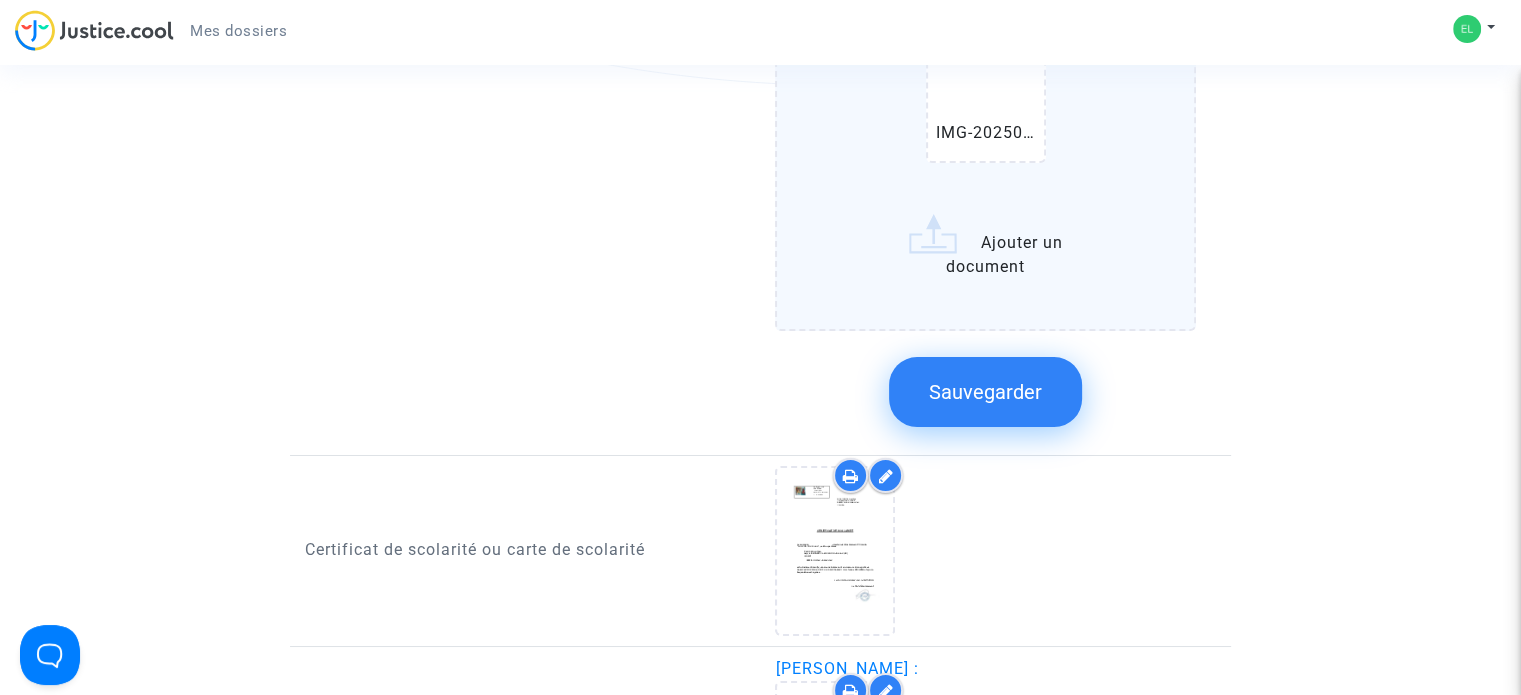 scroll, scrollTop: 22500, scrollLeft: 0, axis: vertical 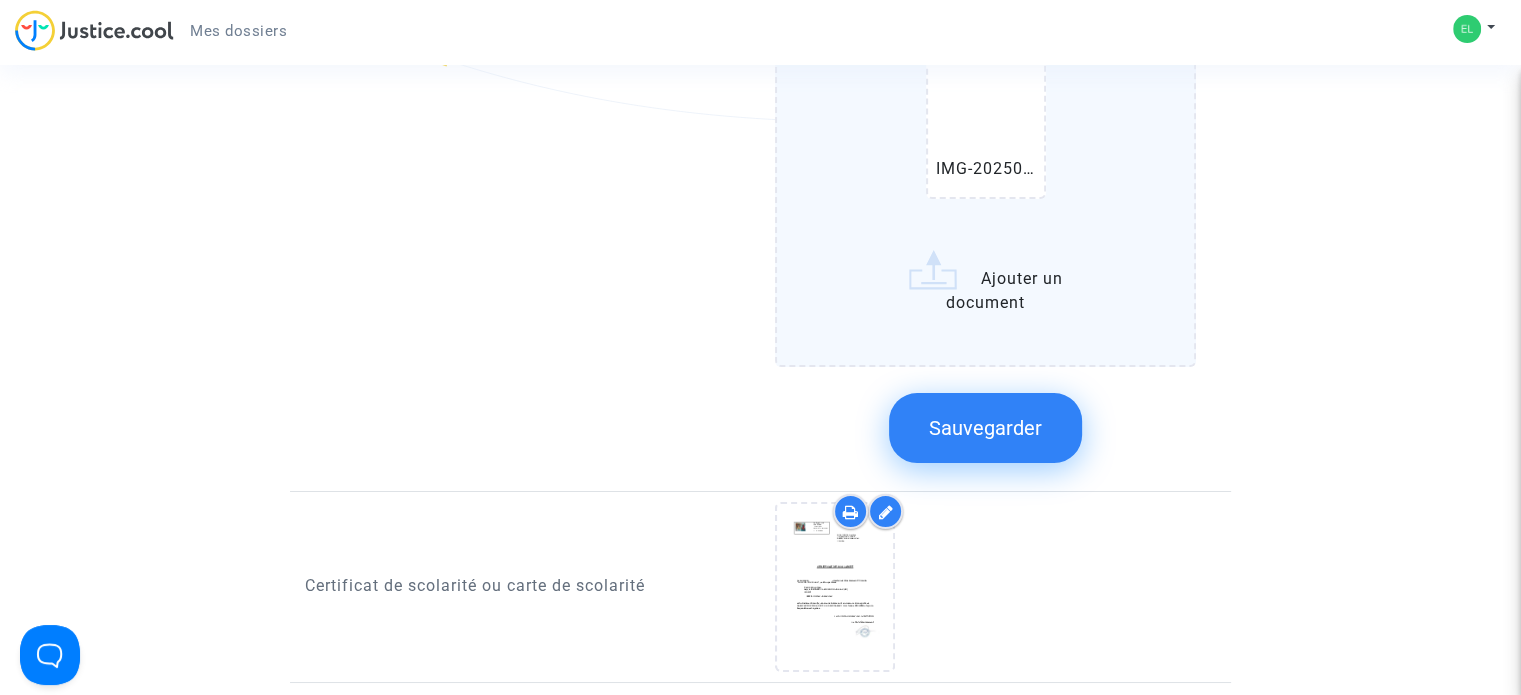 click on "WhatsApp Image 2025-07-04 à 13.17.23_d6473b89.jpg   IMG-20250704-WA0004.jpg   IMG-20250704-WA0005.jpg   IMG-20250704-WA0006.jpg   IMG-20250704-WA0007.jpg   IMG-20250704-WA0008.jpg   IMG-20250704-WA0009.jpg   IMG-20250704-WA0010.jpg   IMG-20250704-WA0011.jpg   IMG-20250704-WA0012.jpg   IMG-20250704-WA0013.jpg   IMG-20250704-WA0014.jpg   IMG-20250704-WA0015.jpg   IMG-20250704-WA0016.jpg   IMG-20250704-WA0017.jpg   IMG-20250704-WA0018.jpg   IMG-20250704-WA0019.jpg   IMG-20250704-WA0020.jpg   IMG-20250704-WA0021.jpg   IMG-20250704-WA0022.jpg   IMG-20250704-WA0023.jpg   IMG-20250704-WA0024.jpg   IMG-20250704-WA0025.jpg   IMG-20250704-WA0026.jpg   IMG-20250704-WA0027.jpg   IMG-20250704-WA0028.jpg   IMG-20250704-WA0029.jpg   IMG-20250704-WA0030.jpg   IMG-20250704-WA0031.jpg   IMG-20250704-WA0032.jpg   IMG-20250704-WA0033.jpg   IMG-20250704-WA0034.jpg   IMG-20250704-WA0035.jpg   IMG-20250704-WA0036.jpg   IMG-20250704-WA0037.jpg   IMG-20250704-WA0038.jpg   IMG-20250704-WA0039.jpg   IMG-20250704-WA0040.jpg" 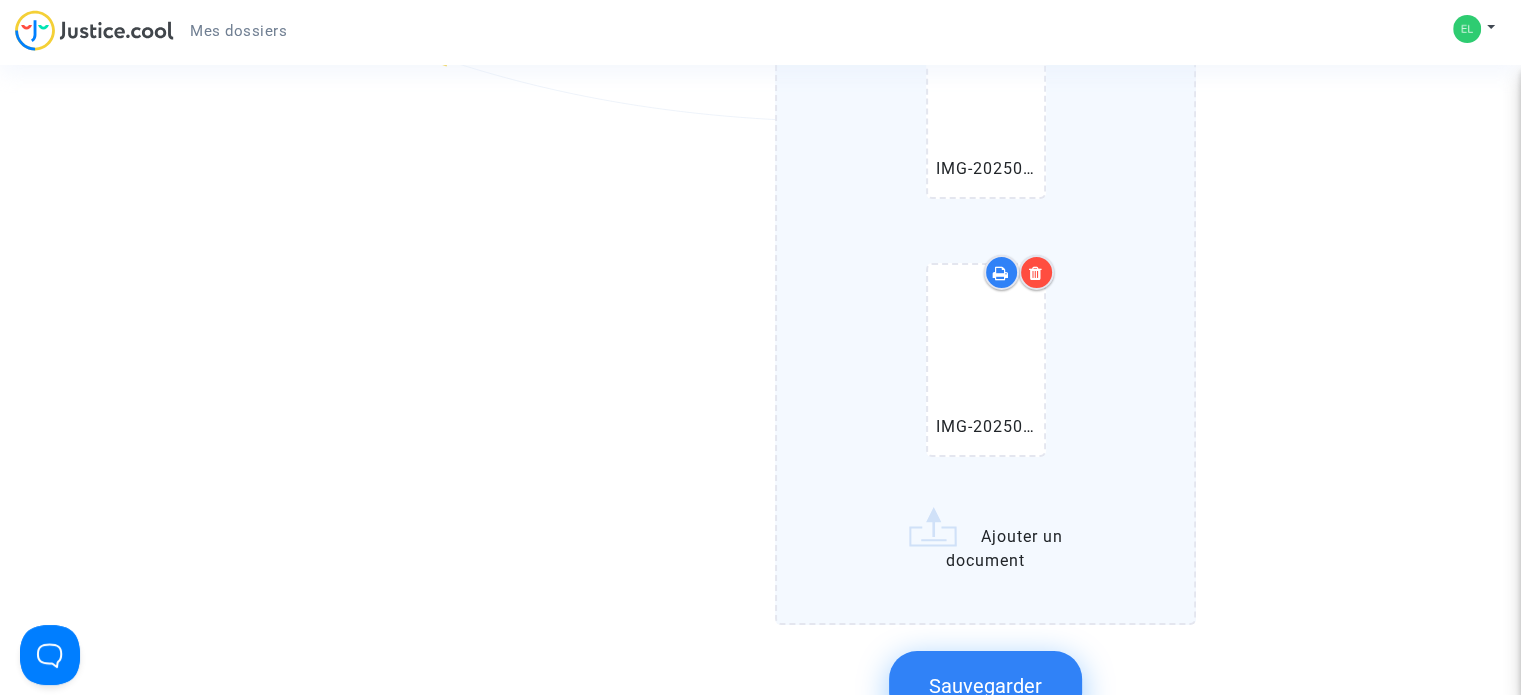 click on "WhatsApp Image 2025-07-04 à 13.17.23_d6473b89.jpg   IMG-20250704-WA0004.jpg   IMG-20250704-WA0005.jpg   IMG-20250704-WA0006.jpg   IMG-20250704-WA0007.jpg   IMG-20250704-WA0008.jpg   IMG-20250704-WA0009.jpg   IMG-20250704-WA0010.jpg   IMG-20250704-WA0011.jpg   IMG-20250704-WA0012.jpg   IMG-20250704-WA0013.jpg   IMG-20250704-WA0014.jpg   IMG-20250704-WA0015.jpg   IMG-20250704-WA0016.jpg   IMG-20250704-WA0017.jpg   IMG-20250704-WA0018.jpg   IMG-20250704-WA0019.jpg   IMG-20250704-WA0020.jpg   IMG-20250704-WA0021.jpg   IMG-20250704-WA0022.jpg   IMG-20250704-WA0023.jpg   IMG-20250704-WA0024.jpg   IMG-20250704-WA0025.jpg   IMG-20250704-WA0026.jpg   IMG-20250704-WA0027.jpg   IMG-20250704-WA0028.jpg   IMG-20250704-WA0029.jpg   IMG-20250704-WA0030.jpg   IMG-20250704-WA0031.jpg   IMG-20250704-WA0032.jpg   IMG-20250704-WA0033.jpg   IMG-20250704-WA0034.jpg   IMG-20250704-WA0035.jpg   IMG-20250704-WA0036.jpg   IMG-20250704-WA0037.jpg   IMG-20250704-WA0038.jpg   IMG-20250704-WA0039.jpg   IMG-20250704-WA0040.jpg" 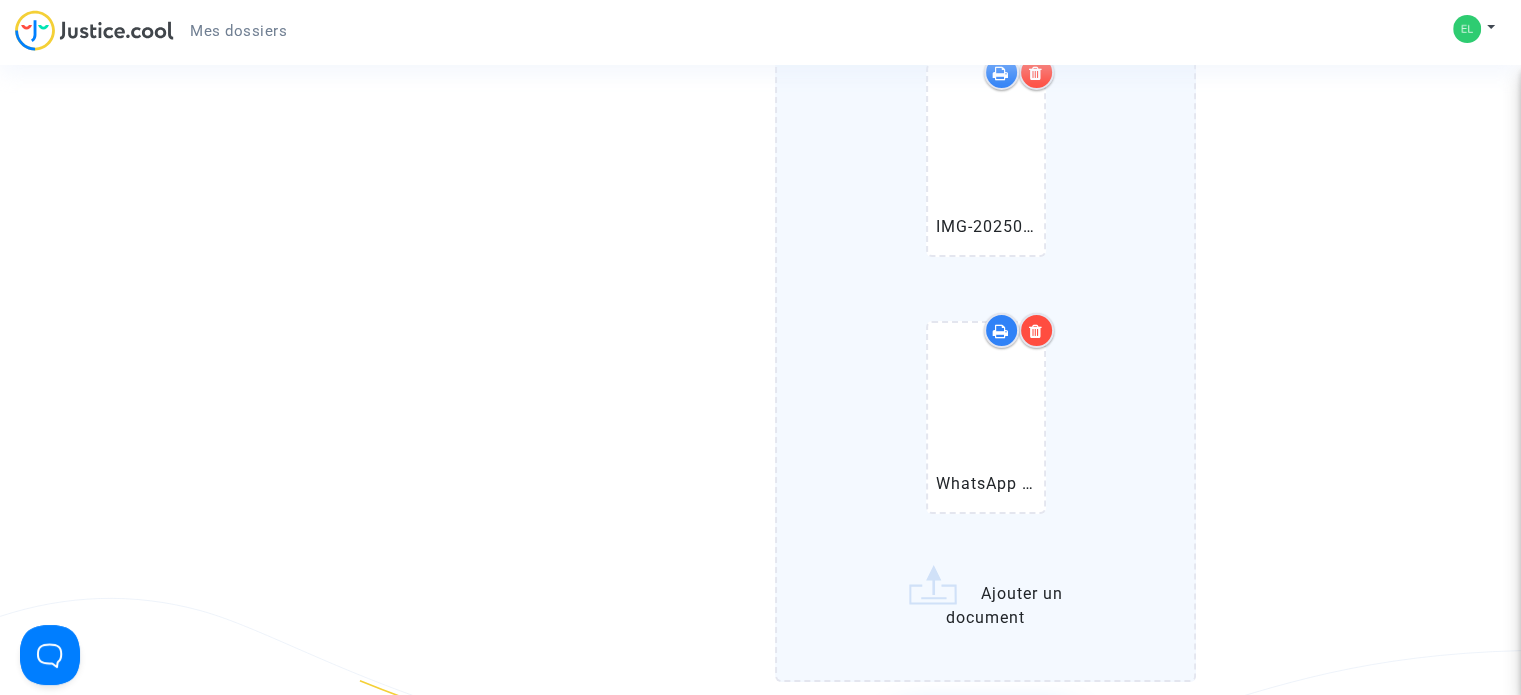scroll, scrollTop: 22800, scrollLeft: 0, axis: vertical 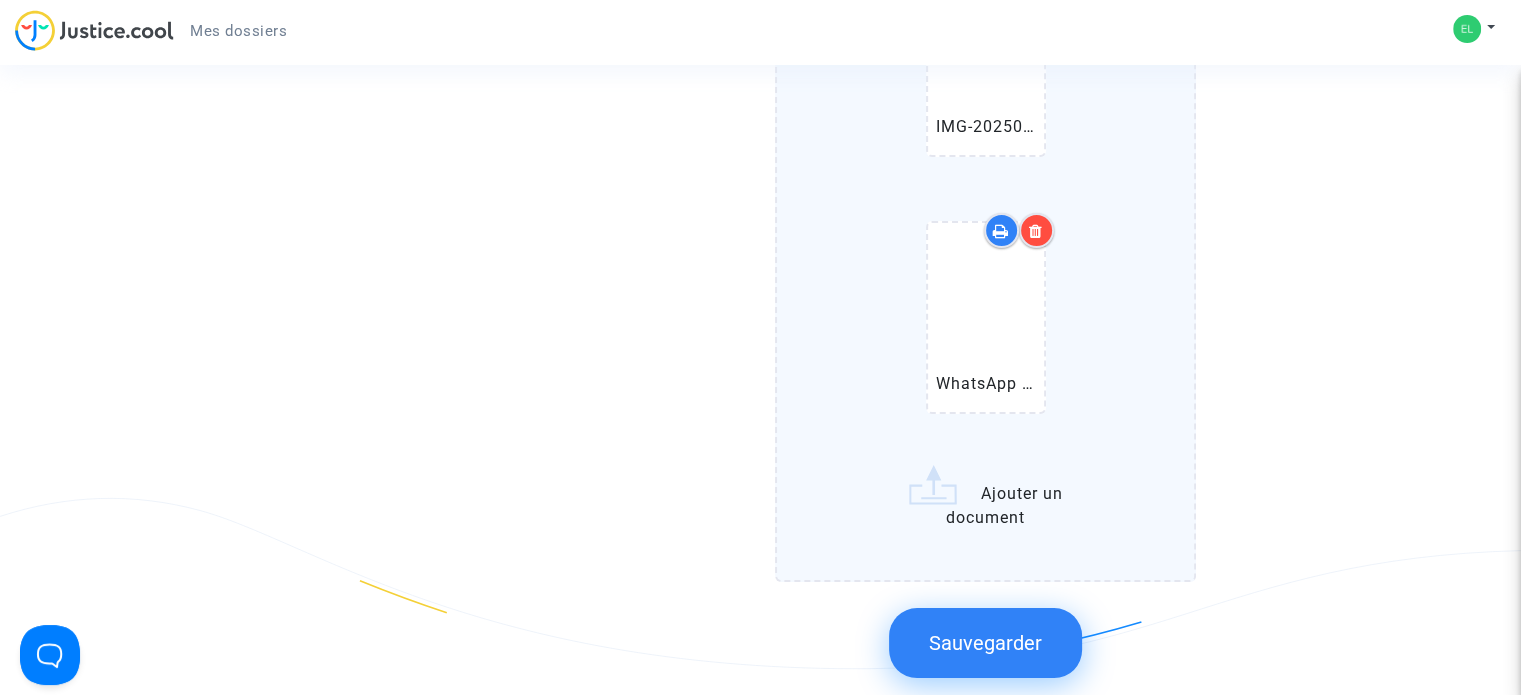 click on "Sauvegarder" 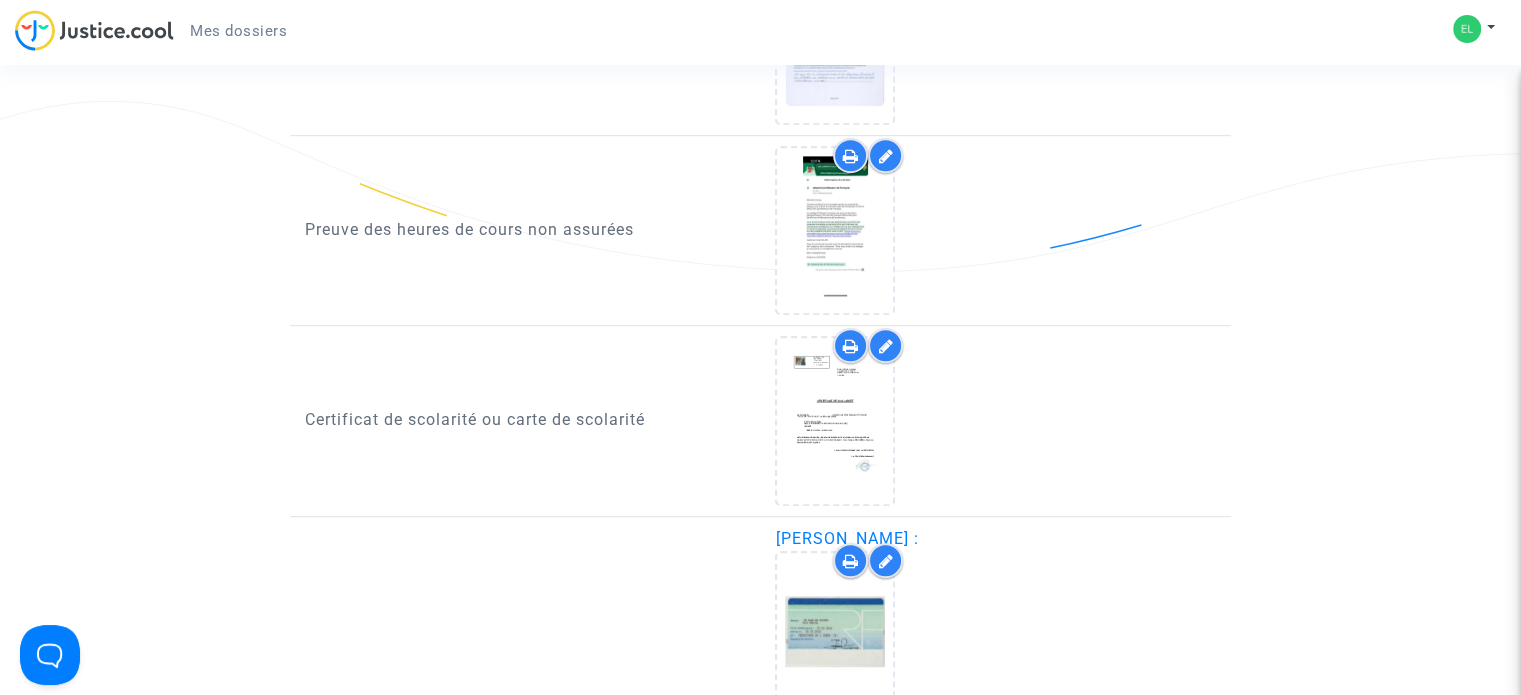 scroll, scrollTop: 1200, scrollLeft: 0, axis: vertical 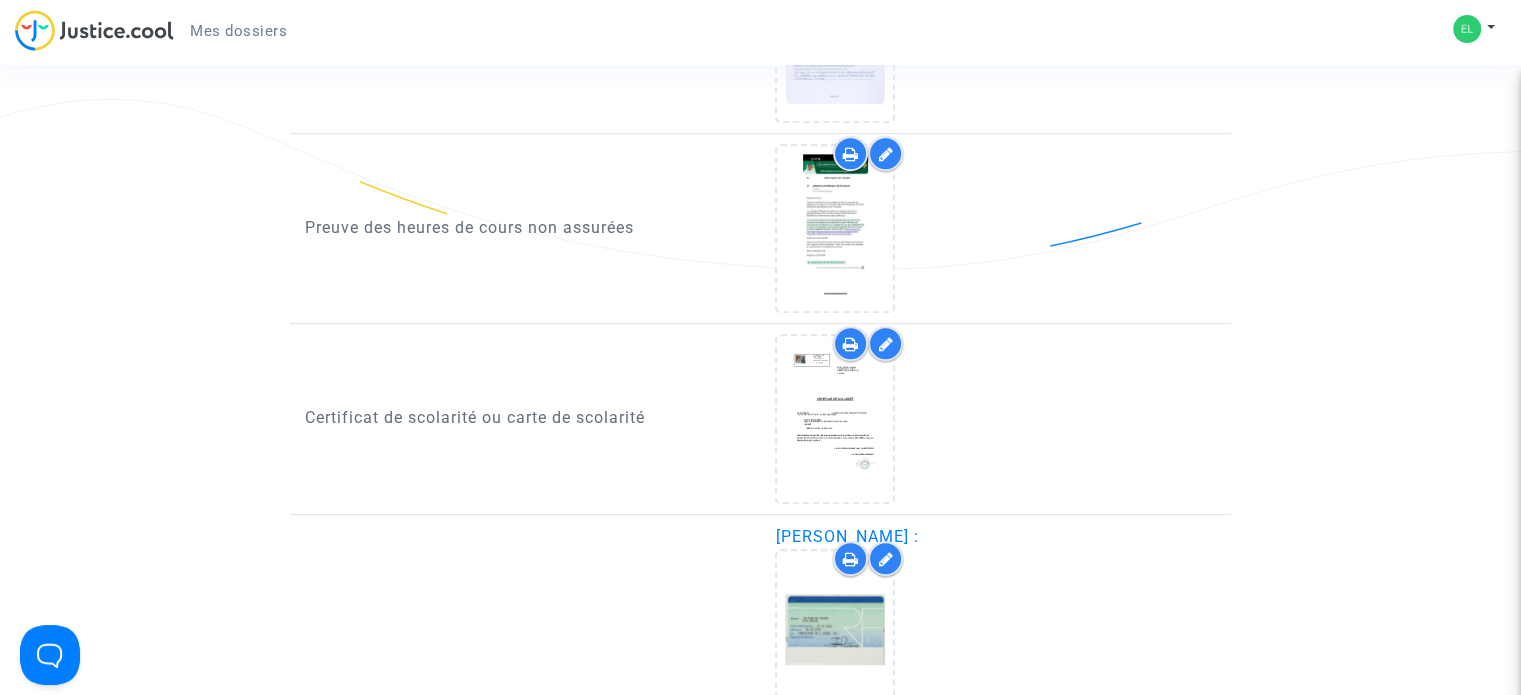 click at bounding box center [885, 154] 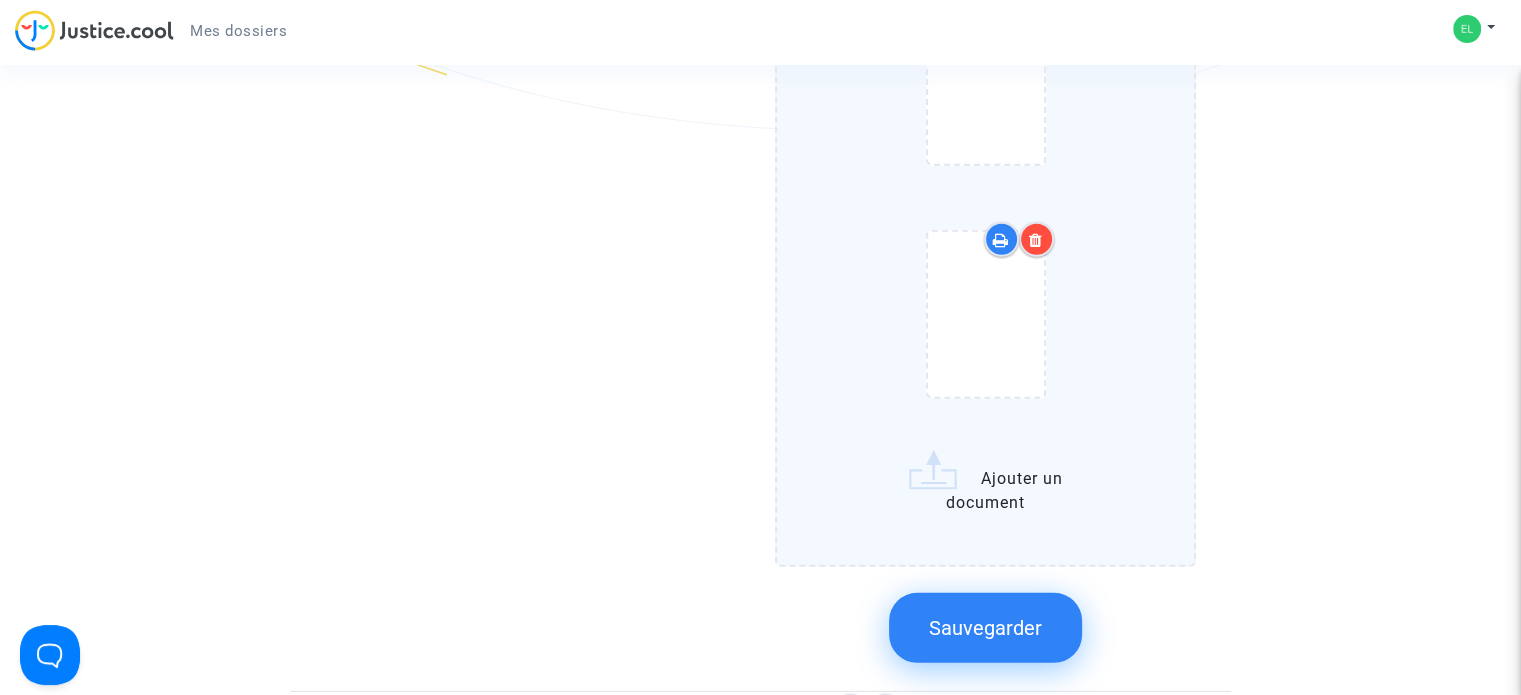 scroll, scrollTop: 20800, scrollLeft: 0, axis: vertical 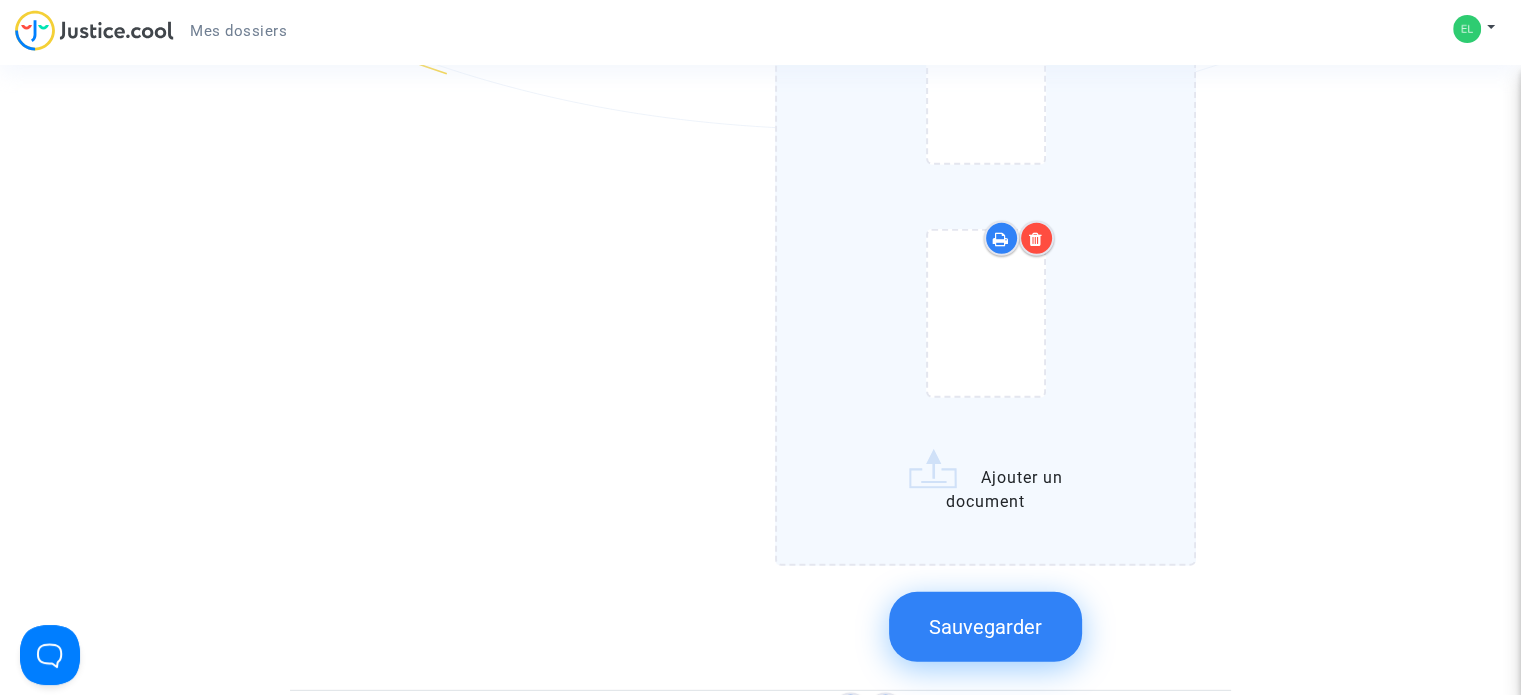 click on "Ajouter un document" 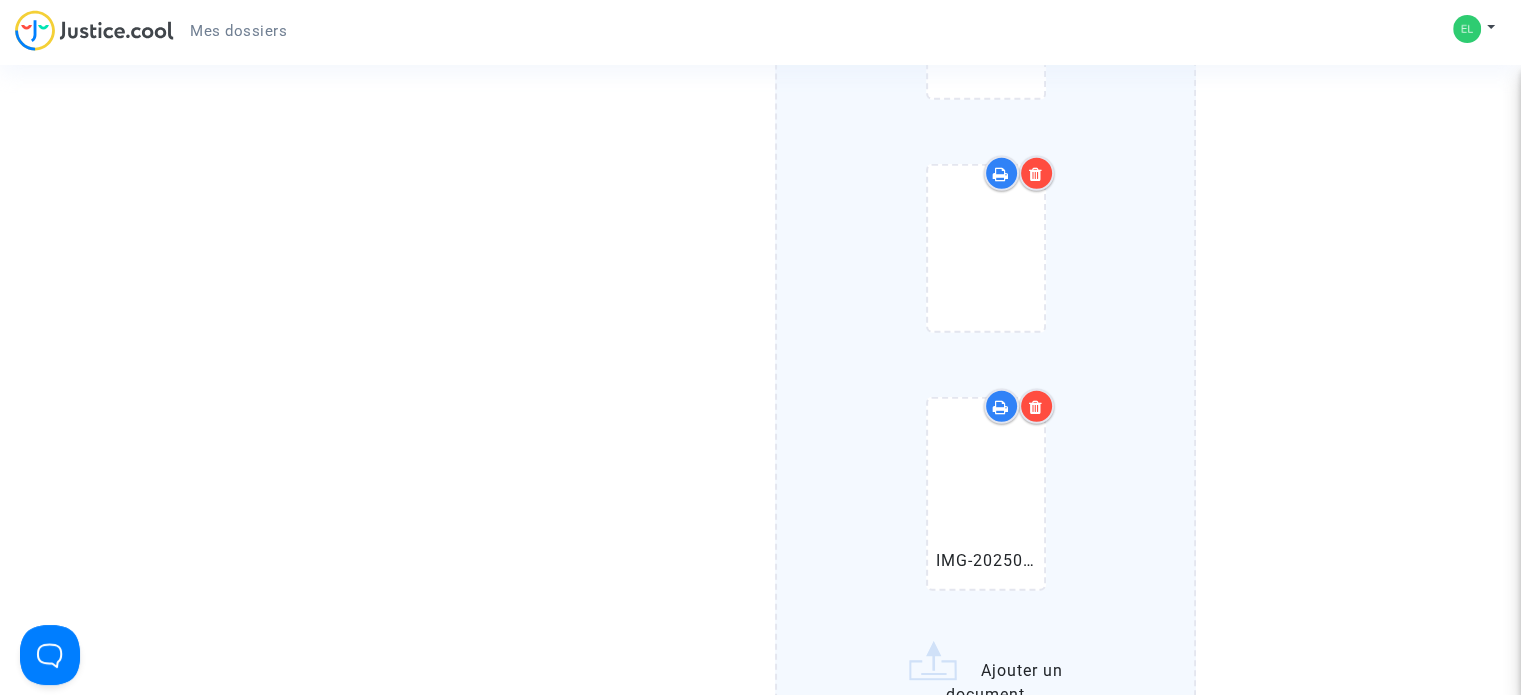 scroll, scrollTop: 20900, scrollLeft: 0, axis: vertical 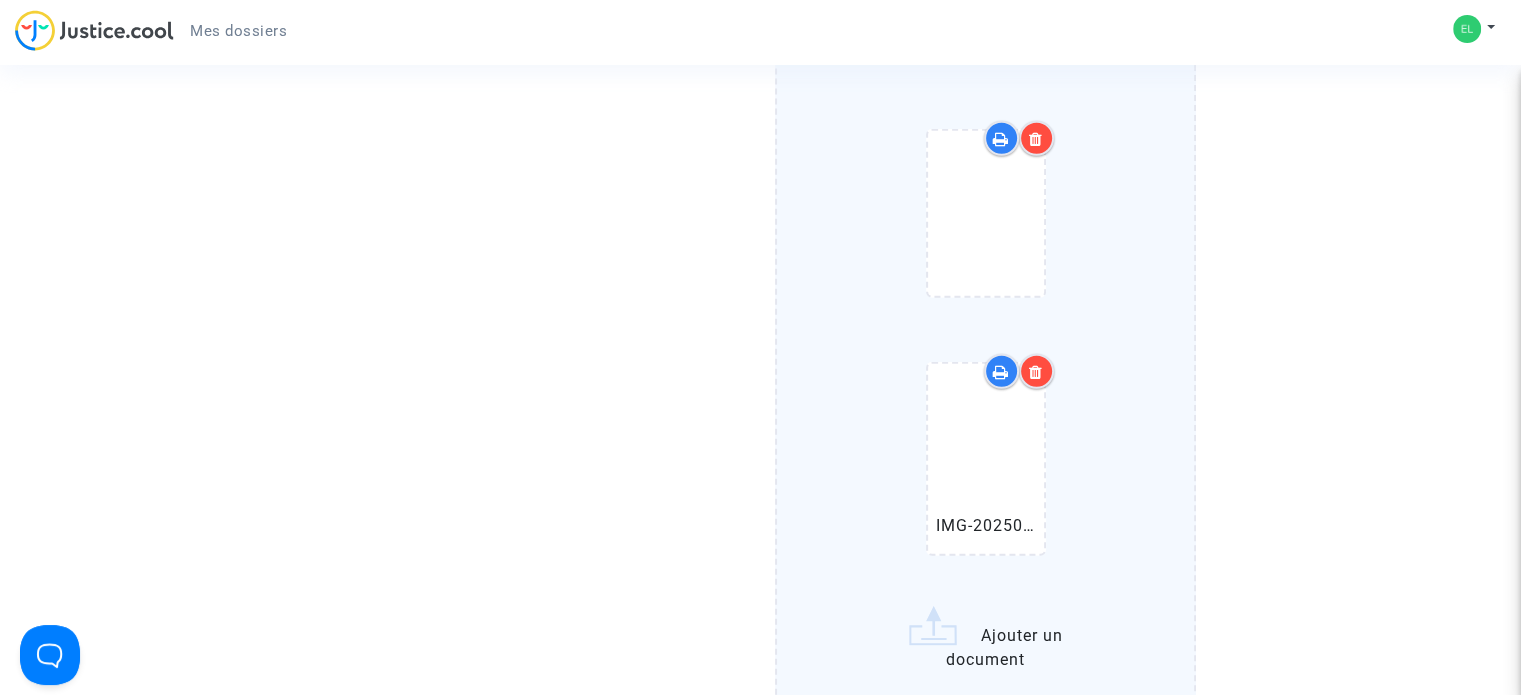 click on "IMG-20250704-WA0069.jpg   Ajouter un document" 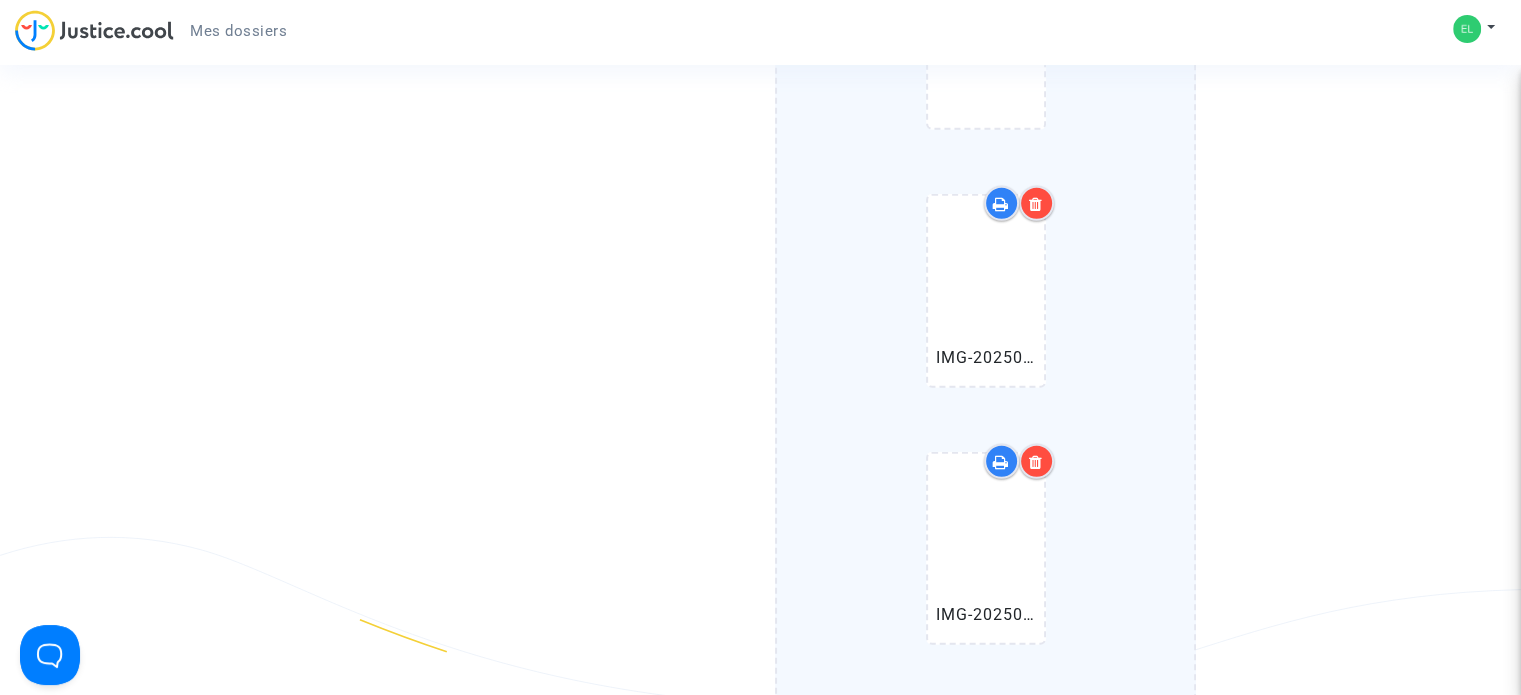 scroll, scrollTop: 21100, scrollLeft: 0, axis: vertical 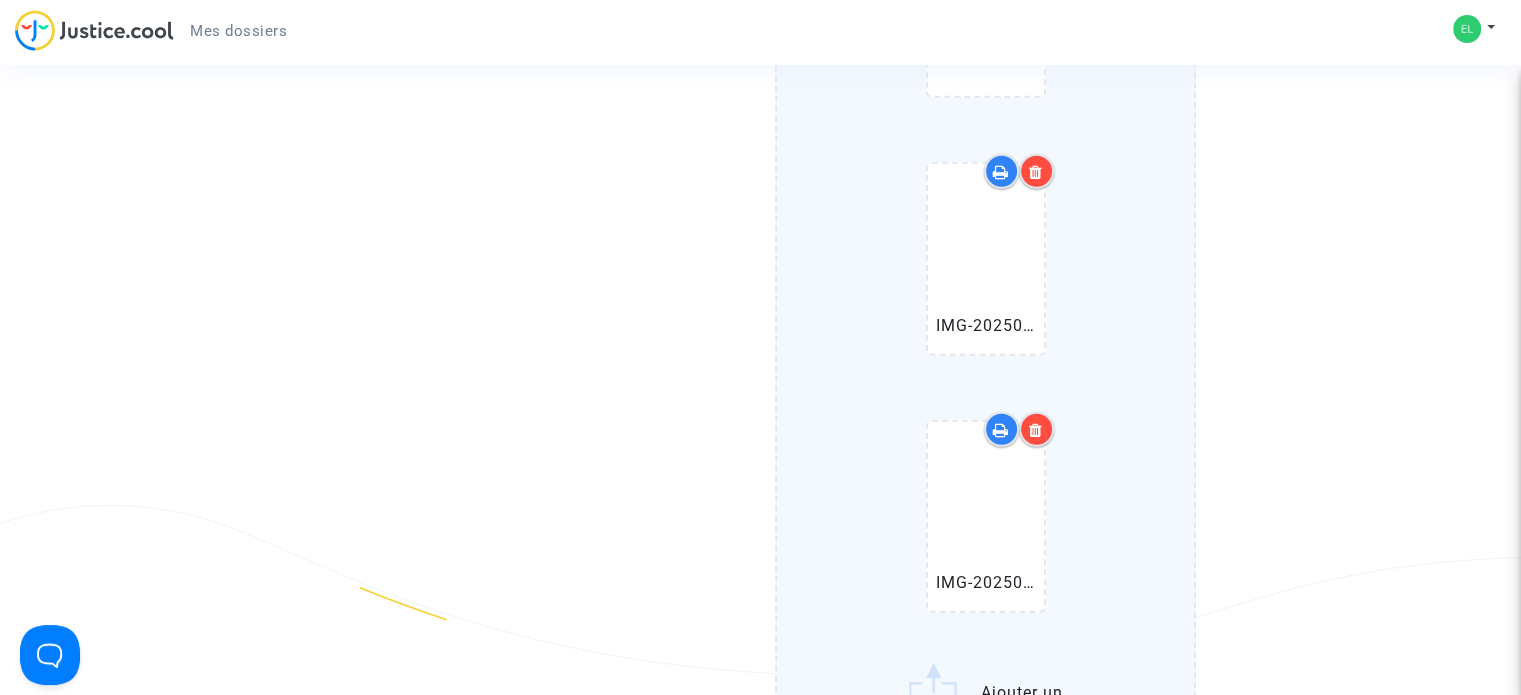 click on "IMG-20250704-WA0069.jpg   IMG-20250704-WA0070.jpg   Ajouter un document" 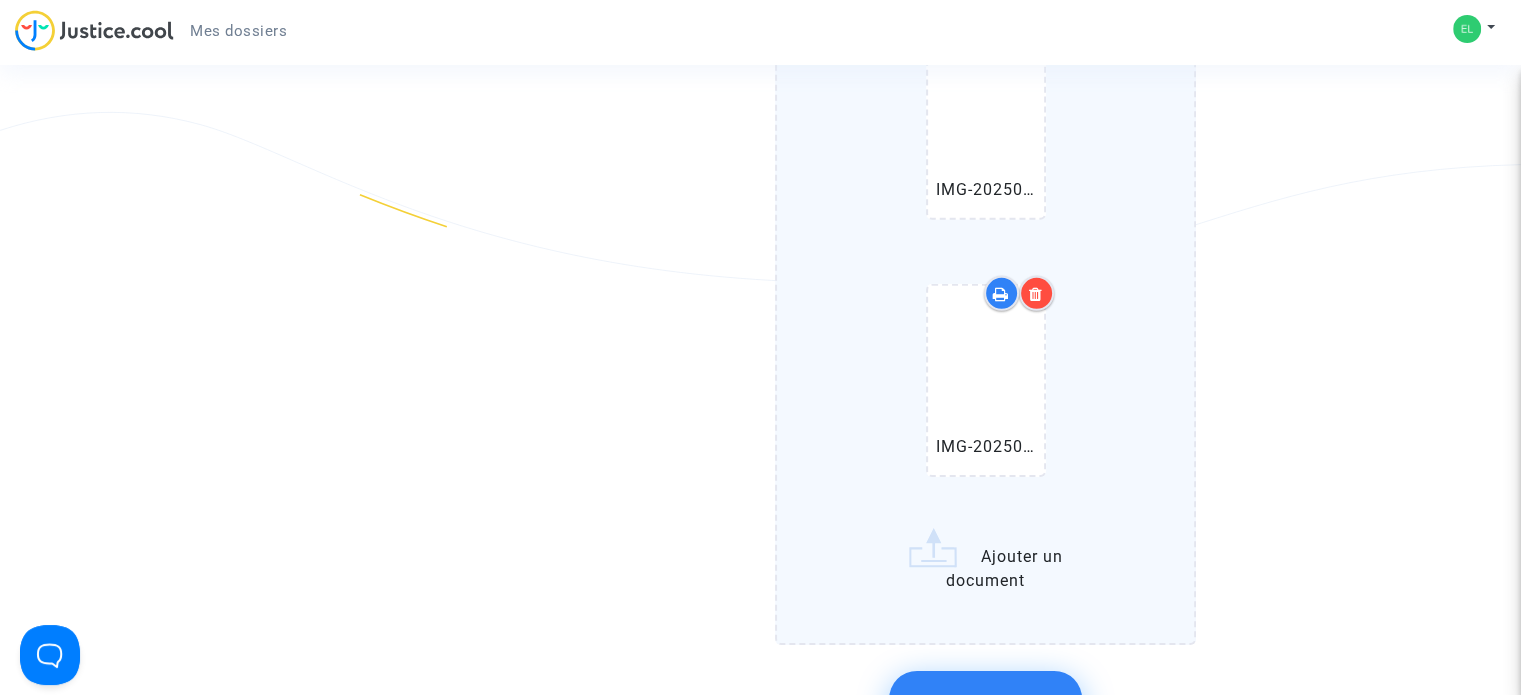 scroll, scrollTop: 21500, scrollLeft: 0, axis: vertical 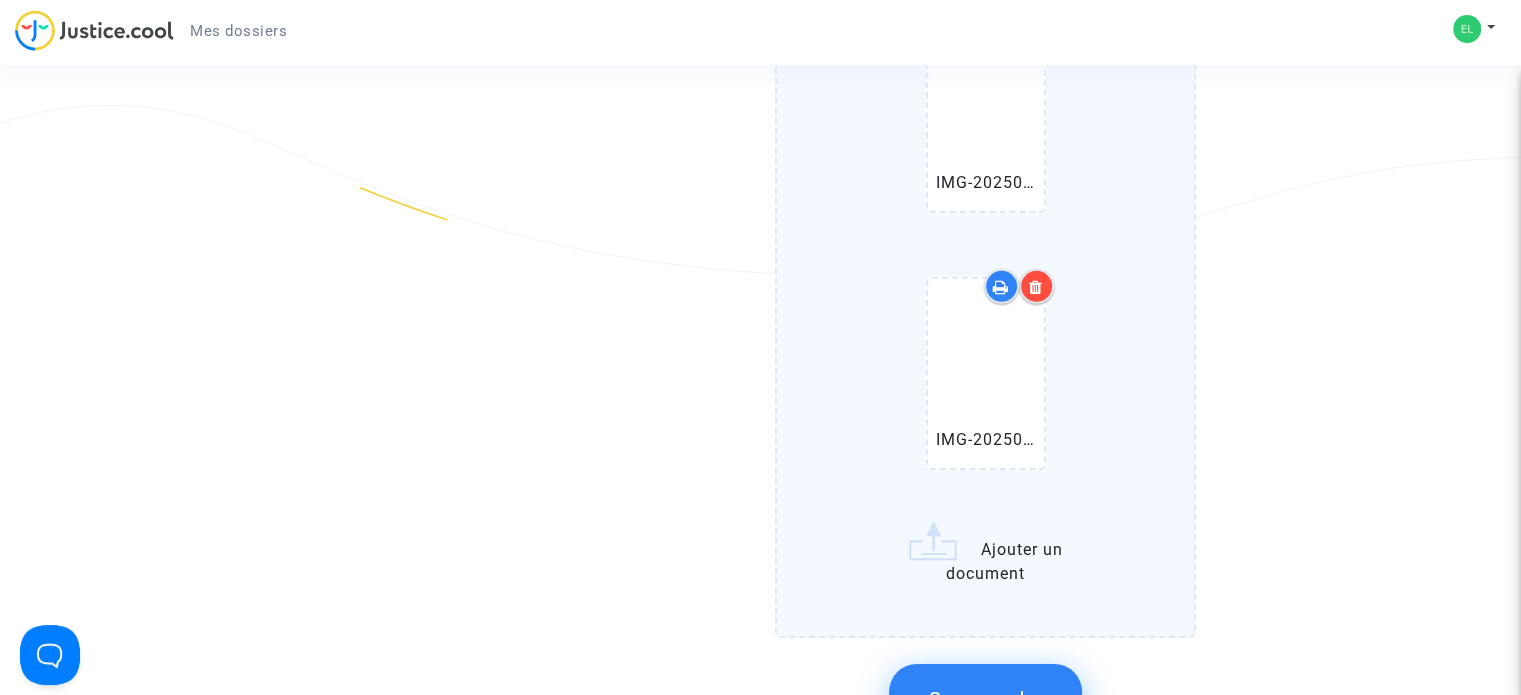 click on "IMG-20250704-WA0069.jpg   IMG-20250704-WA0070.jpg   IMG-20250704-WA0071.jpg   Ajouter un document" 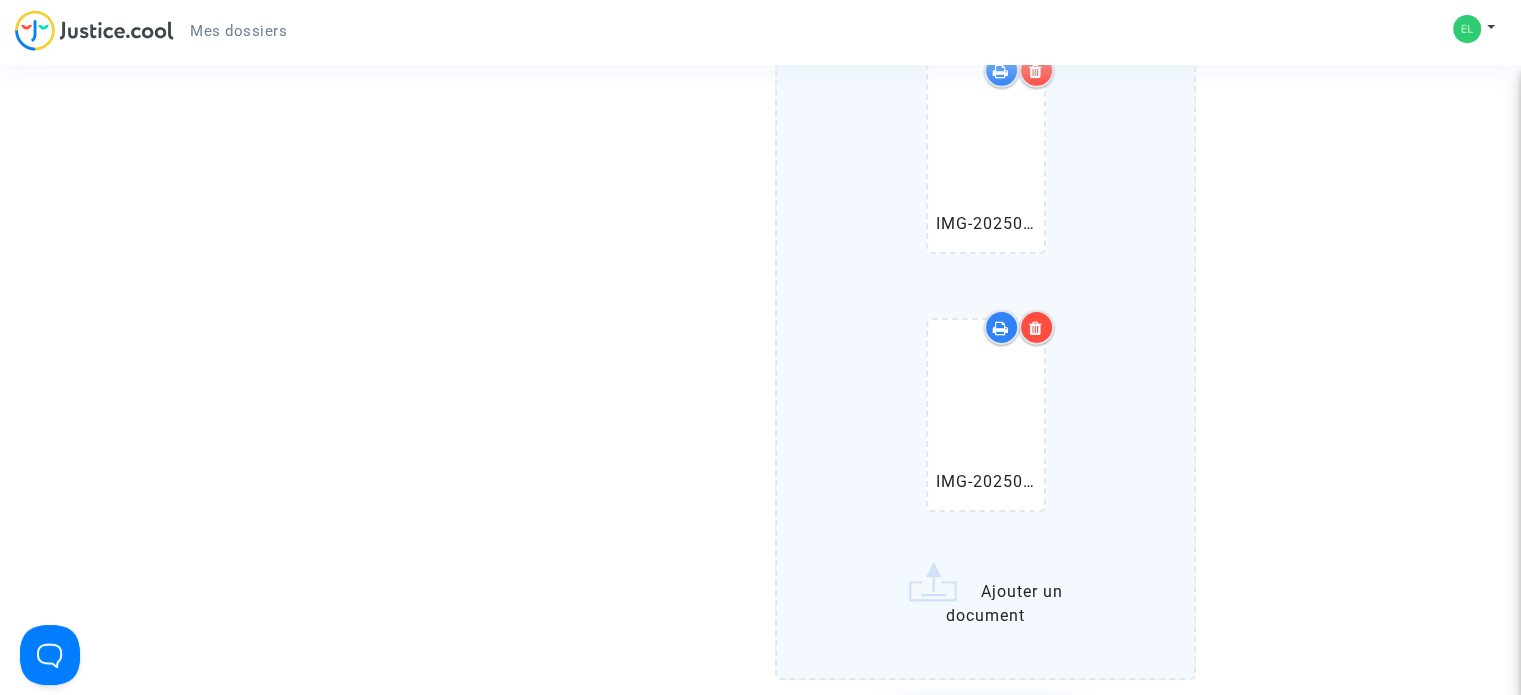 scroll, scrollTop: 21800, scrollLeft: 0, axis: vertical 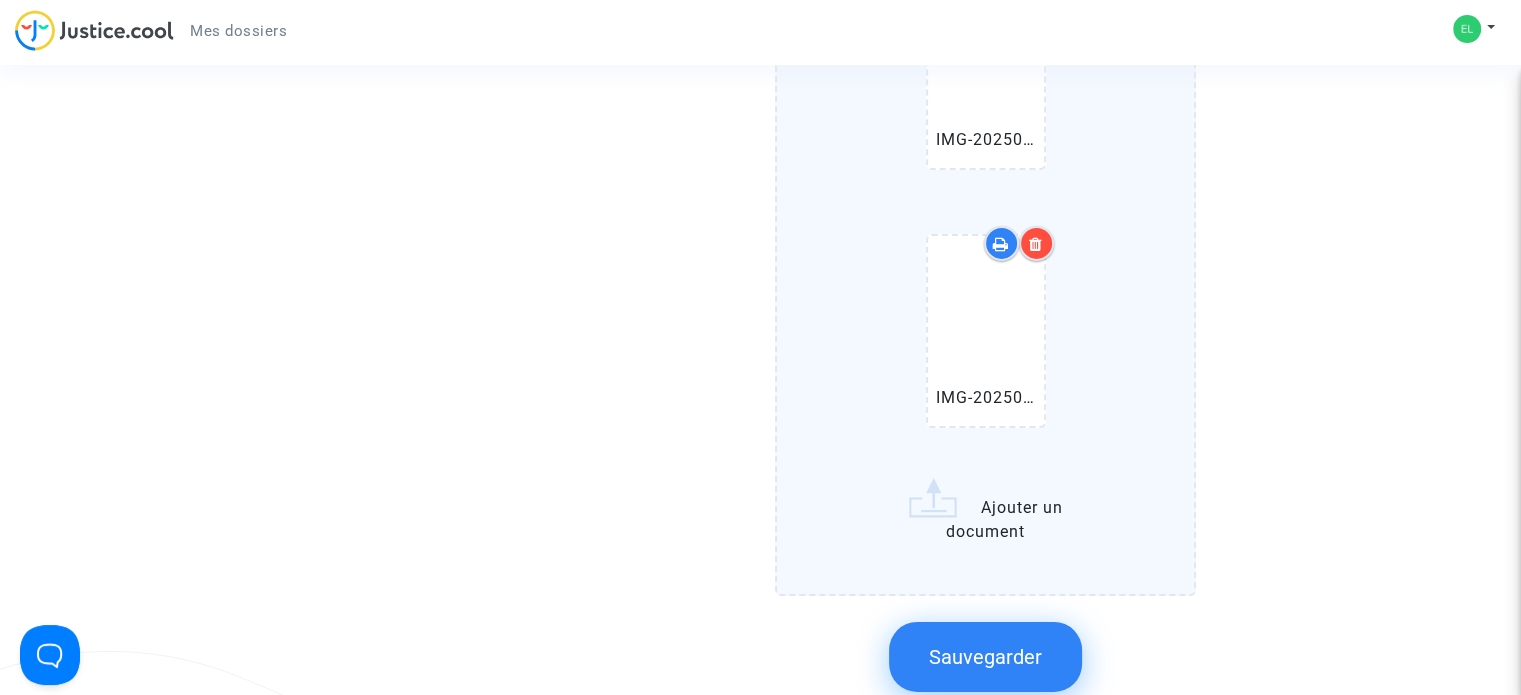 click on "IMG-20250704-WA0069.jpg   IMG-20250704-WA0070.jpg   IMG-20250704-WA0071.jpg   IMG-20250704-WA0072.jpg   Ajouter un document" 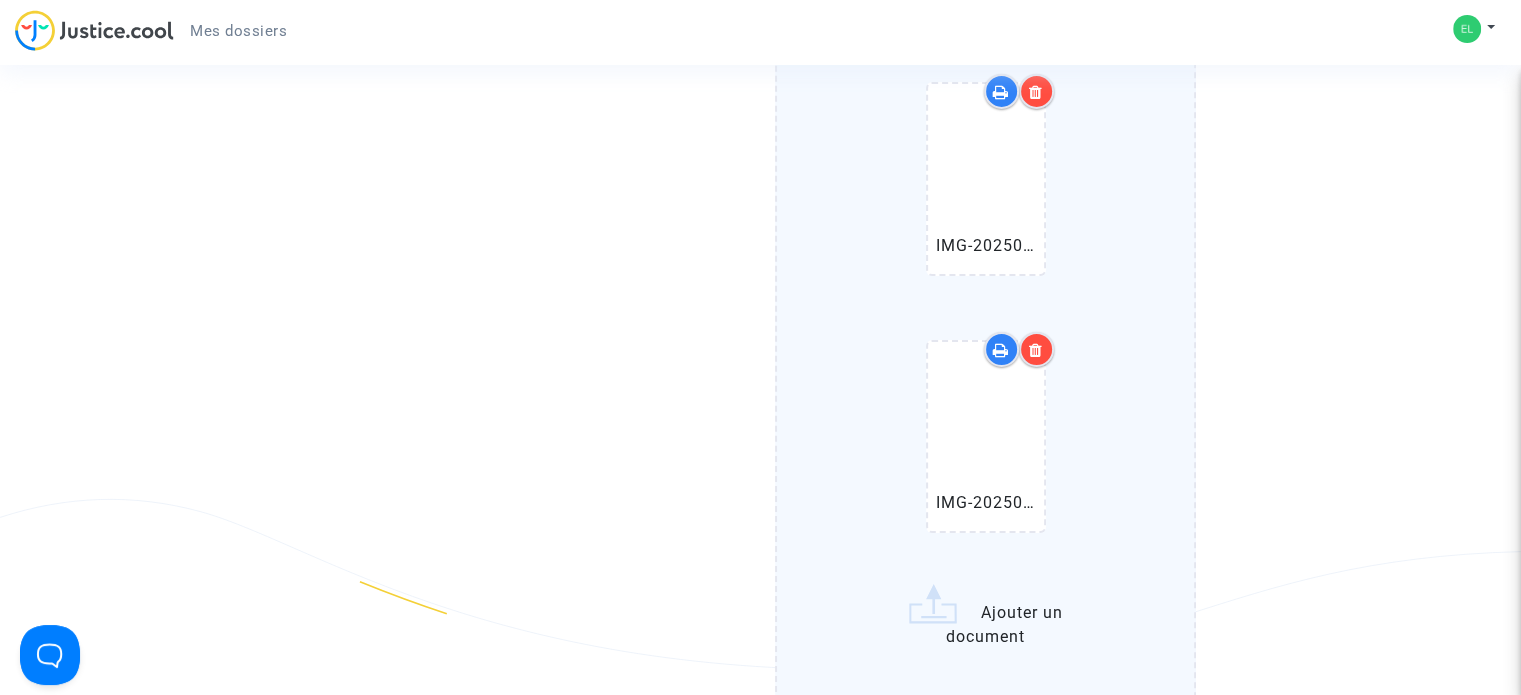 scroll, scrollTop: 22000, scrollLeft: 0, axis: vertical 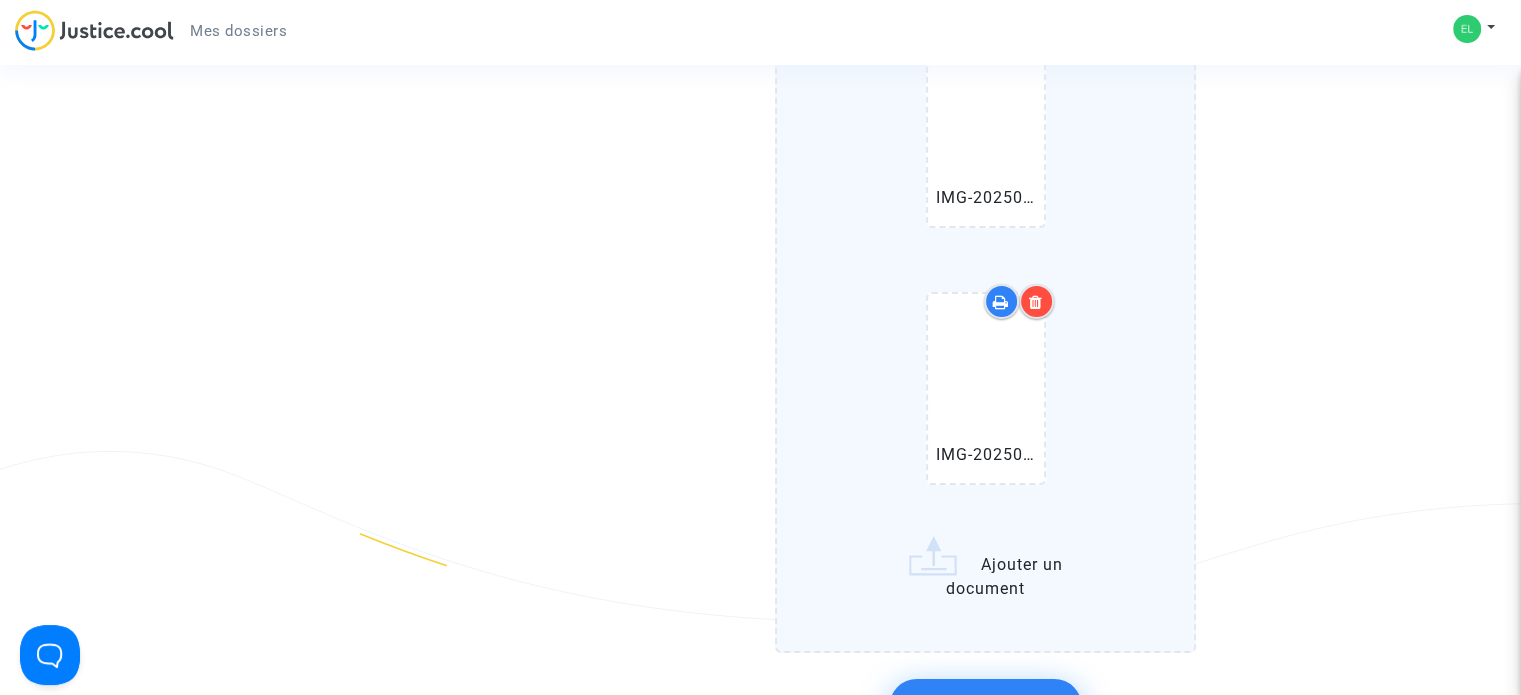 click on "IMG-20250704-WA0069.jpg   IMG-20250704-WA0070.jpg   IMG-20250704-WA0071.jpg   IMG-20250704-WA0072.jpg   IMG-20250704-WA0073.jpg   Ajouter un document" 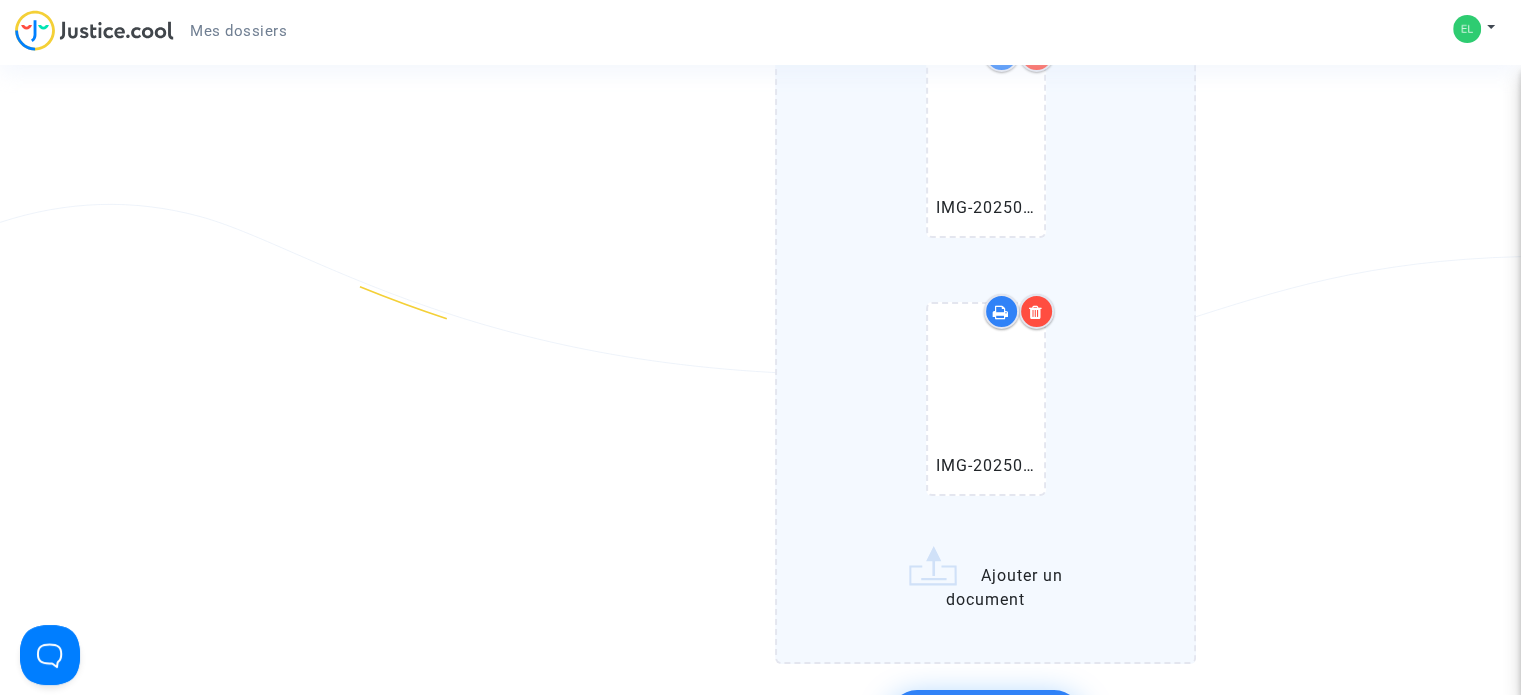 scroll, scrollTop: 22300, scrollLeft: 0, axis: vertical 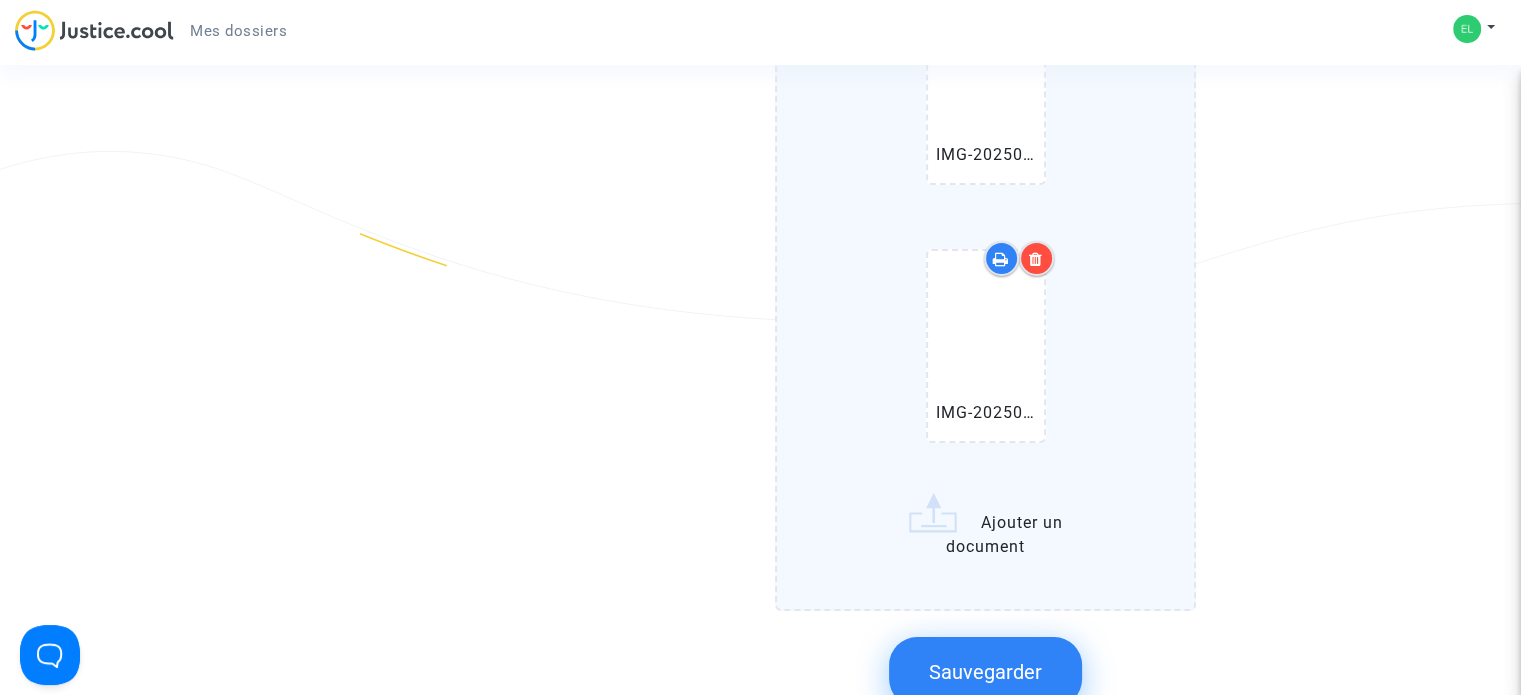 click on "IMG-20250704-WA0069.jpg   IMG-20250704-WA0070.jpg   IMG-20250704-WA0071.jpg   IMG-20250704-WA0072.jpg   IMG-20250704-WA0073.jpg   IMG-20250704-WA0074.jpg   Ajouter un document" 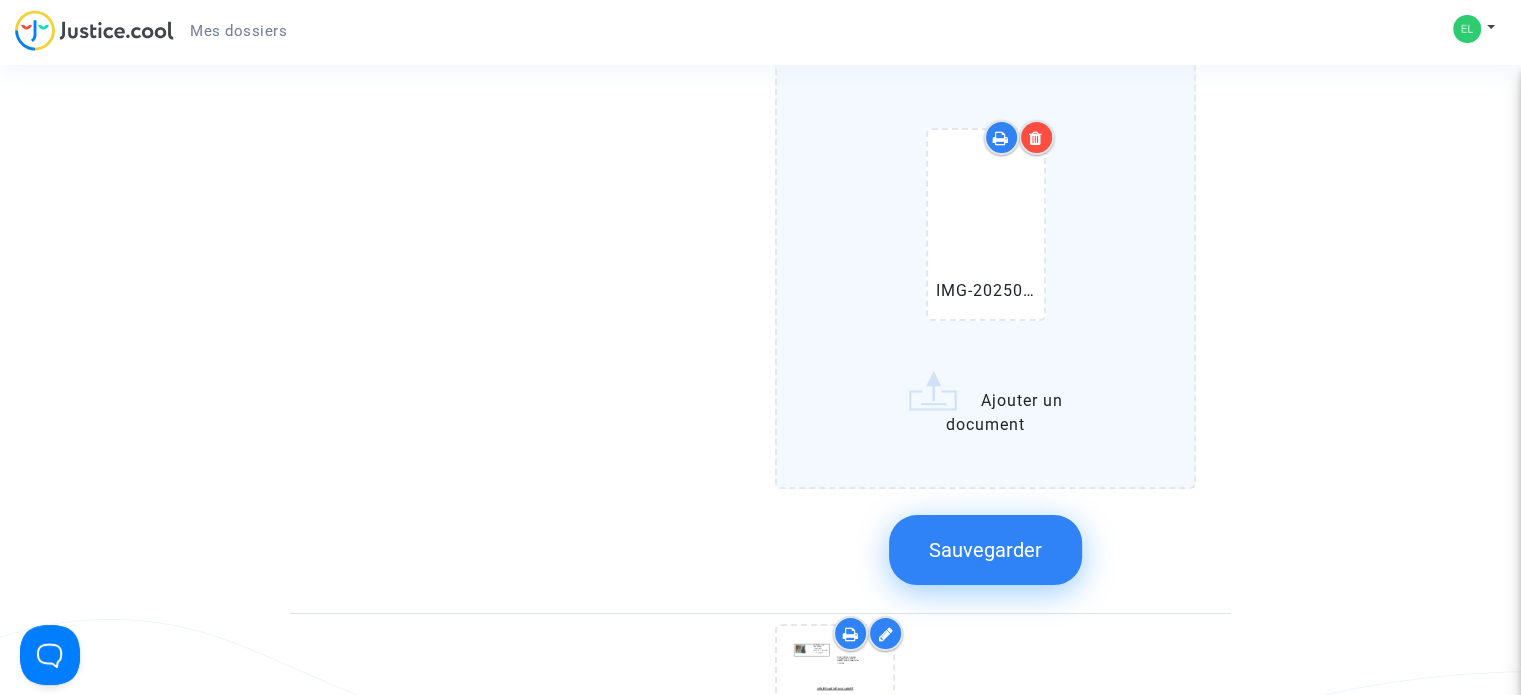 scroll, scrollTop: 22700, scrollLeft: 0, axis: vertical 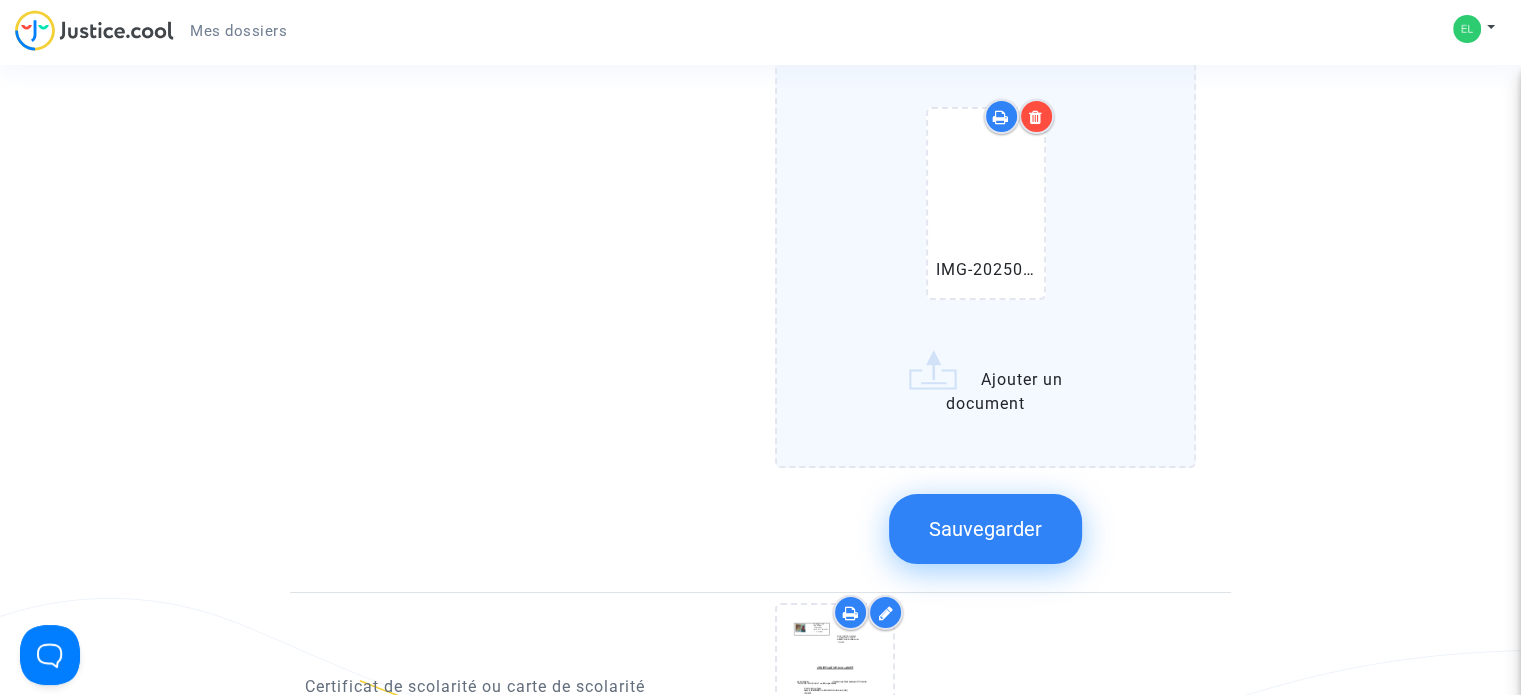 click on "IMG-20250704-WA0069.jpg   IMG-20250704-WA0070.jpg   IMG-20250704-WA0071.jpg   IMG-20250704-WA0072.jpg   IMG-20250704-WA0073.jpg   IMG-20250704-WA0074.jpg   IMG-20250704-WA0075.jpg   Ajouter un document" 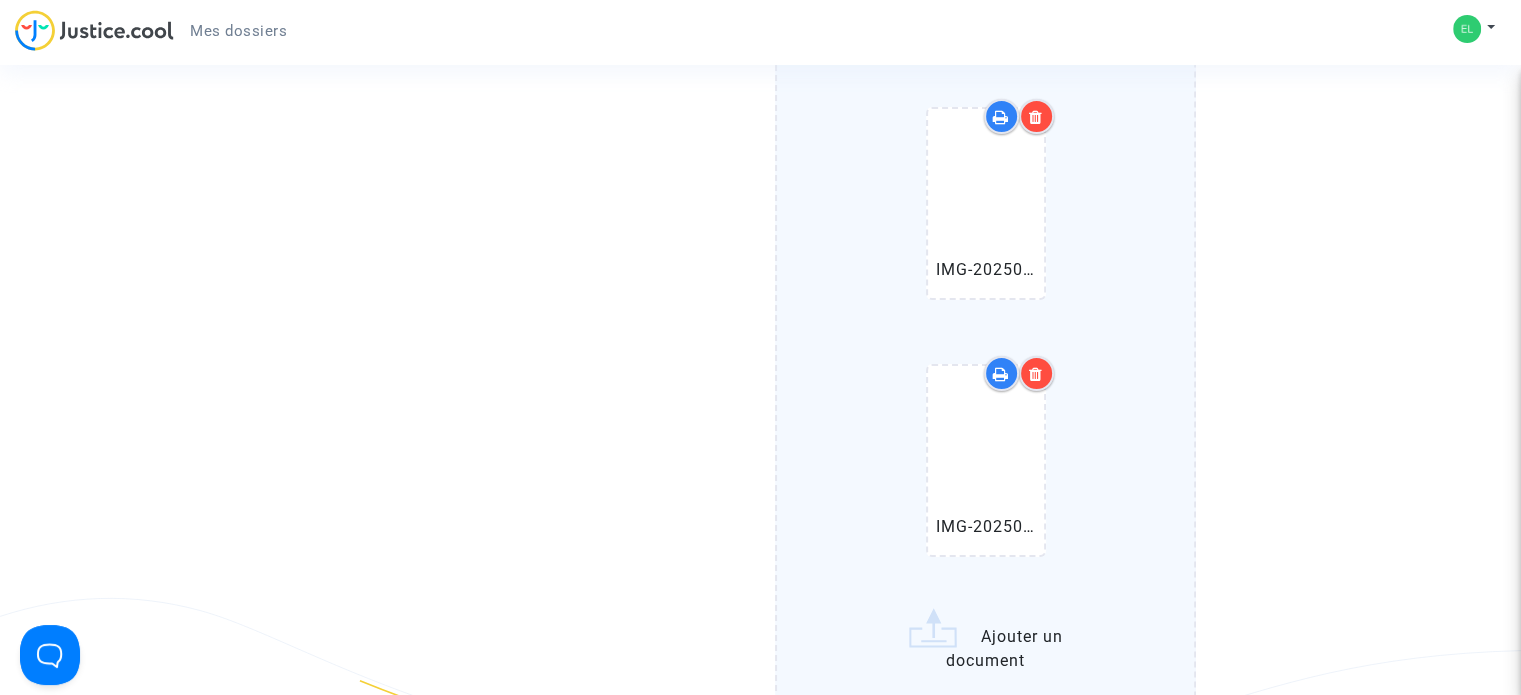 click on "IMG-20250704-WA0069.jpg   IMG-20250704-WA0070.jpg   IMG-20250704-WA0071.jpg   IMG-20250704-WA0072.jpg   IMG-20250704-WA0073.jpg   IMG-20250704-WA0074.jpg   IMG-20250704-WA0075.jpg   IMG-20250704-WA0076.jpg   Ajouter un document" 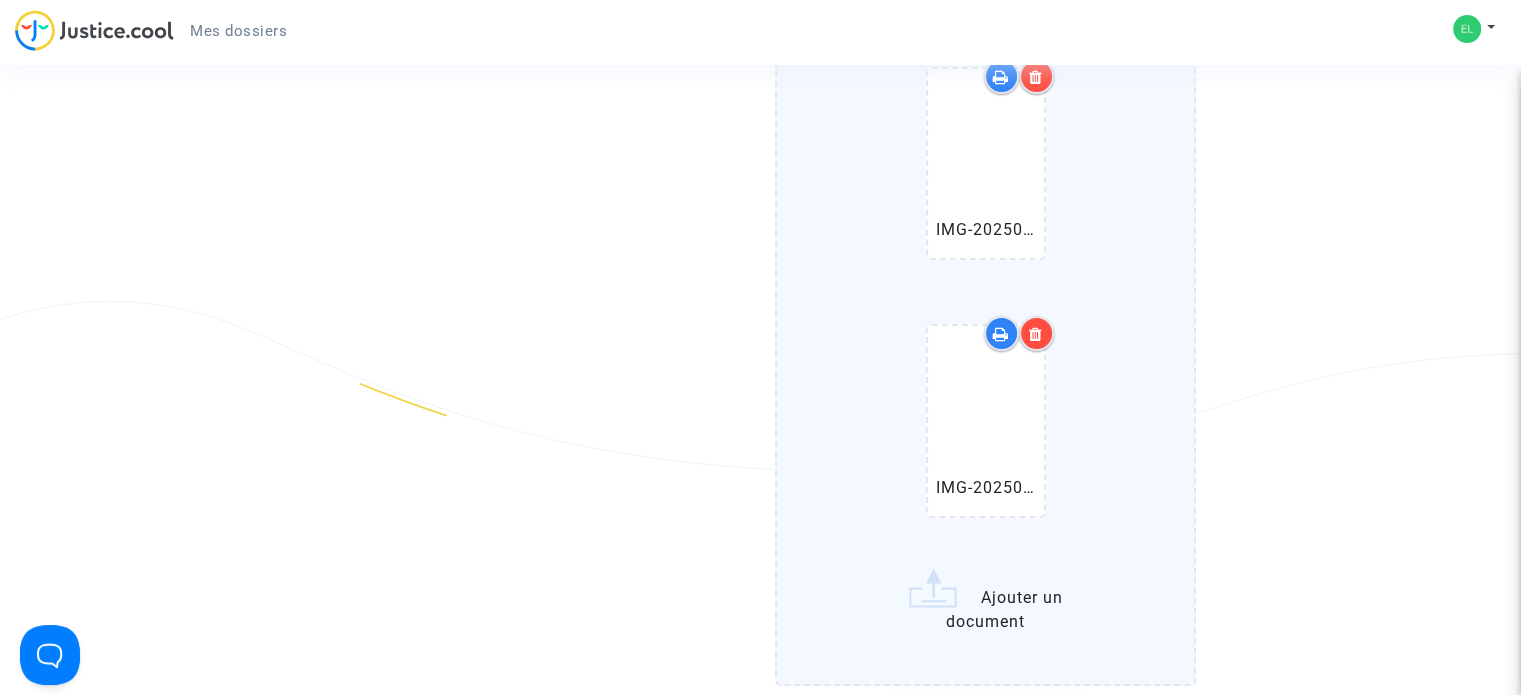 scroll, scrollTop: 23000, scrollLeft: 0, axis: vertical 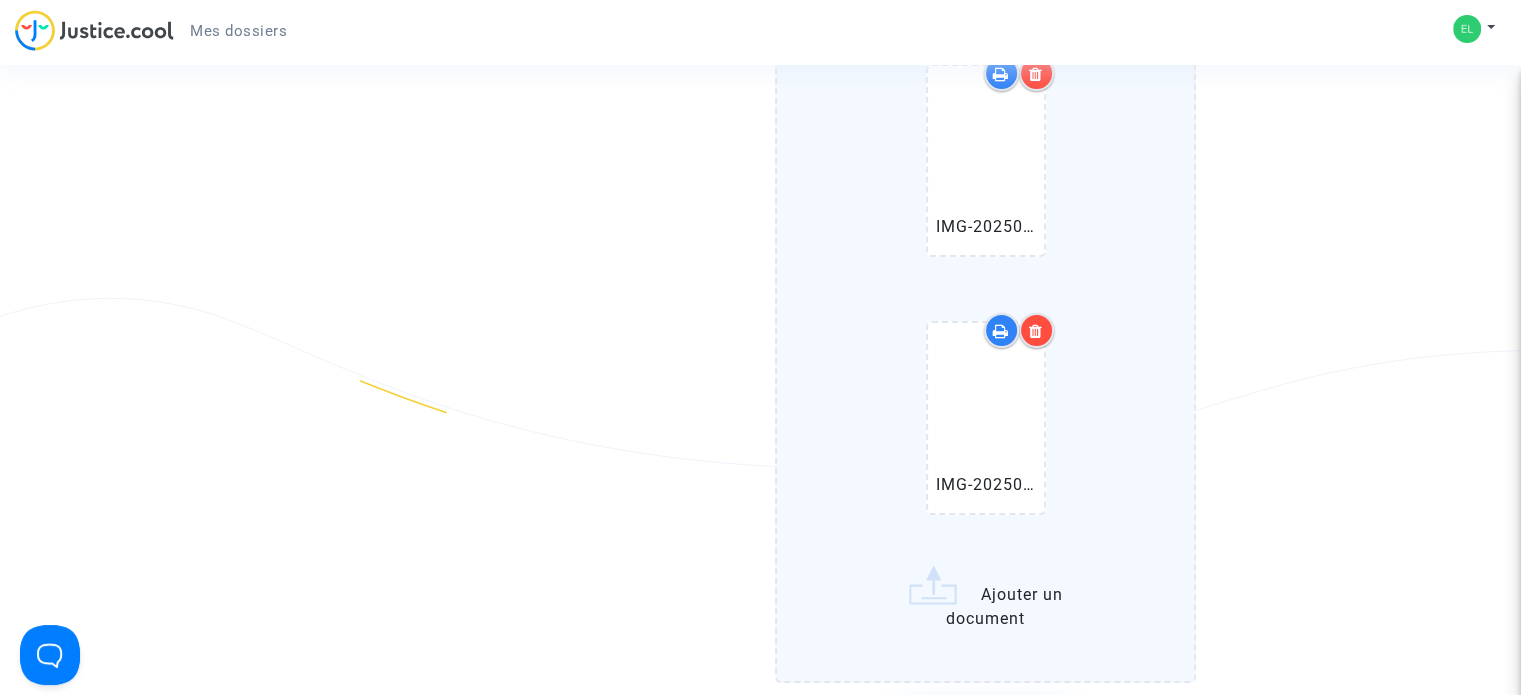 click on "IMG-20250704-WA0069.jpg   IMG-20250704-WA0070.jpg   IMG-20250704-WA0071.jpg   IMG-20250704-WA0072.jpg   IMG-20250704-WA0073.jpg   IMG-20250704-WA0074.jpg   IMG-20250704-WA0075.jpg   IMG-20250704-WA0076.jpg   IMG-20250704-WA0077.jpg   Ajouter un document" 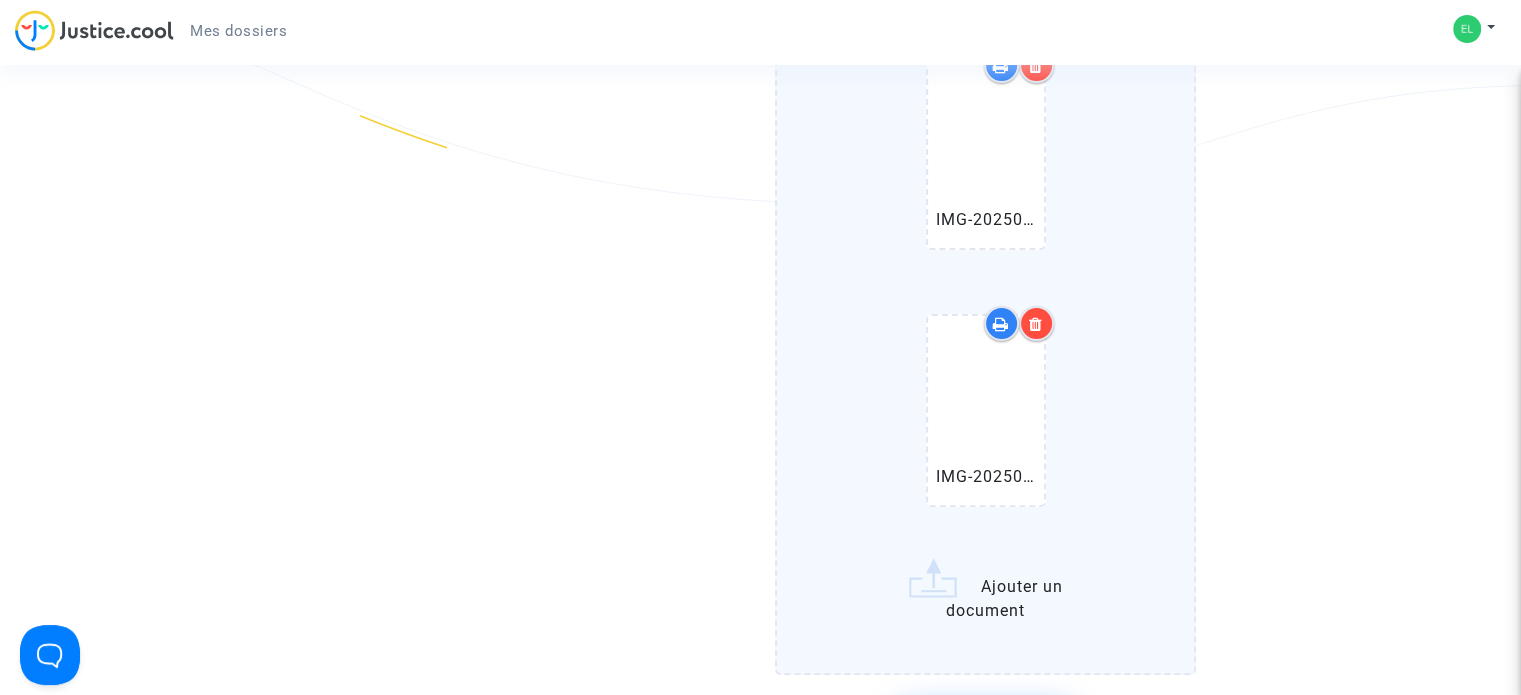 scroll, scrollTop: 23300, scrollLeft: 0, axis: vertical 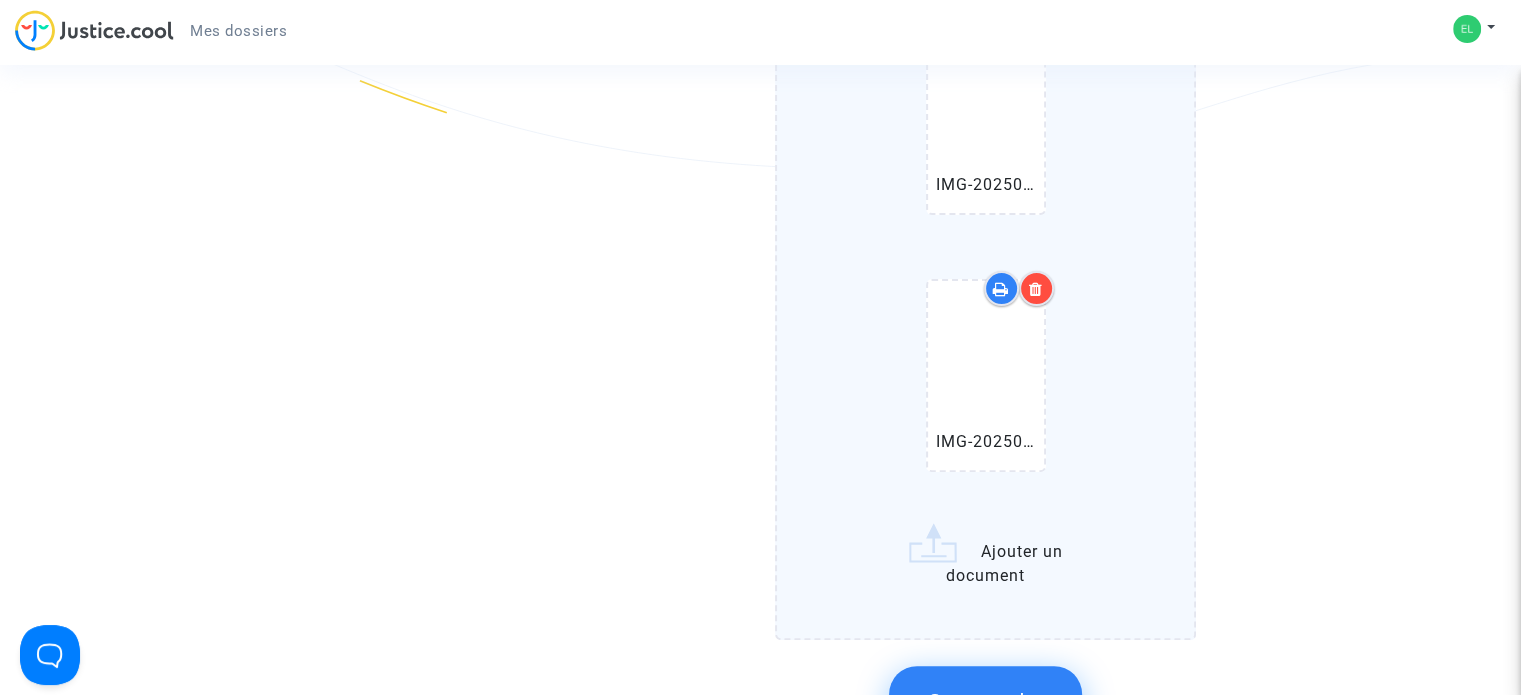 click on "IMG-20250704-WA0069.jpg   IMG-20250704-WA0070.jpg   IMG-20250704-WA0071.jpg   IMG-20250704-WA0072.jpg   IMG-20250704-WA0073.jpg   IMG-20250704-WA0074.jpg   IMG-20250704-WA0075.jpg   IMG-20250704-WA0076.jpg   IMG-20250704-WA0077.jpg   IMG-20250704-WA0078.jpg   Ajouter un document" 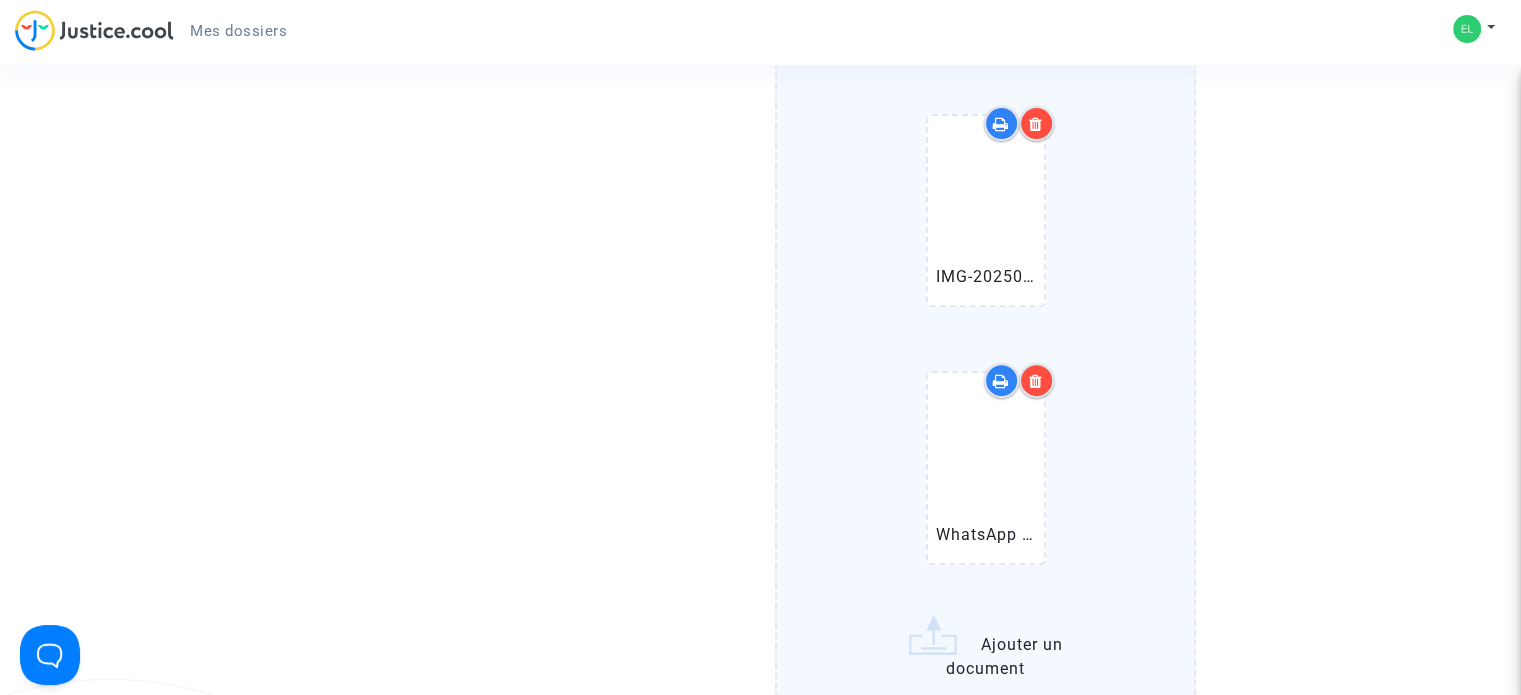 scroll, scrollTop: 23500, scrollLeft: 0, axis: vertical 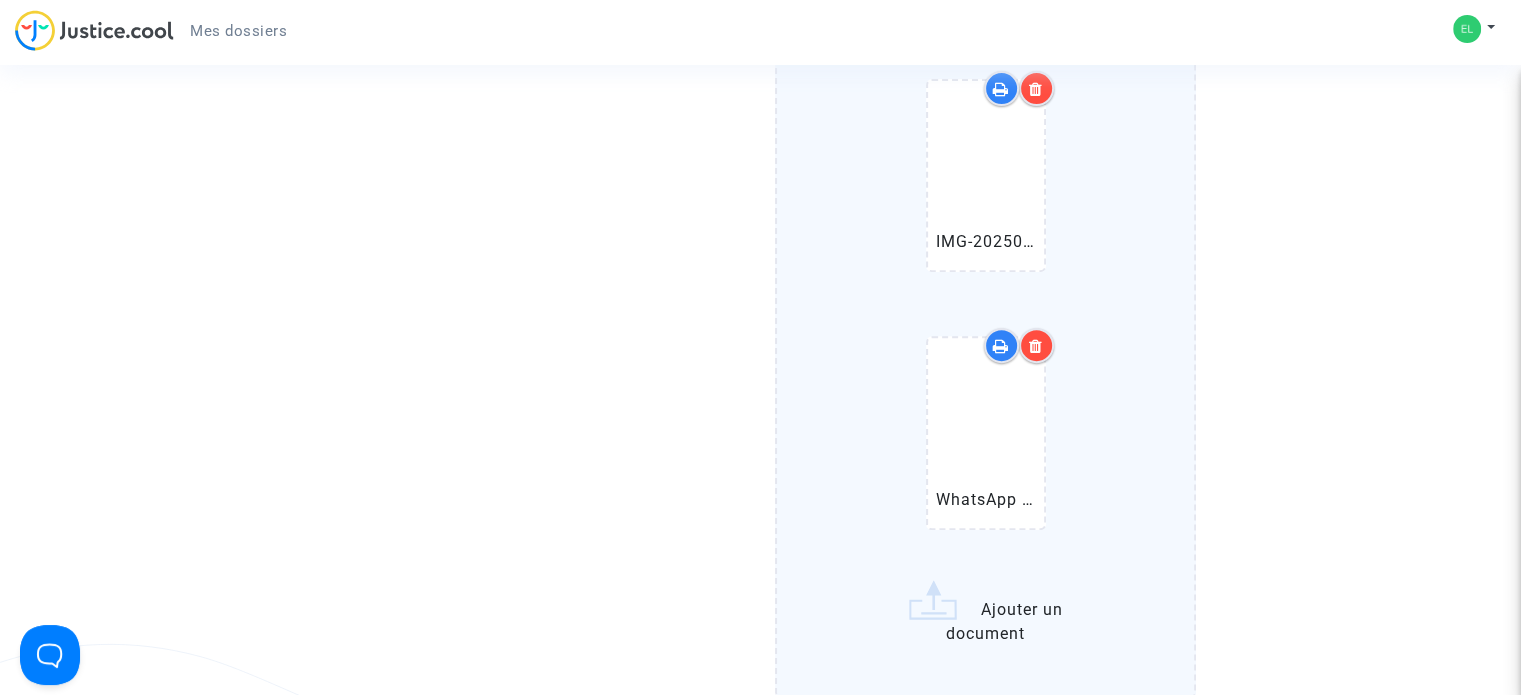 click on "IMG-20250704-WA0069.jpg   IMG-20250704-WA0070.jpg   IMG-20250704-WA0071.jpg   IMG-20250704-WA0072.jpg   IMG-20250704-WA0073.jpg   IMG-20250704-WA0074.jpg   IMG-20250704-WA0075.jpg   IMG-20250704-WA0076.jpg   IMG-20250704-WA0077.jpg   IMG-20250704-WA0078.jpg   WhatsApp Image 2025-07-04 à 13.15.23_73f179fb.jpg   Ajouter un document" 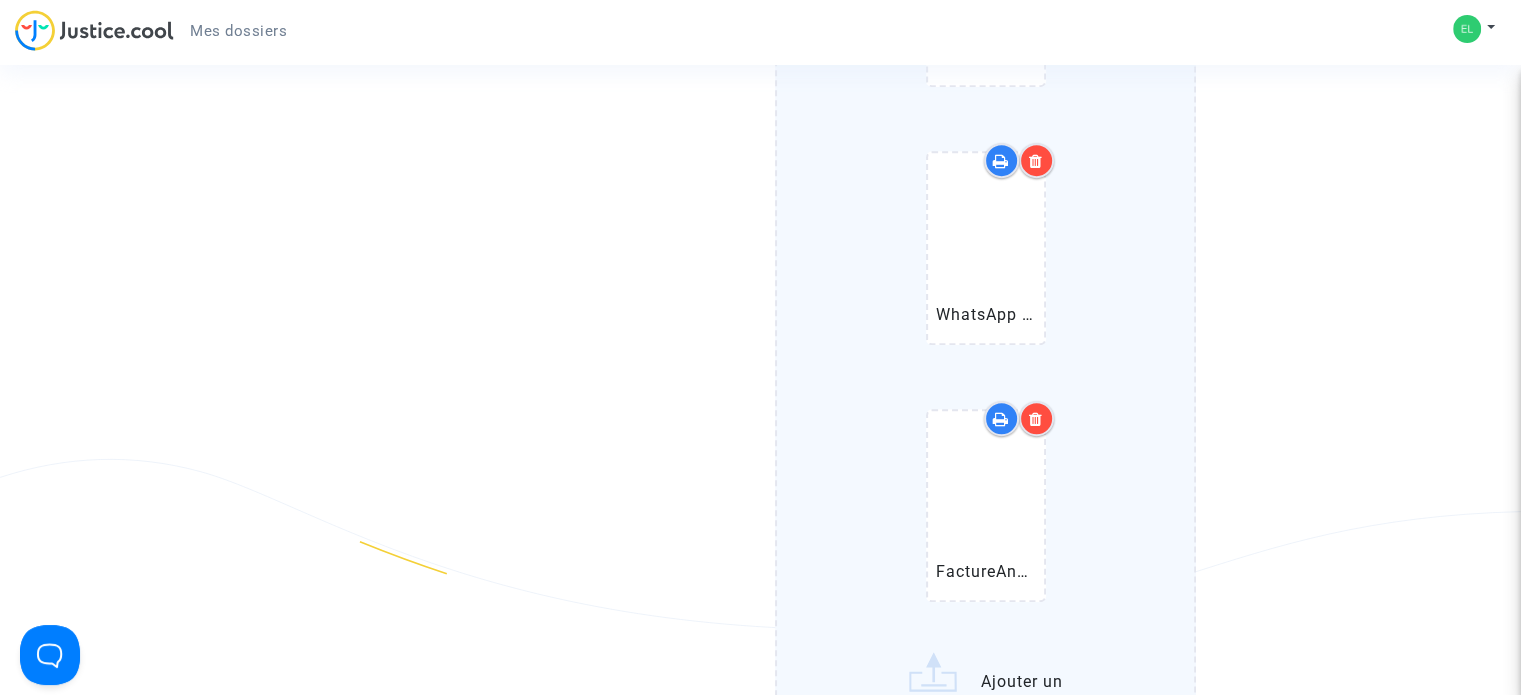 scroll, scrollTop: 23700, scrollLeft: 0, axis: vertical 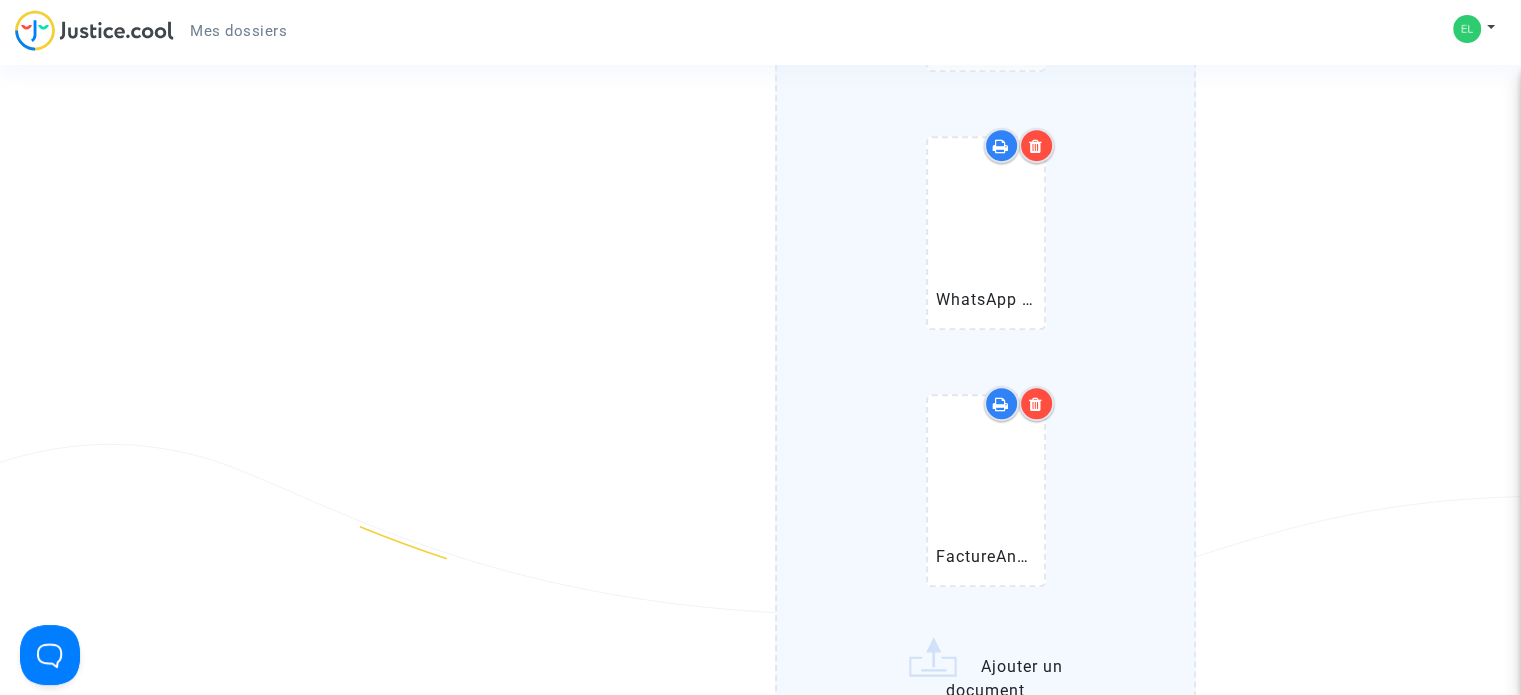 click on "IMG-20250704-WA0069.jpg   IMG-20250704-WA0070.jpg   IMG-20250704-WA0071.jpg   IMG-20250704-WA0072.jpg   IMG-20250704-WA0073.jpg   IMG-20250704-WA0074.jpg   IMG-20250704-WA0075.jpg   IMG-20250704-WA0076.jpg   IMG-20250704-WA0077.jpg   IMG-20250704-WA0078.jpg   WhatsApp Image 2025-07-04 à 13.15.23_73f179fb.jpg   FactureAnacours avril 2025.pdf   Ajouter un document" 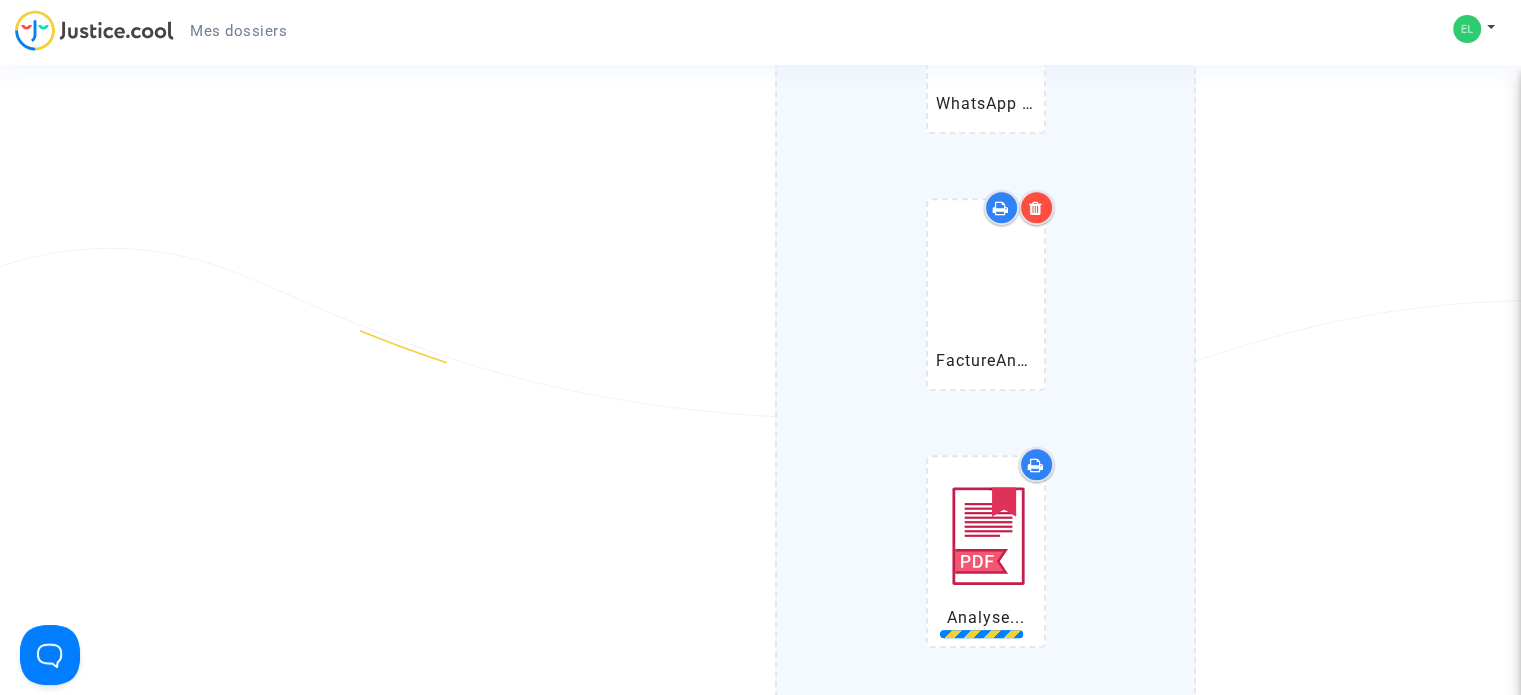 scroll, scrollTop: 23900, scrollLeft: 0, axis: vertical 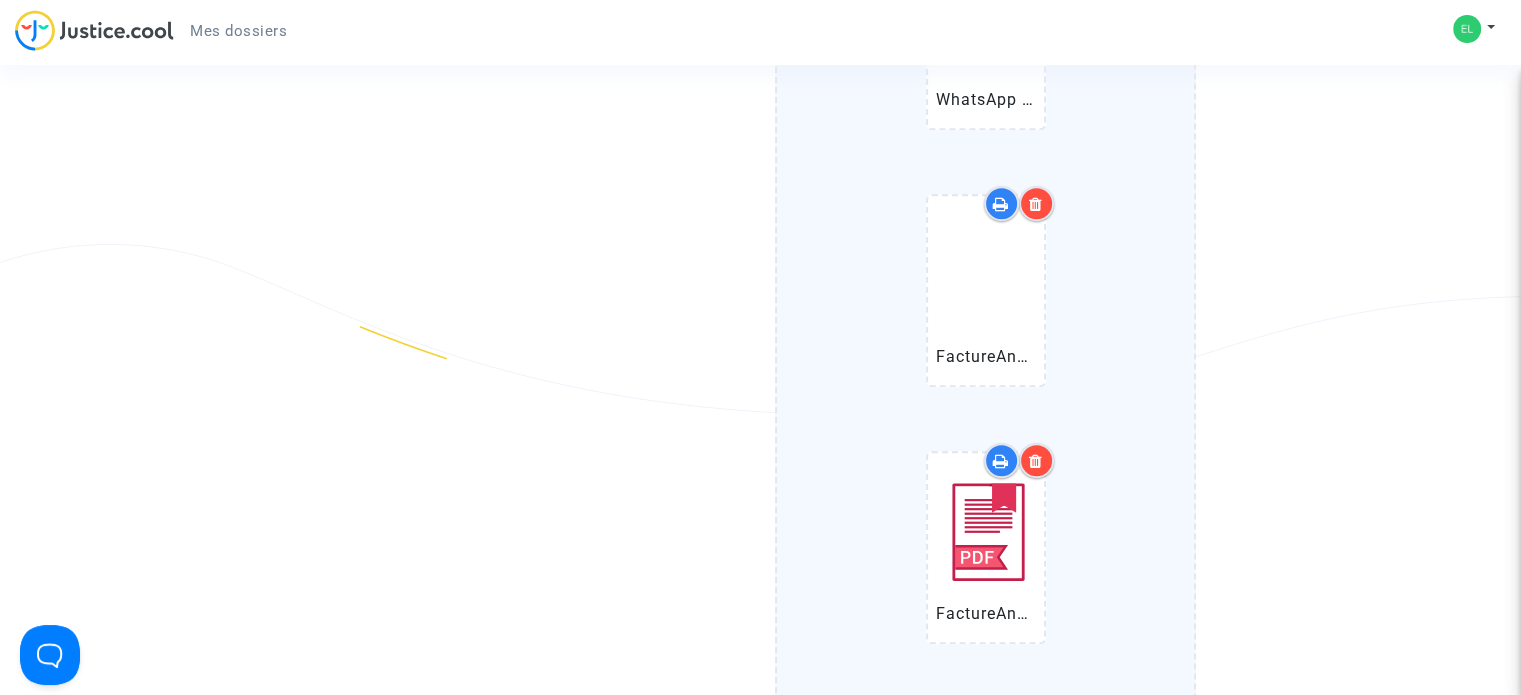 click on "IMG-20250704-WA0069.jpg   IMG-20250704-WA0070.jpg   IMG-20250704-WA0071.jpg   IMG-20250704-WA0072.jpg   IMG-20250704-WA0073.jpg   IMG-20250704-WA0074.jpg   IMG-20250704-WA0075.jpg   IMG-20250704-WA0076.jpg   IMG-20250704-WA0077.jpg   IMG-20250704-WA0078.jpg   WhatsApp Image 2025-07-04 à 13.15.23_73f179fb.jpg   FactureAnacours avril 2025.pdf   FactureAnacours juin 2025.pdf   Ajouter un document" 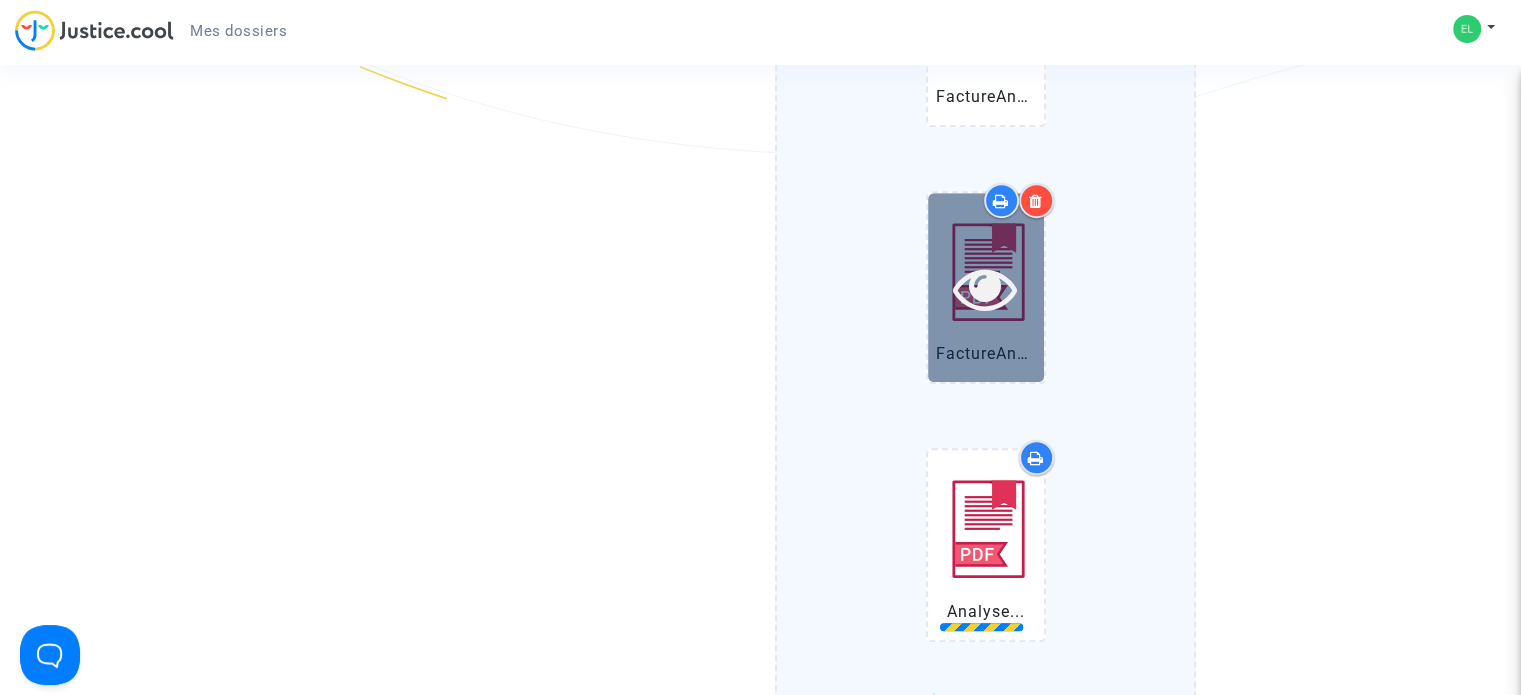 scroll, scrollTop: 24200, scrollLeft: 0, axis: vertical 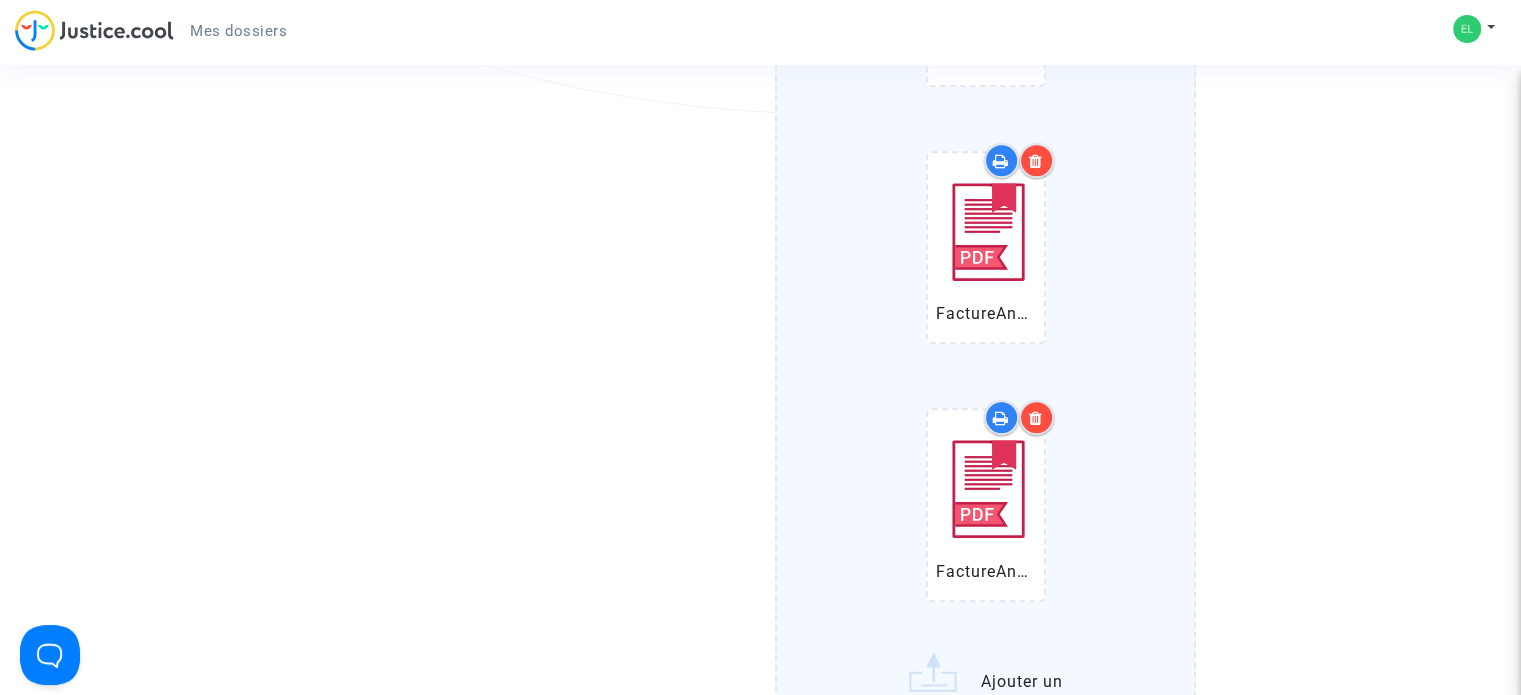 click on "IMG-20250704-WA0069.jpg   IMG-20250704-WA0070.jpg   IMG-20250704-WA0071.jpg   IMG-20250704-WA0072.jpg   IMG-20250704-WA0073.jpg   IMG-20250704-WA0074.jpg   IMG-20250704-WA0075.jpg   IMG-20250704-WA0076.jpg   IMG-20250704-WA0077.jpg   IMG-20250704-WA0078.jpg   WhatsApp Image 2025-07-04 à 13.15.23_73f179fb.jpg   FactureAnacours avril 2025.pdf   FactureAnacours juin 2025.pdf   FactureAnacours mai 2025.pdf   Ajouter un document" 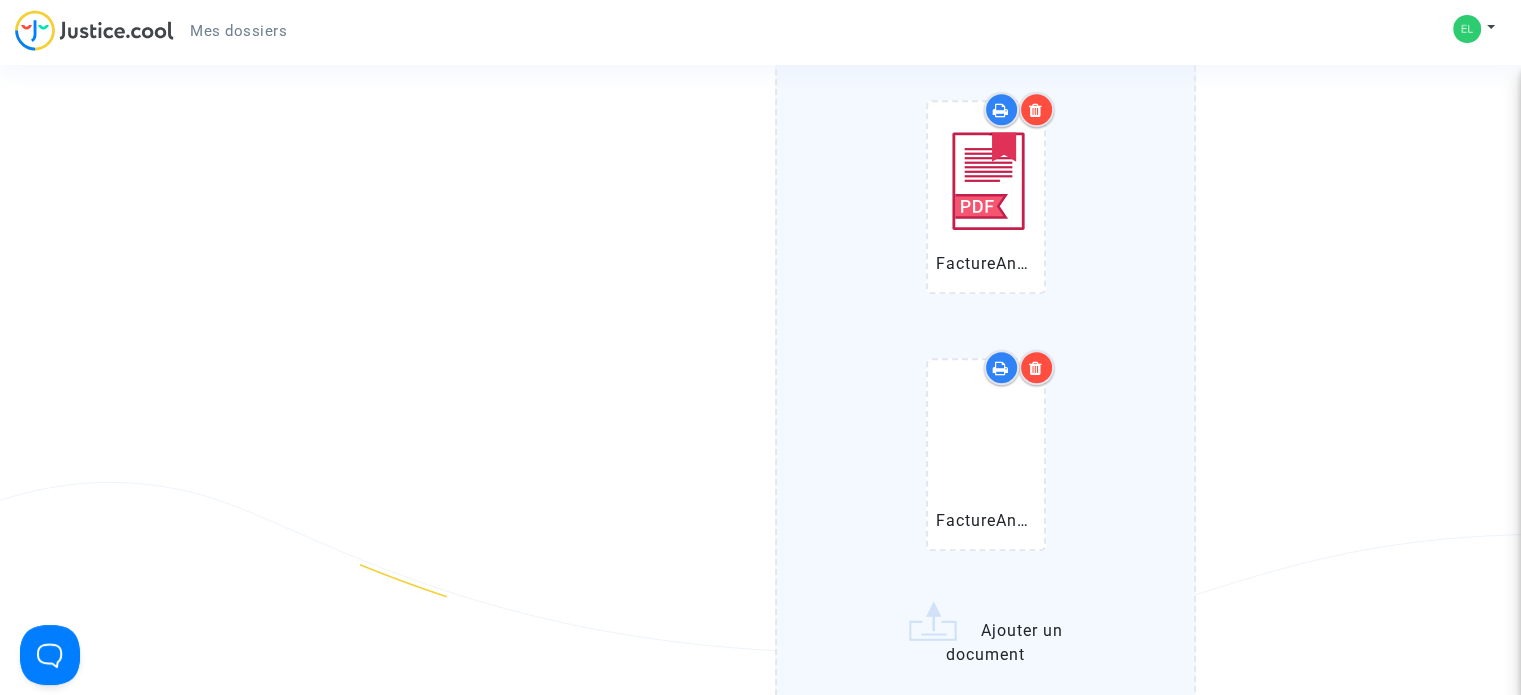 scroll, scrollTop: 24600, scrollLeft: 0, axis: vertical 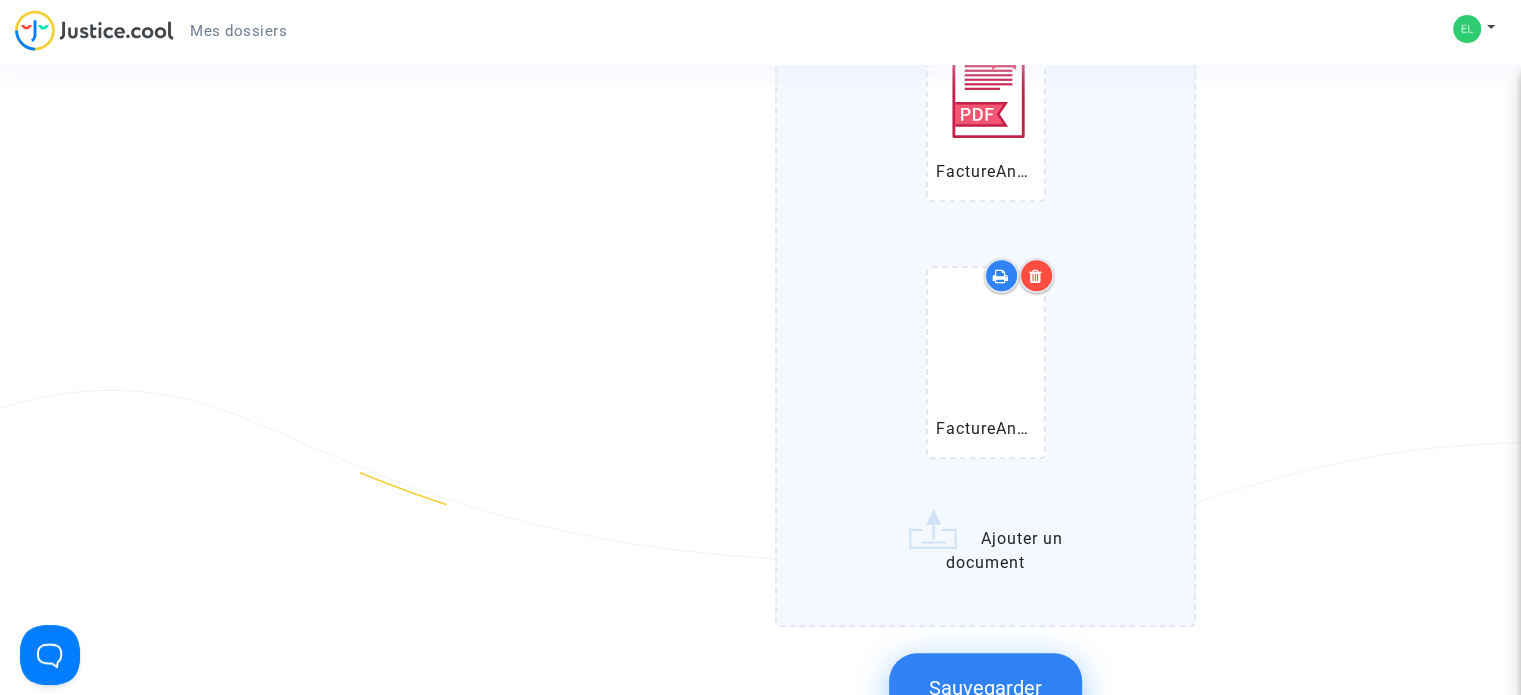 click on "Sauvegarder" 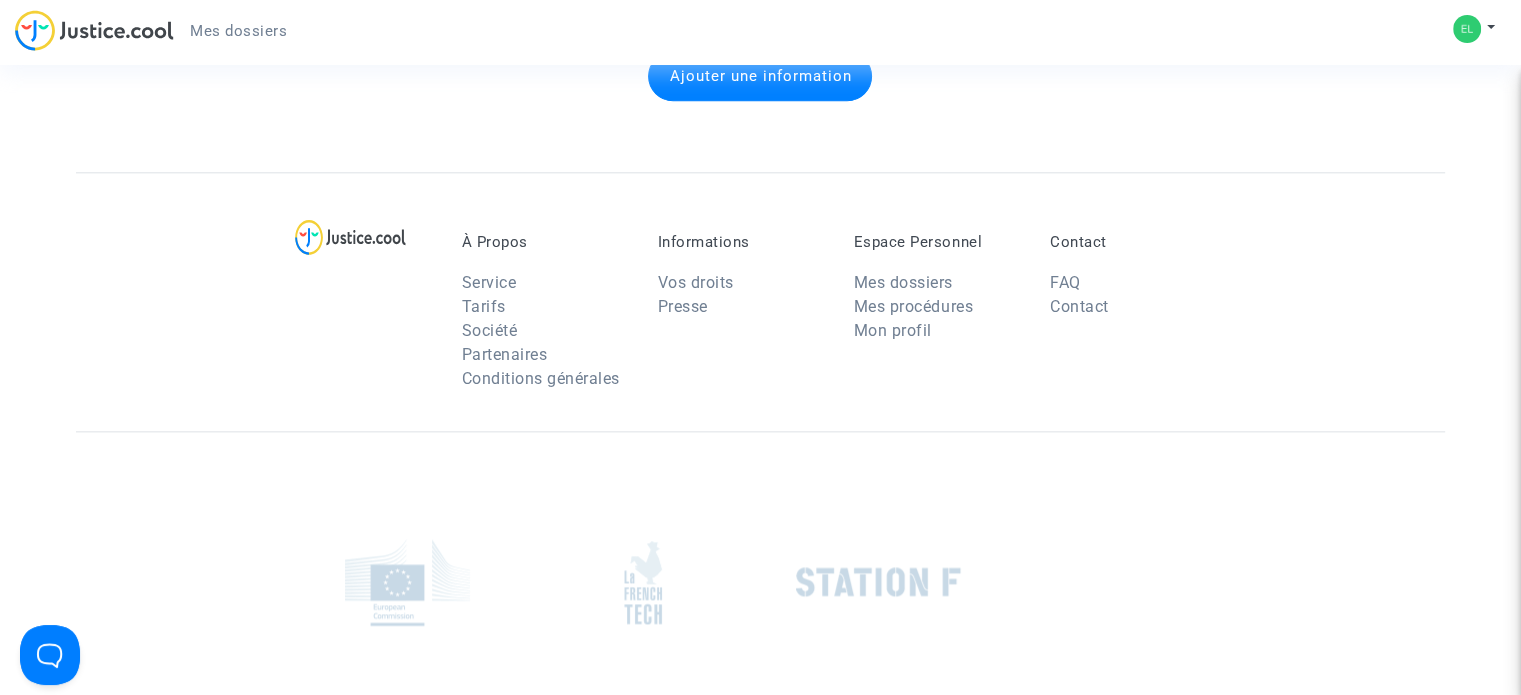 scroll, scrollTop: 1999, scrollLeft: 0, axis: vertical 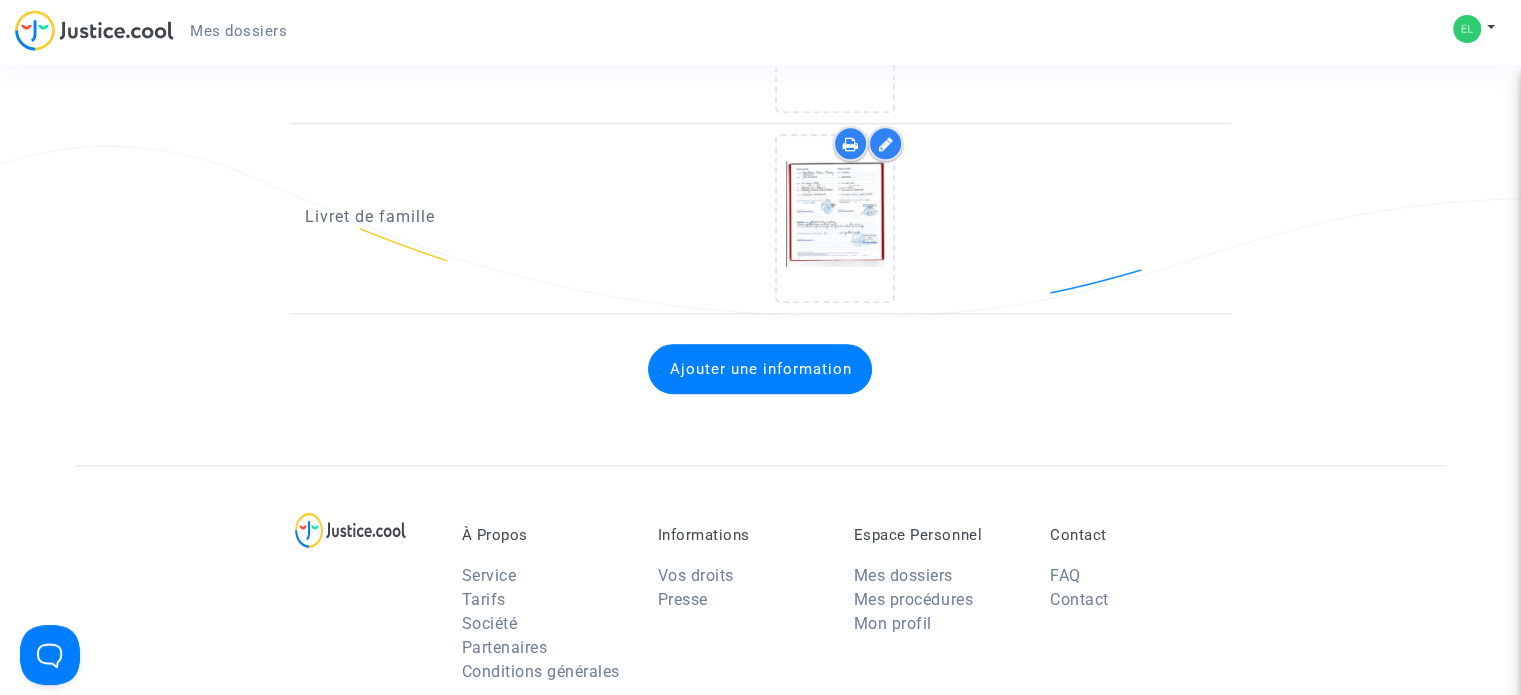 click on "Ajouter une information" 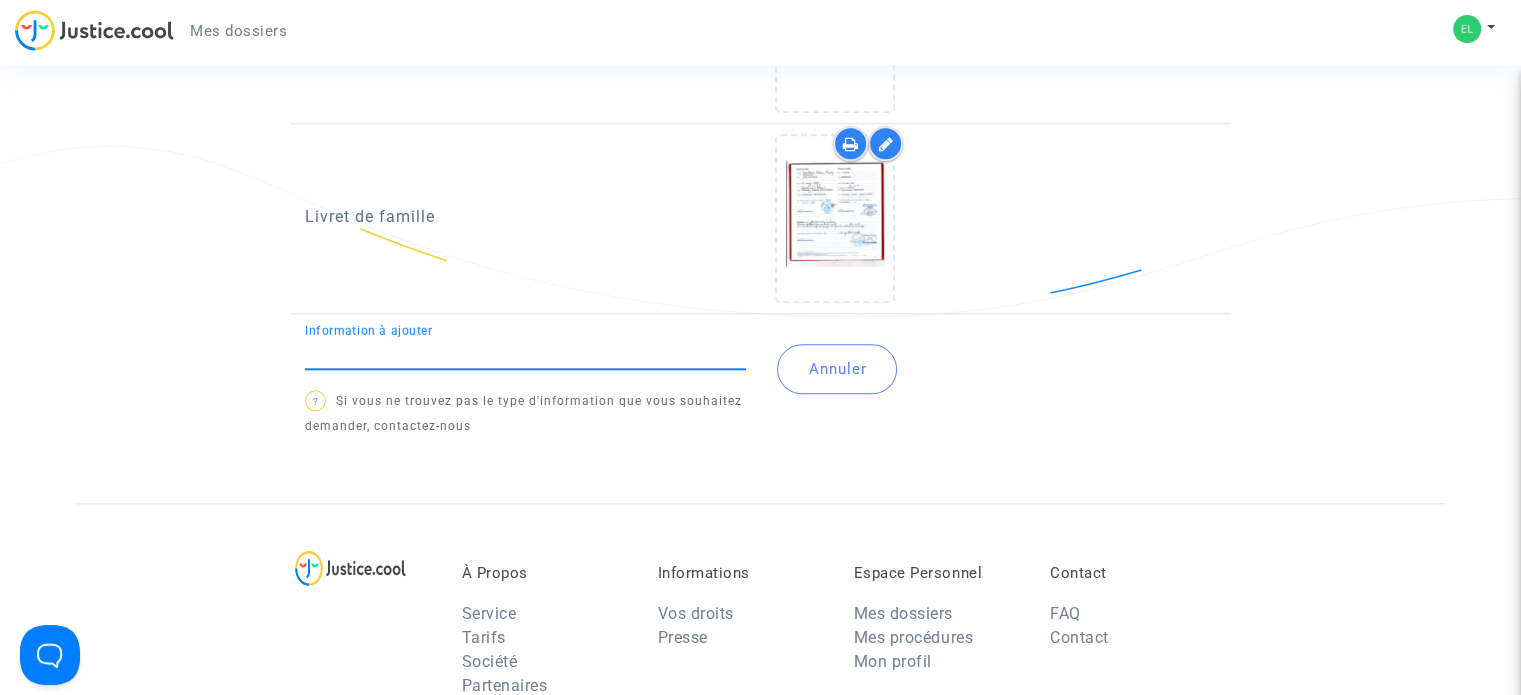 click on "Information à ajouter" at bounding box center [525, 353] 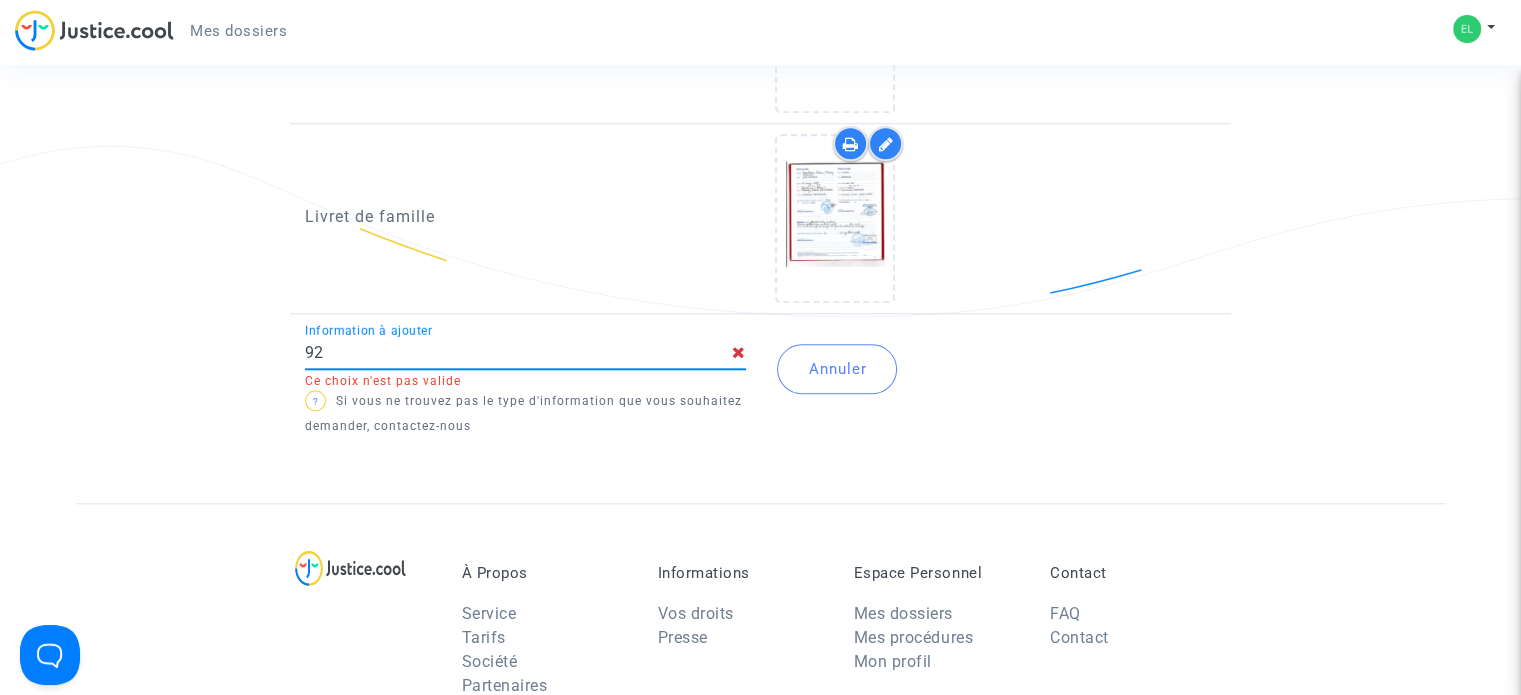 type on "9" 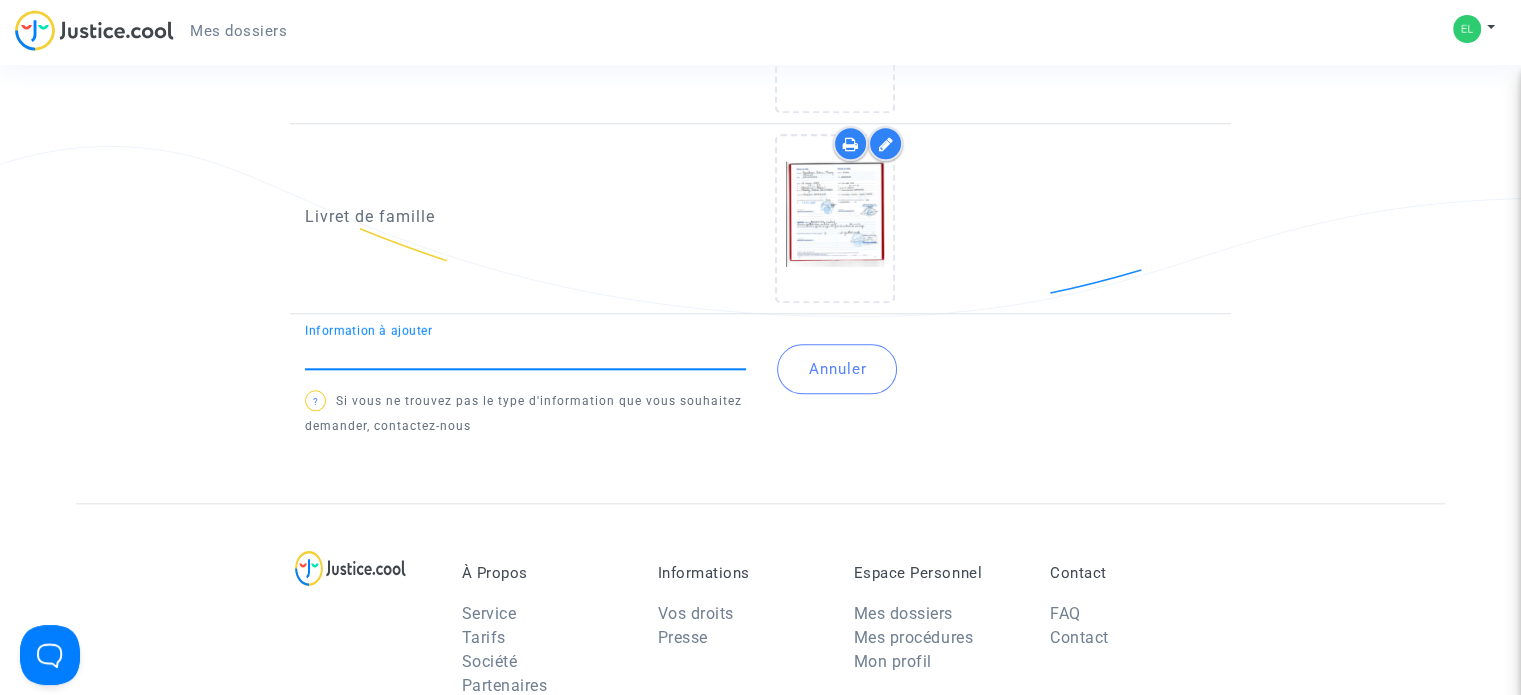 click on "Information à ajouter" at bounding box center (525, 353) 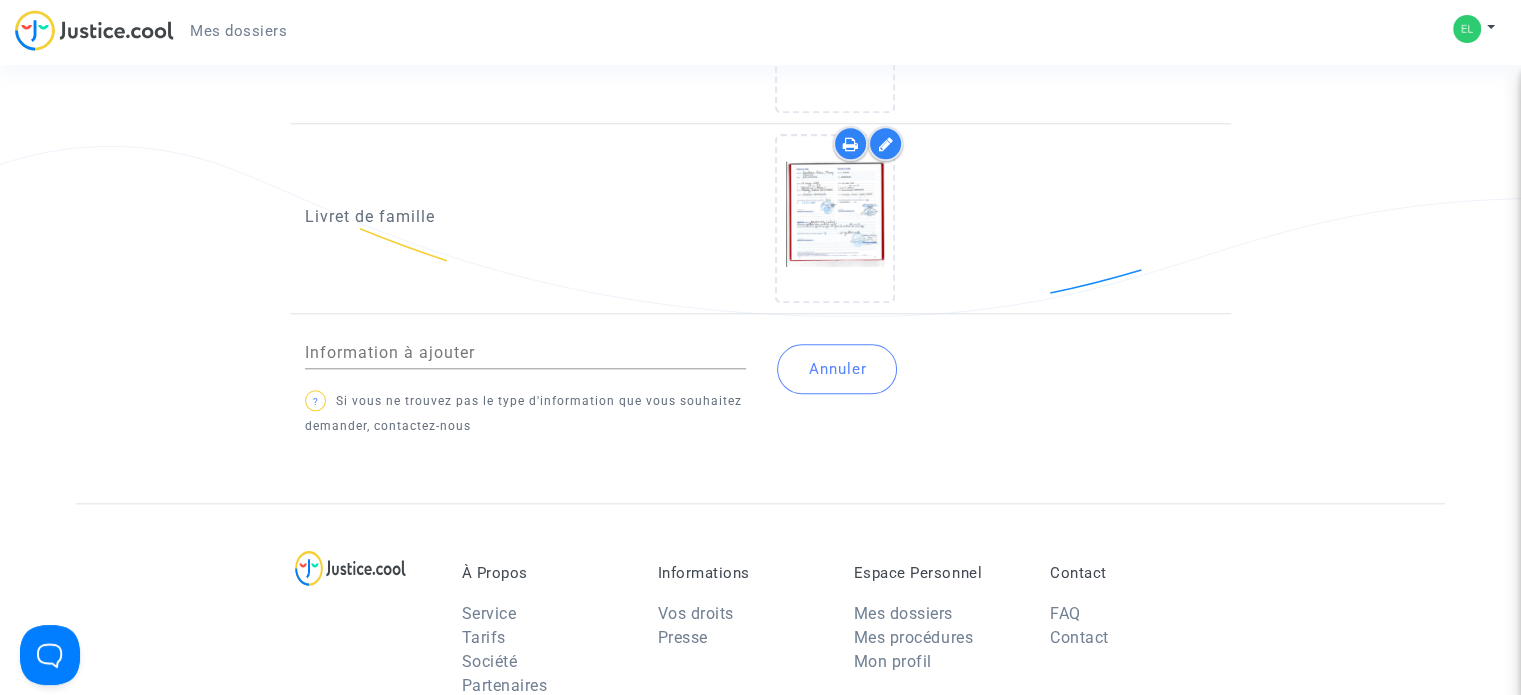 click on "Information à ajouter" at bounding box center [525, 353] 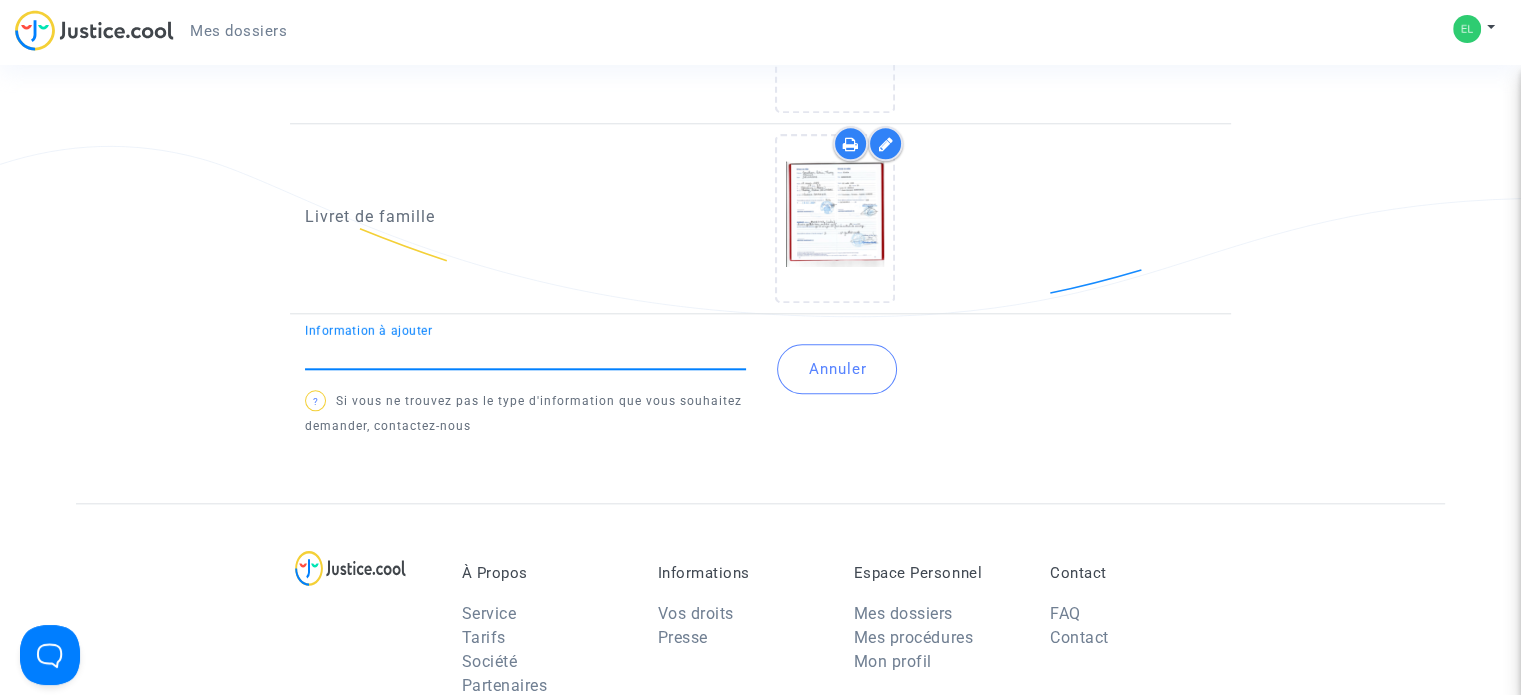 type on "9" 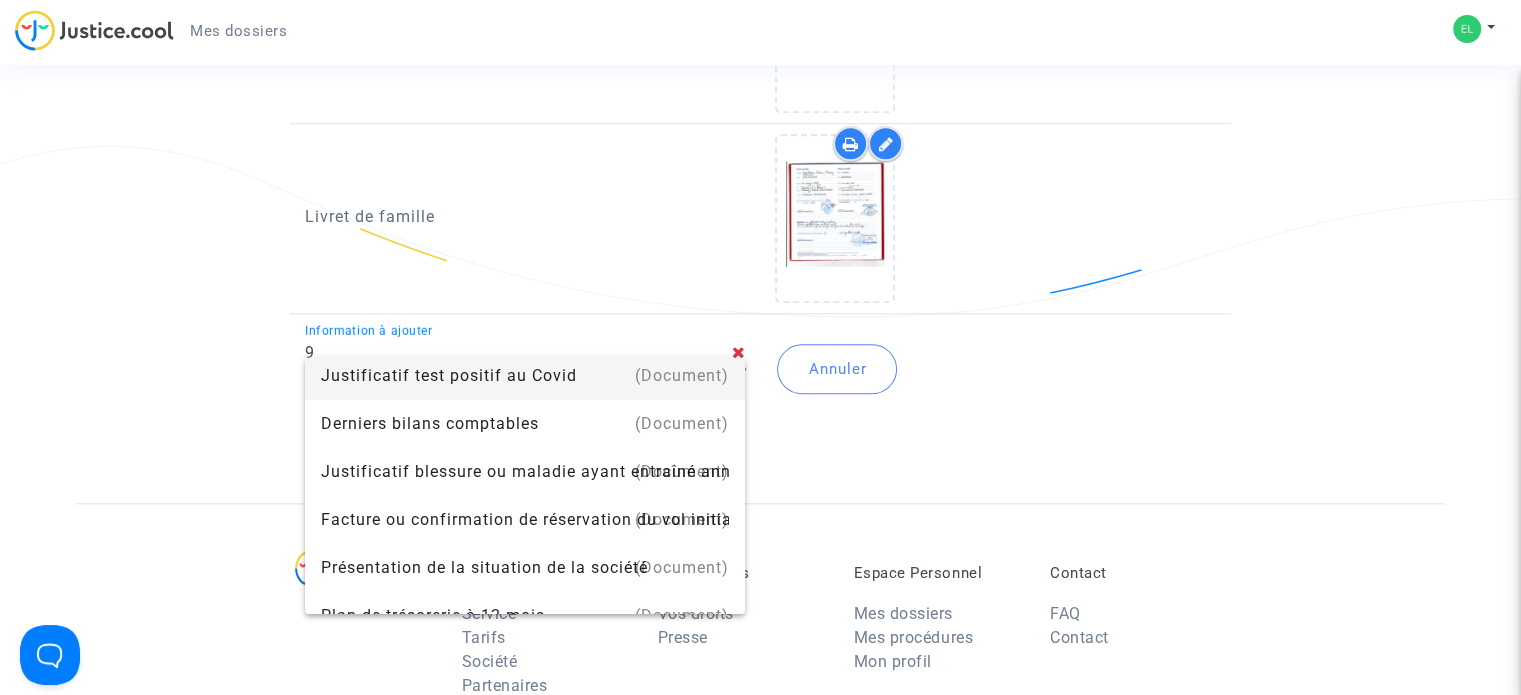 scroll, scrollTop: 176, scrollLeft: 0, axis: vertical 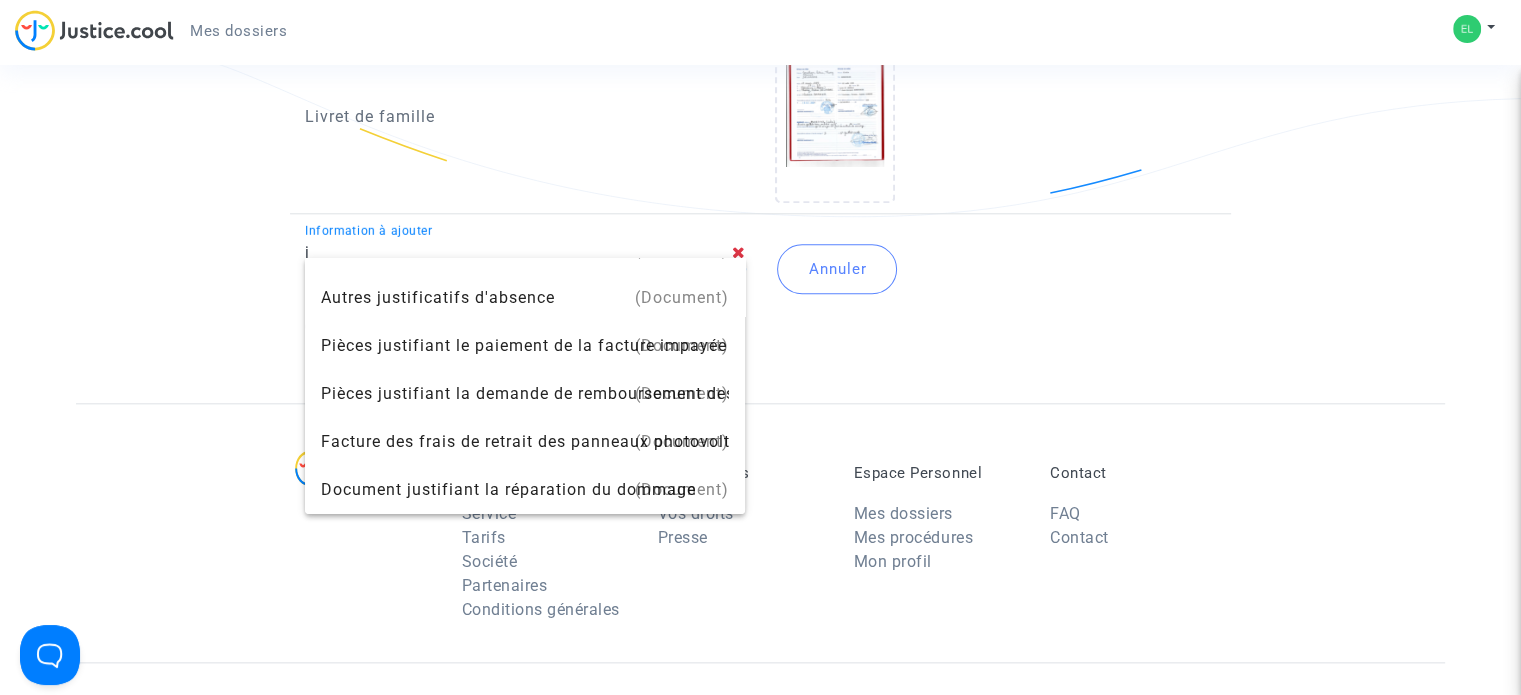 type on "j" 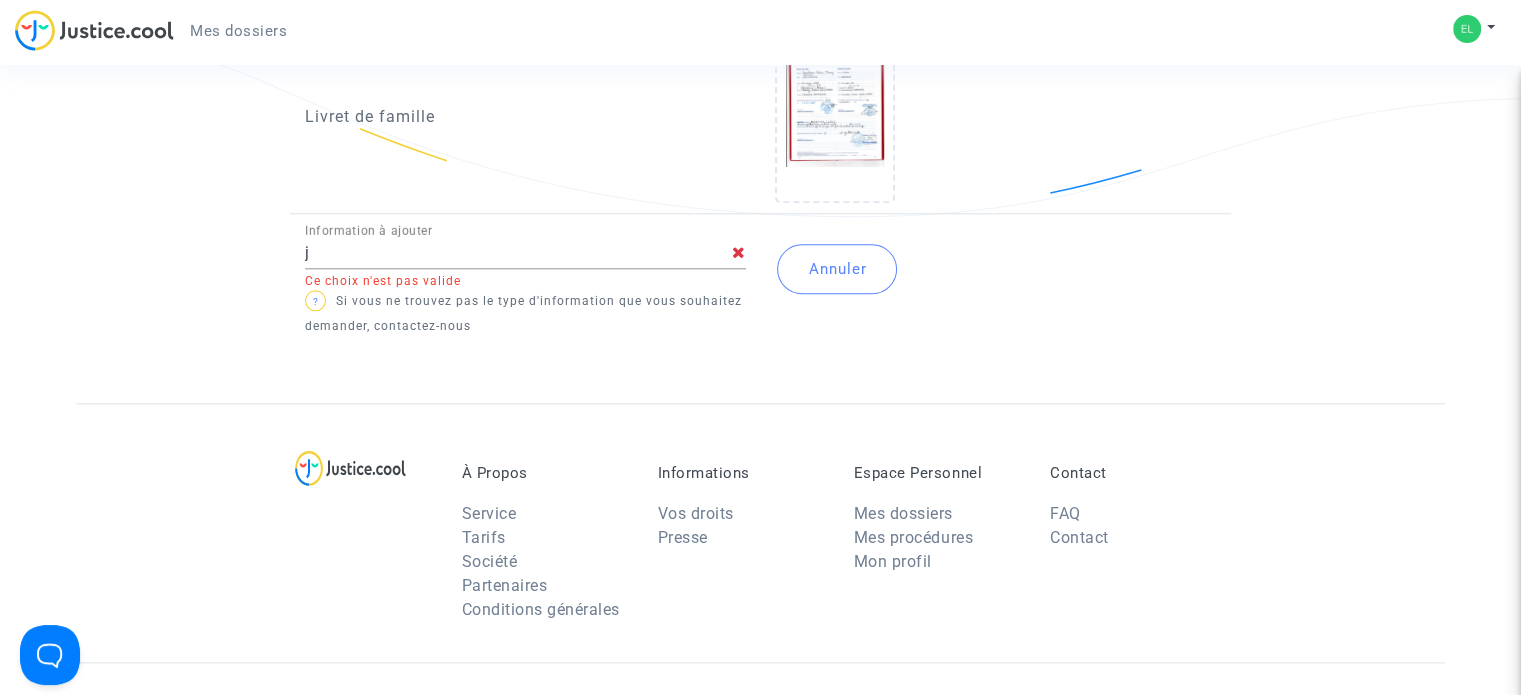 click 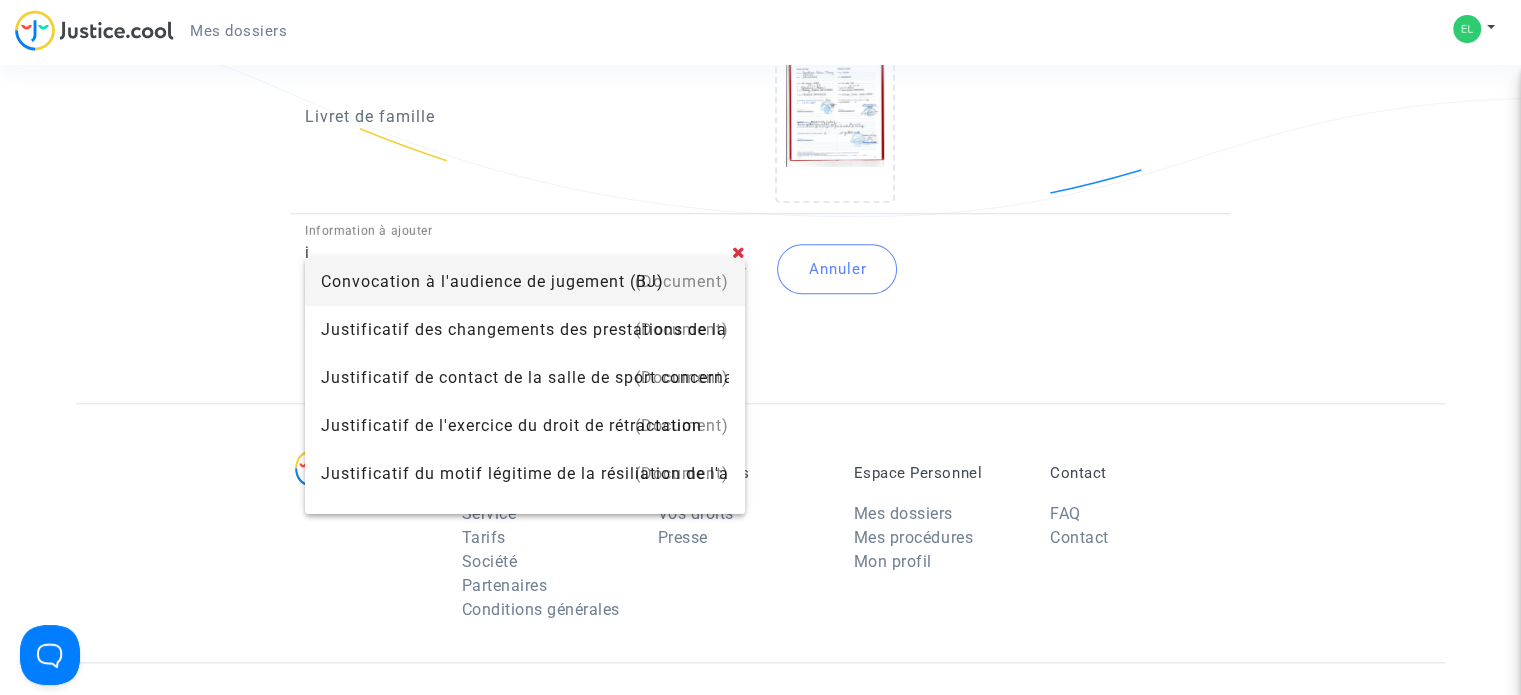 click on "Annuler" 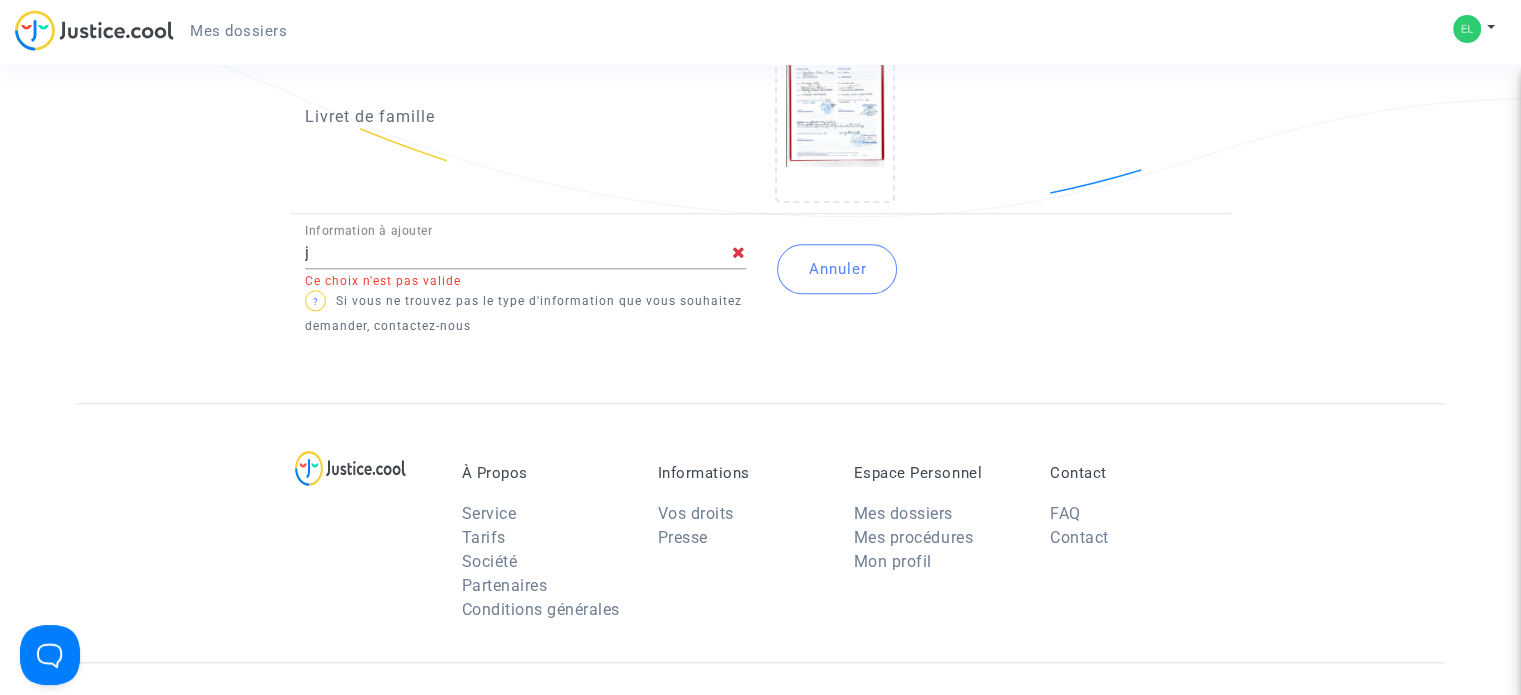 click on "j" at bounding box center [518, 253] 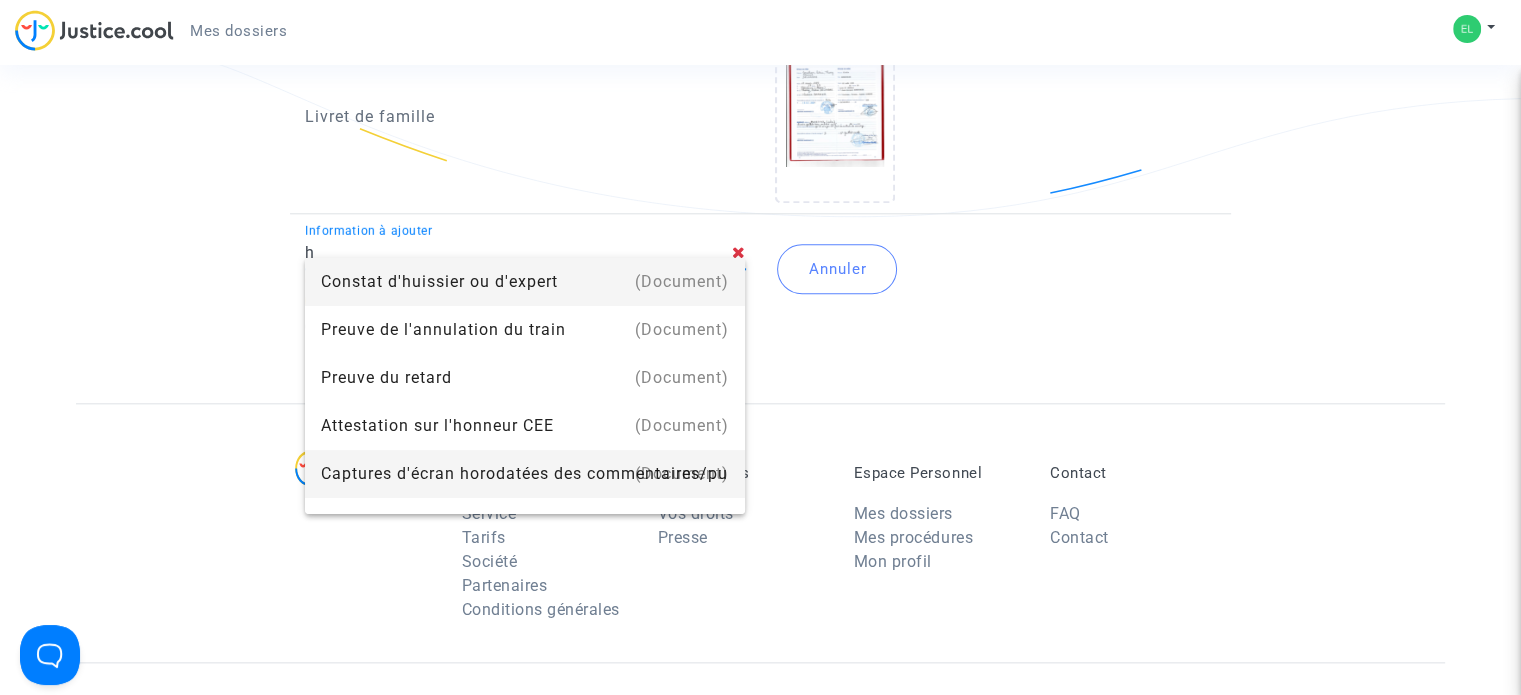 scroll, scrollTop: 0, scrollLeft: 0, axis: both 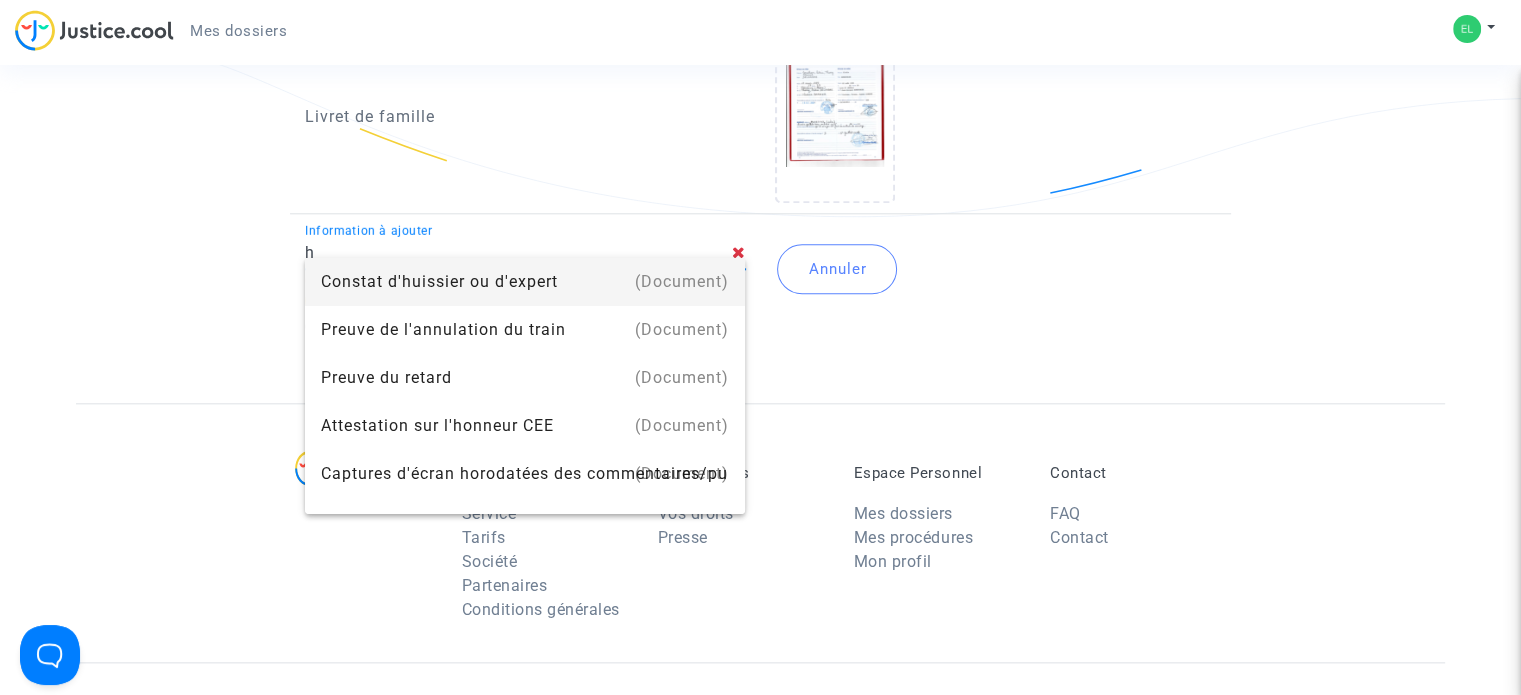 type on "h" 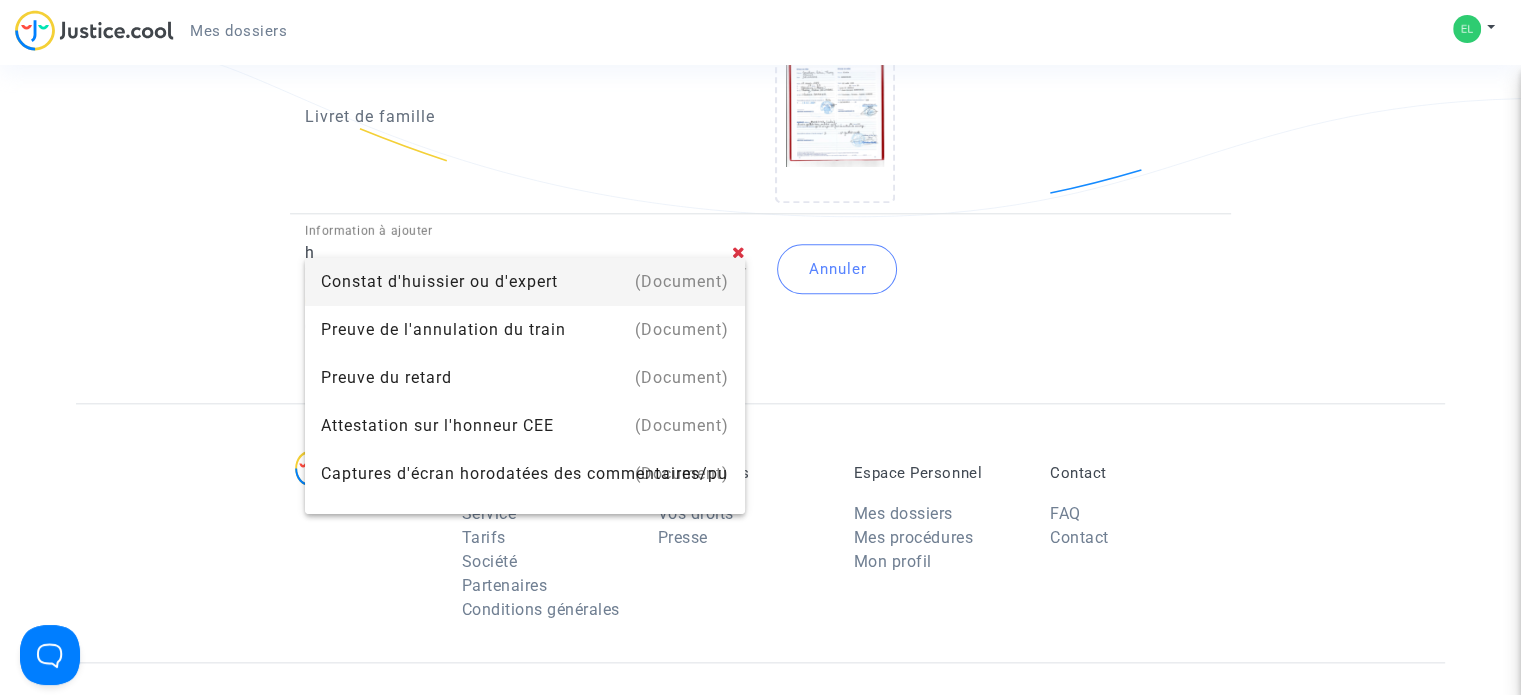 click on "Annuler" 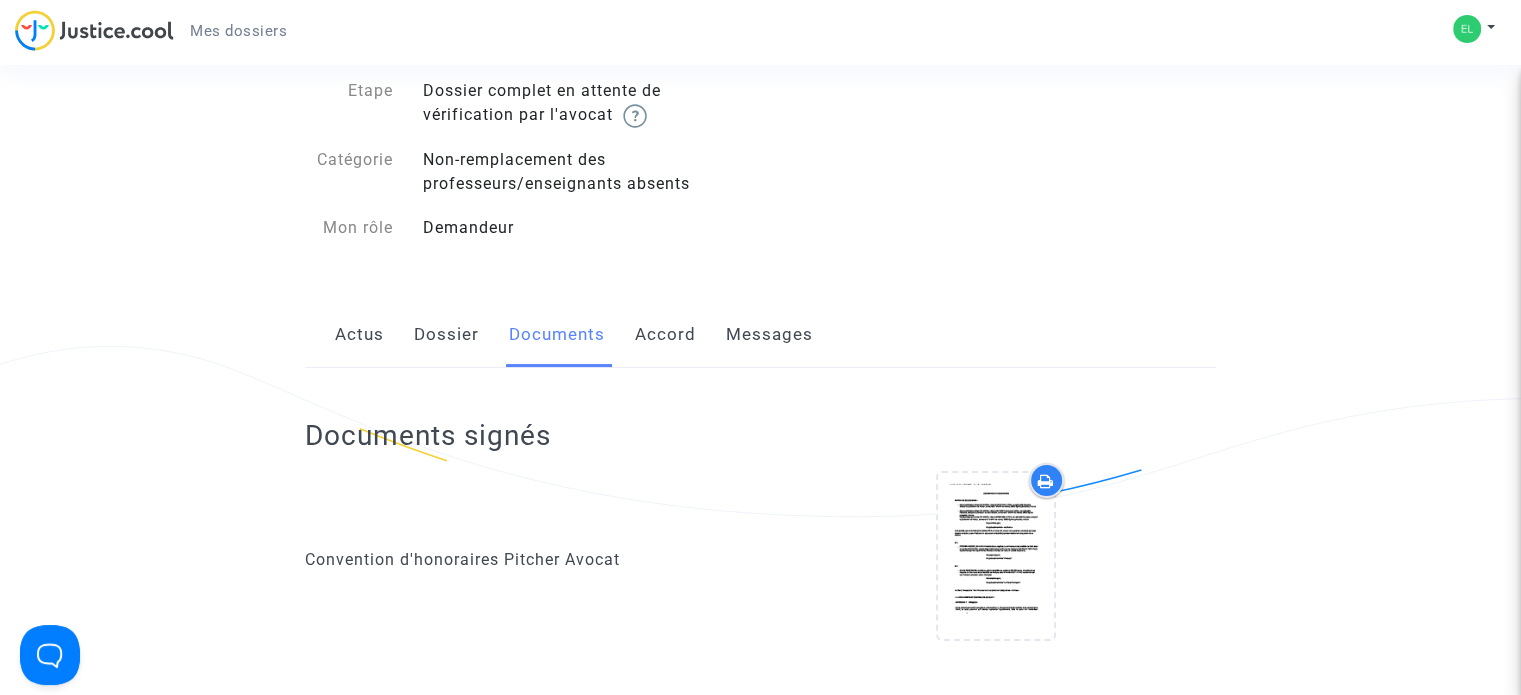 scroll, scrollTop: 99, scrollLeft: 0, axis: vertical 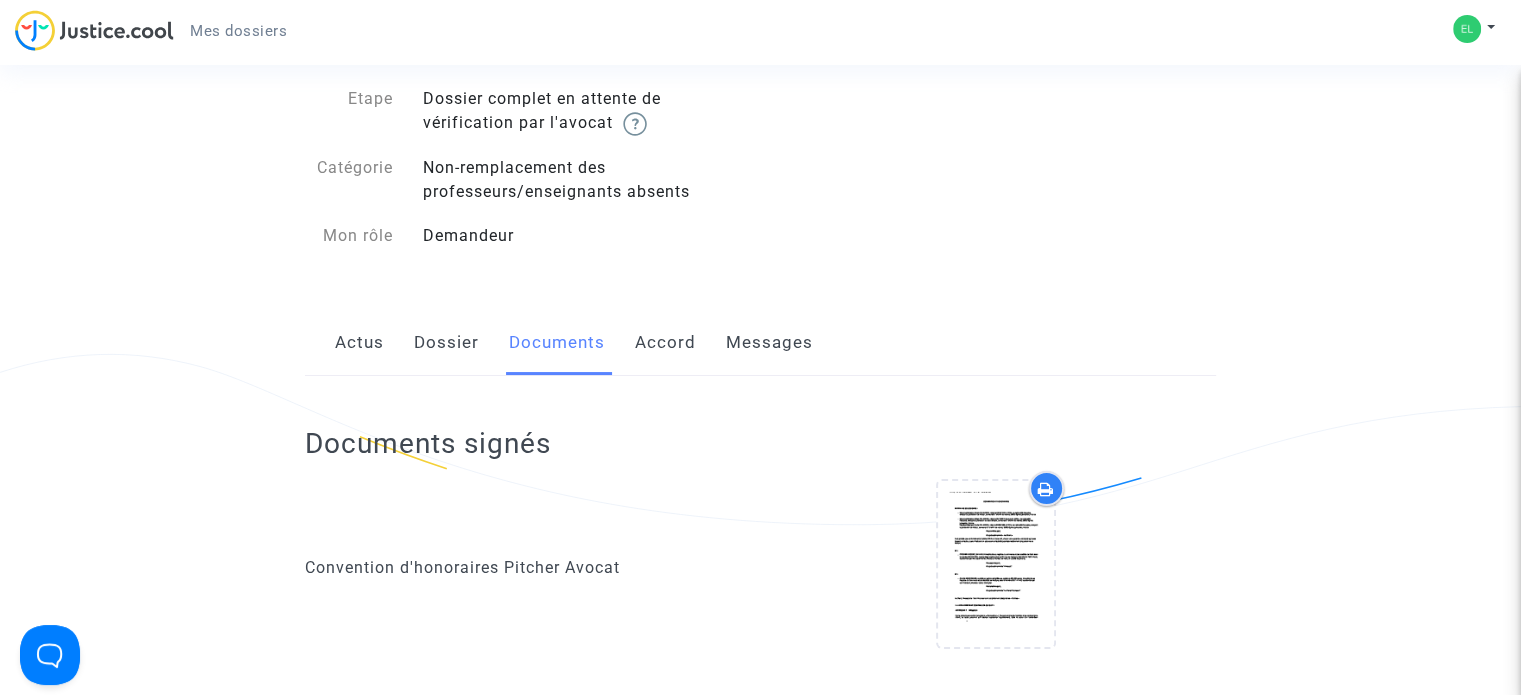 click on "Accord" 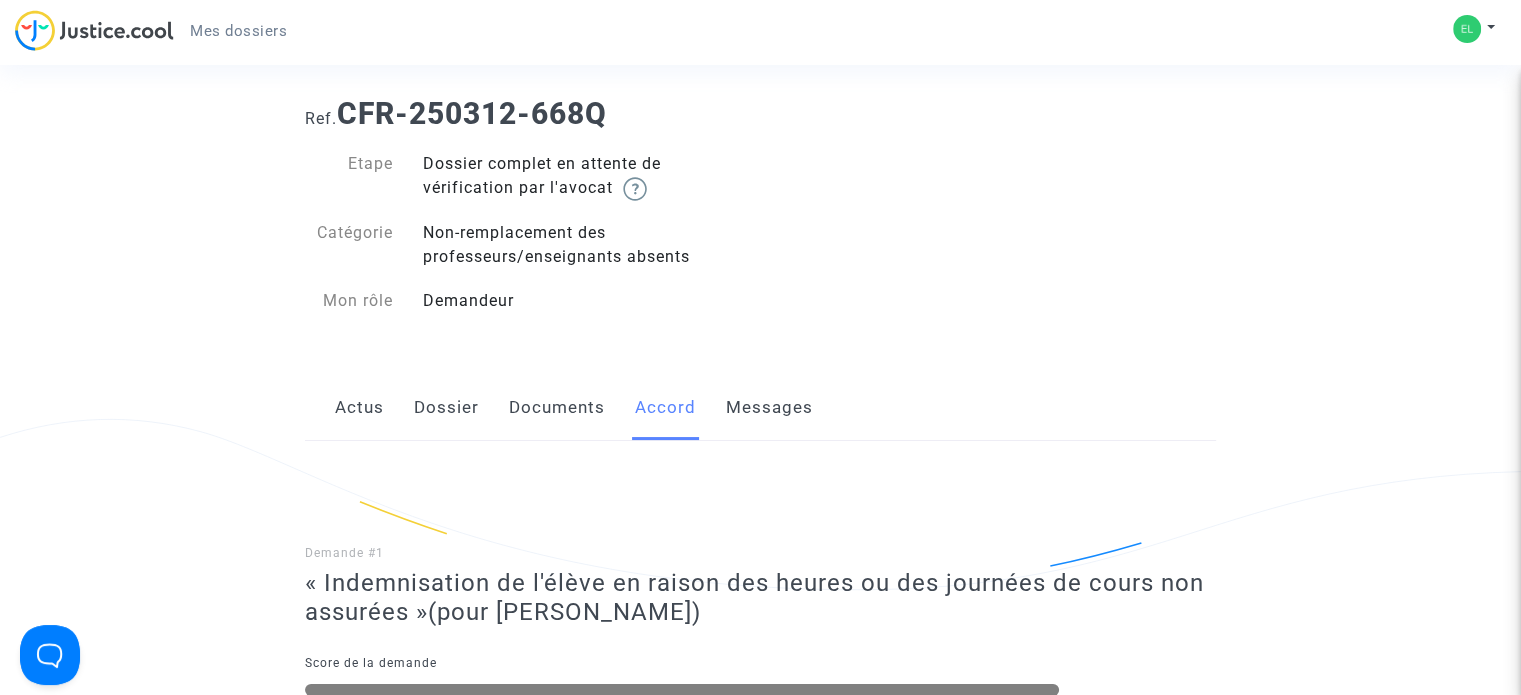 scroll, scrollTop: 0, scrollLeft: 0, axis: both 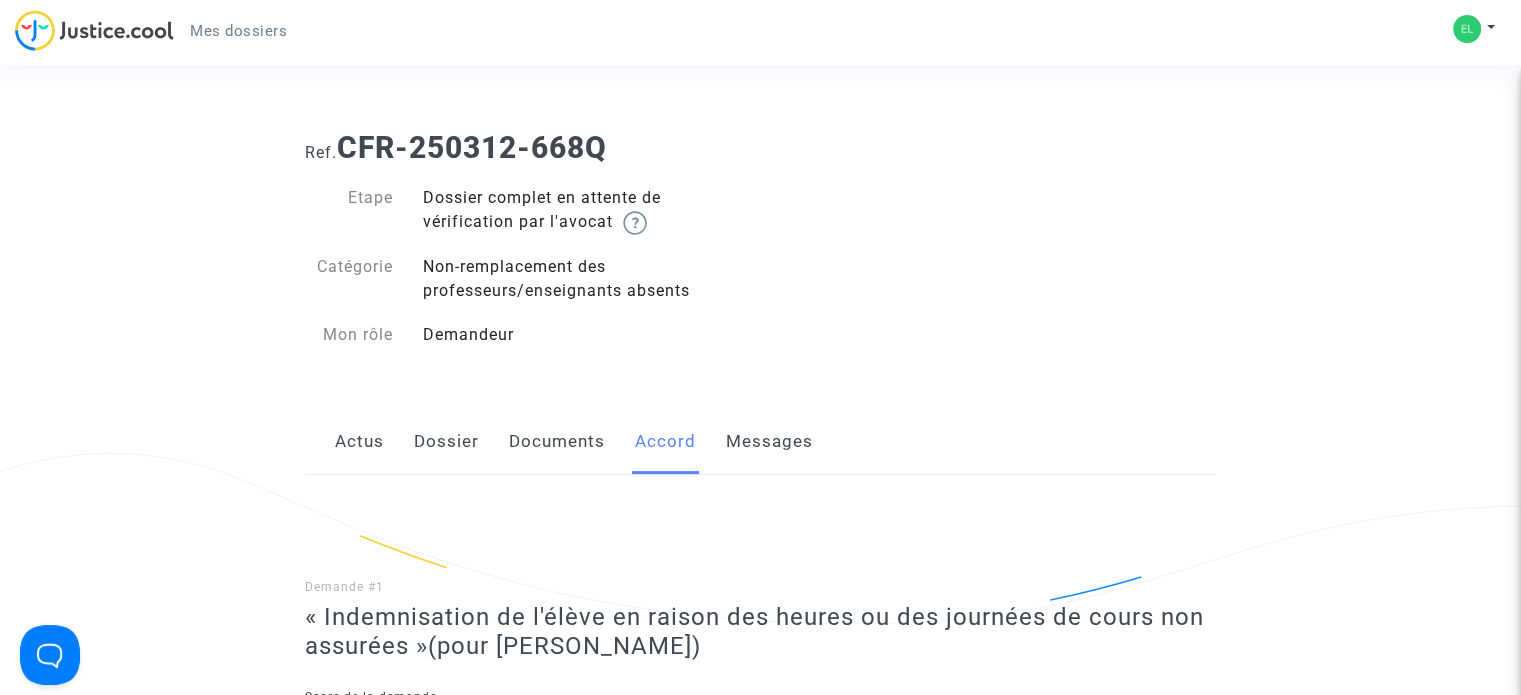 click on "Dossier" 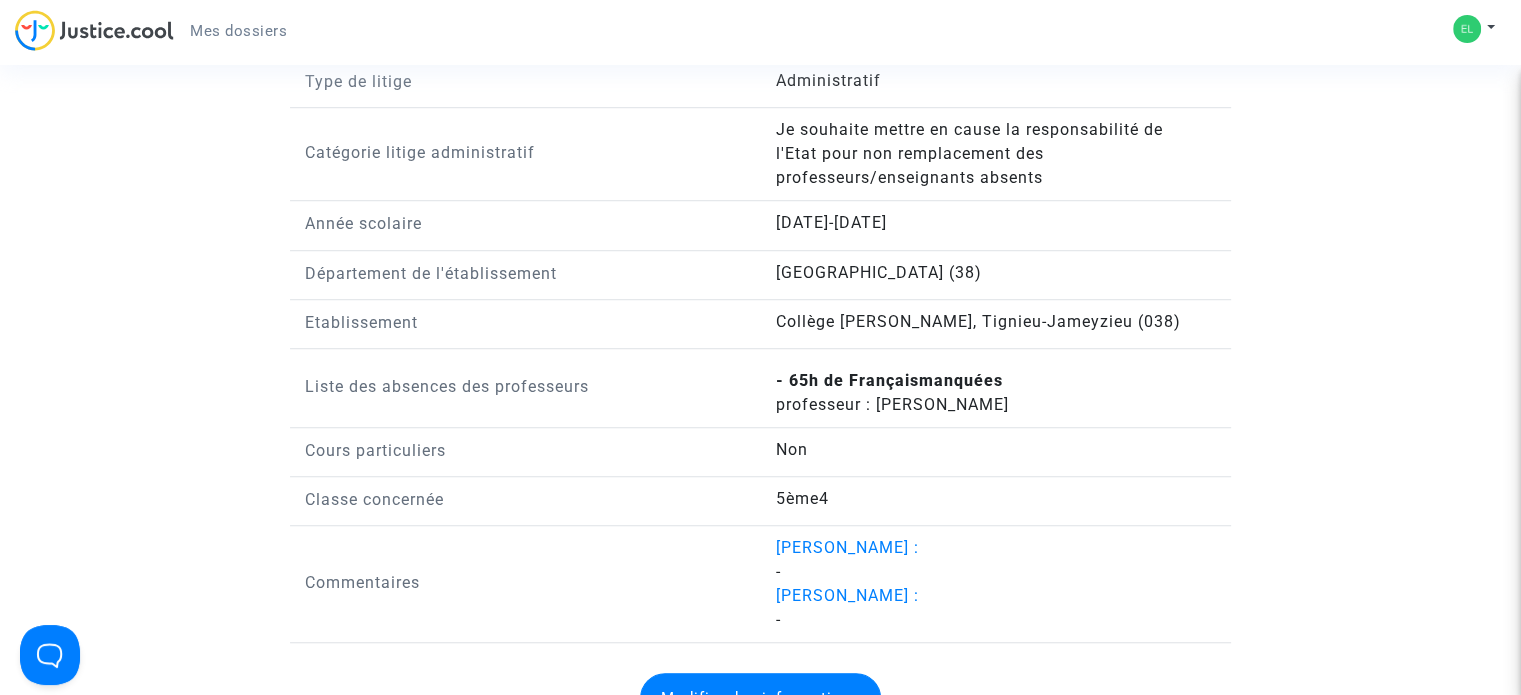 scroll, scrollTop: 1500, scrollLeft: 0, axis: vertical 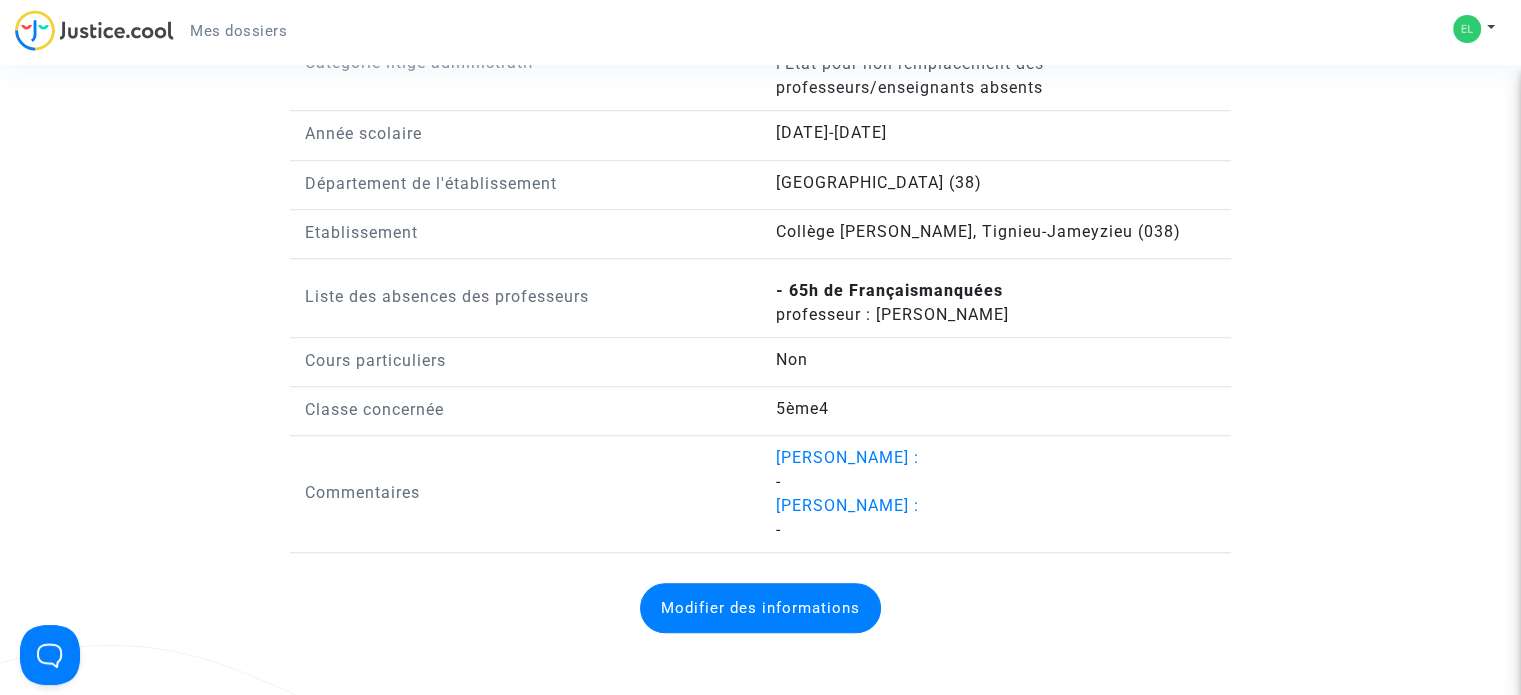 click on "Modifier des informations" 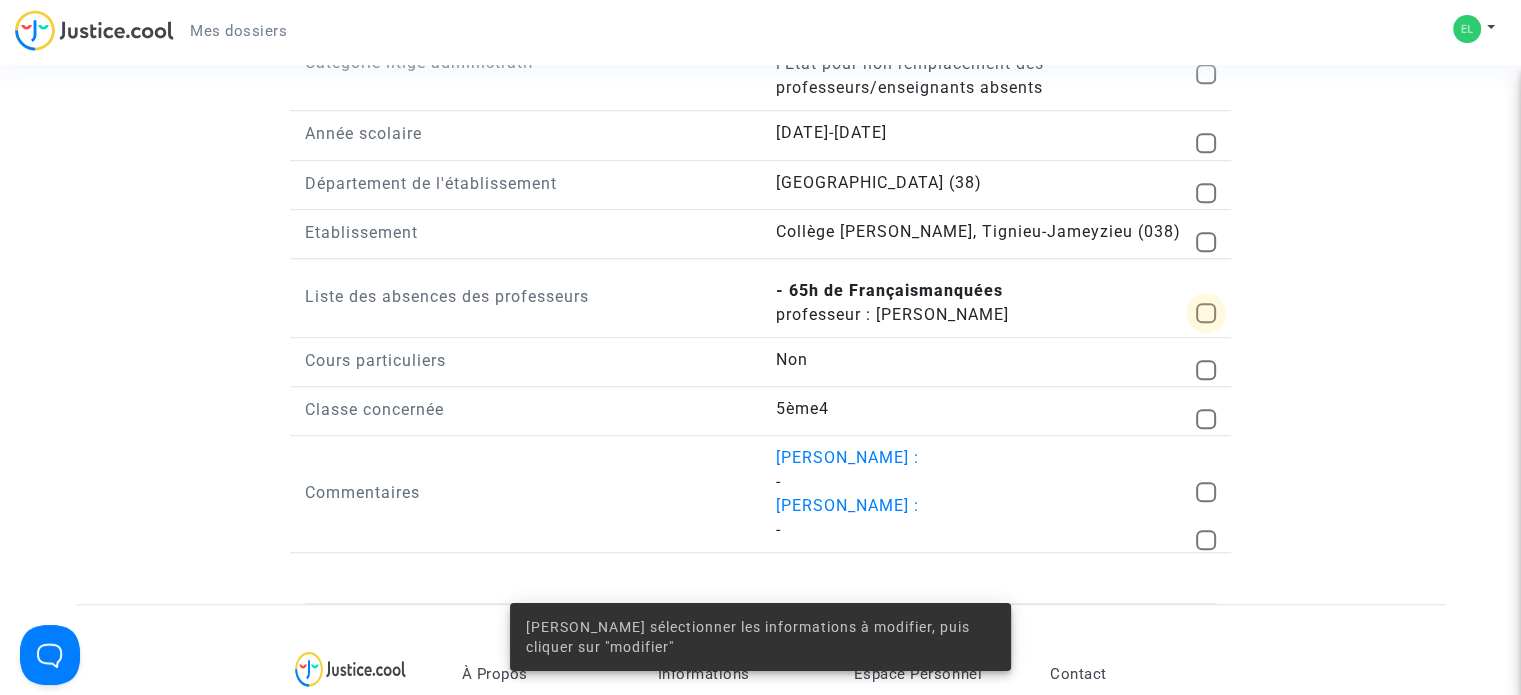click at bounding box center [1206, 313] 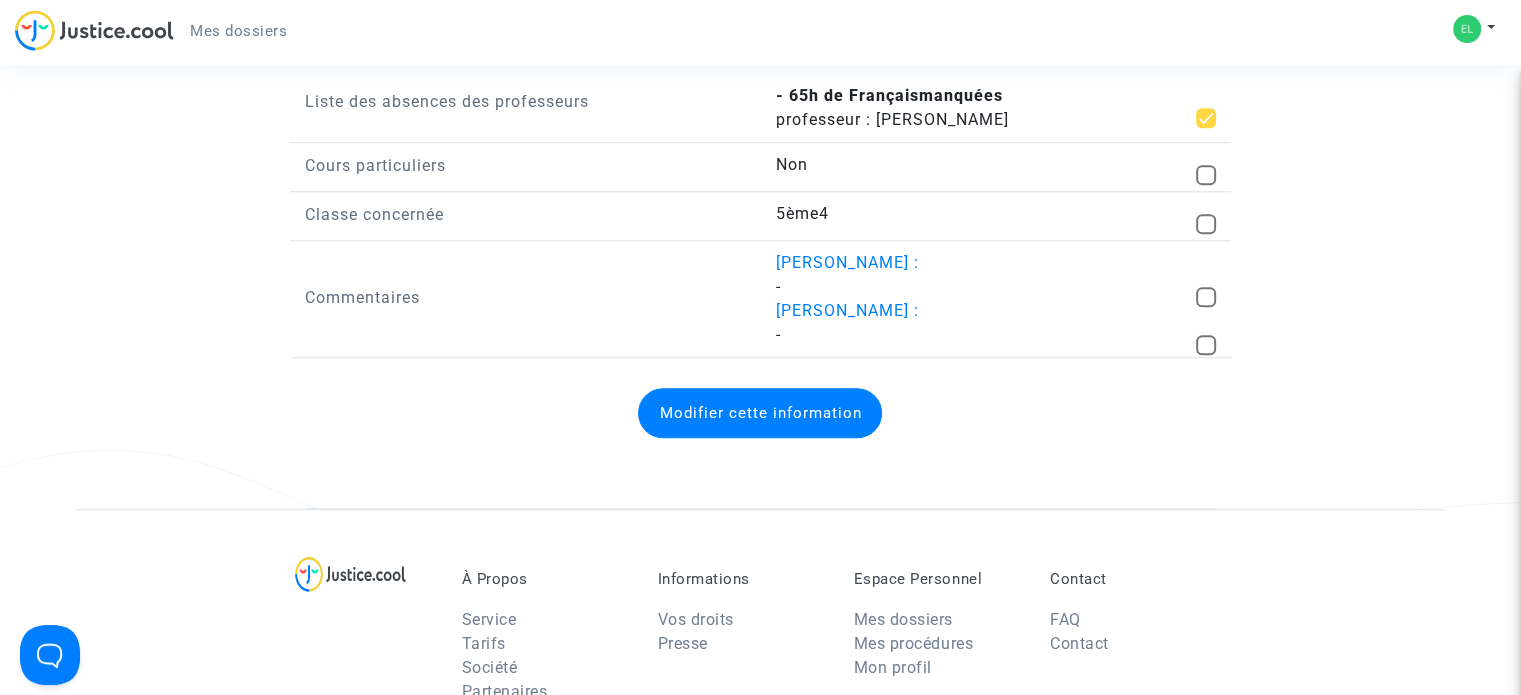 scroll, scrollTop: 1700, scrollLeft: 0, axis: vertical 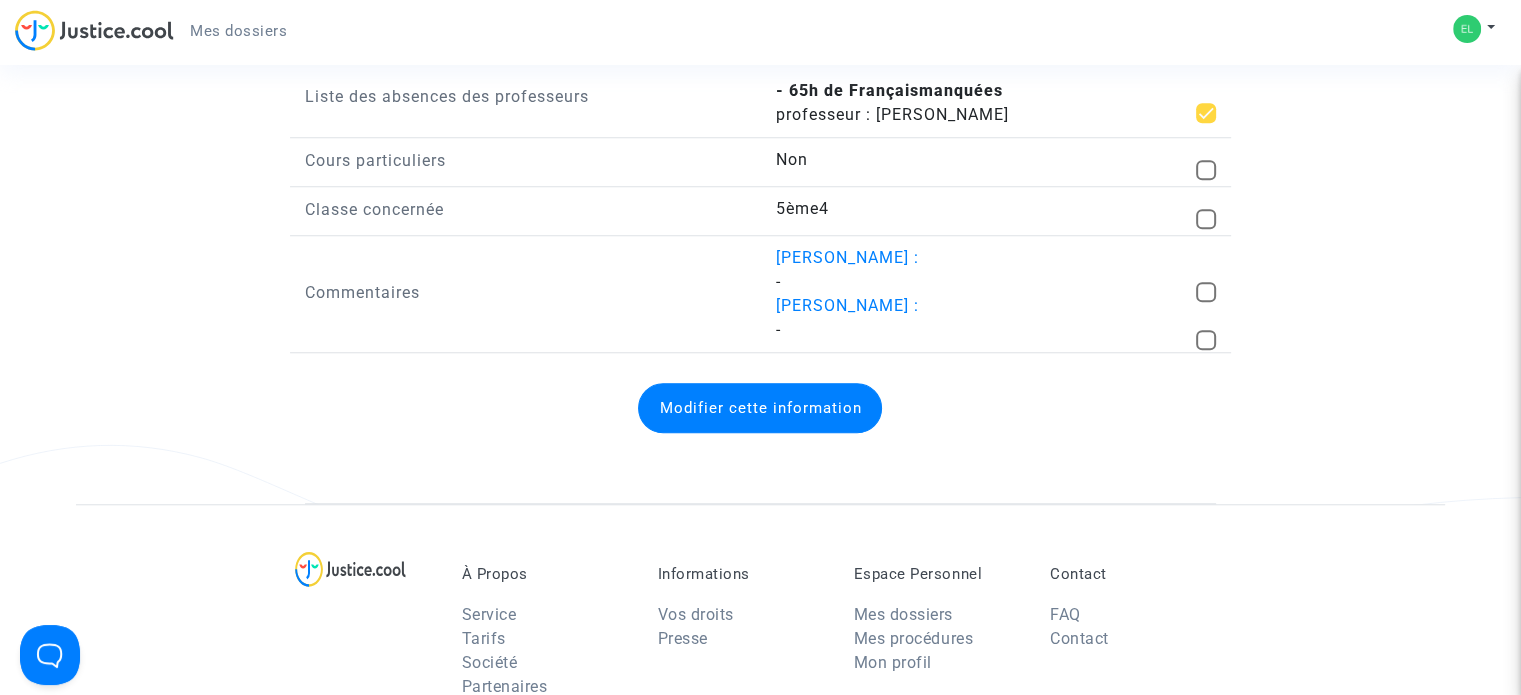click on "Modifier cette information" 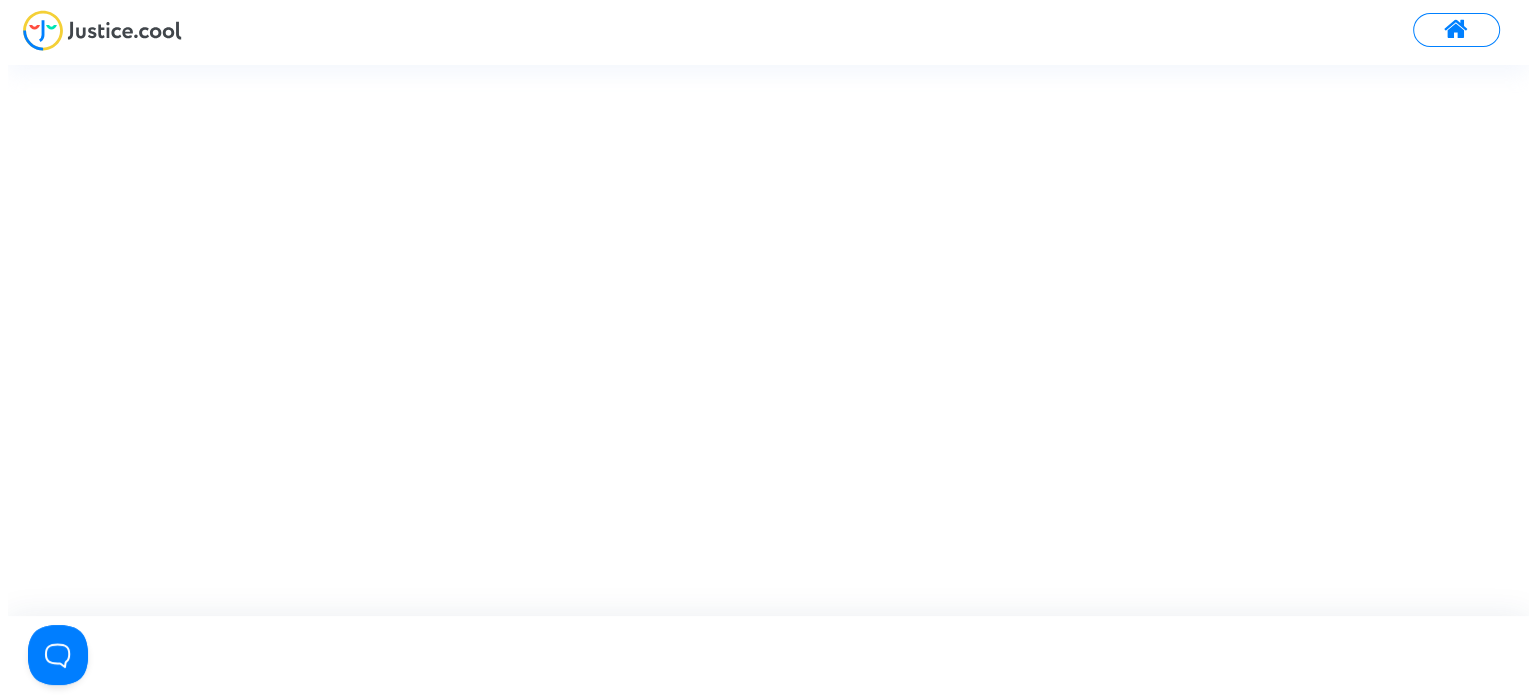 scroll, scrollTop: 0, scrollLeft: 0, axis: both 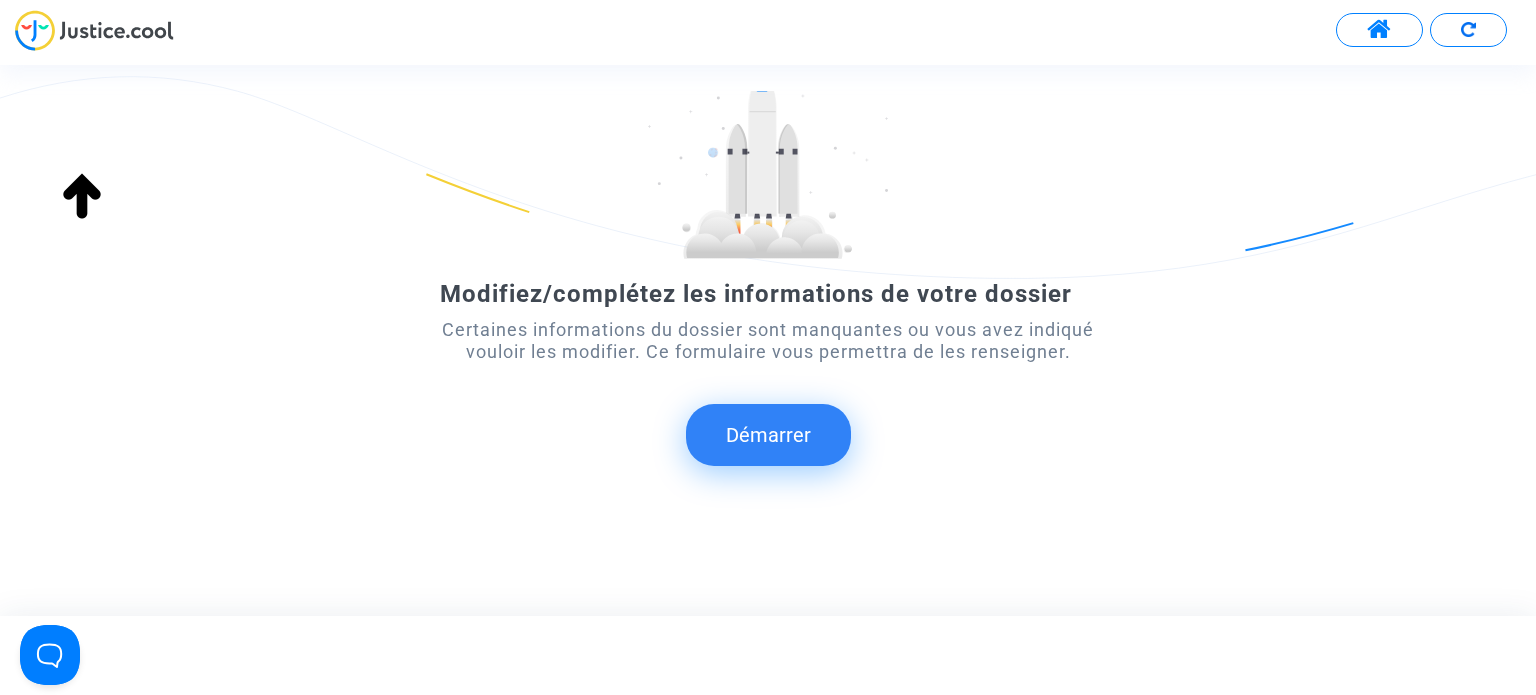 click on "Démarrer" 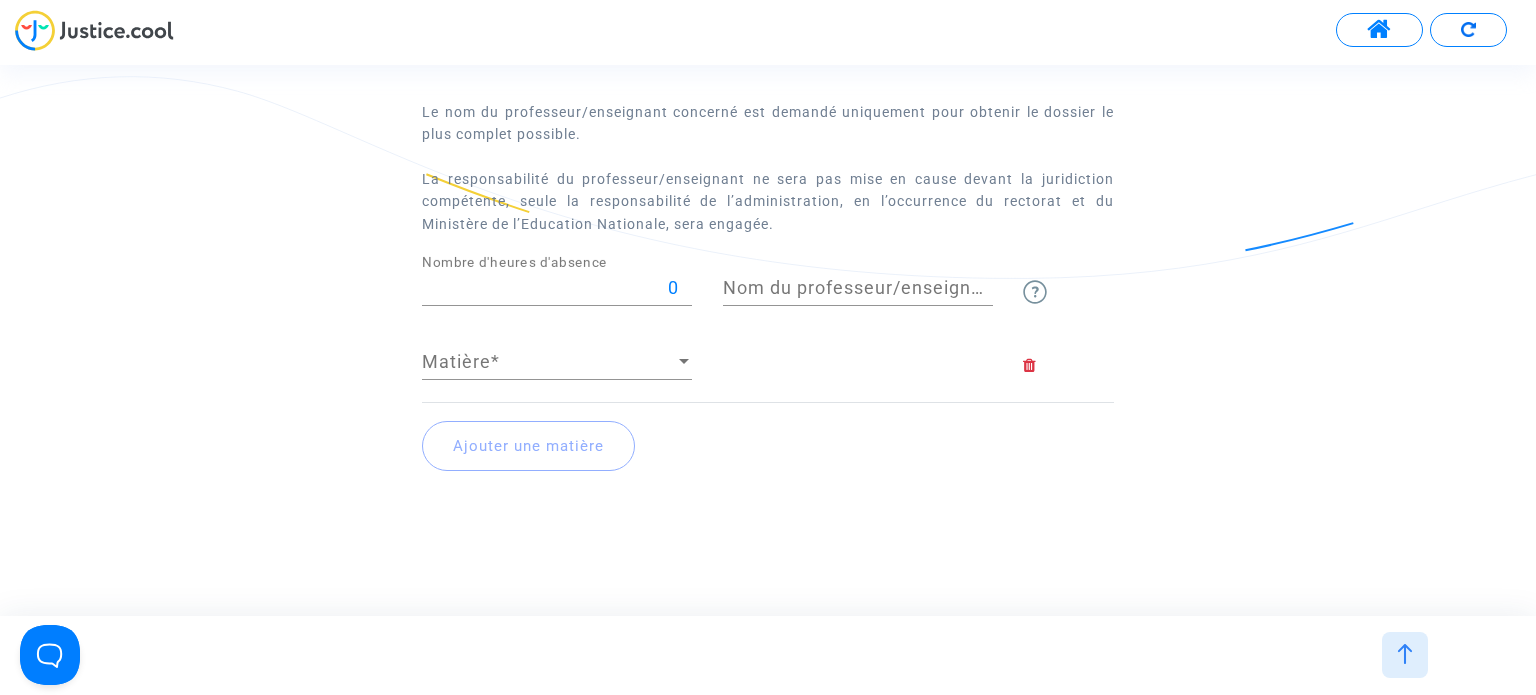 scroll, scrollTop: 119, scrollLeft: 0, axis: vertical 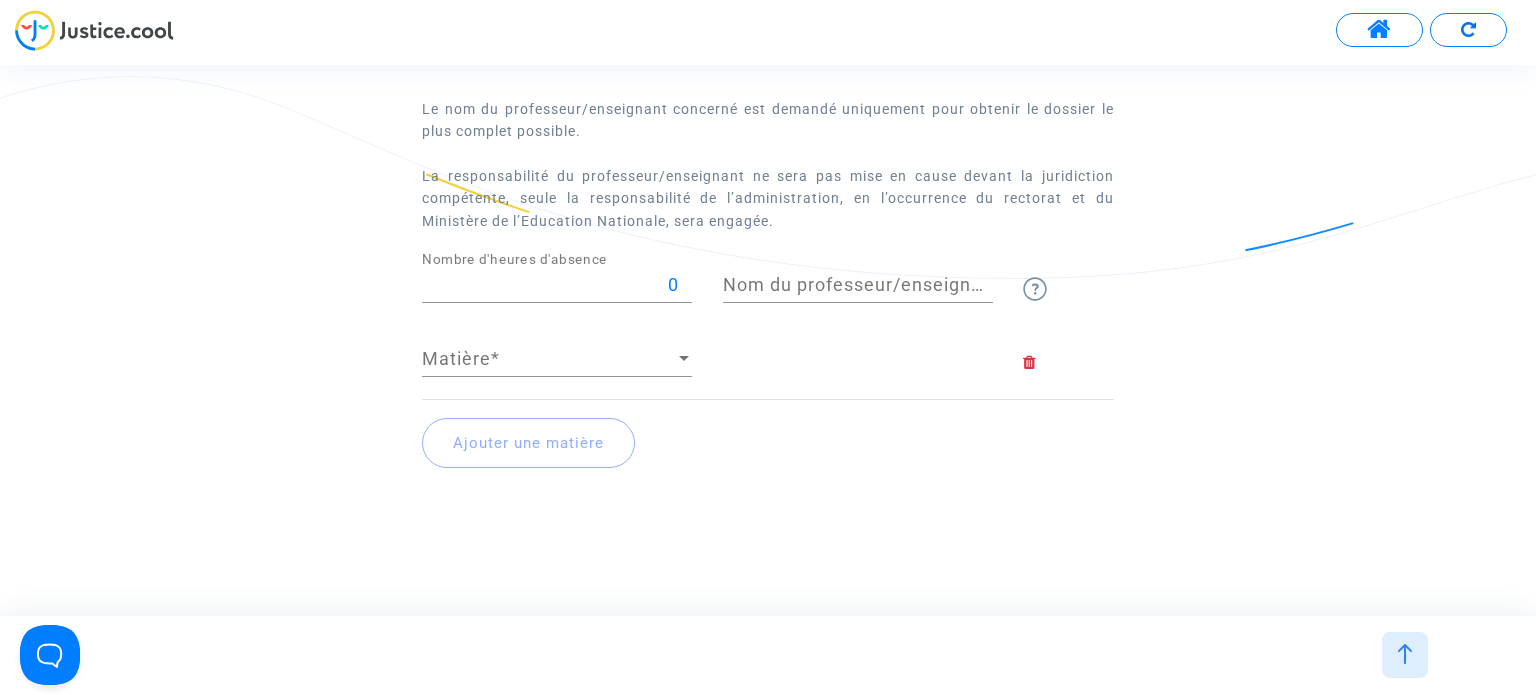 click on "0 Nombre d'heures d'absence" 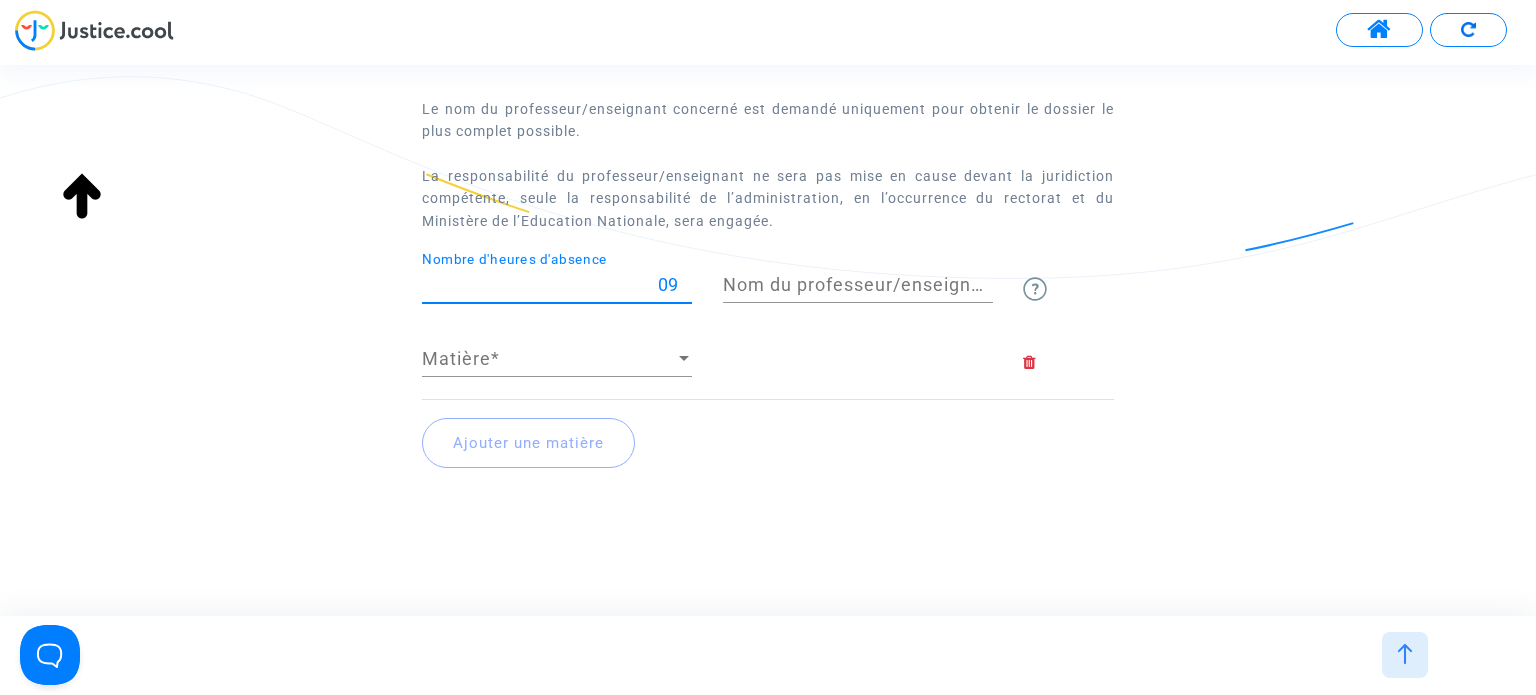 type on "0" 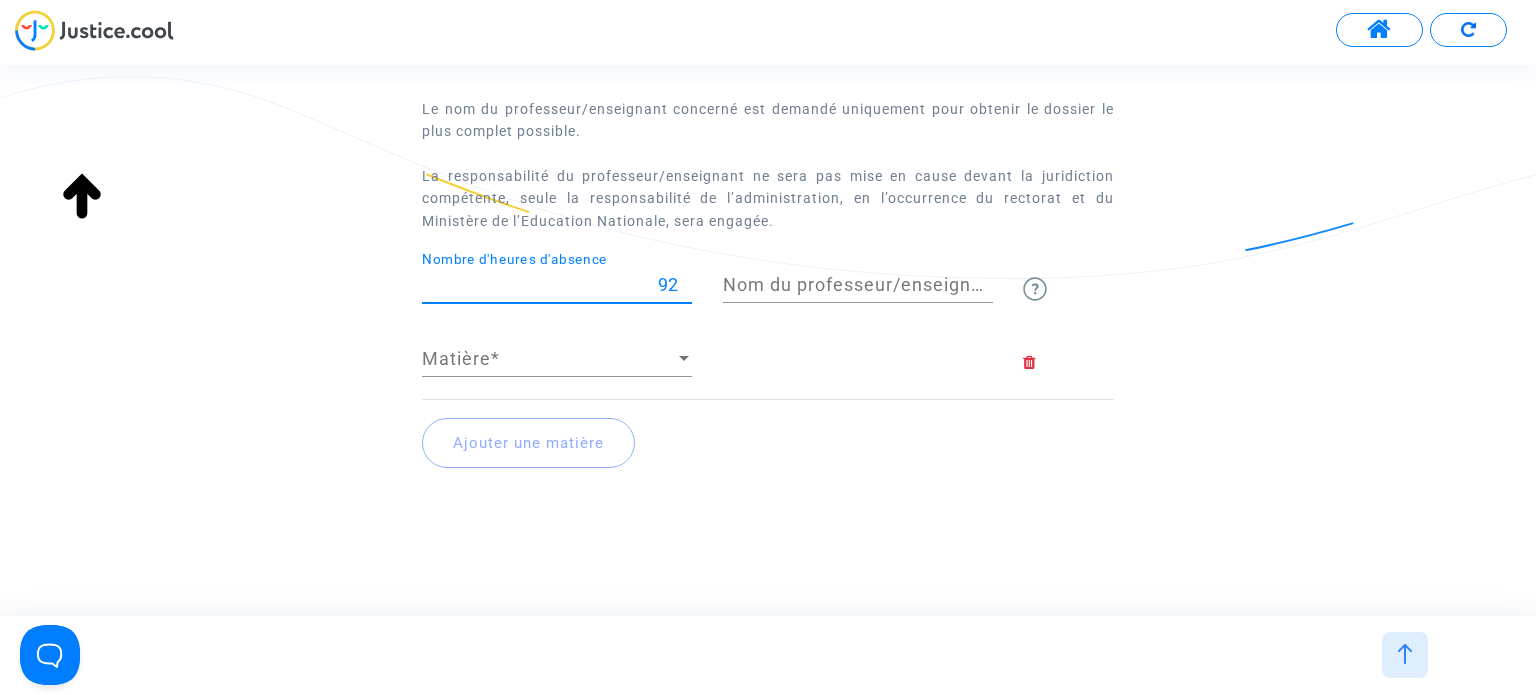 type on "92" 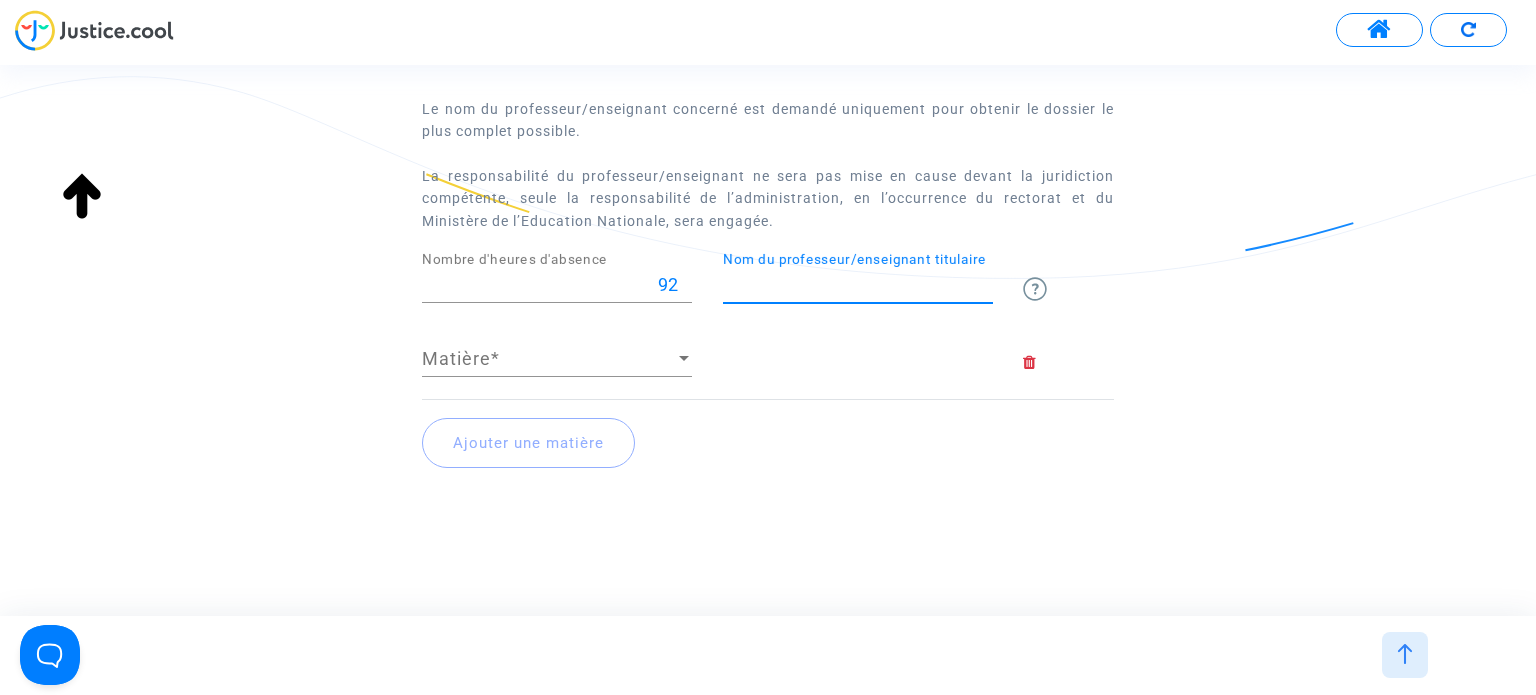 click at bounding box center [684, 359] 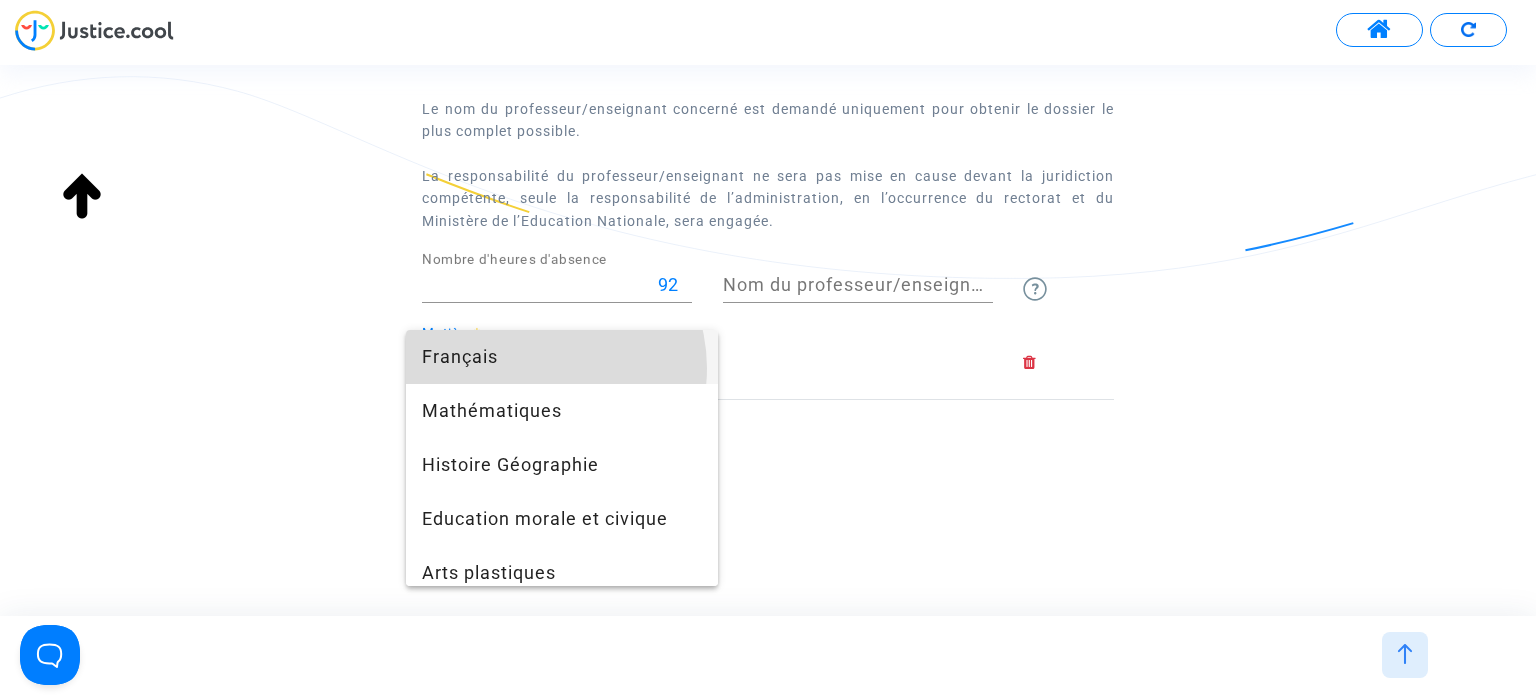 click on "Français" at bounding box center (562, 357) 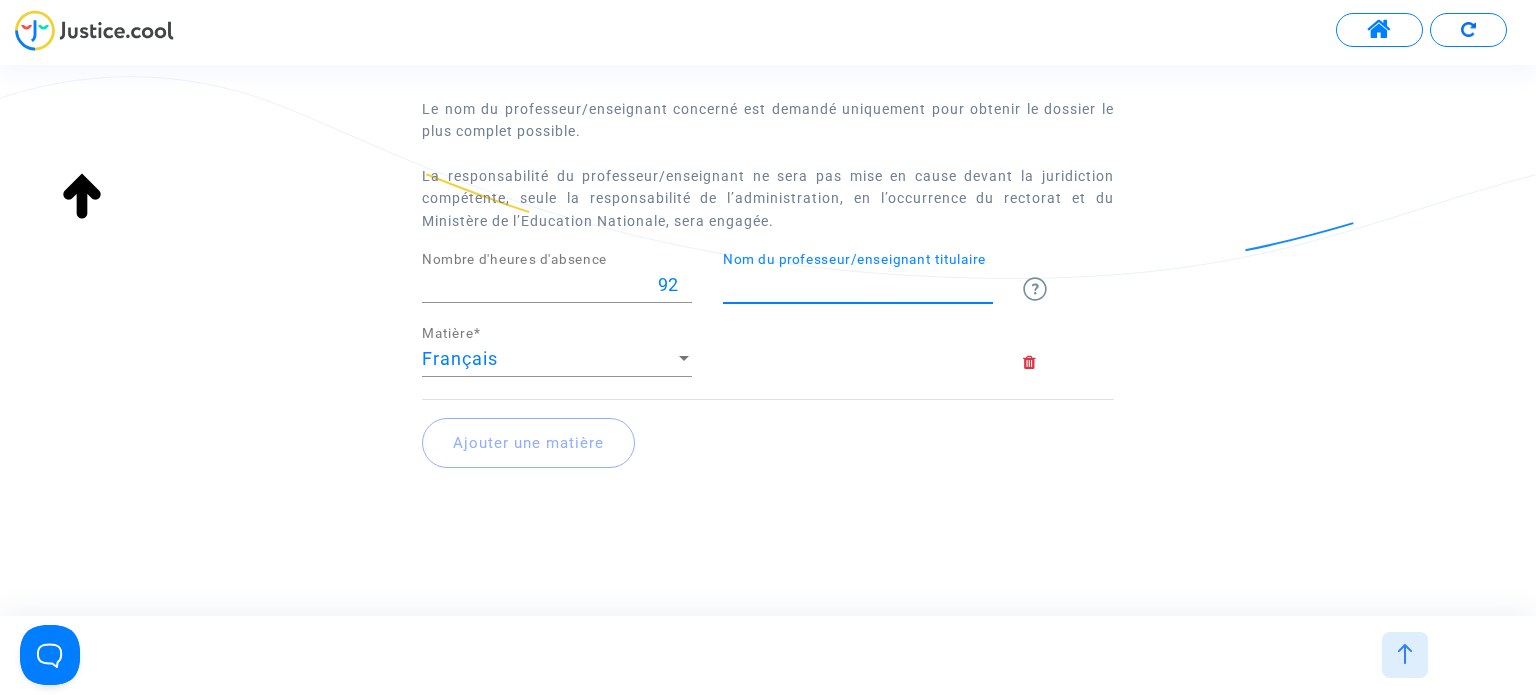 click on "Nom du professeur/enseignant titulaire" at bounding box center (858, 285) 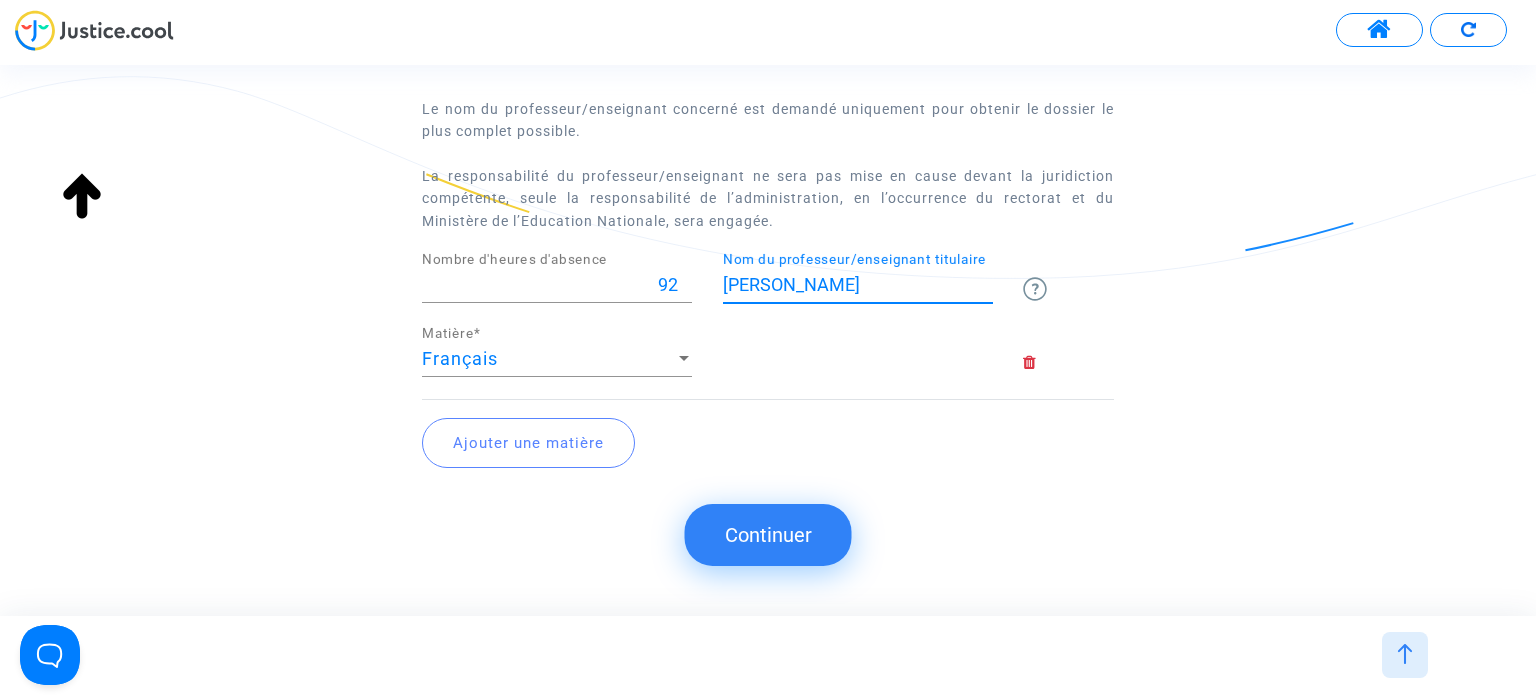 type on "BAUGIER N." 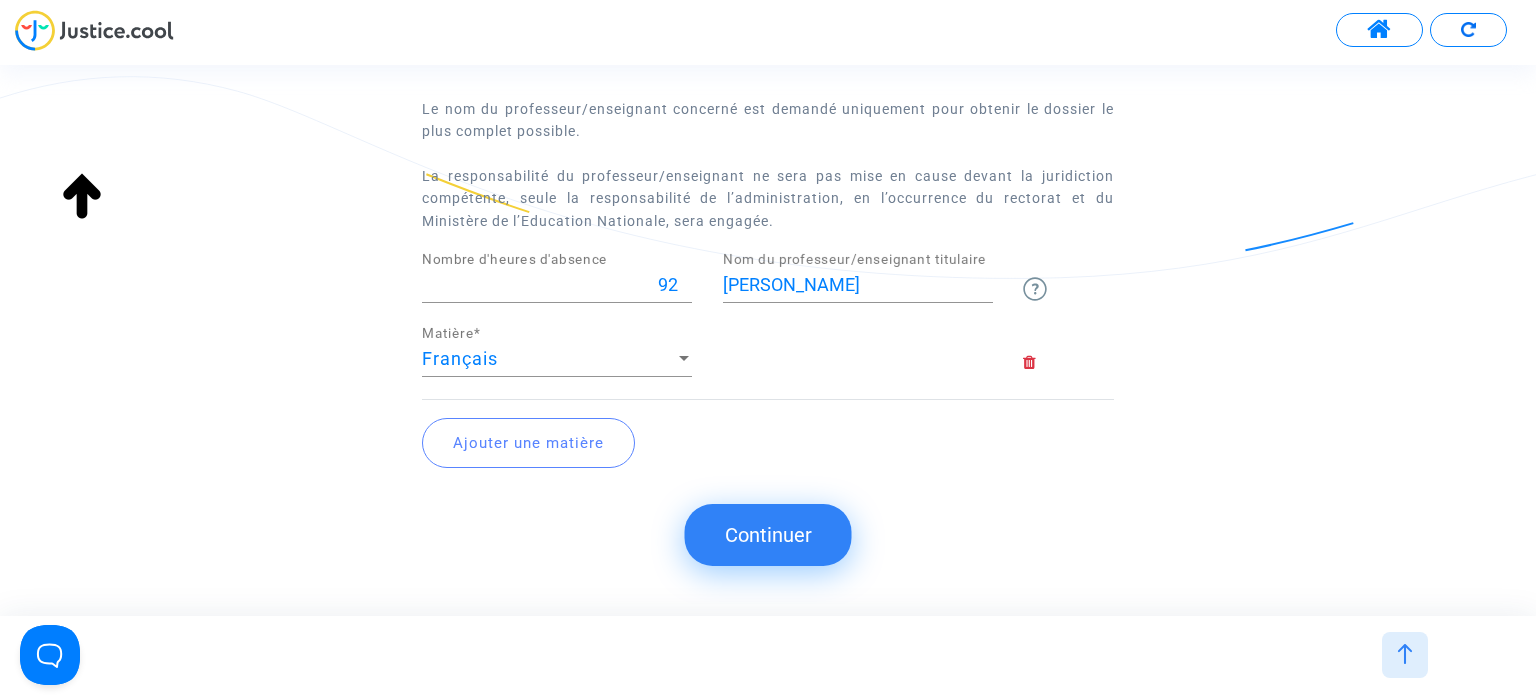 click on "Continuer" 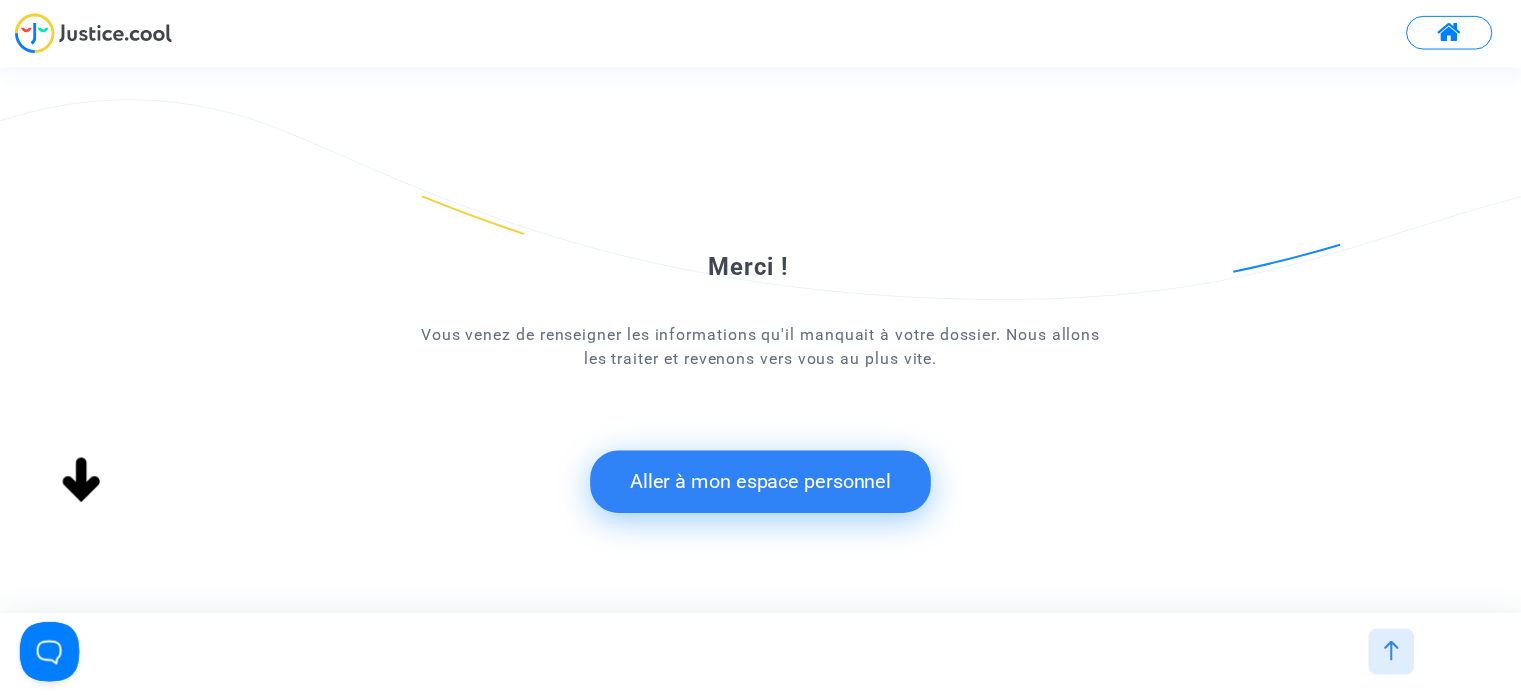 scroll, scrollTop: 0, scrollLeft: 0, axis: both 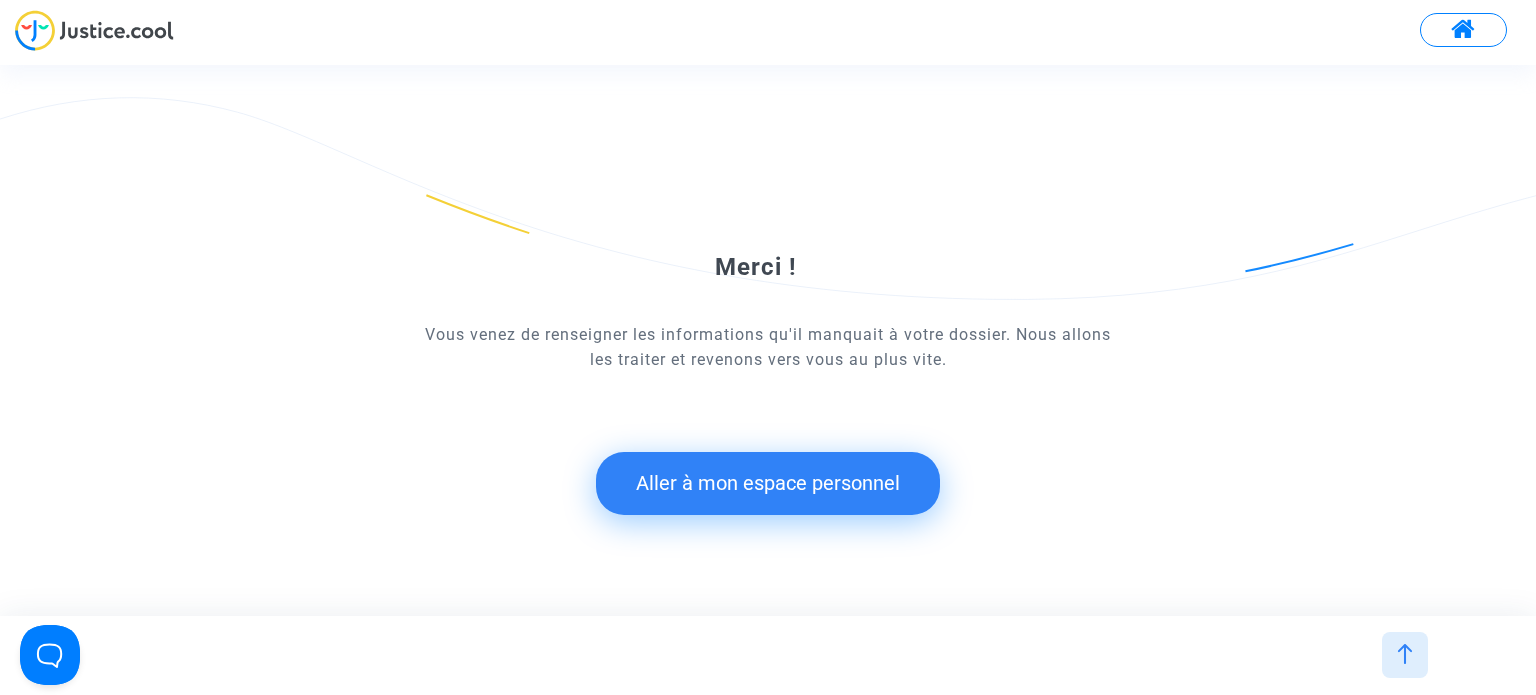 click on "Aller à mon espace personnel" 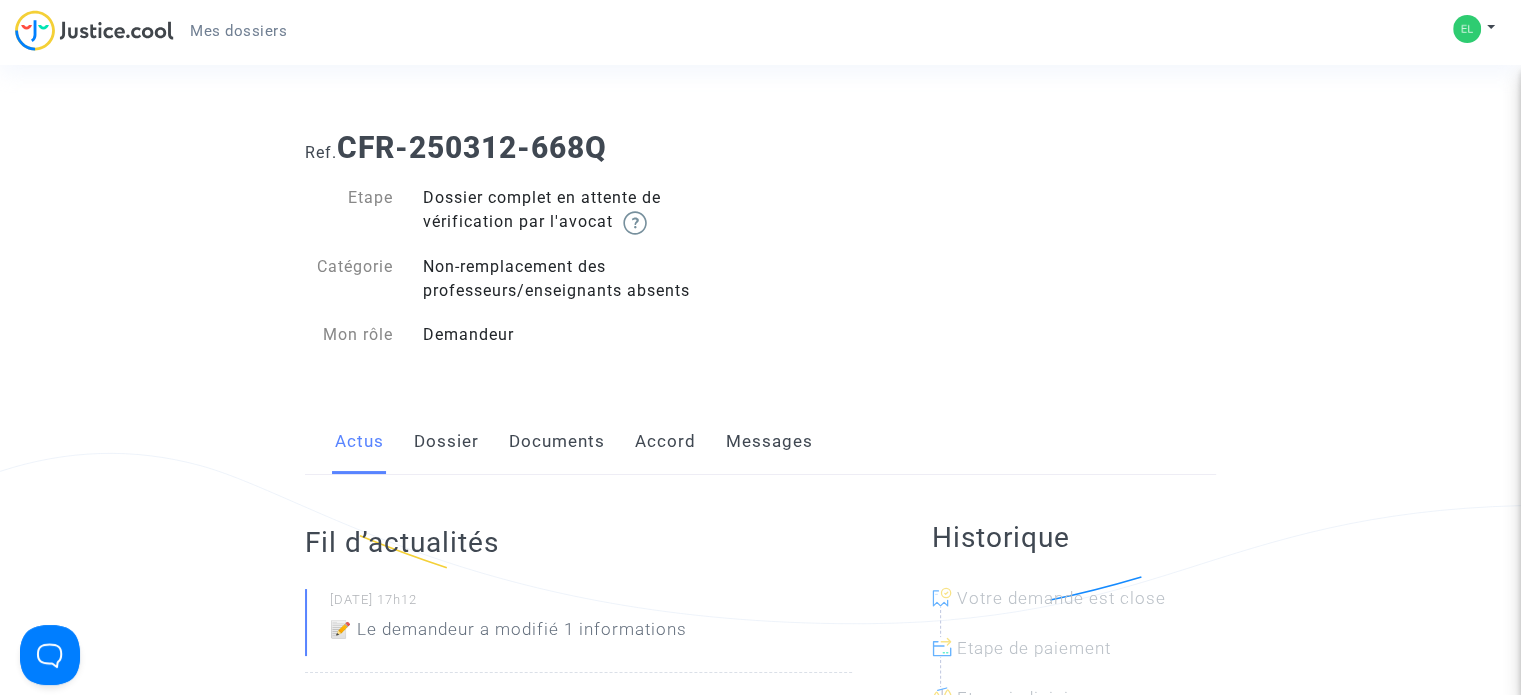 scroll, scrollTop: 0, scrollLeft: 0, axis: both 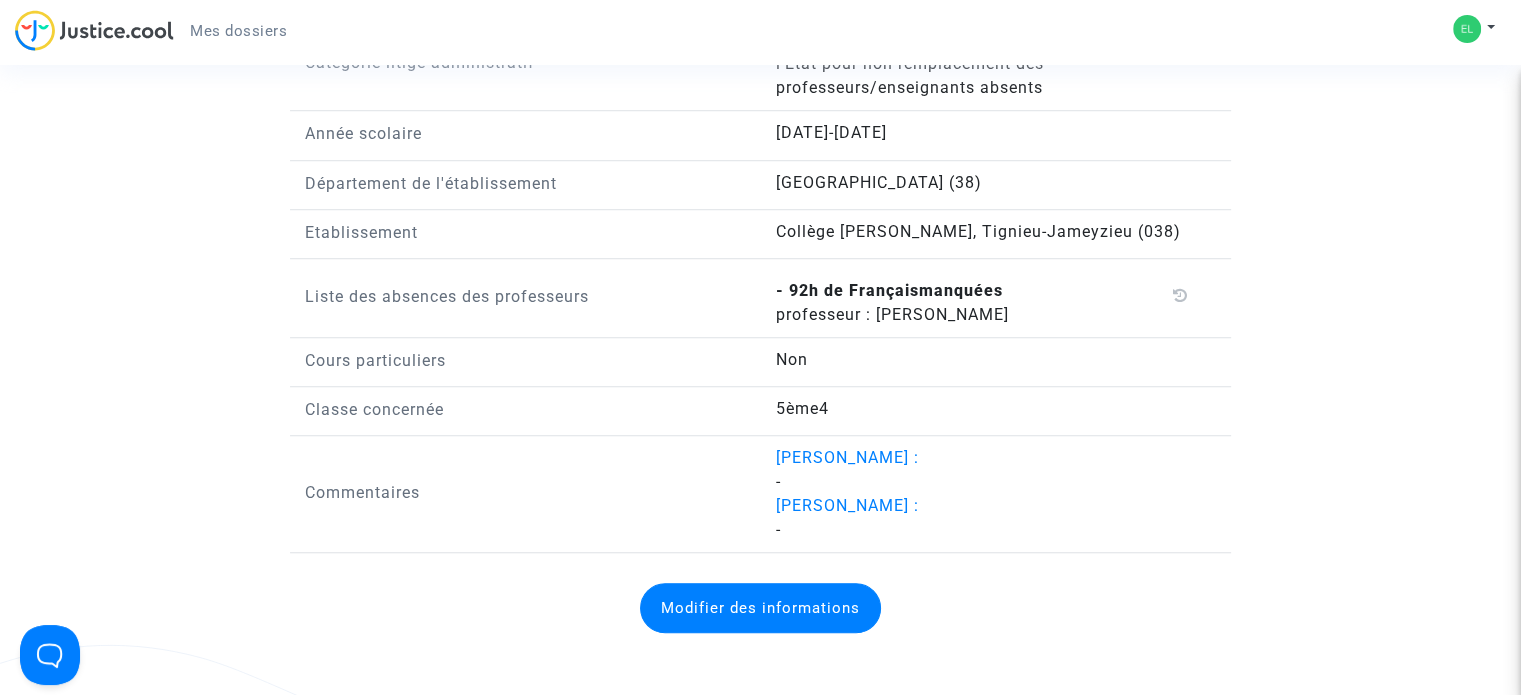 click on "Modifier des informations" 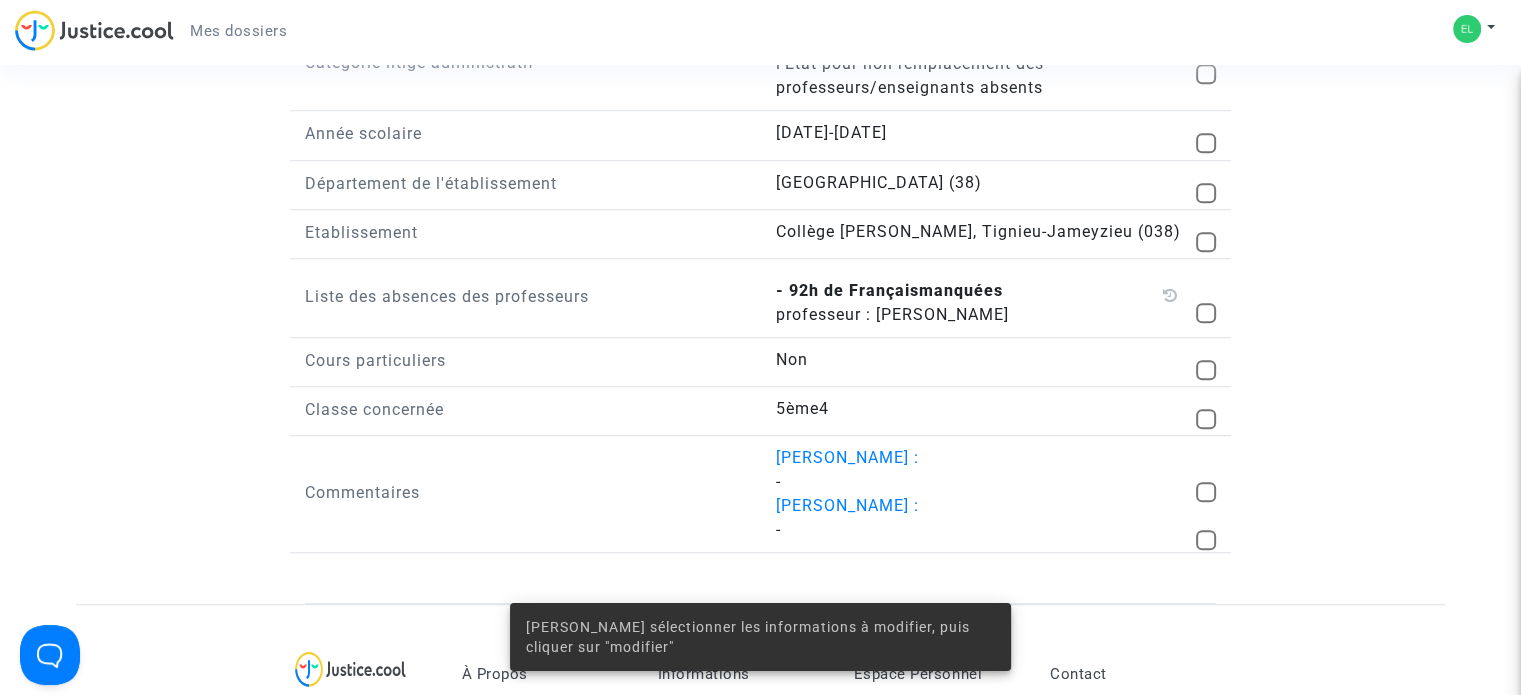 click at bounding box center [1206, 370] 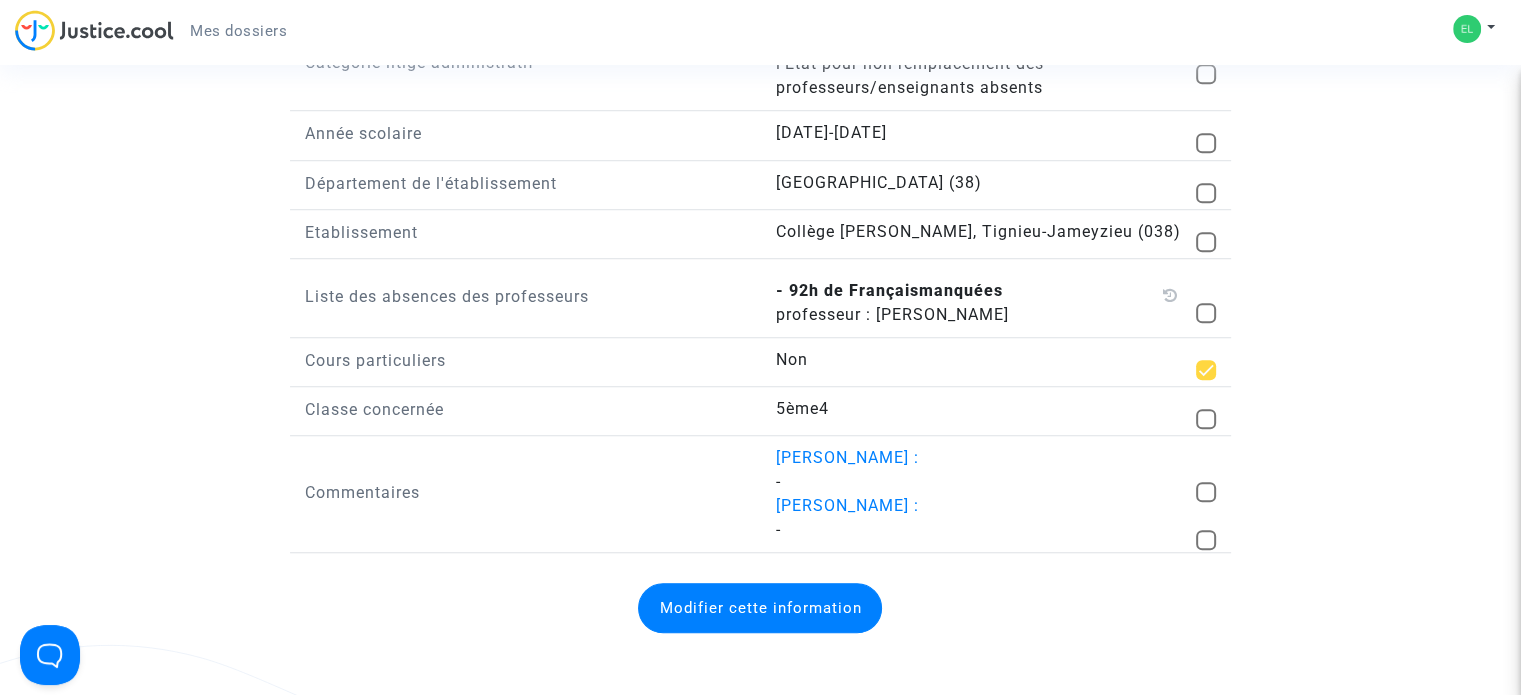 click on "Modifier cette information" 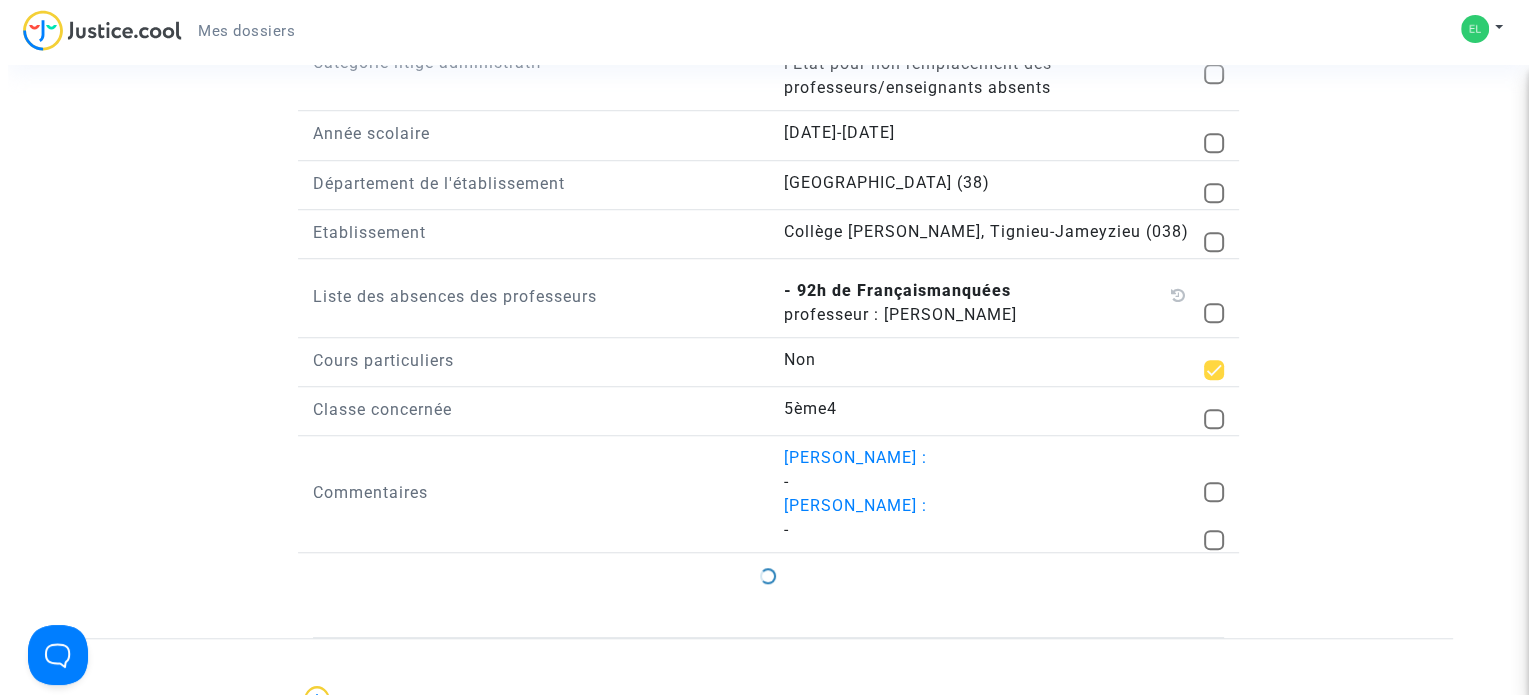 scroll, scrollTop: 0, scrollLeft: 0, axis: both 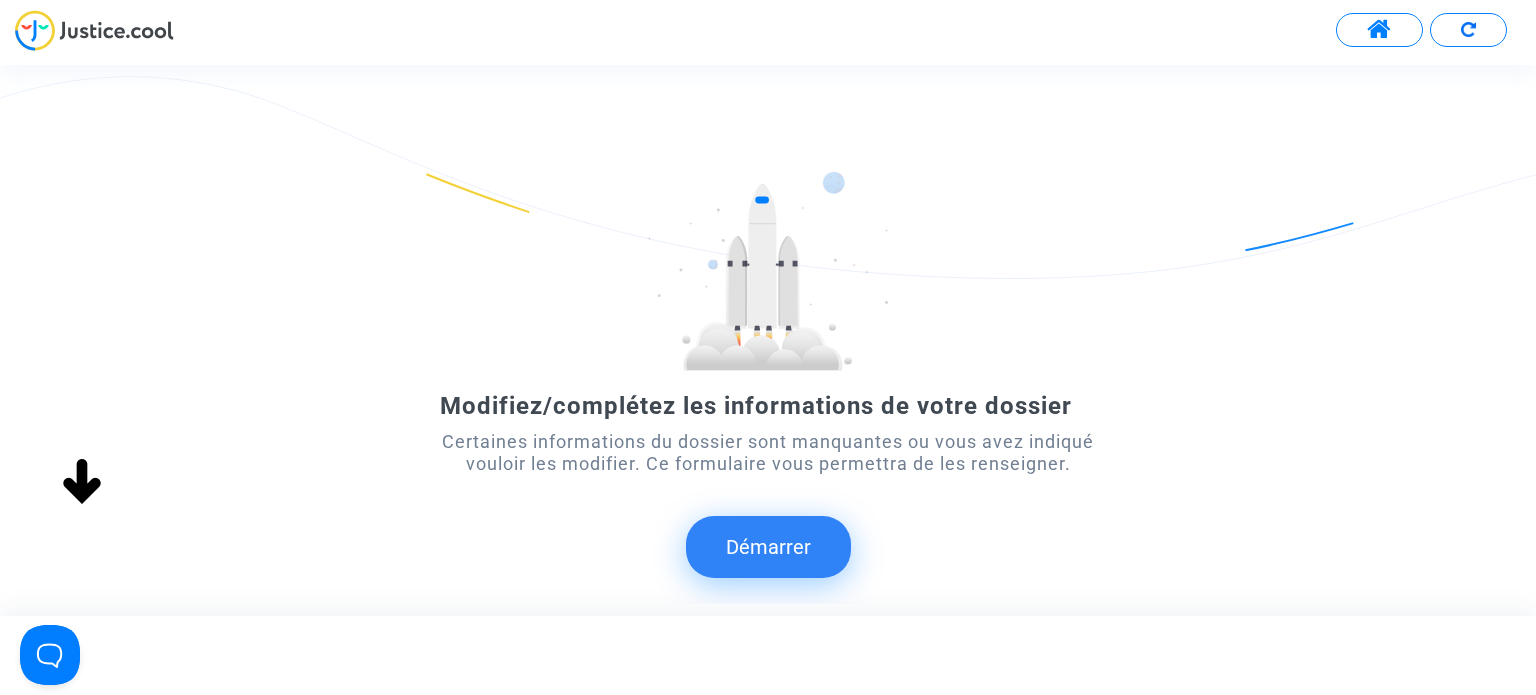 click on "Démarrer" 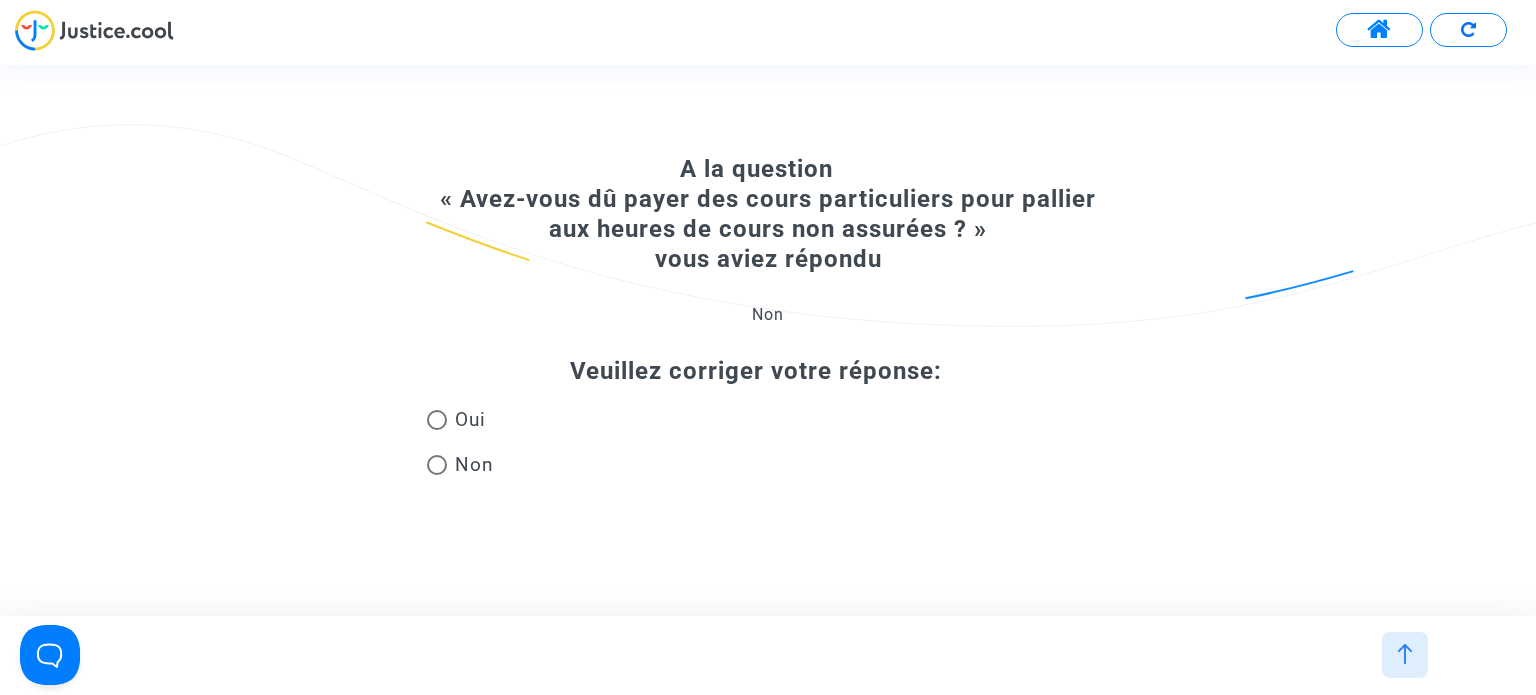 click at bounding box center (437, 420) 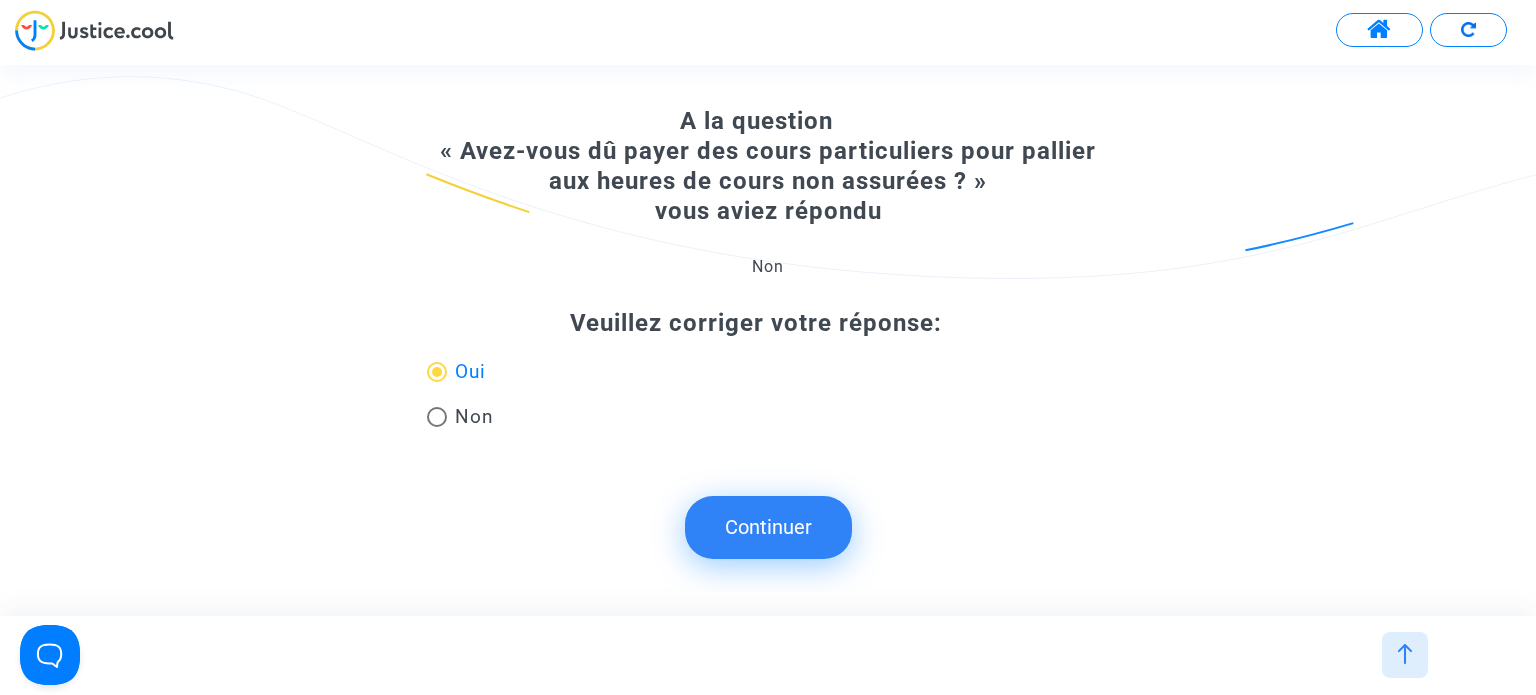 click on "Continuer" 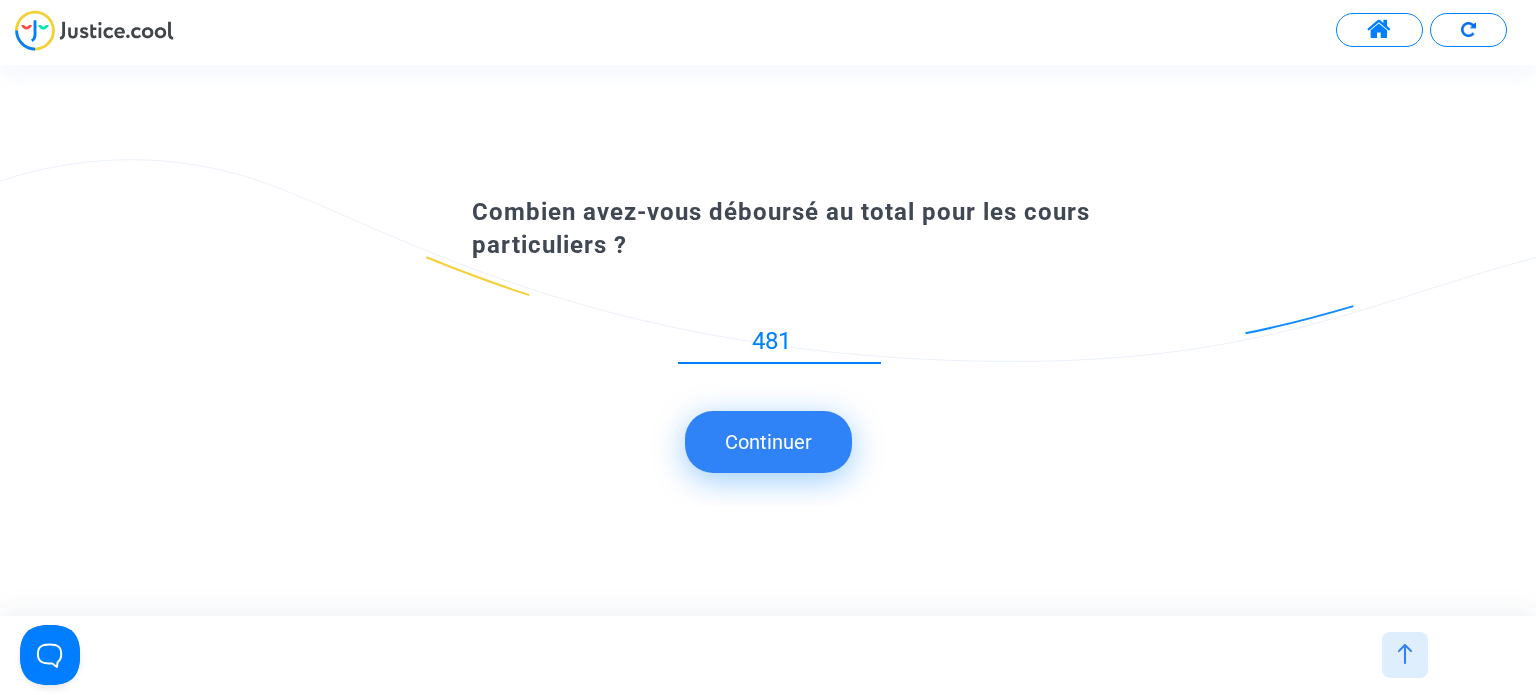 type on "481" 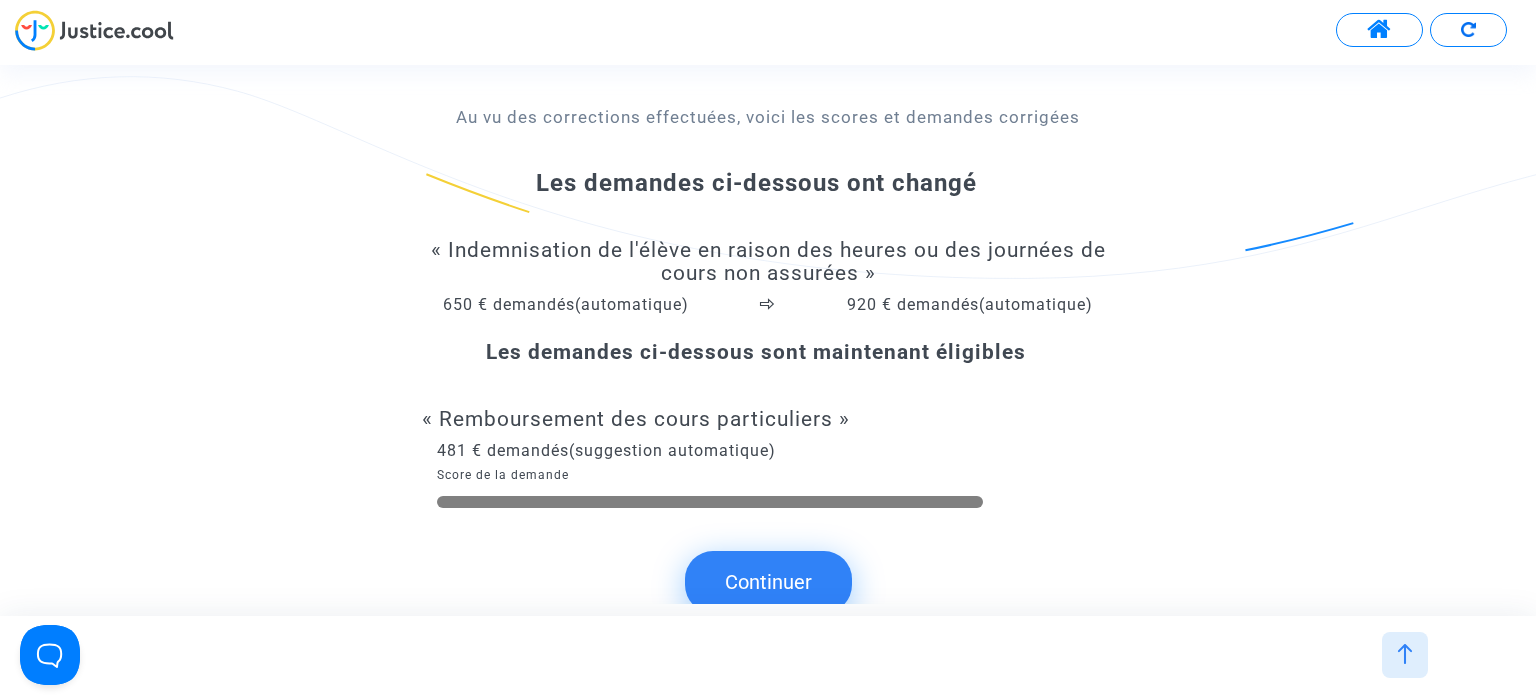 scroll, scrollTop: 27, scrollLeft: 0, axis: vertical 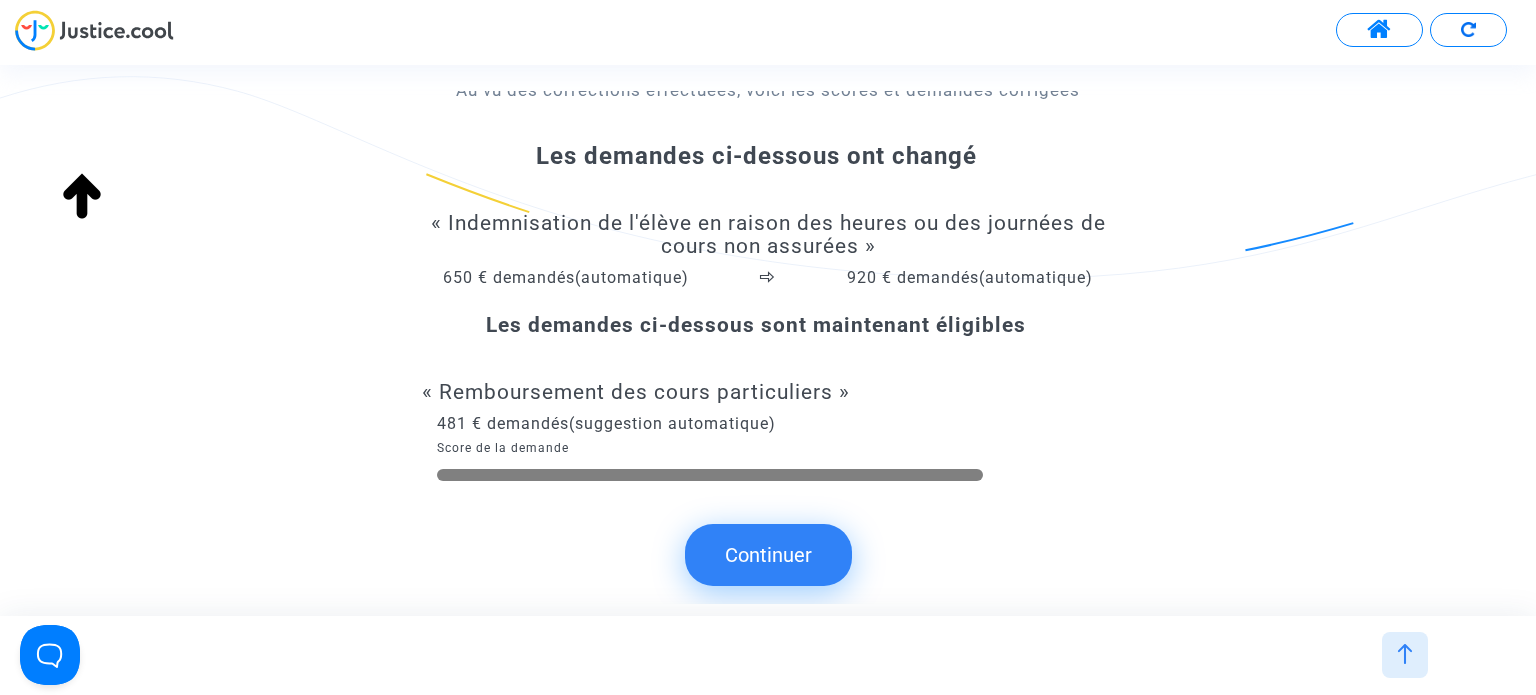 click on "Continuer" 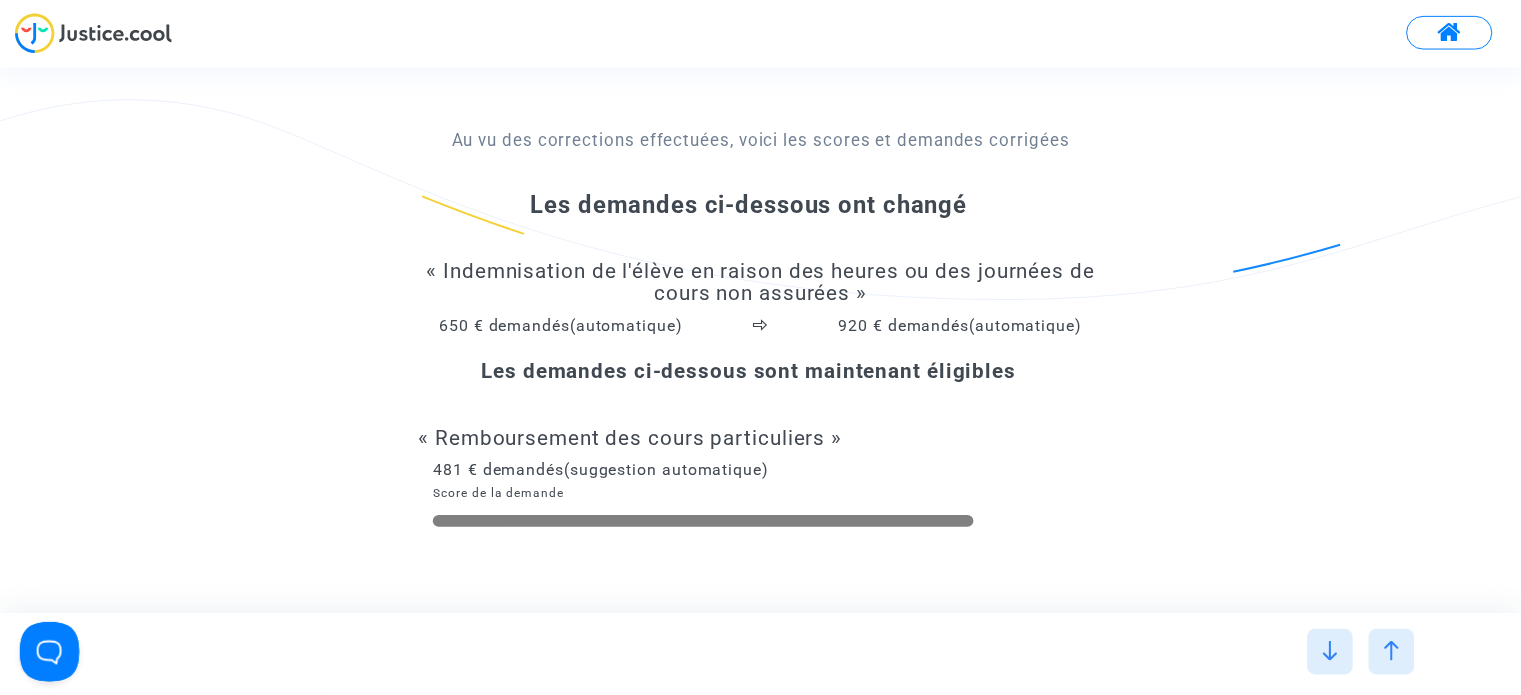 scroll, scrollTop: 0, scrollLeft: 0, axis: both 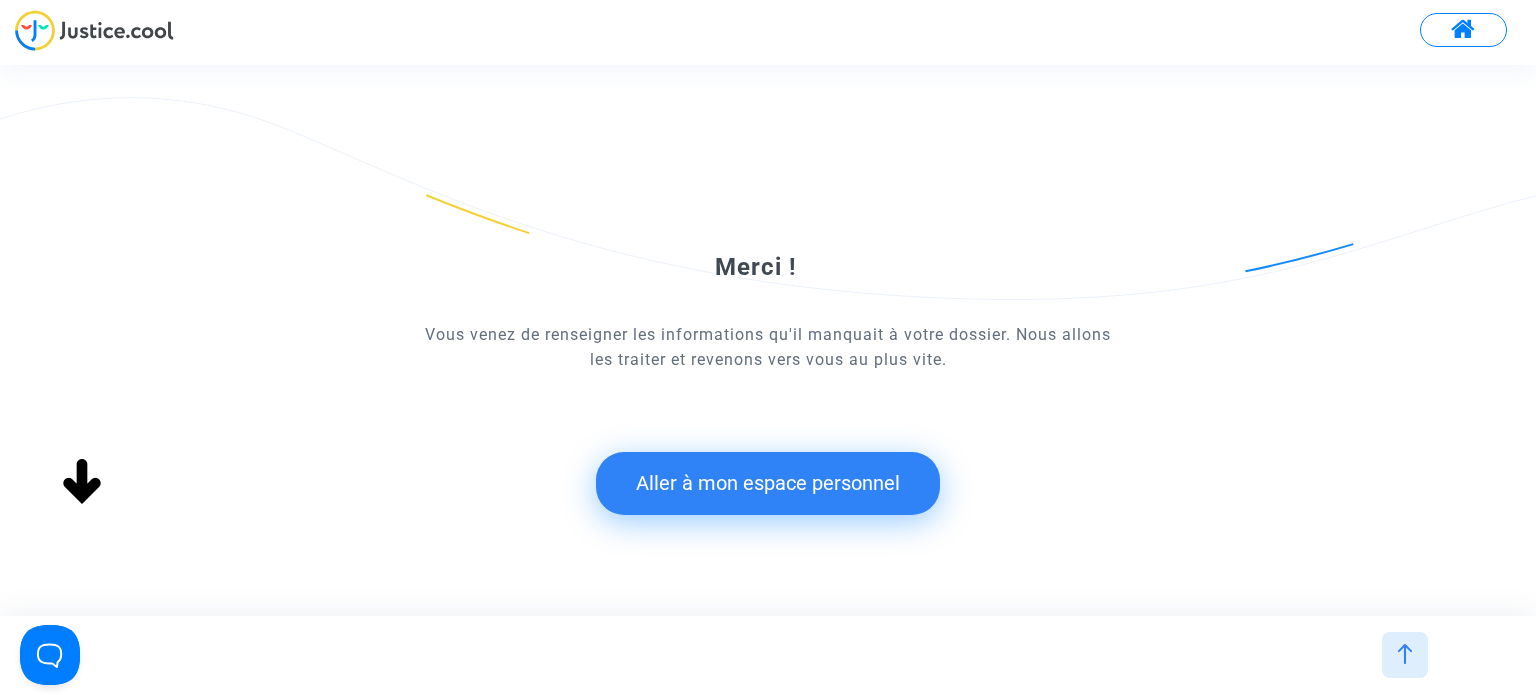 click on "Aller à mon espace personnel" 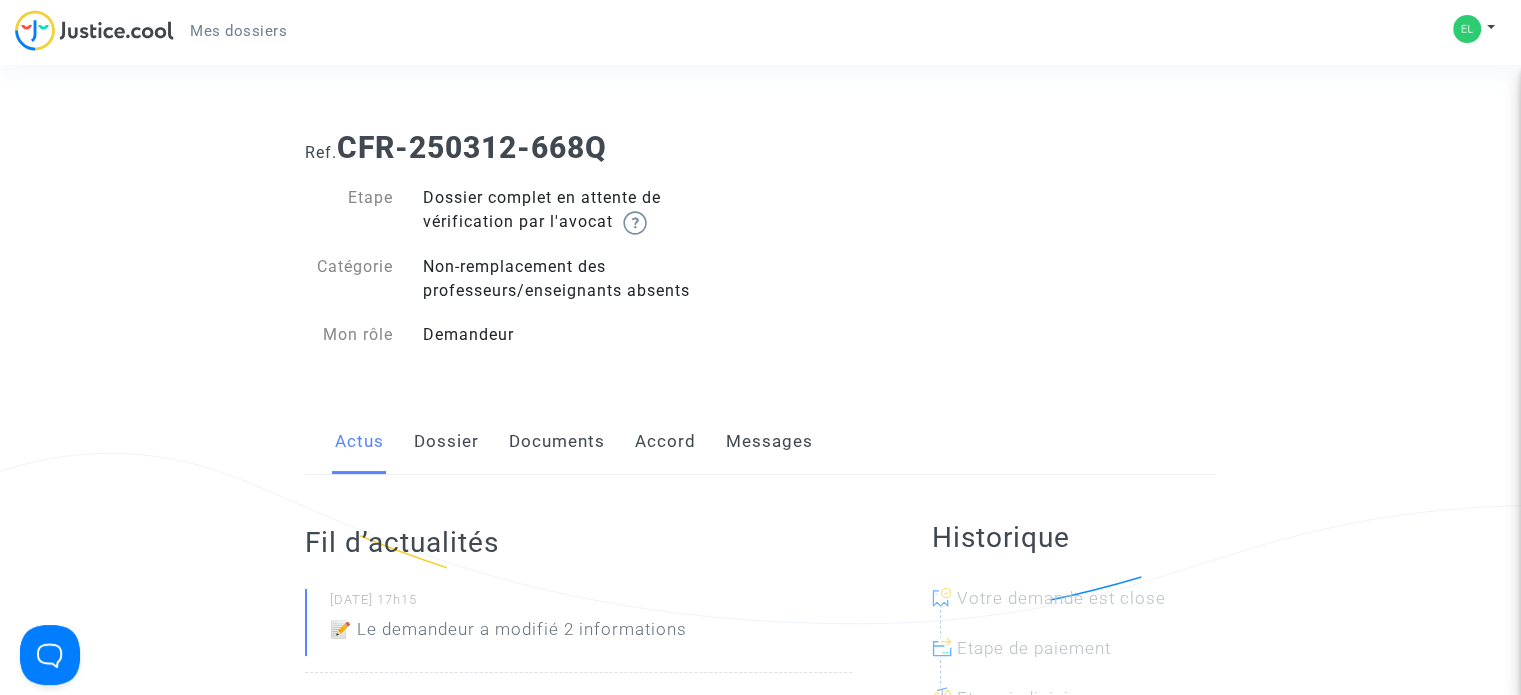 click on "Dossier" 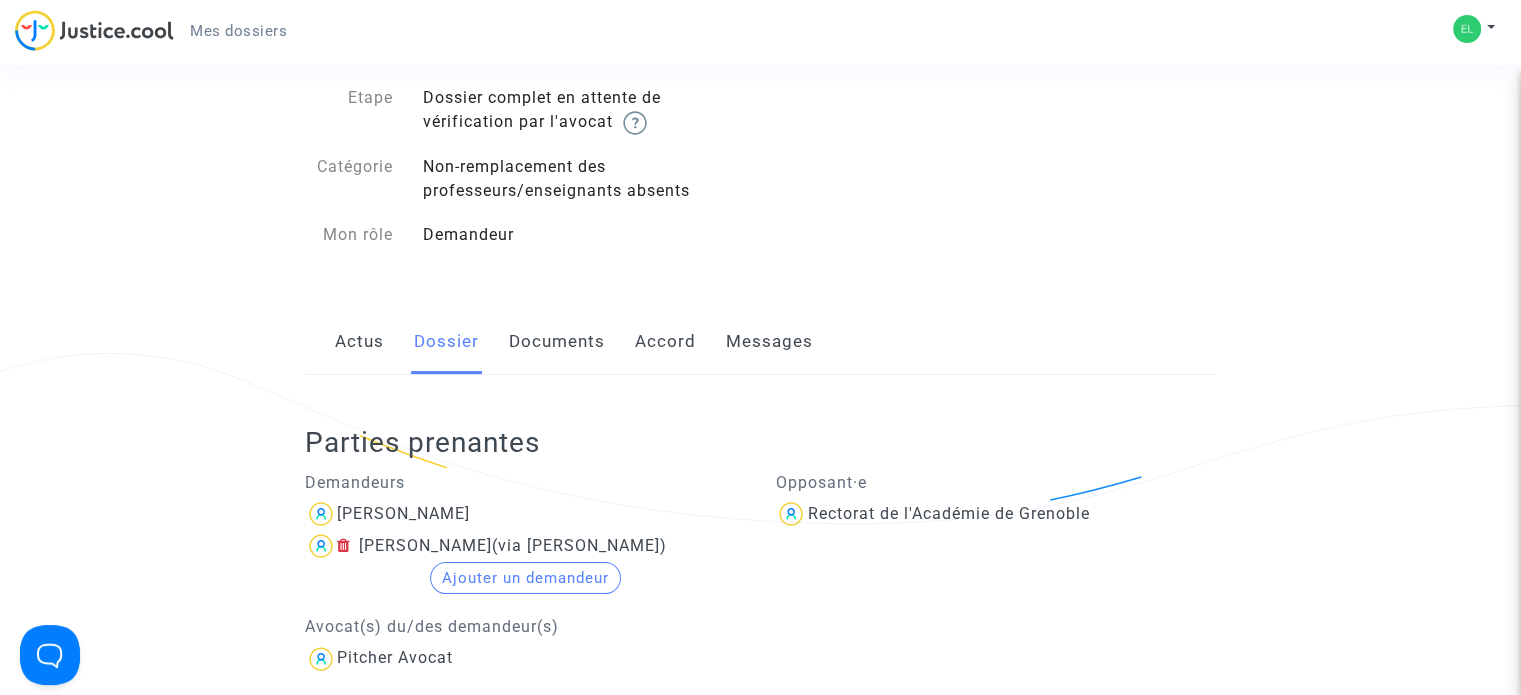 scroll, scrollTop: 0, scrollLeft: 0, axis: both 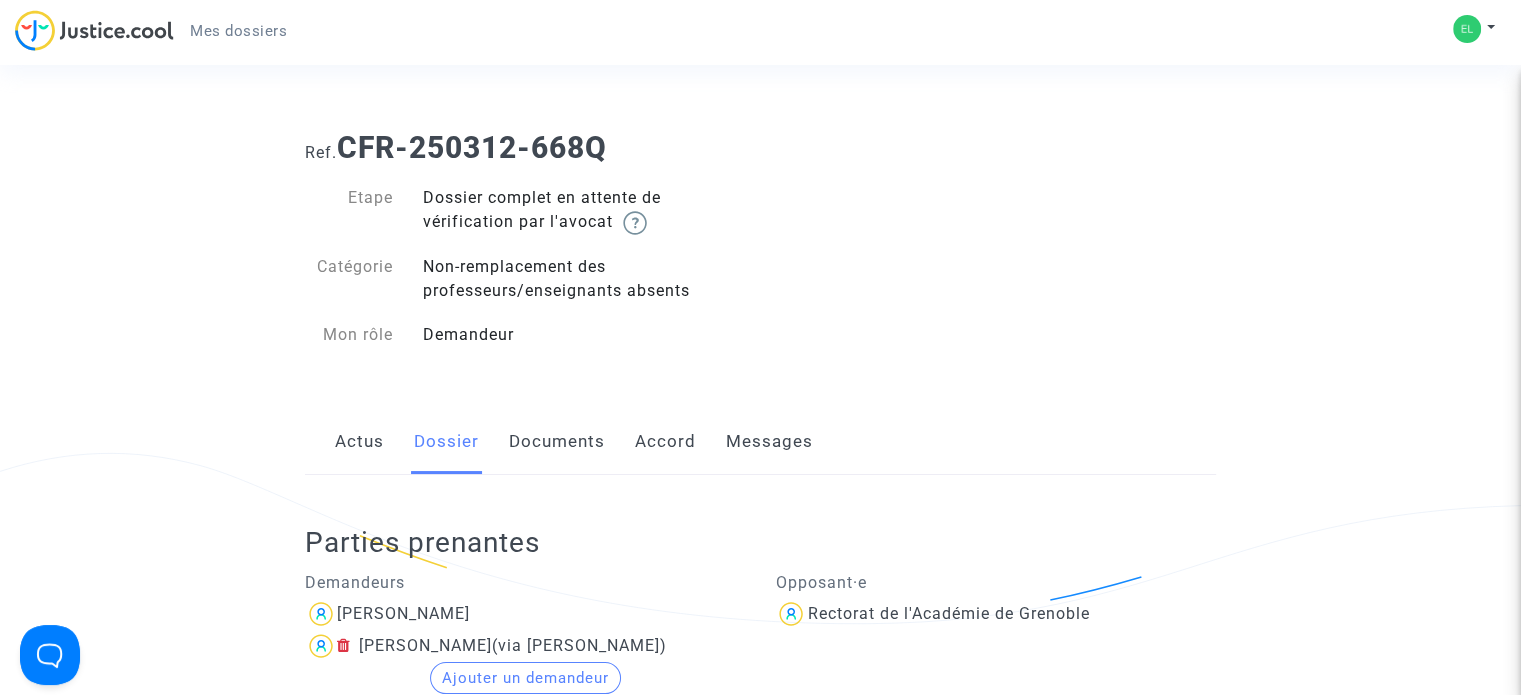 click on "Accord" 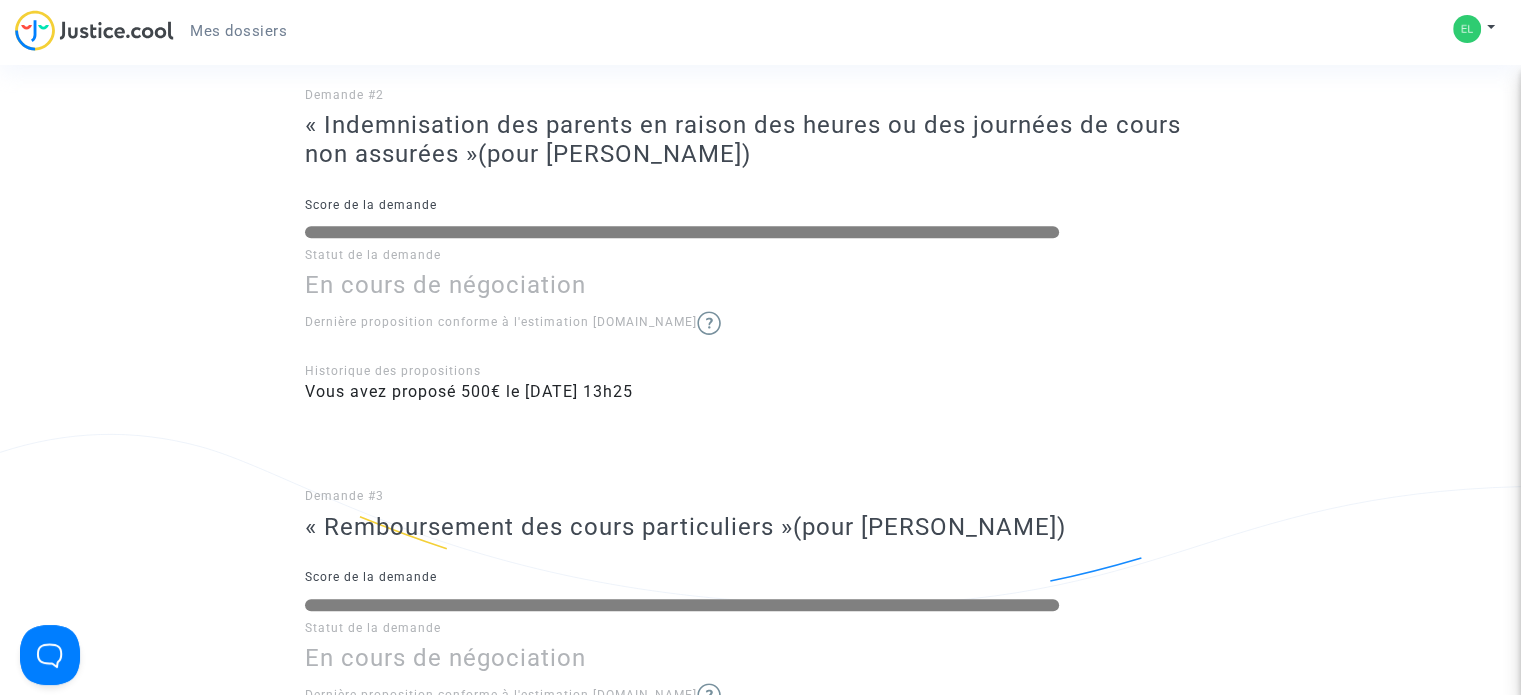 scroll, scrollTop: 900, scrollLeft: 0, axis: vertical 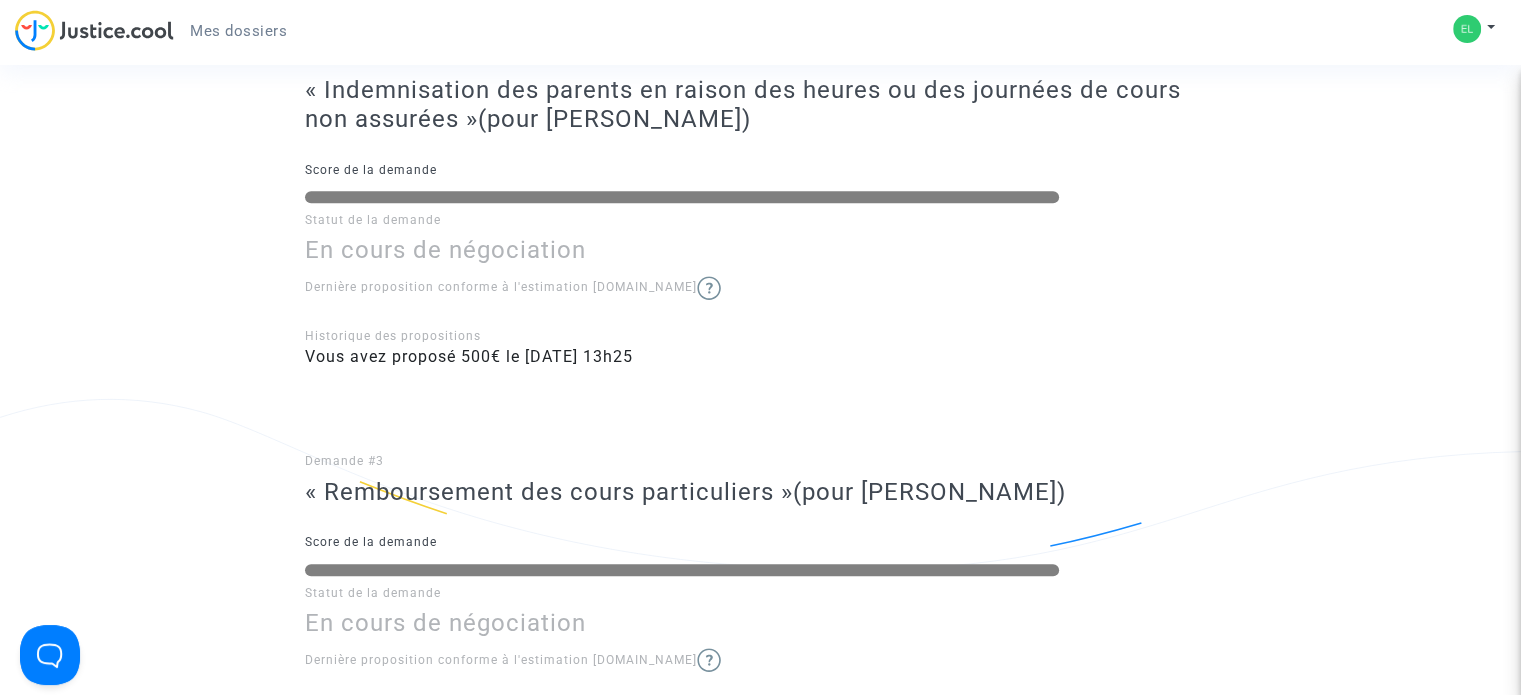 click 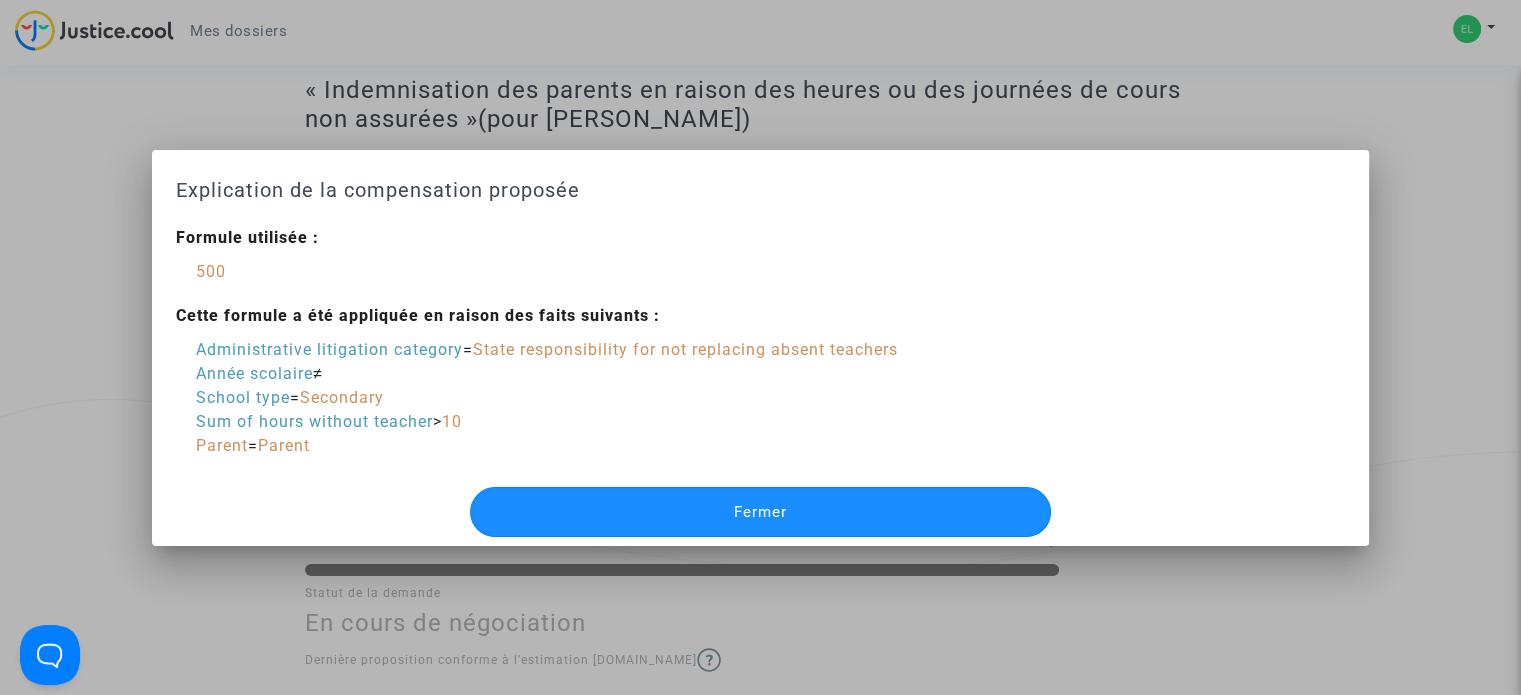 click on "Fermer" at bounding box center (760, 512) 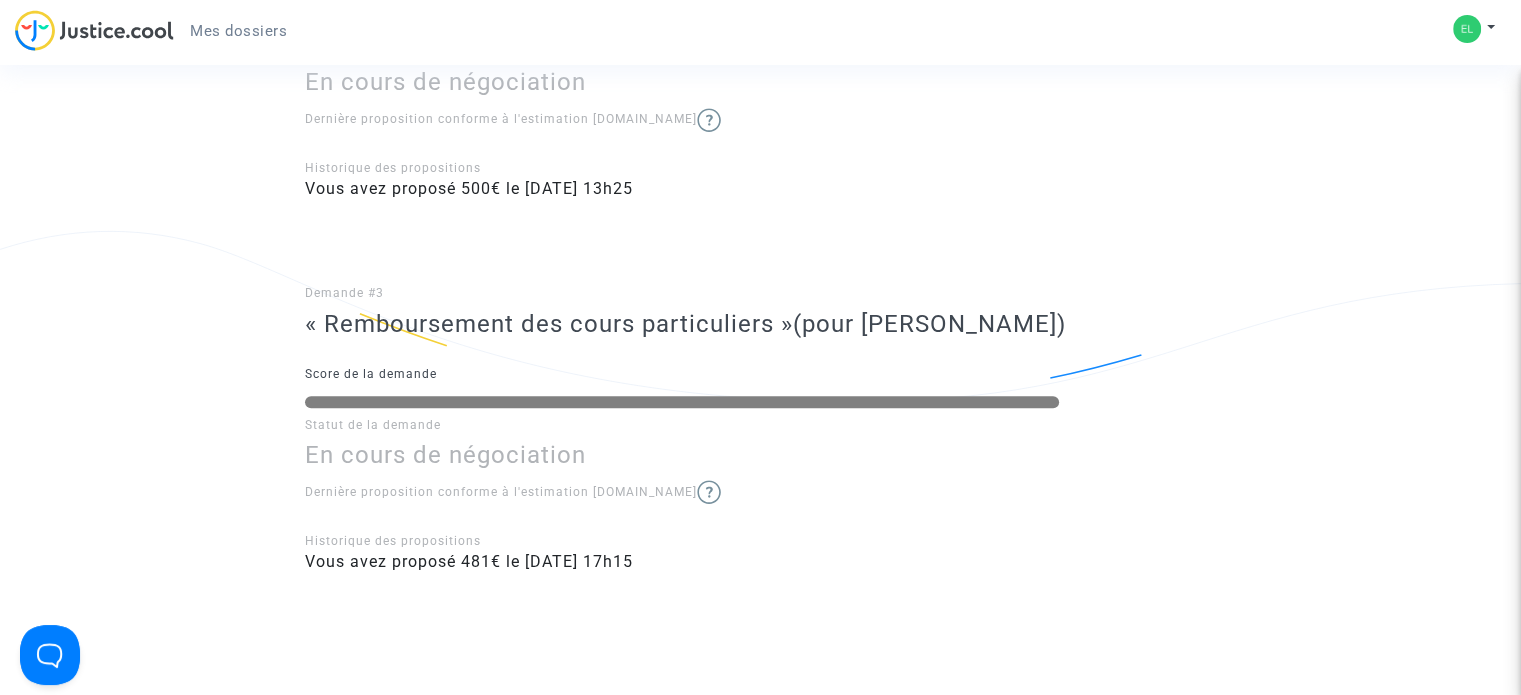 scroll, scrollTop: 1100, scrollLeft: 0, axis: vertical 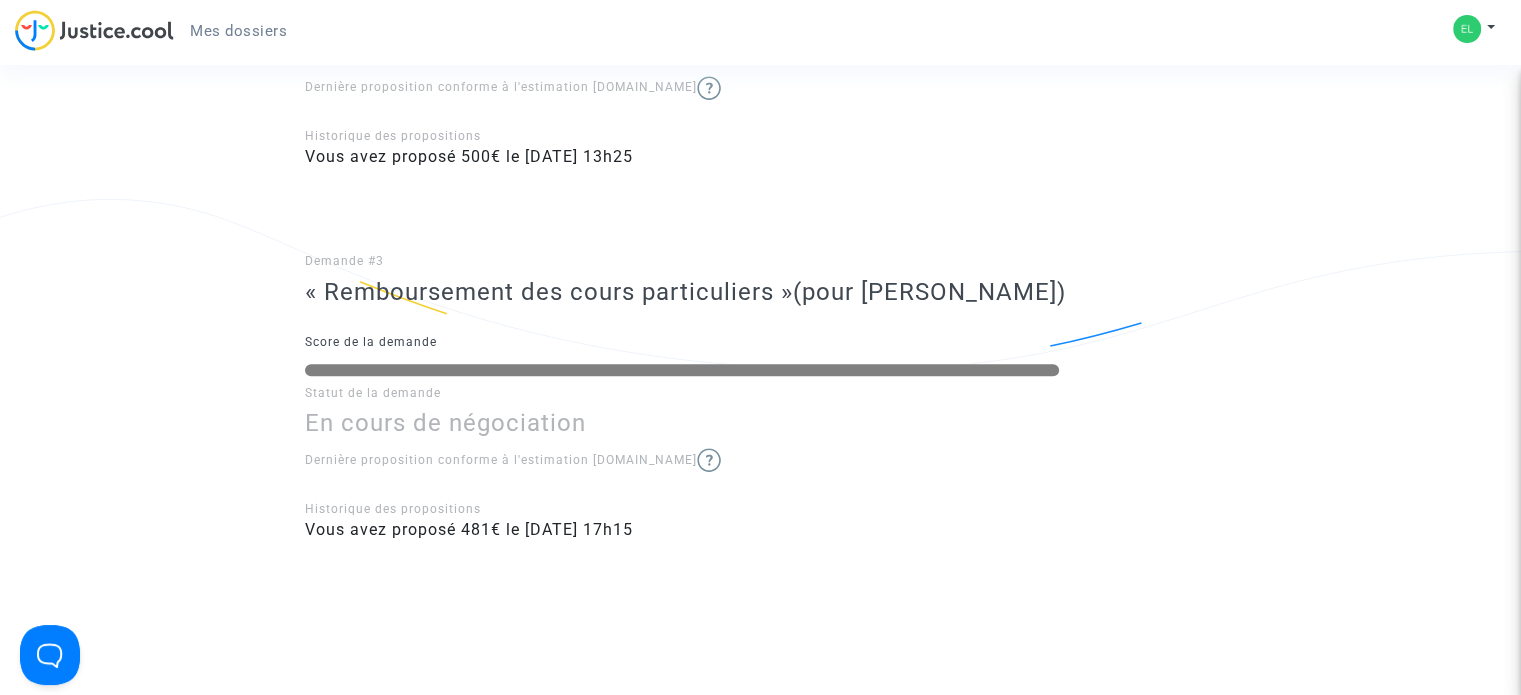 click 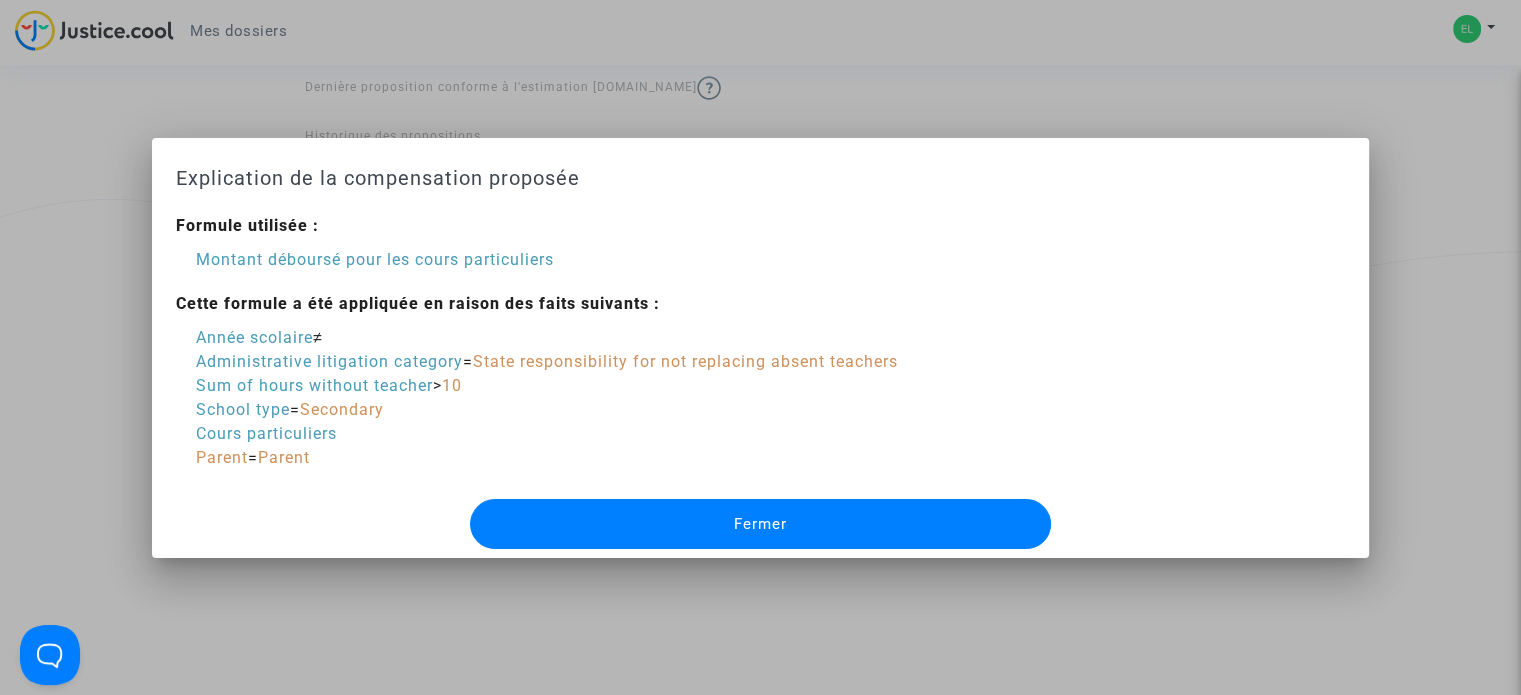 scroll, scrollTop: 0, scrollLeft: 0, axis: both 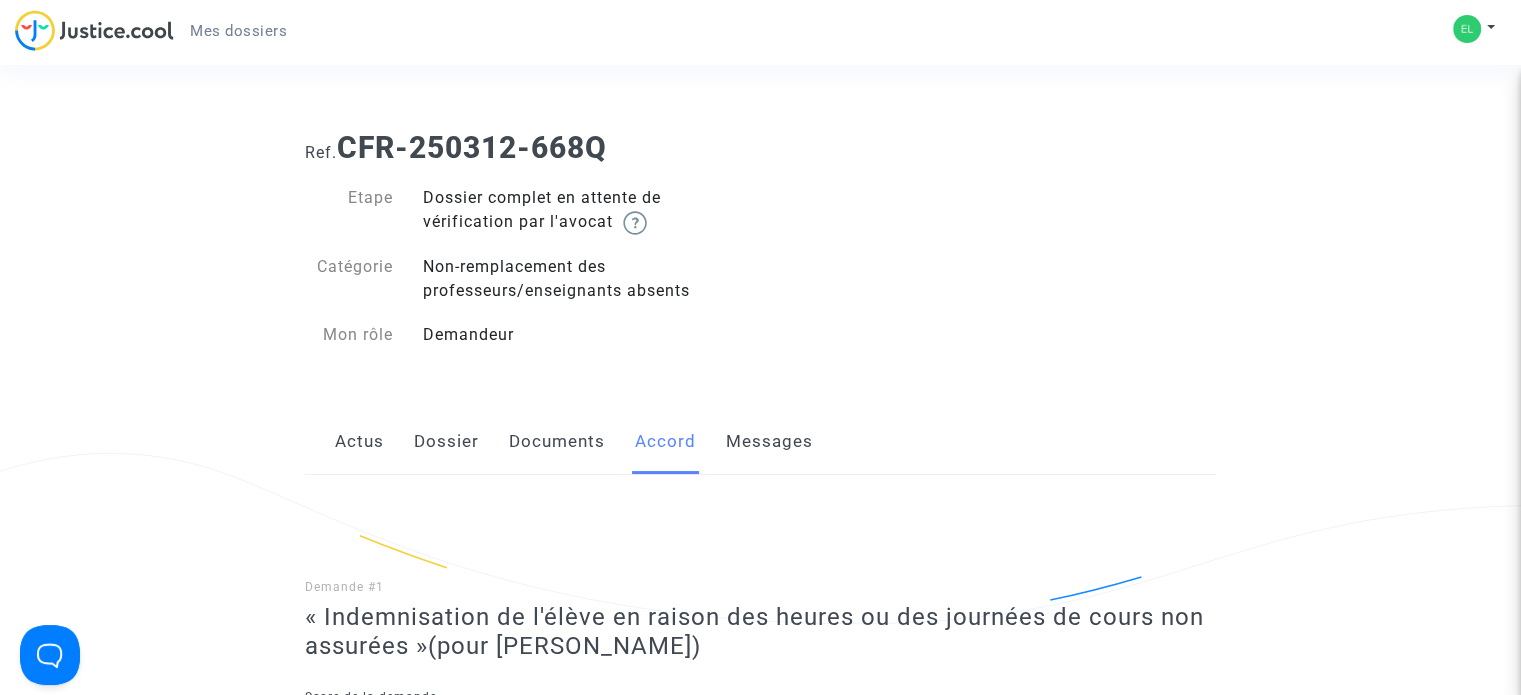 click on "Messages" 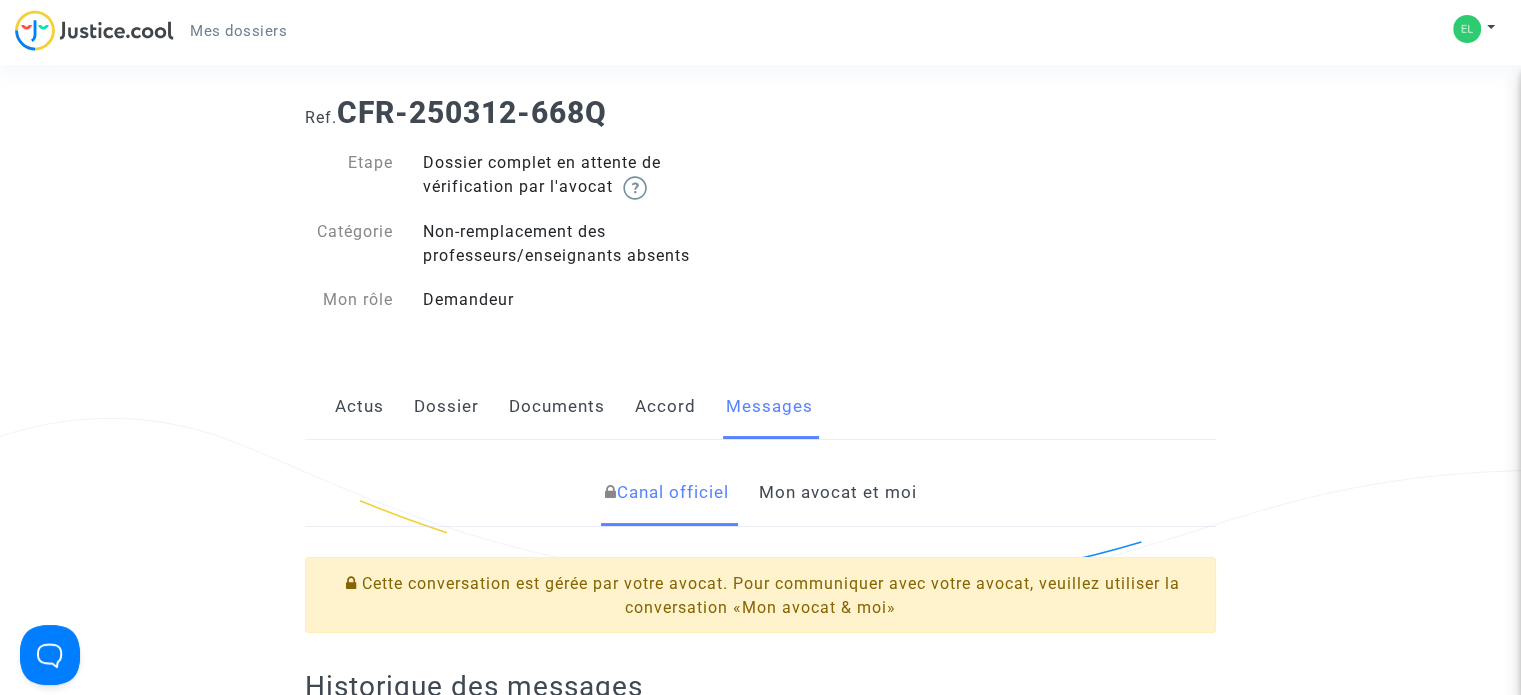 scroll, scrollTop: 0, scrollLeft: 0, axis: both 